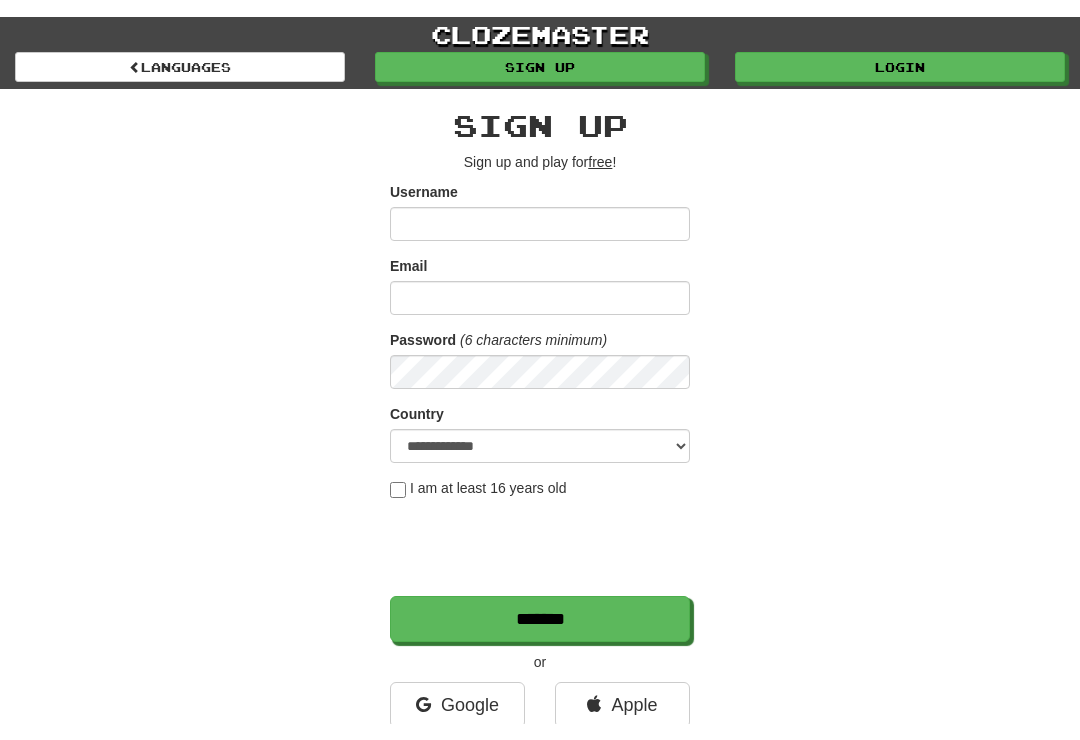 scroll, scrollTop: 0, scrollLeft: 0, axis: both 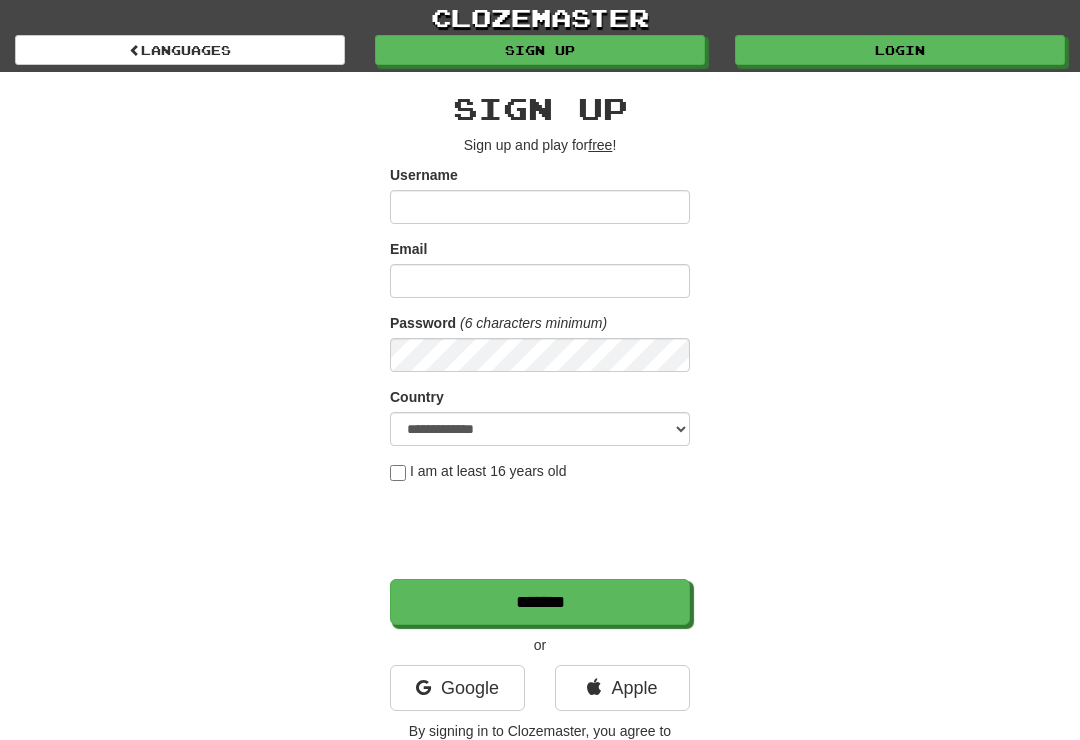 click on "Login" at bounding box center (900, 50) 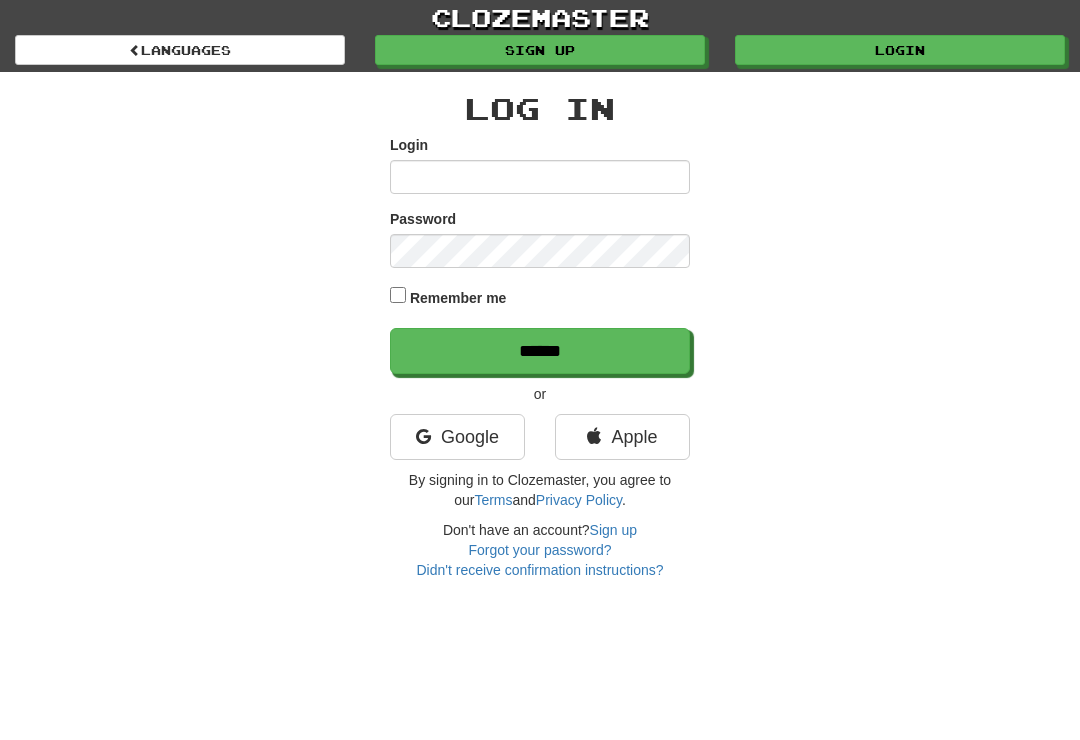 scroll, scrollTop: 0, scrollLeft: 0, axis: both 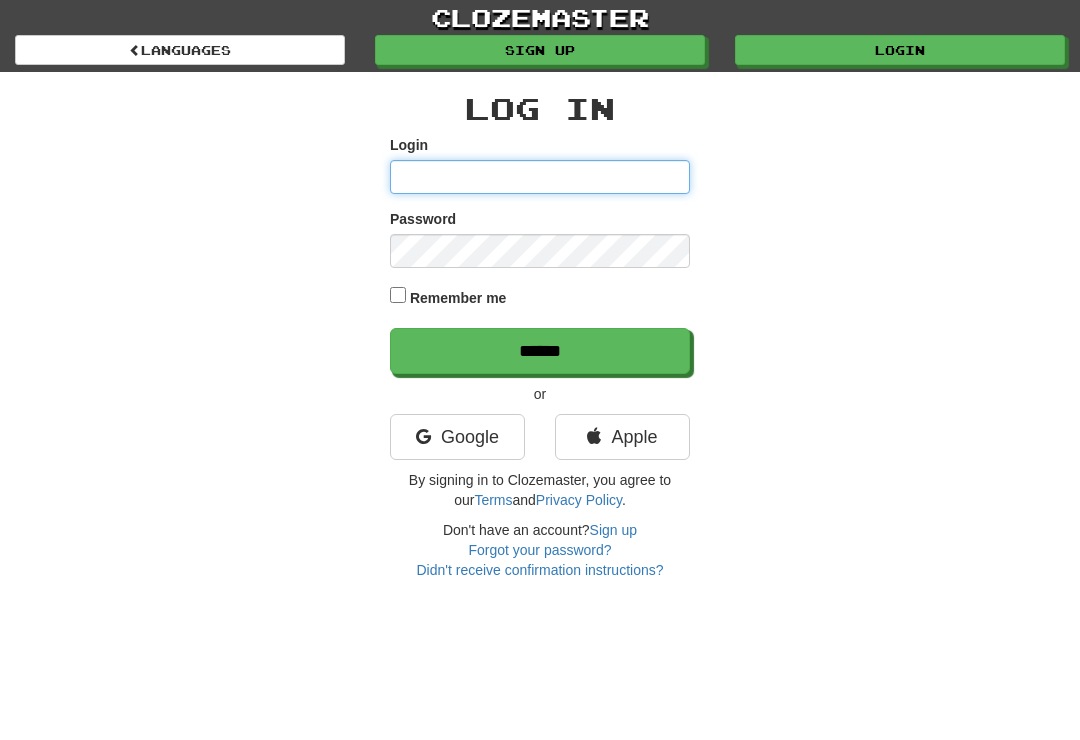 type on "**********" 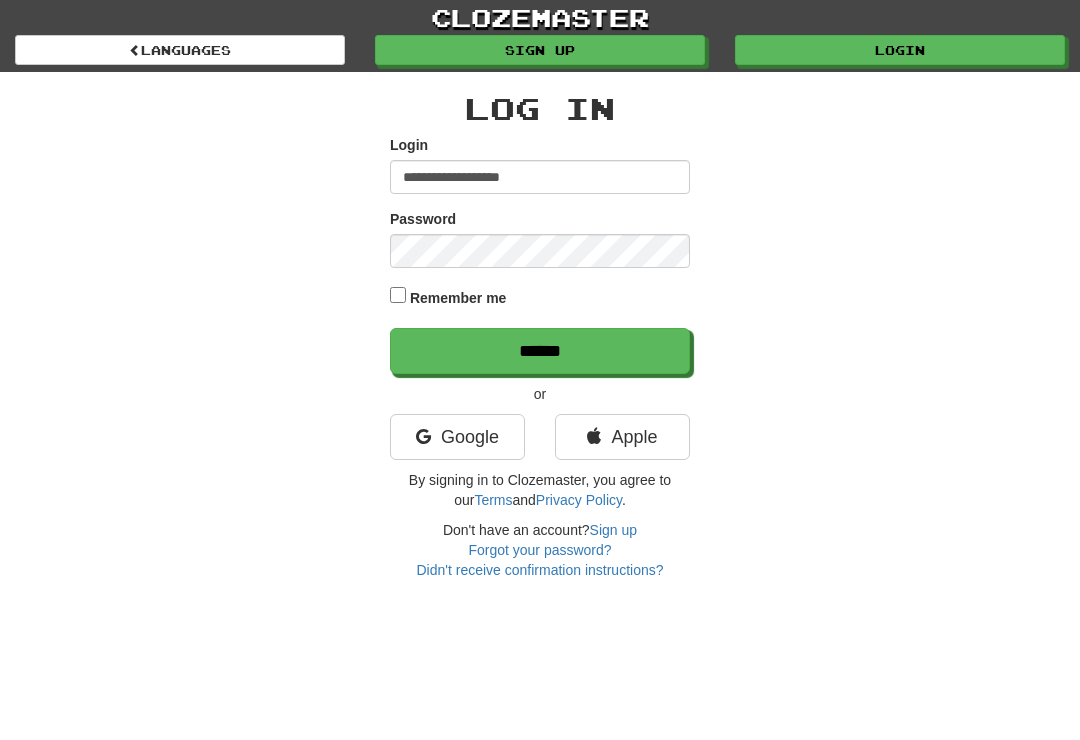 click on "******" at bounding box center (540, 351) 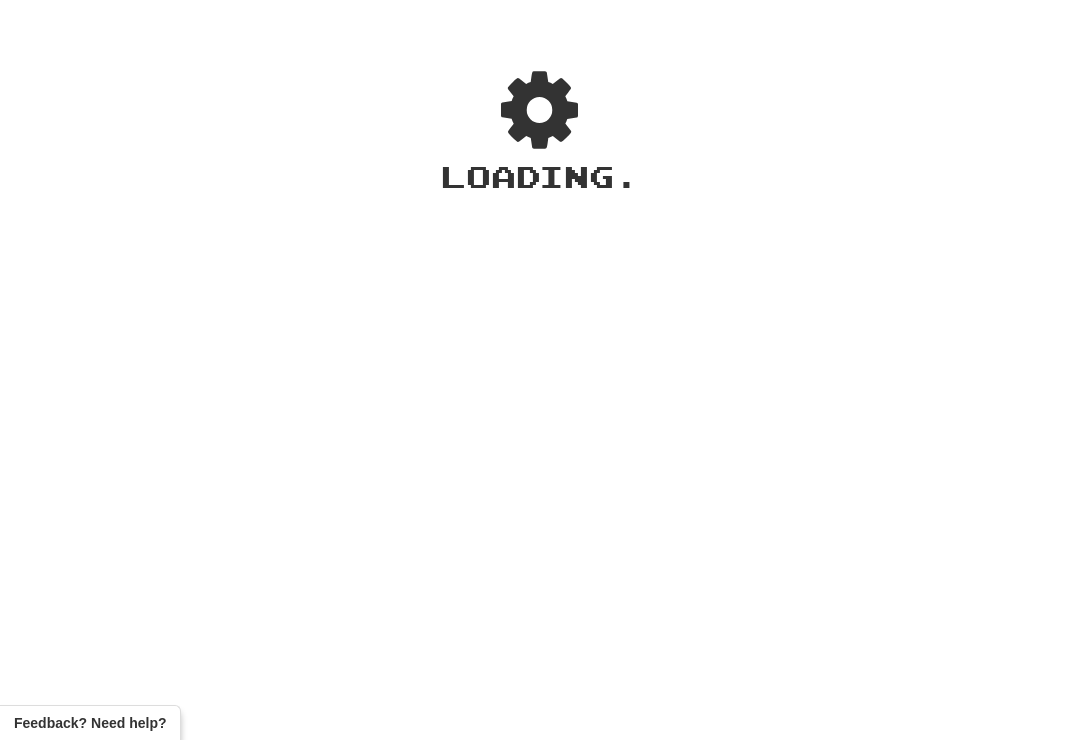 scroll, scrollTop: 0, scrollLeft: 0, axis: both 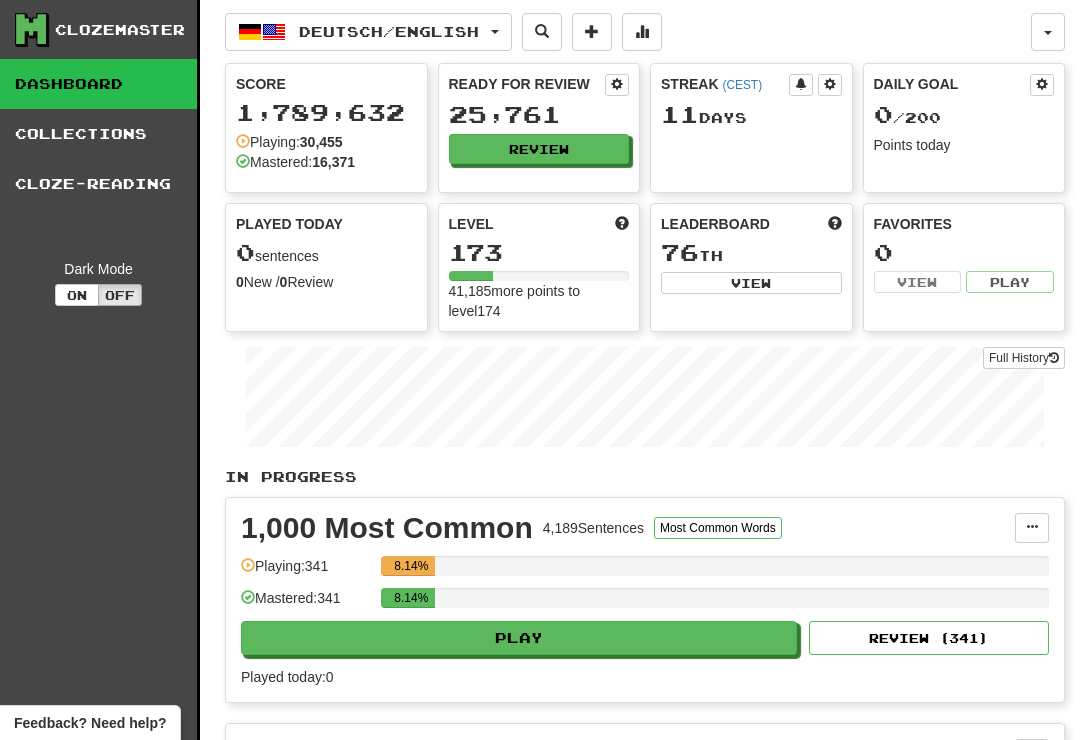 click on "Review" at bounding box center (539, 149) 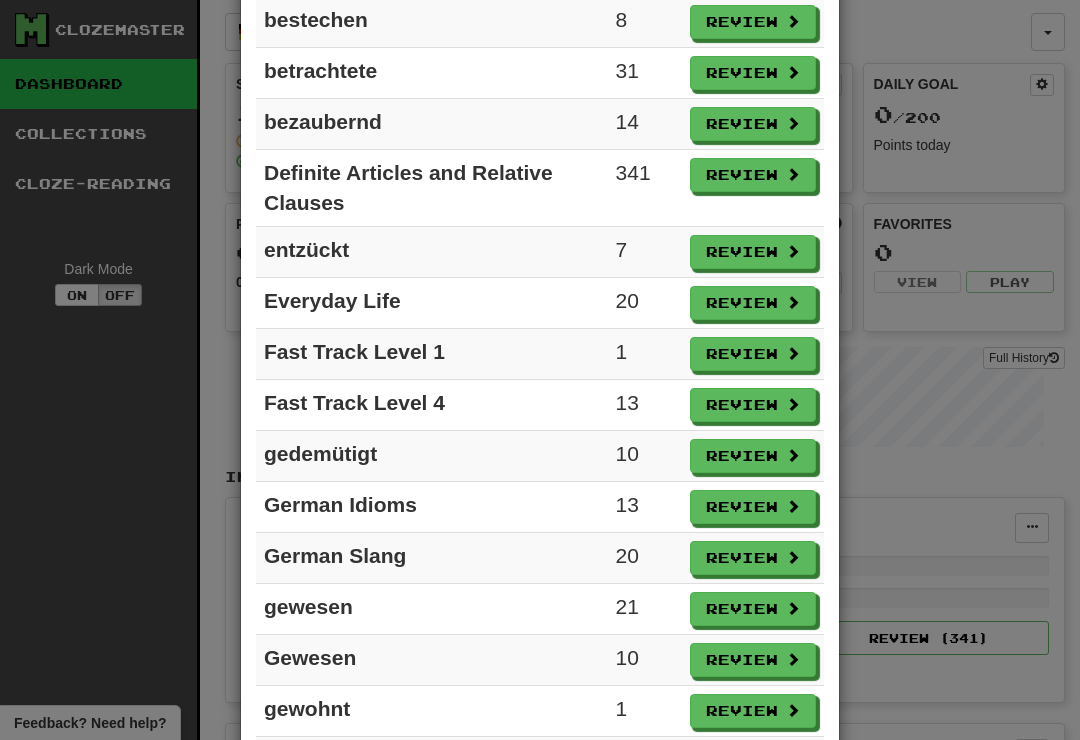 scroll, scrollTop: 899, scrollLeft: 0, axis: vertical 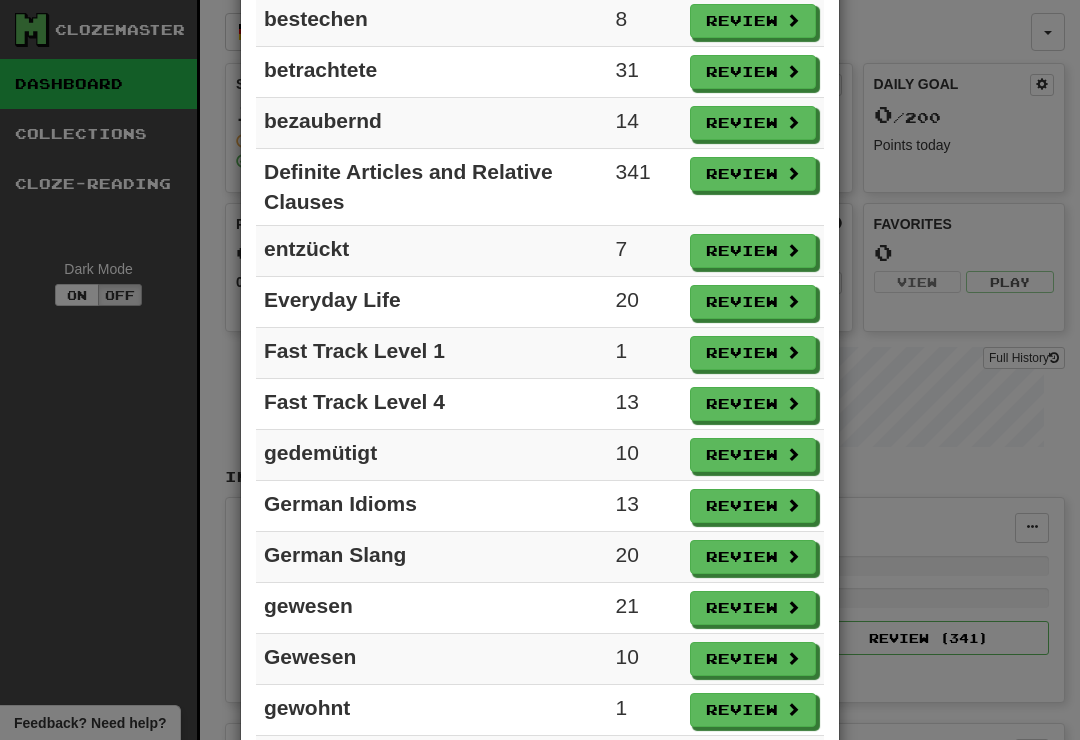 click on "Review" at bounding box center (753, 353) 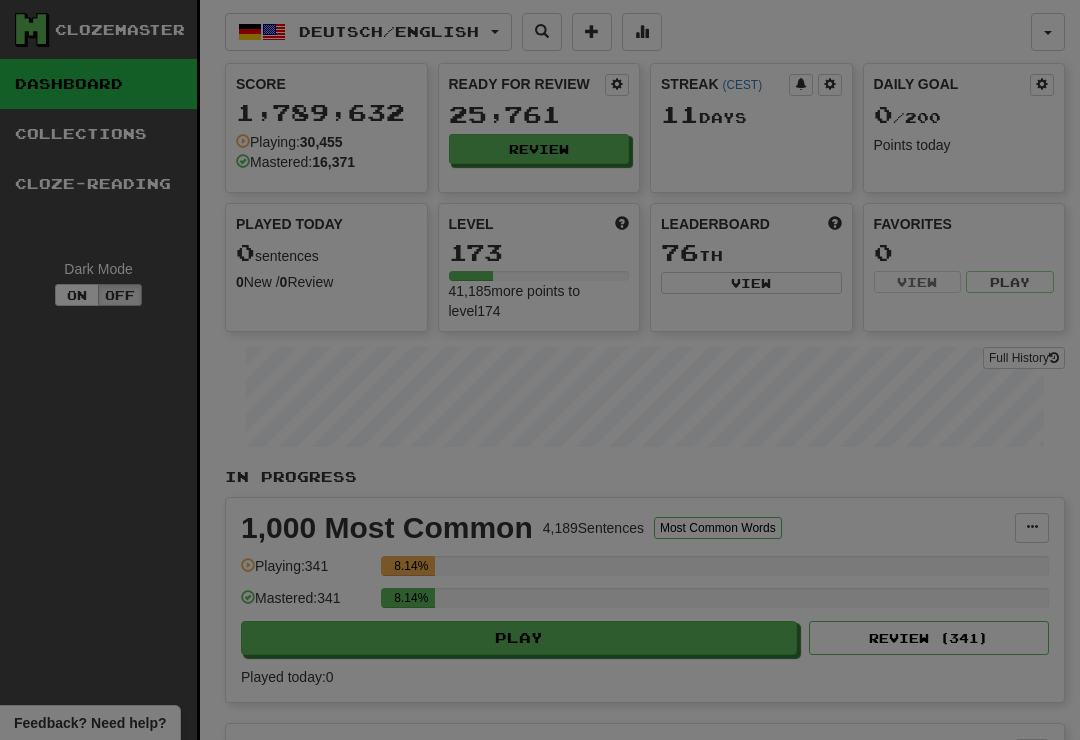 select on "**" 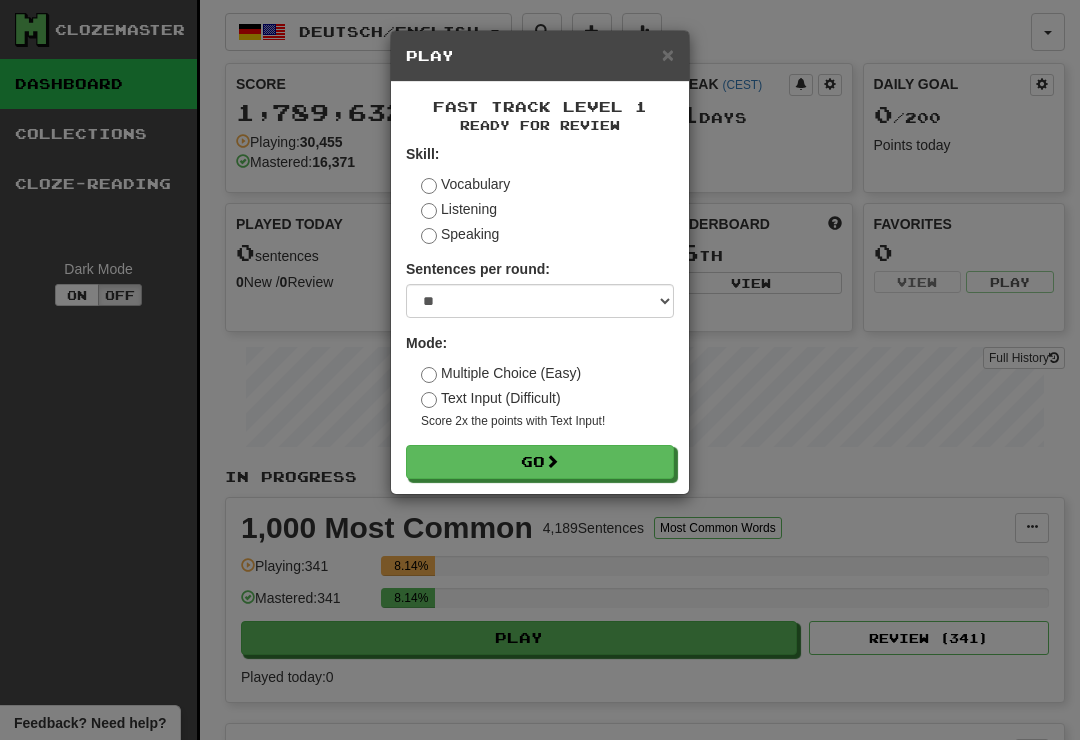 click on "Go" at bounding box center (540, 462) 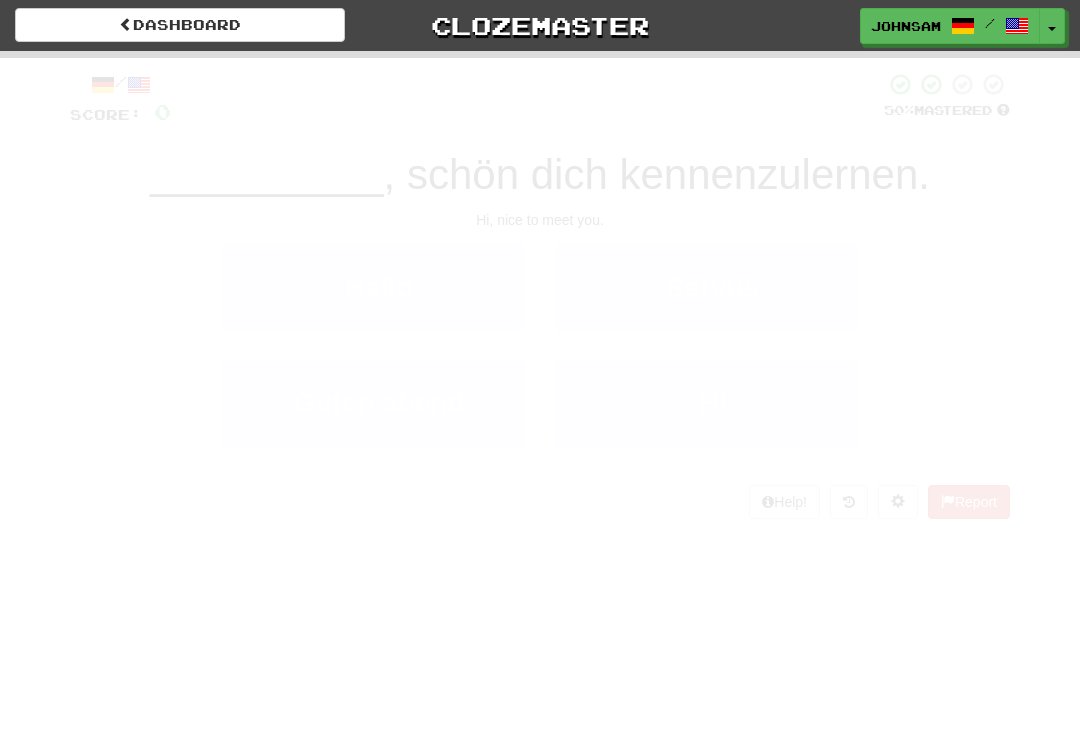 scroll, scrollTop: 0, scrollLeft: 0, axis: both 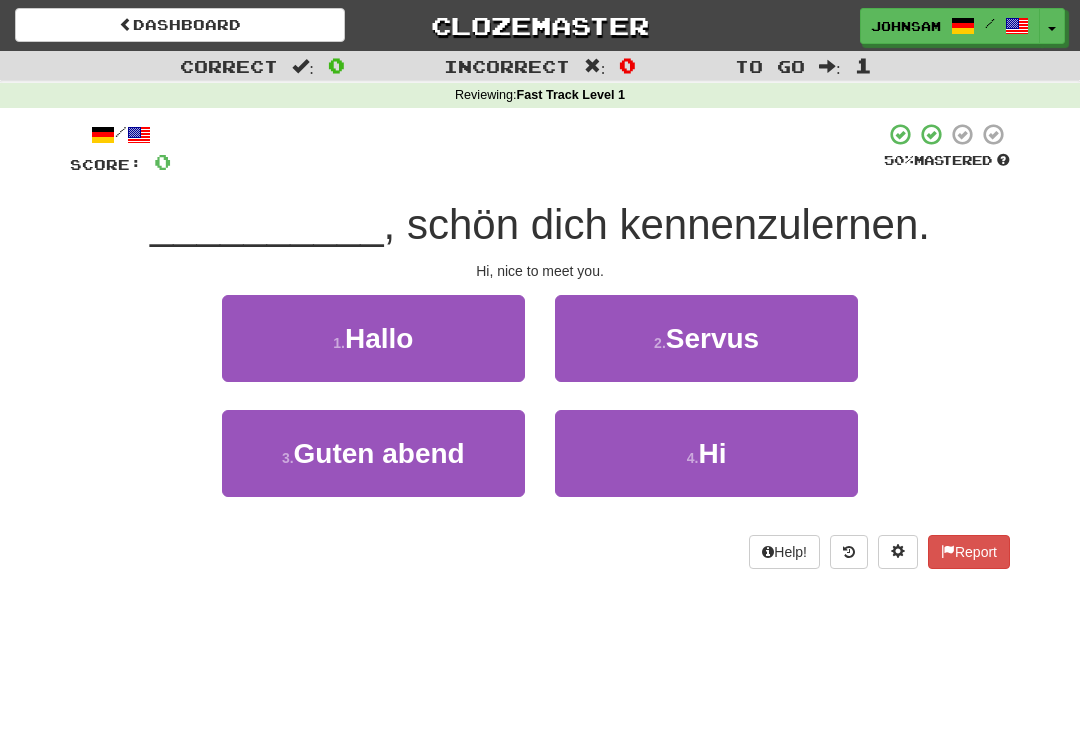 click on "1 .  Hallo" at bounding box center [373, 338] 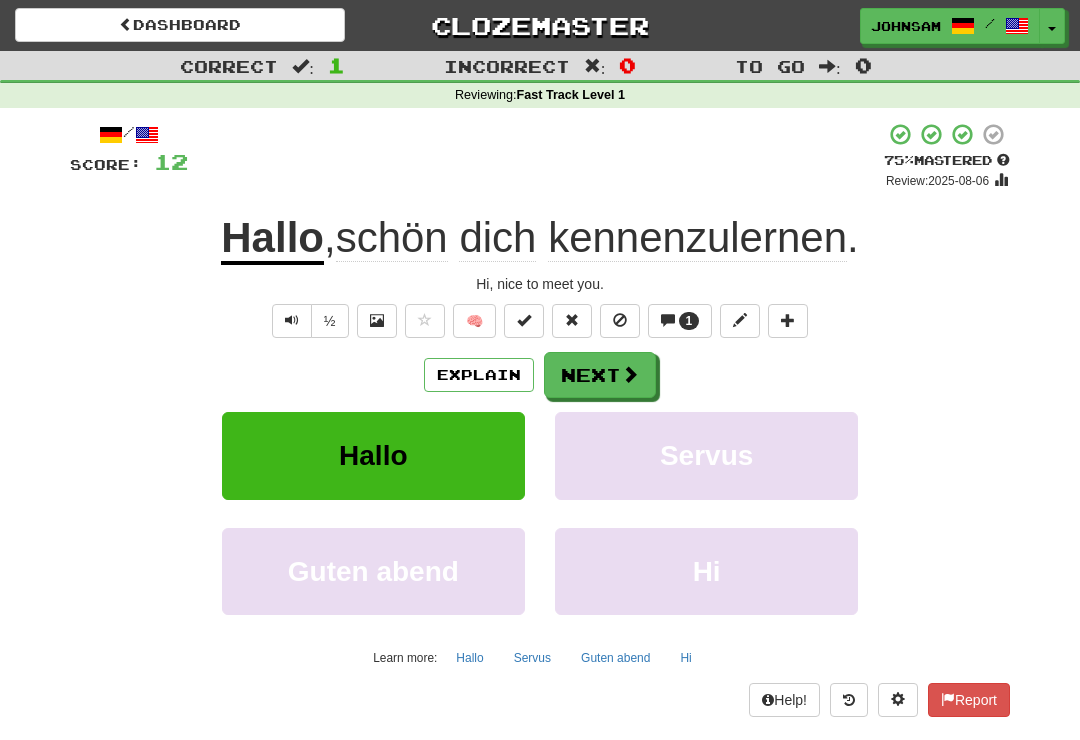 click at bounding box center (630, 374) 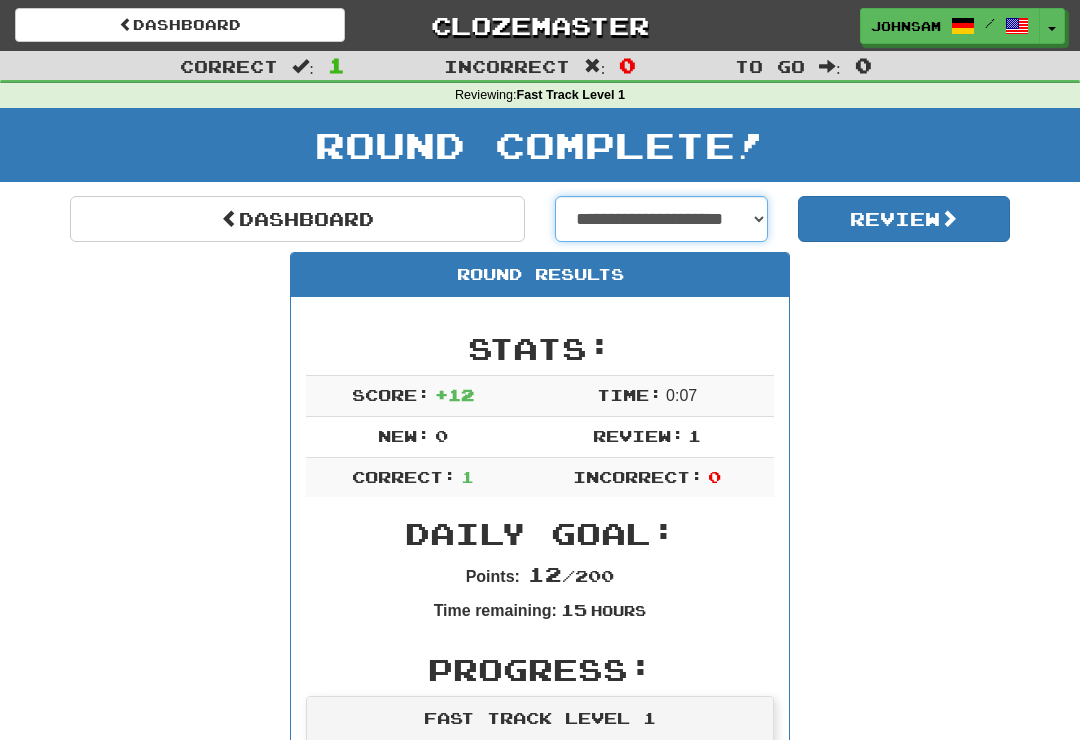 click on "**********" at bounding box center (661, 219) 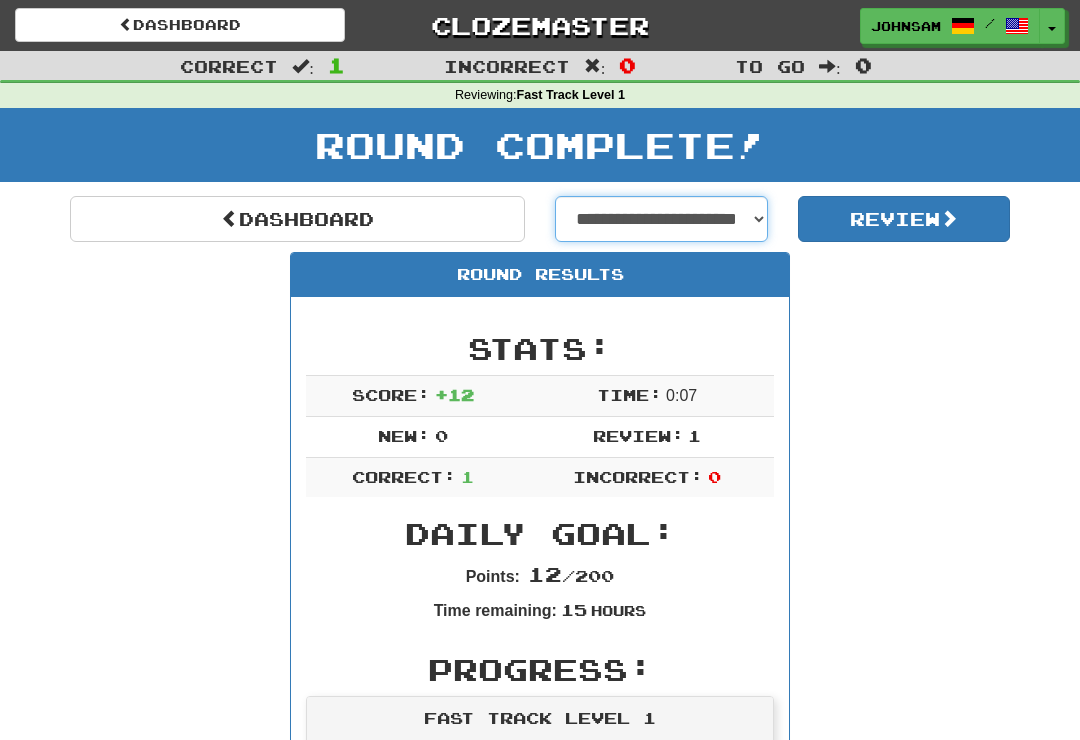 select on "**********" 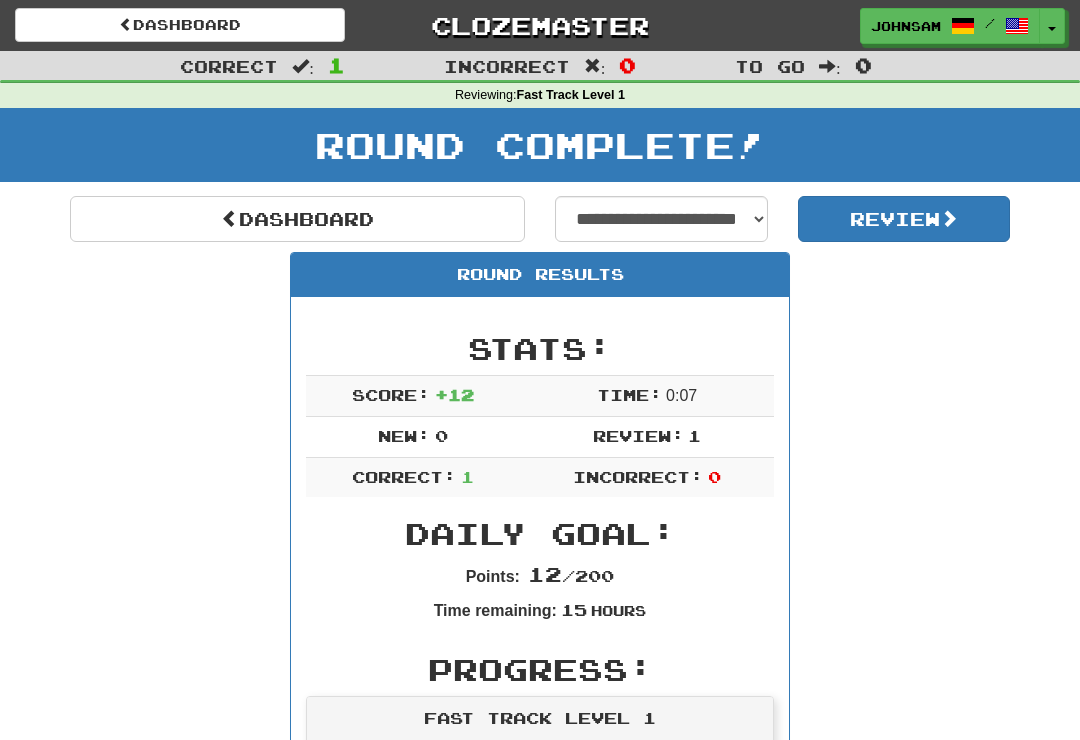 click on "Review" at bounding box center [904, 219] 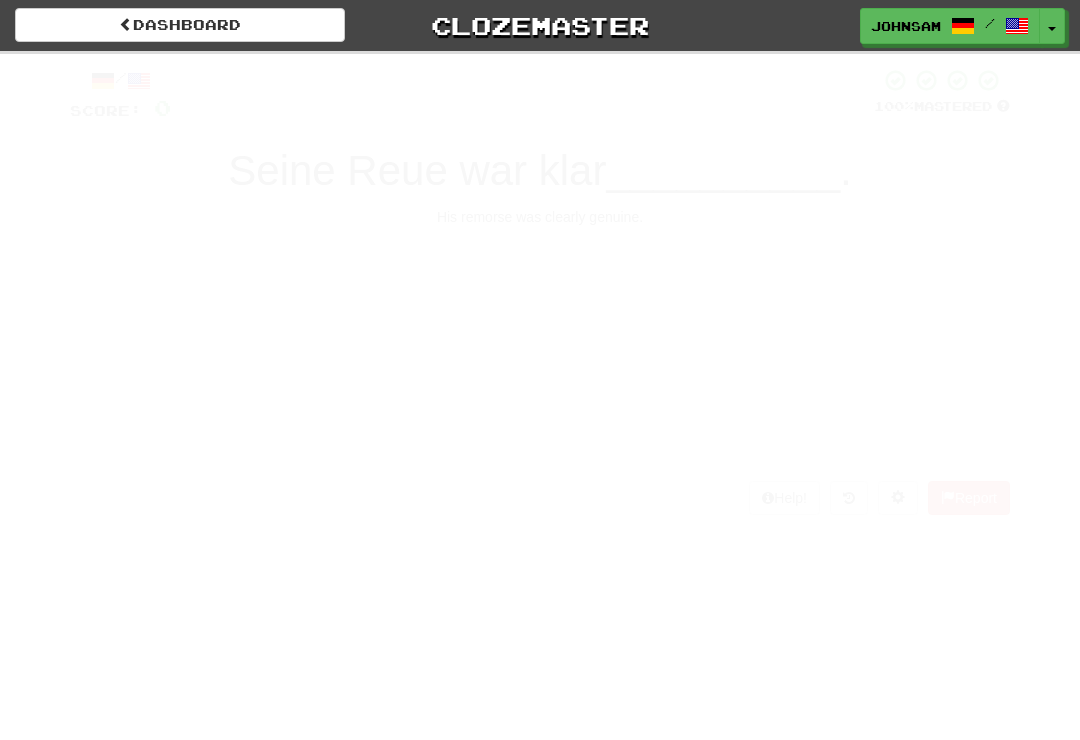 scroll, scrollTop: 0, scrollLeft: 0, axis: both 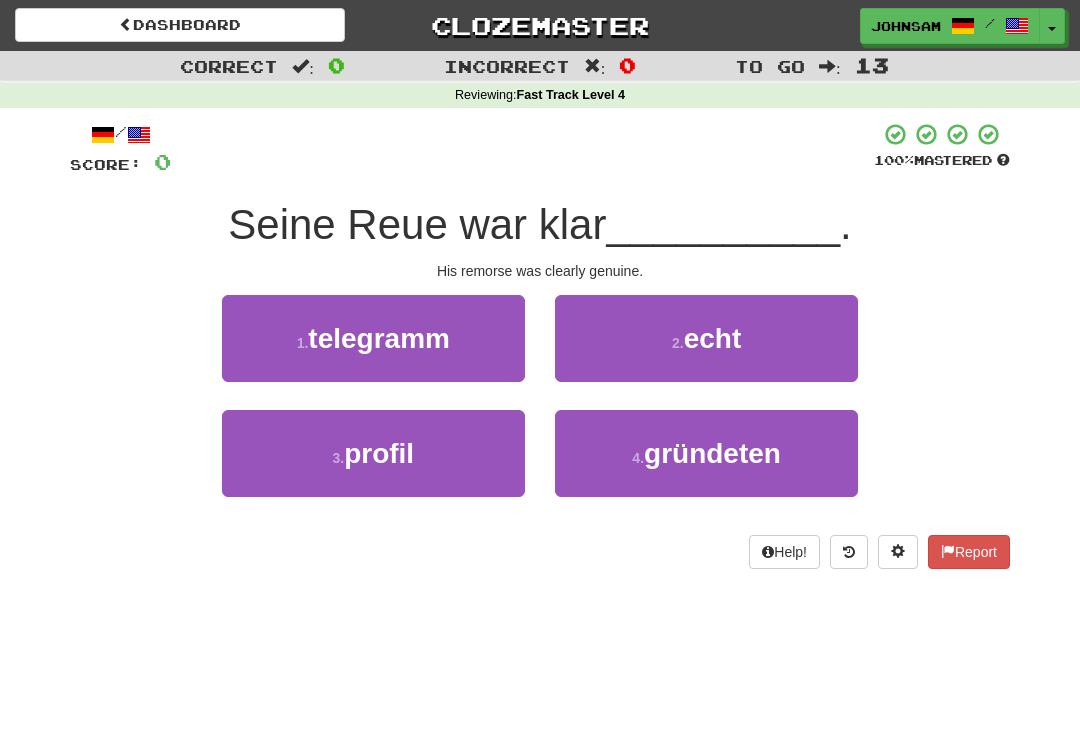 click on "echt" at bounding box center [713, 338] 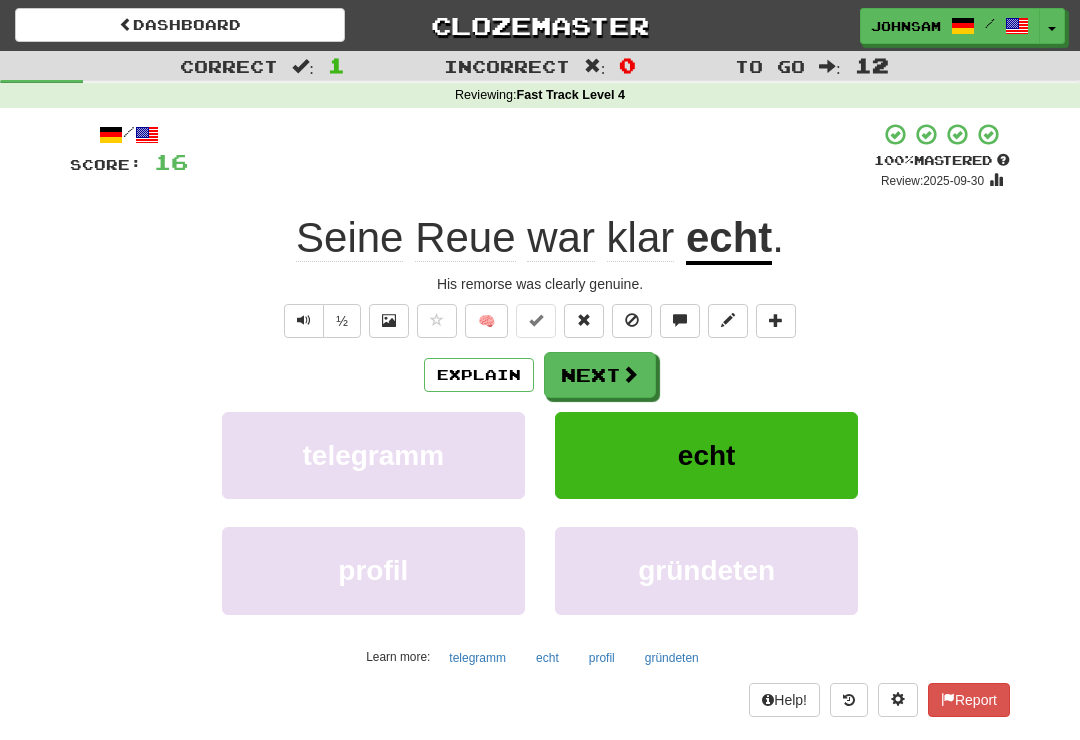 click at bounding box center [630, 374] 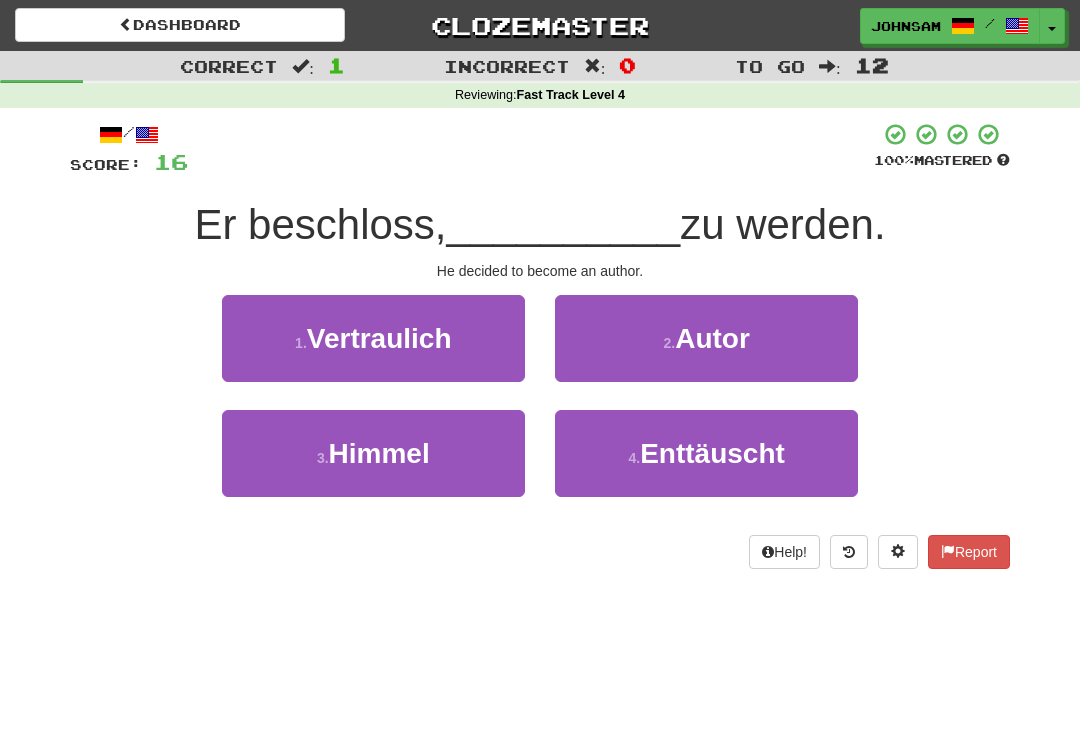 click on "Autor" at bounding box center [712, 338] 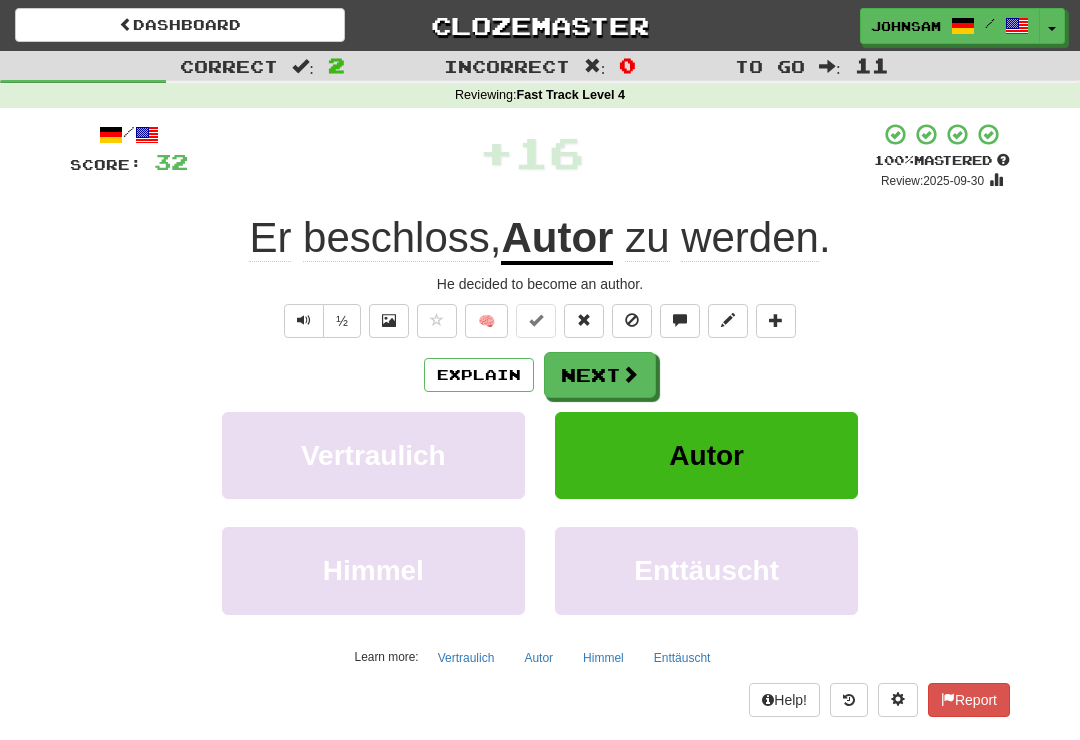click at bounding box center (630, 374) 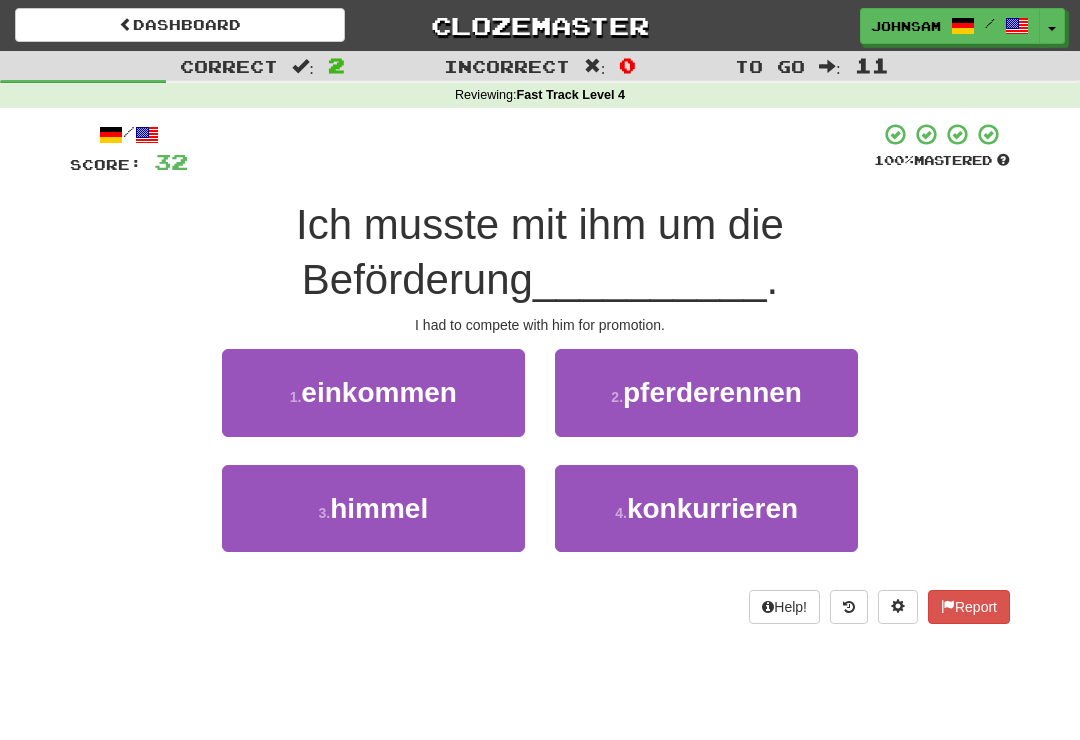 click on "4 .  konkurrieren" at bounding box center (706, 508) 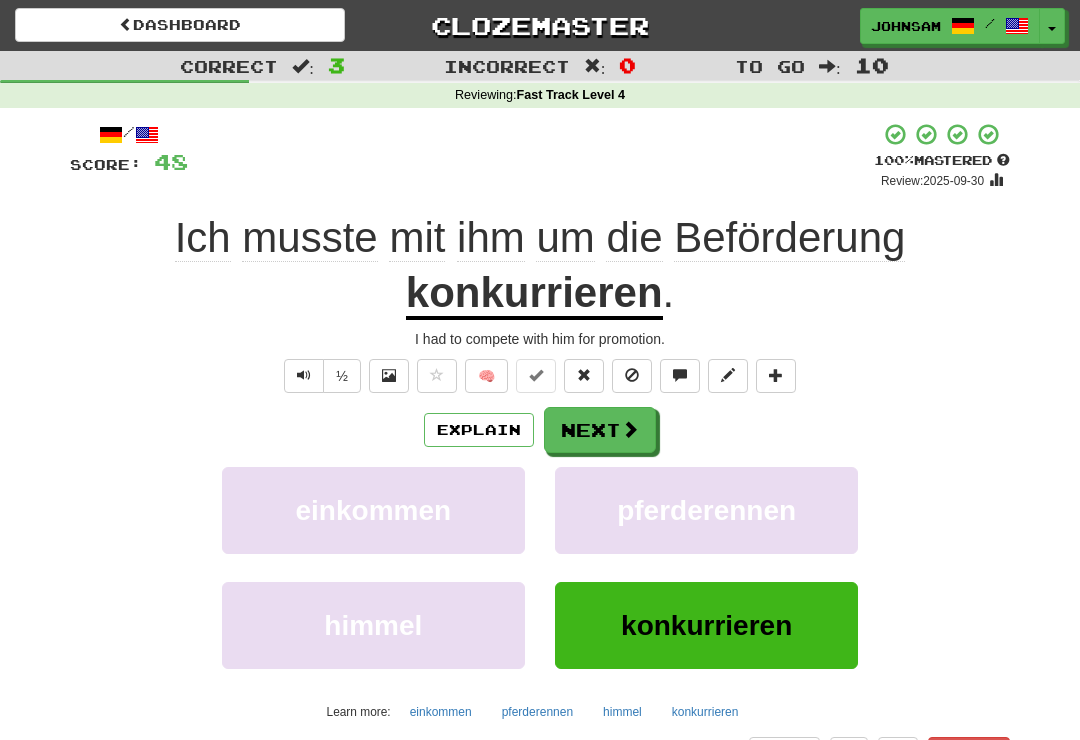 click at bounding box center (630, 429) 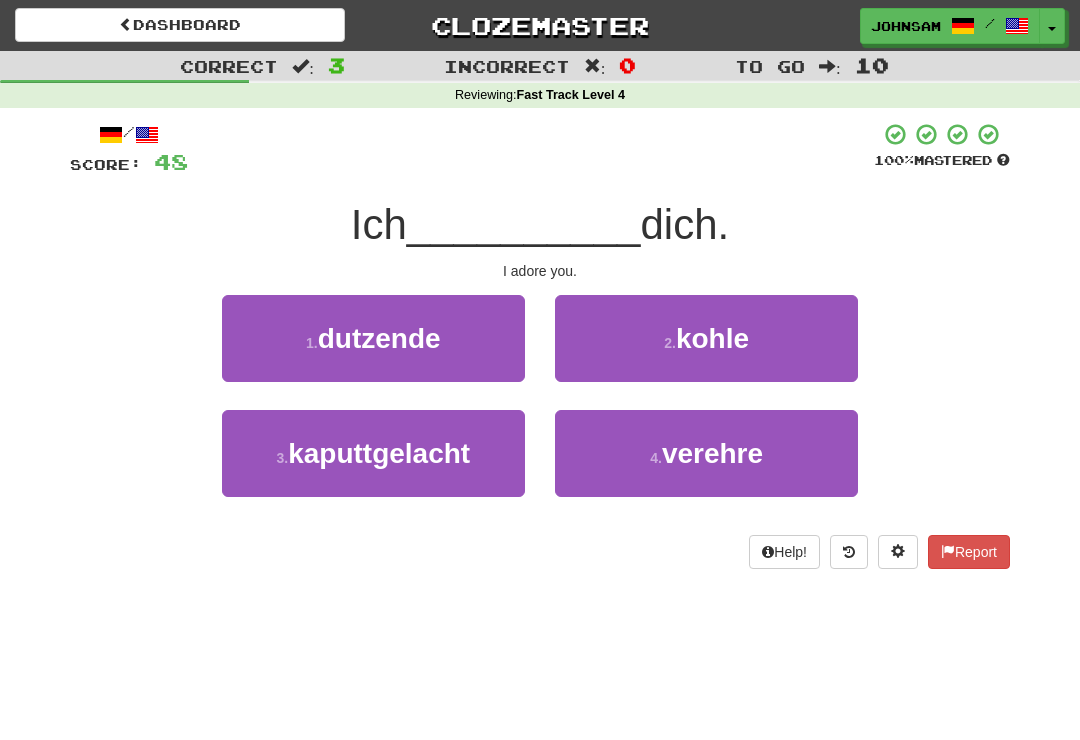 click on "verehre" at bounding box center [712, 453] 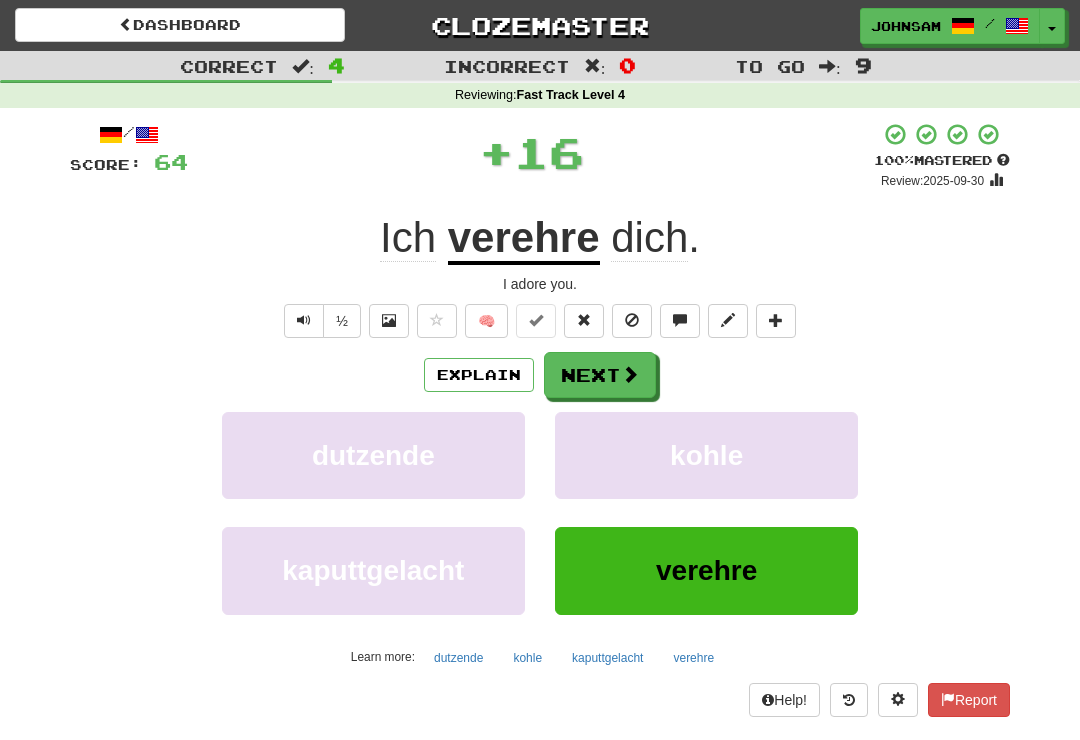click on "Next" at bounding box center (600, 375) 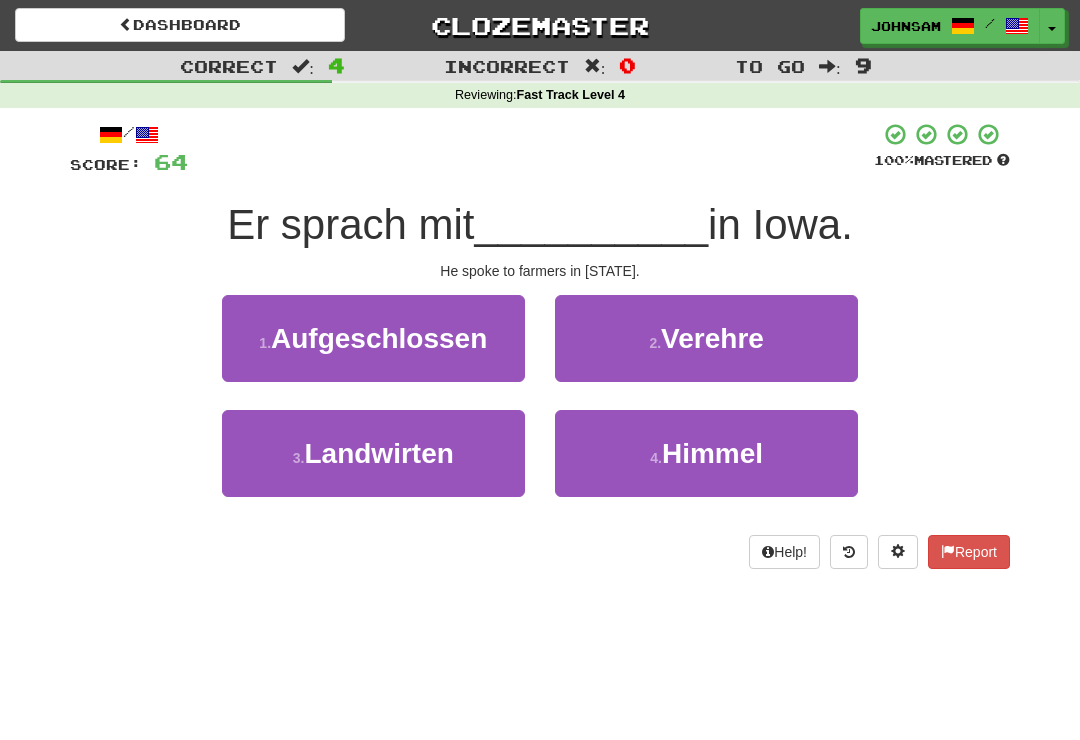 click on "3 .  Landwirten" at bounding box center (373, 453) 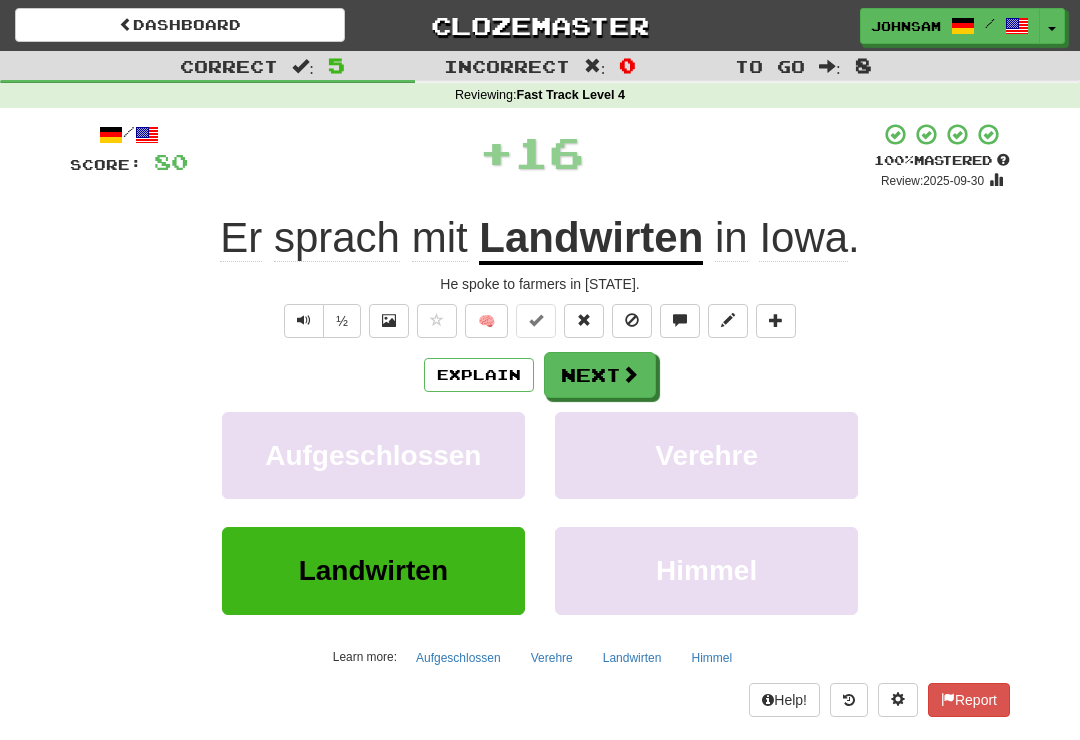 click at bounding box center [630, 374] 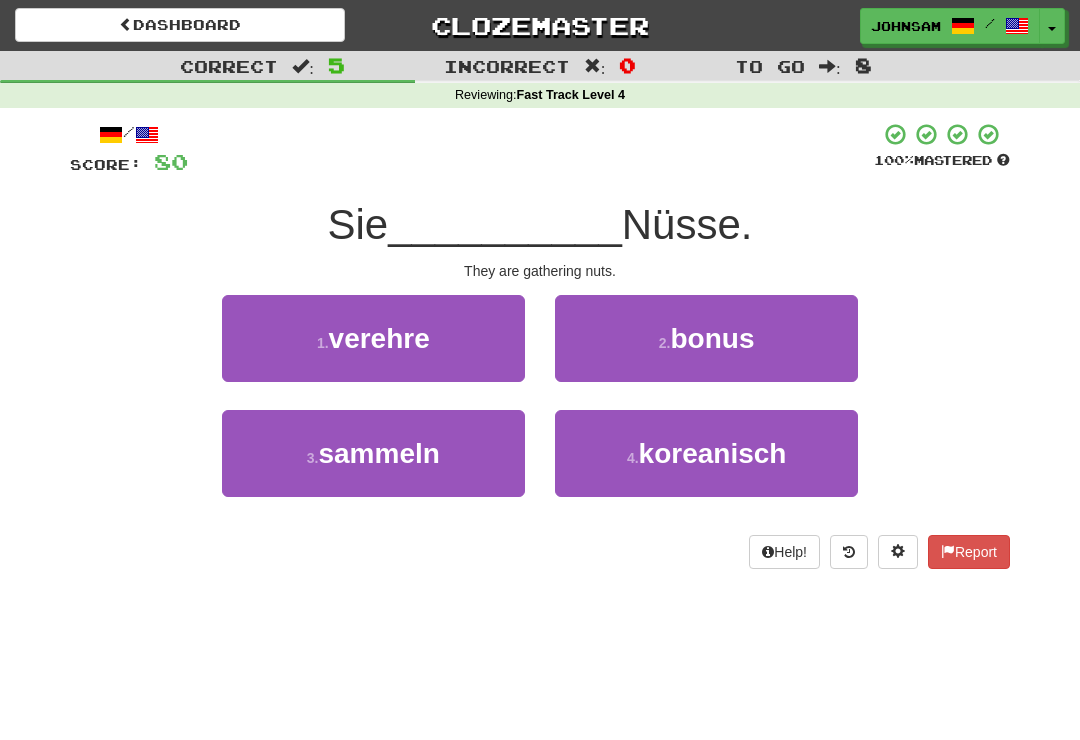 click on "3 .  sammeln" at bounding box center (373, 453) 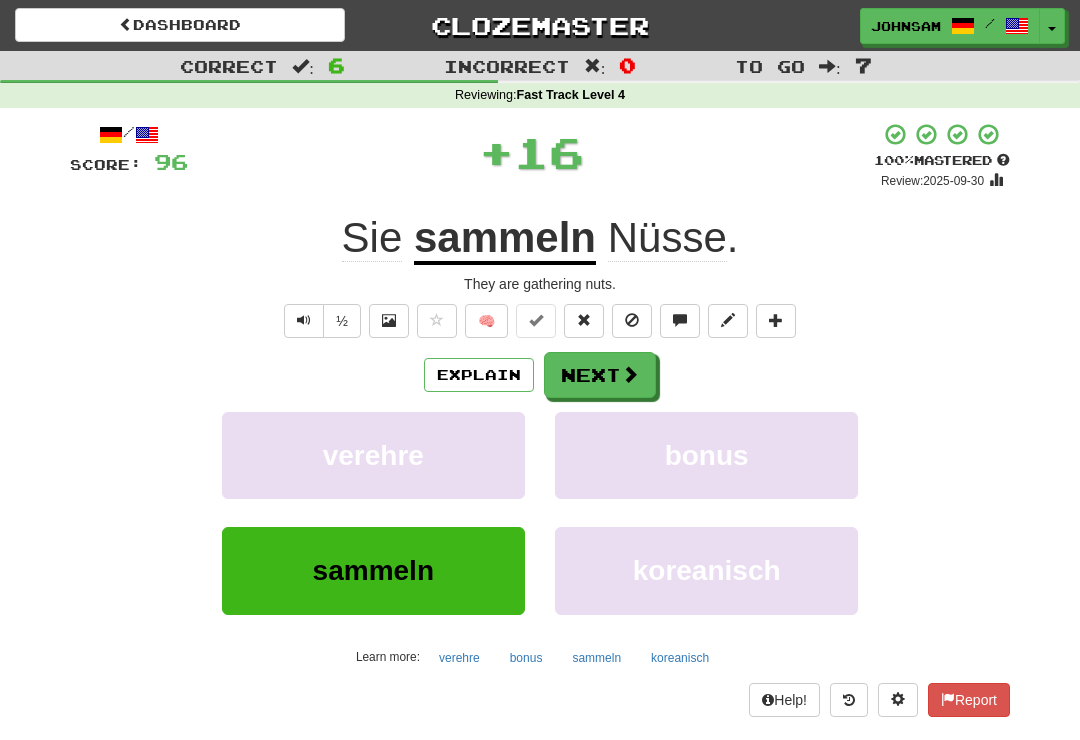 click at bounding box center (630, 374) 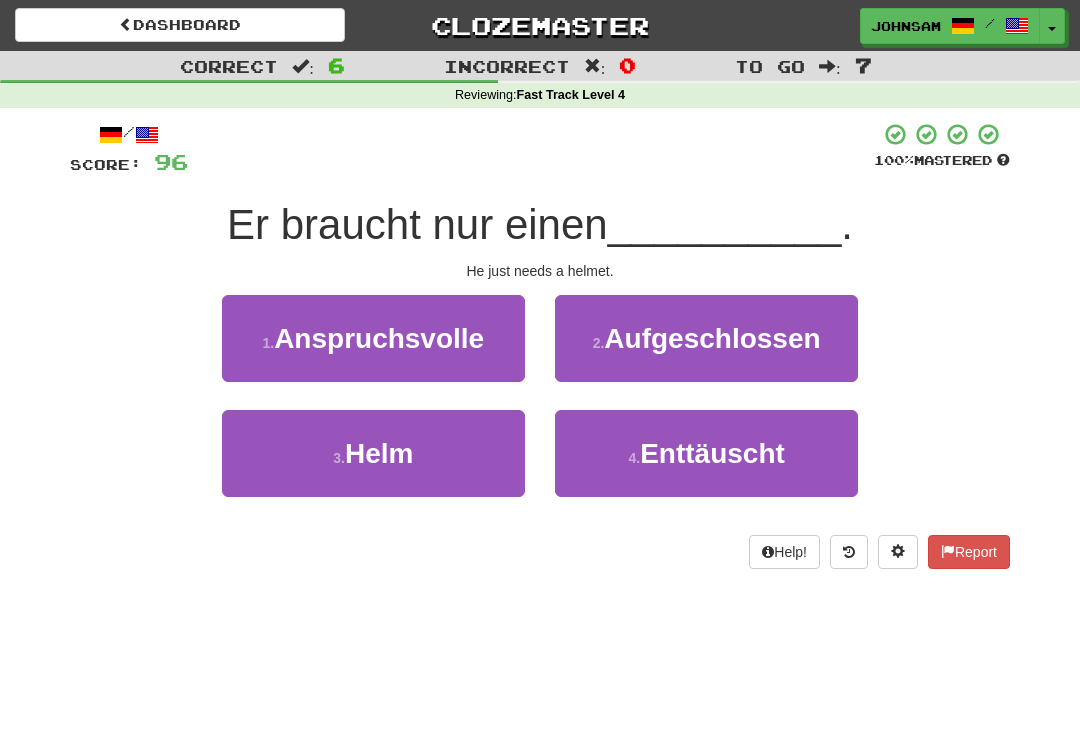 click on "3 .  Helm" at bounding box center [373, 453] 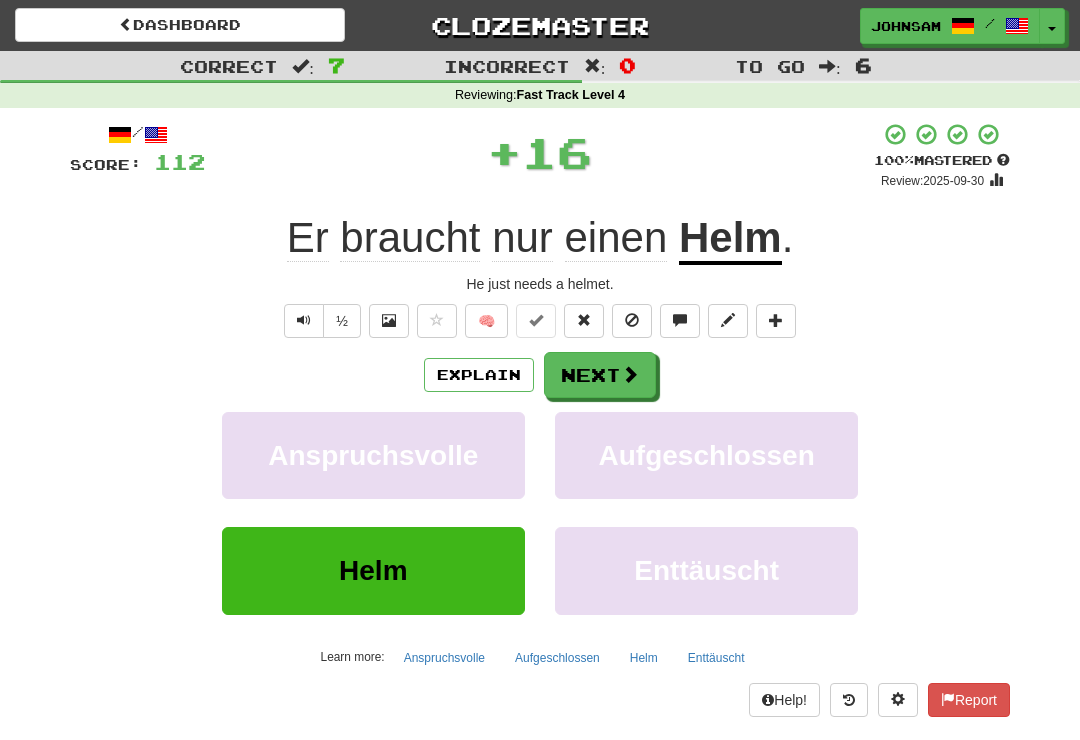 click on "Next" at bounding box center (600, 375) 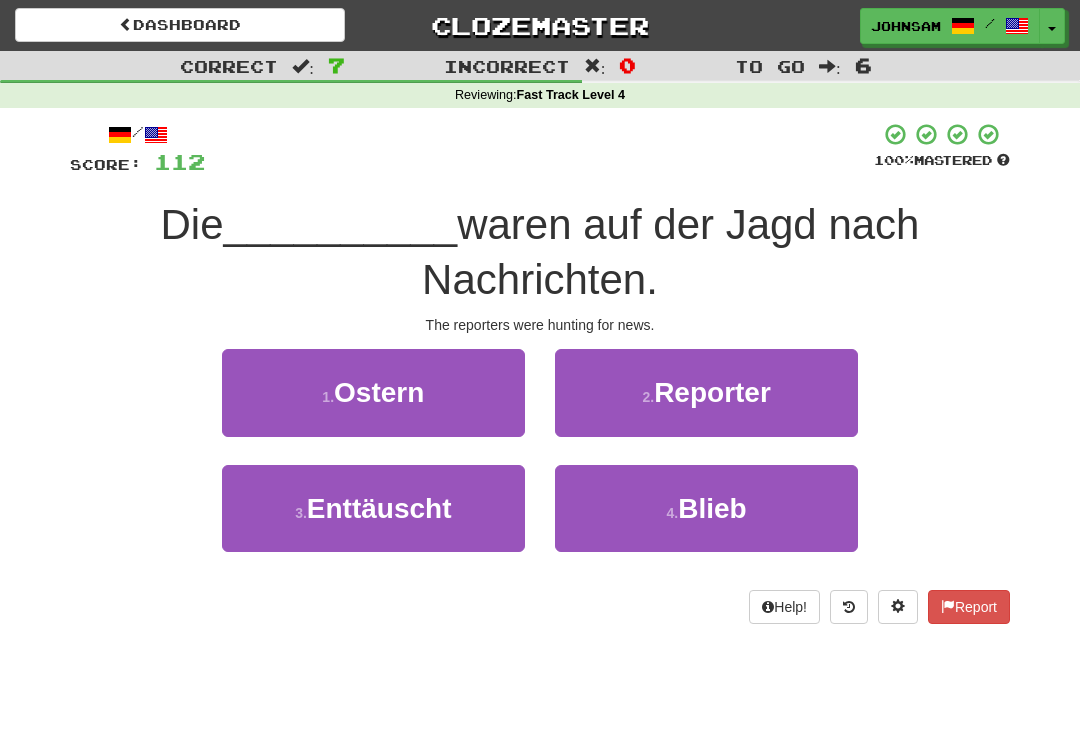 click on "Reporter" at bounding box center (712, 392) 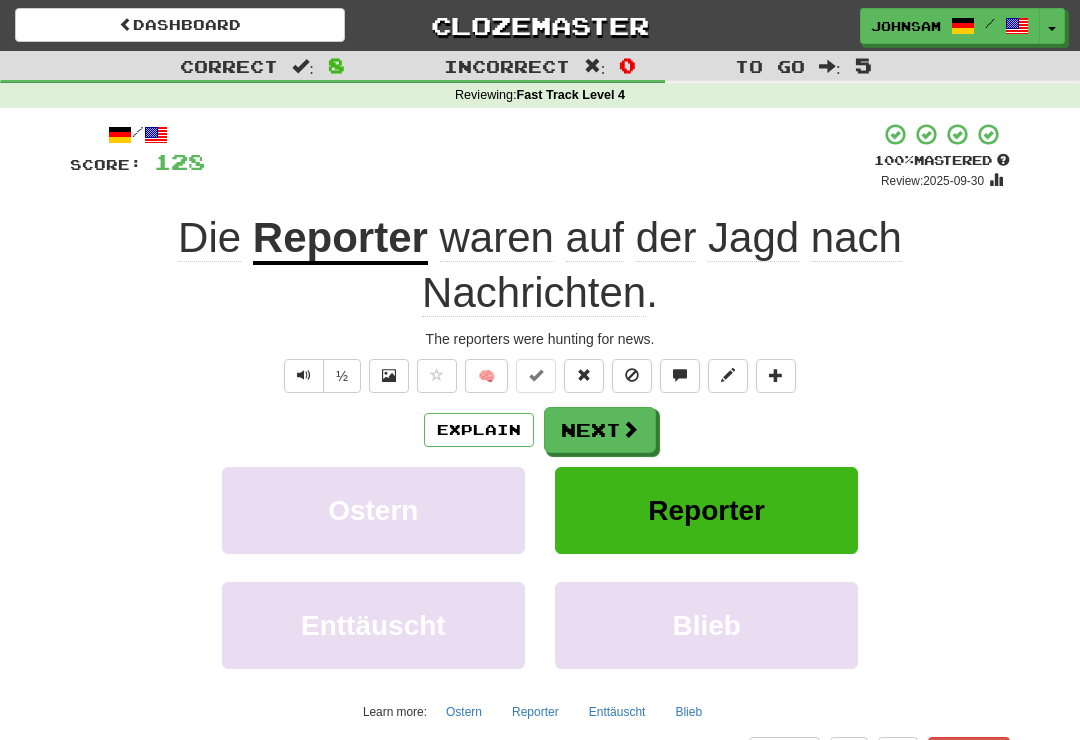 click on "Next" at bounding box center (600, 430) 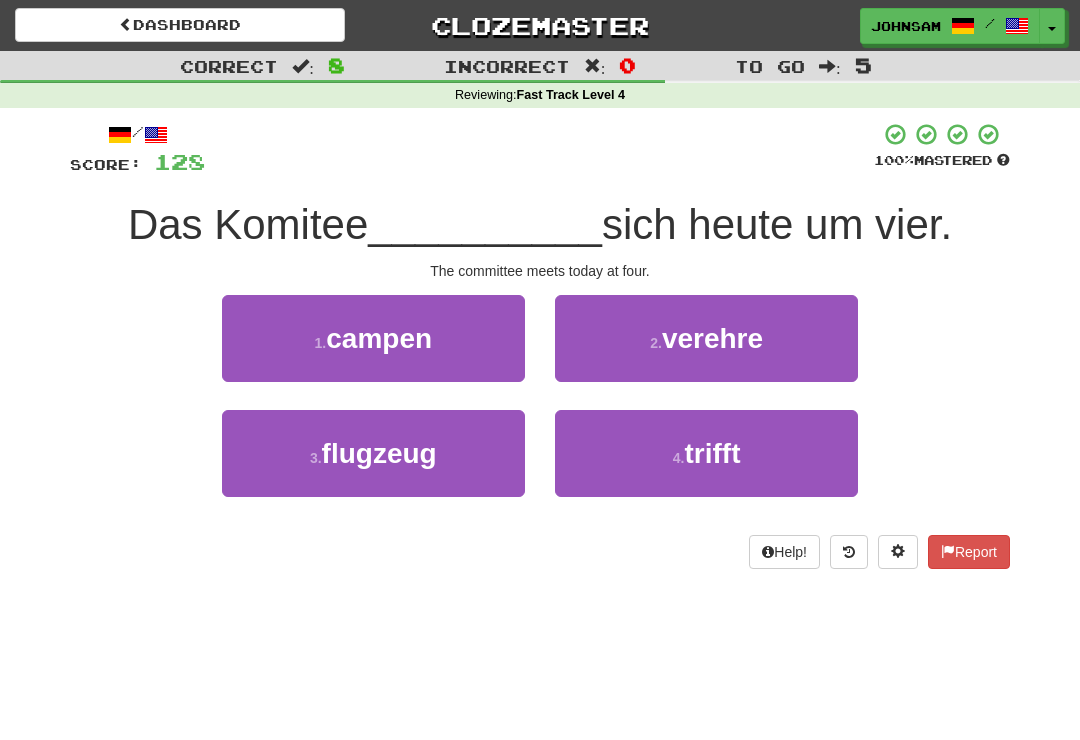 click on "4 .  trifft" at bounding box center [706, 453] 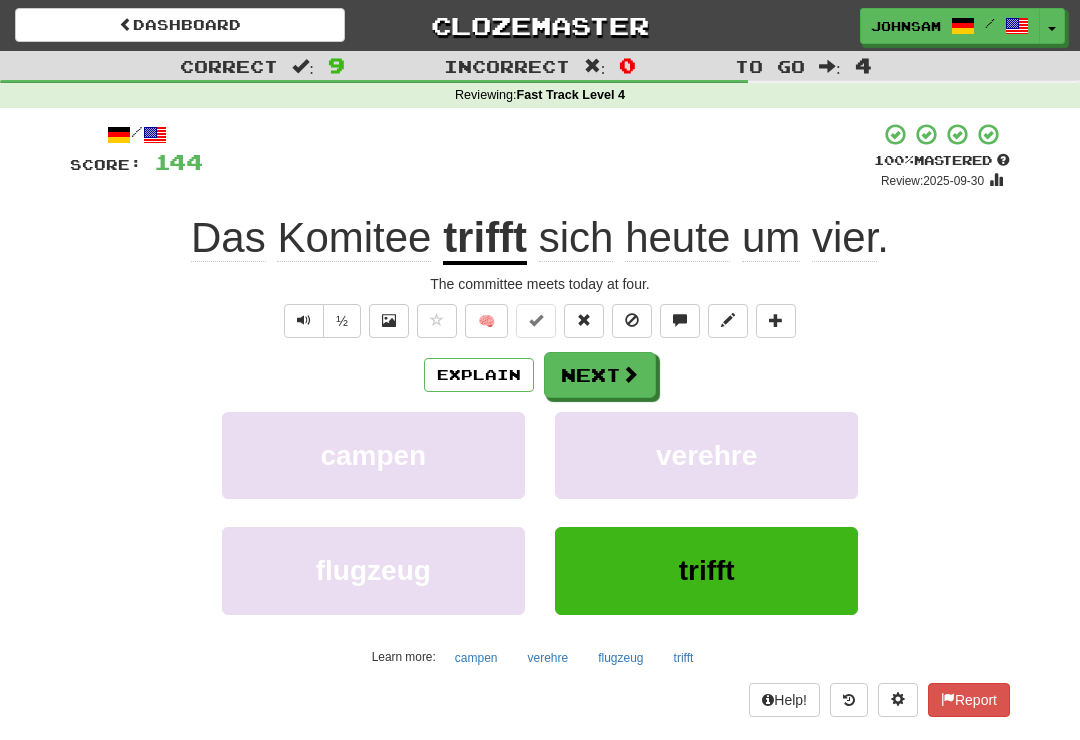 click on "Next" at bounding box center (600, 375) 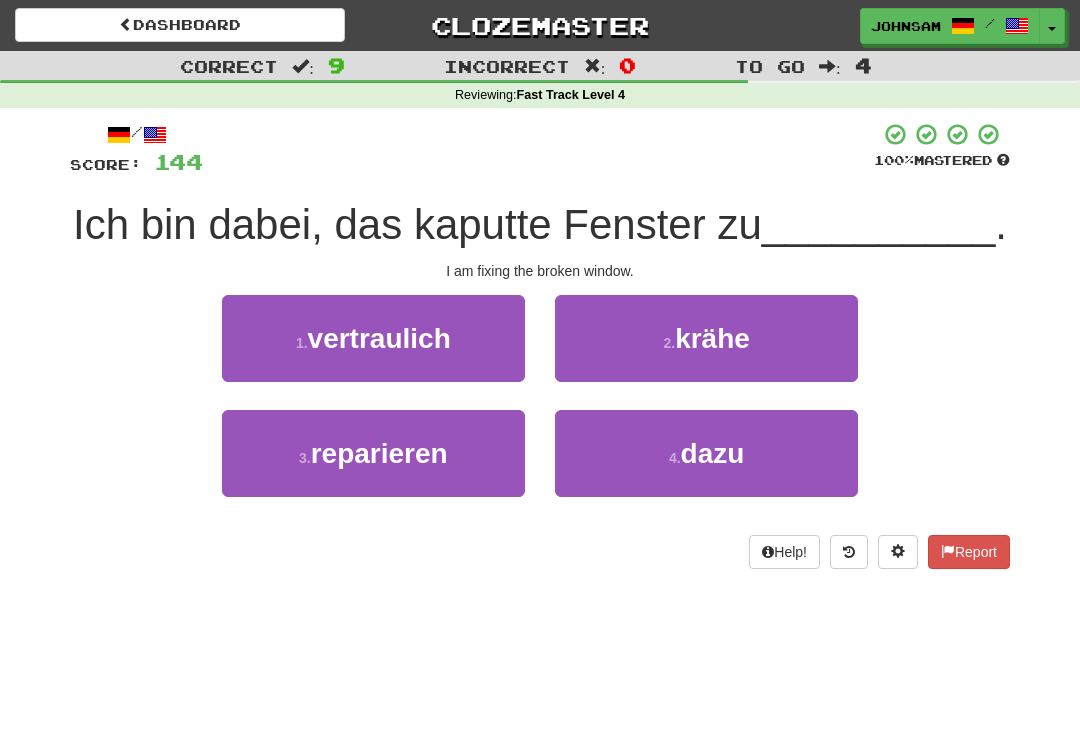 click on "3 .  reparieren" at bounding box center (373, 453) 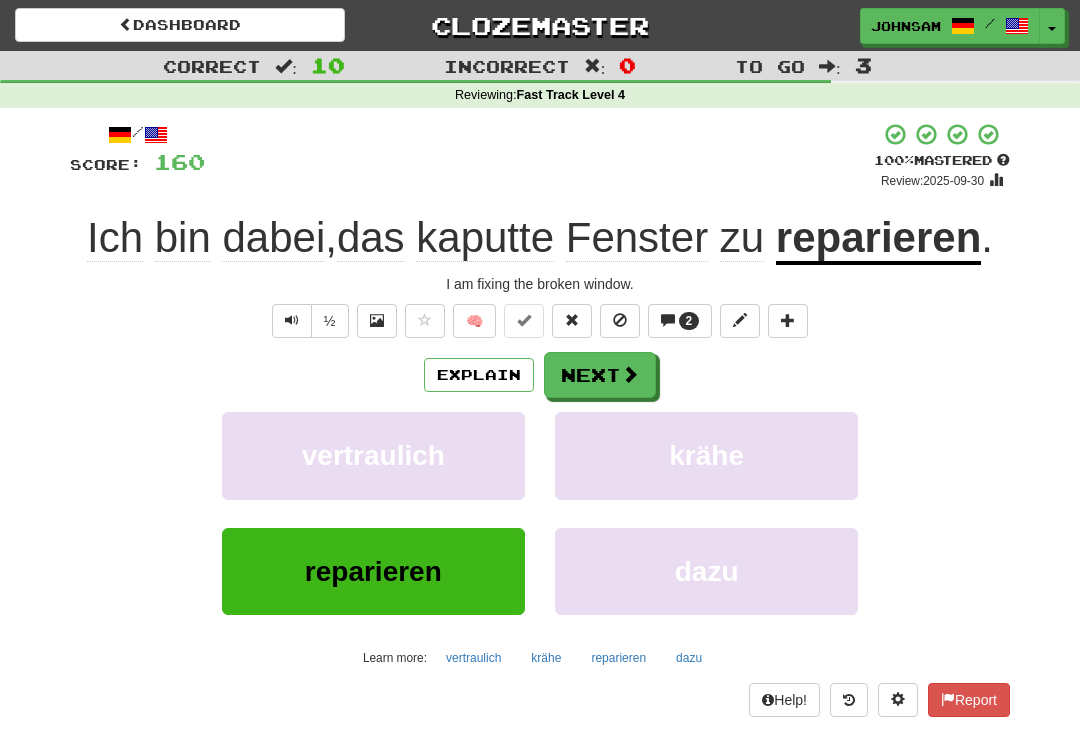 click at bounding box center [630, 374] 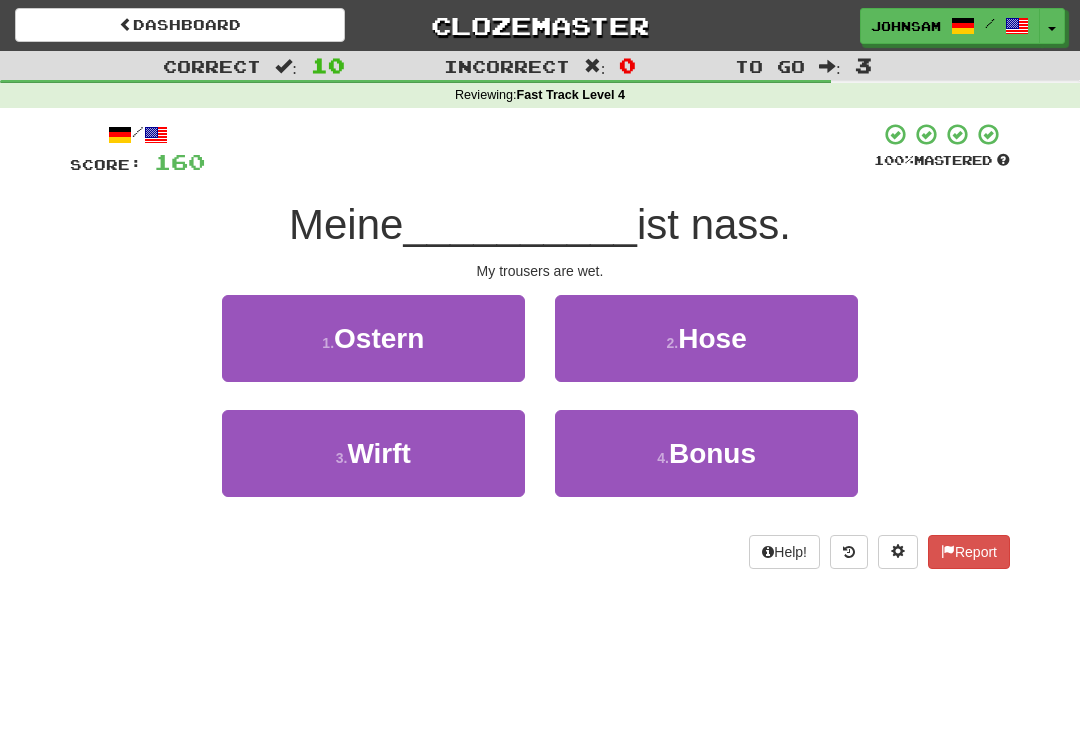click on "2 .  Hose" at bounding box center (706, 338) 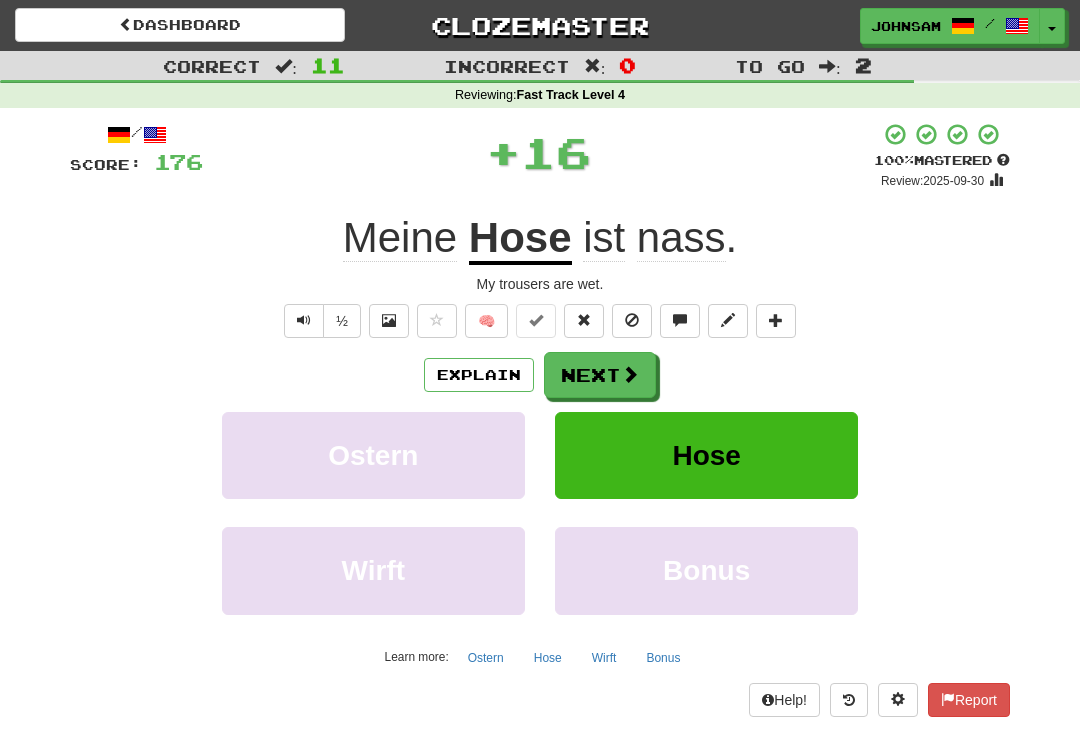 click at bounding box center (630, 374) 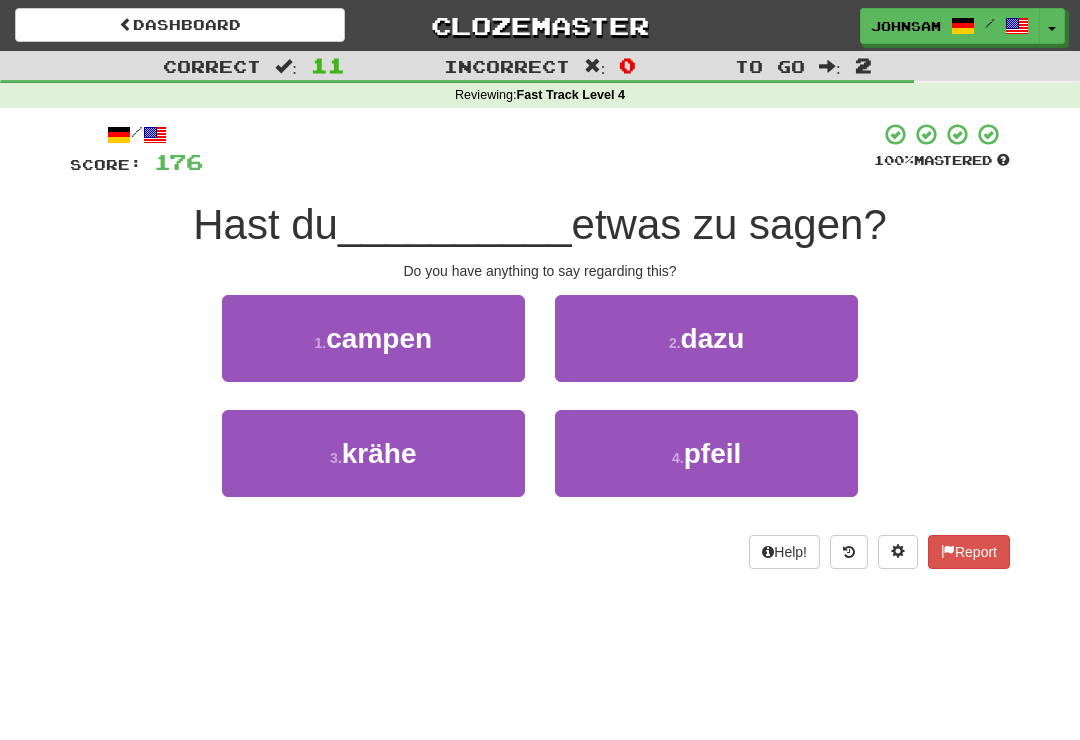 click on "dazu" at bounding box center [713, 338] 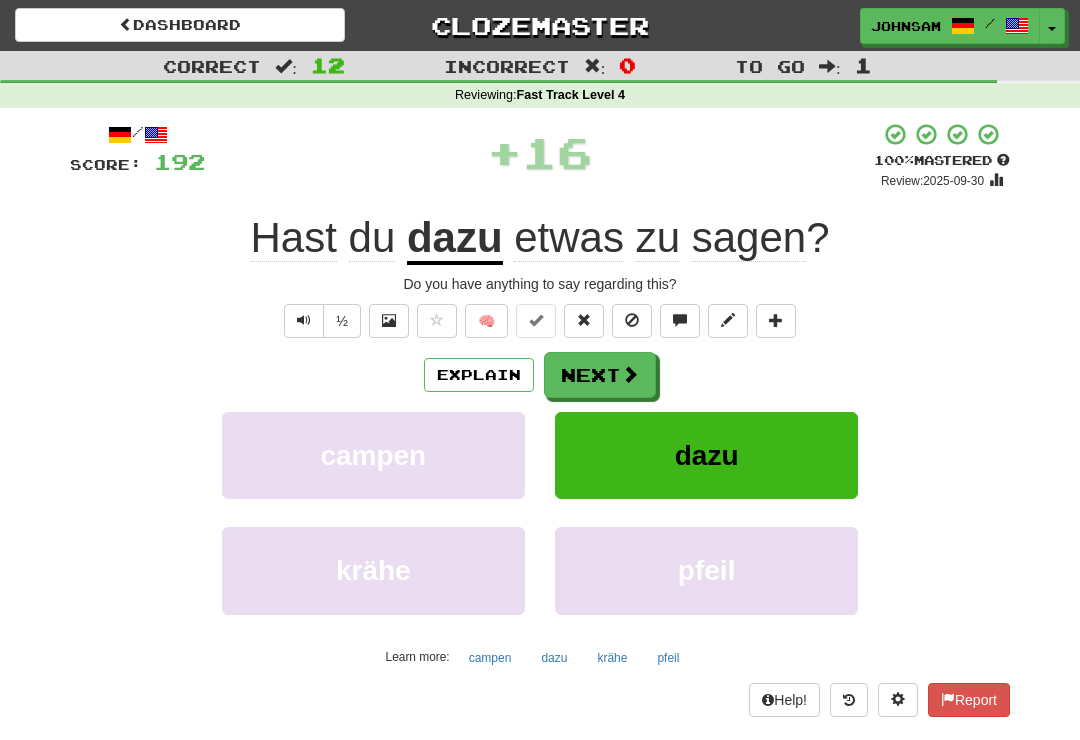 click at bounding box center [630, 374] 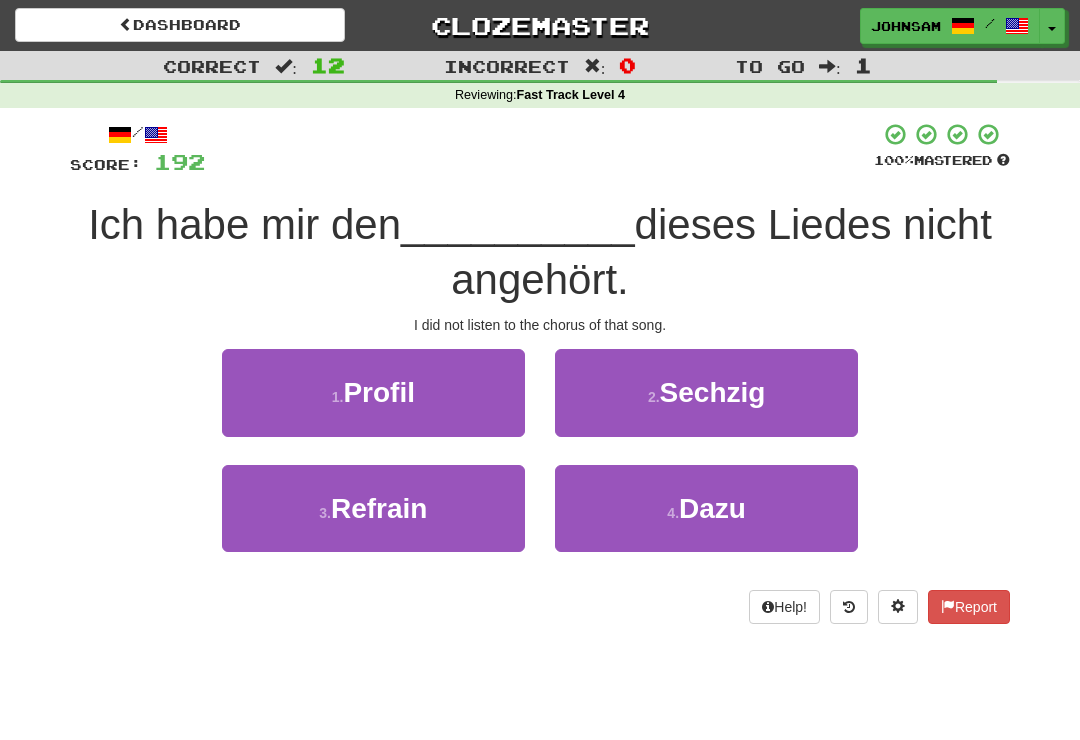 click on "3 .  Refrain" at bounding box center (373, 508) 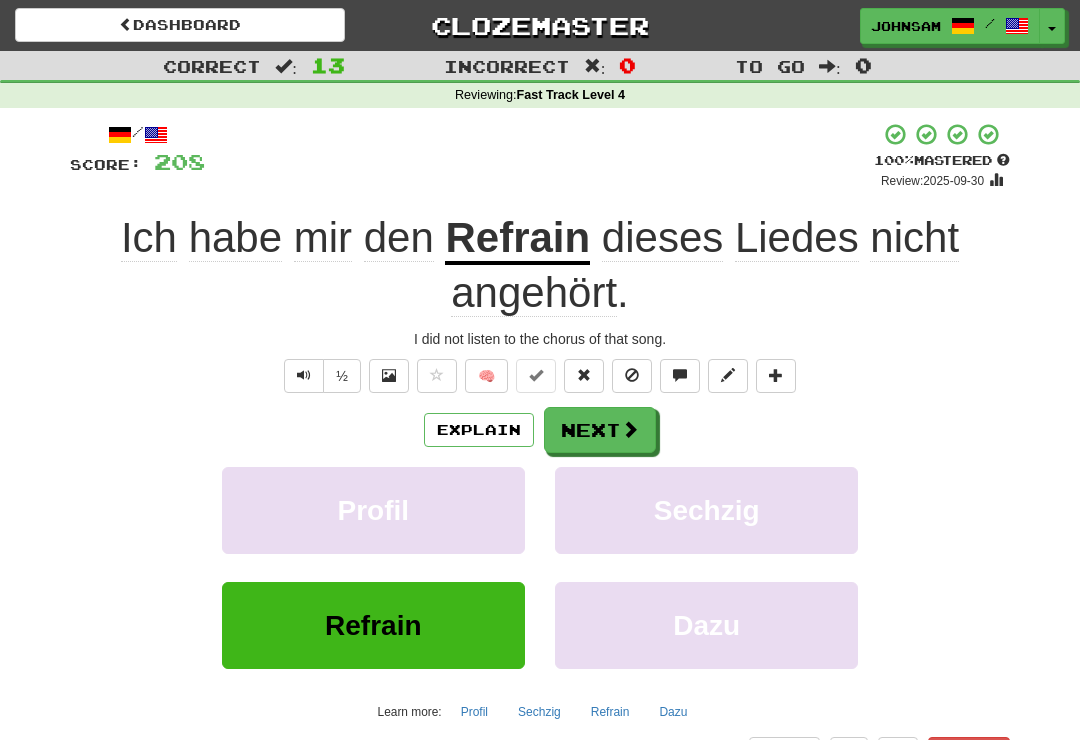 click at bounding box center (630, 429) 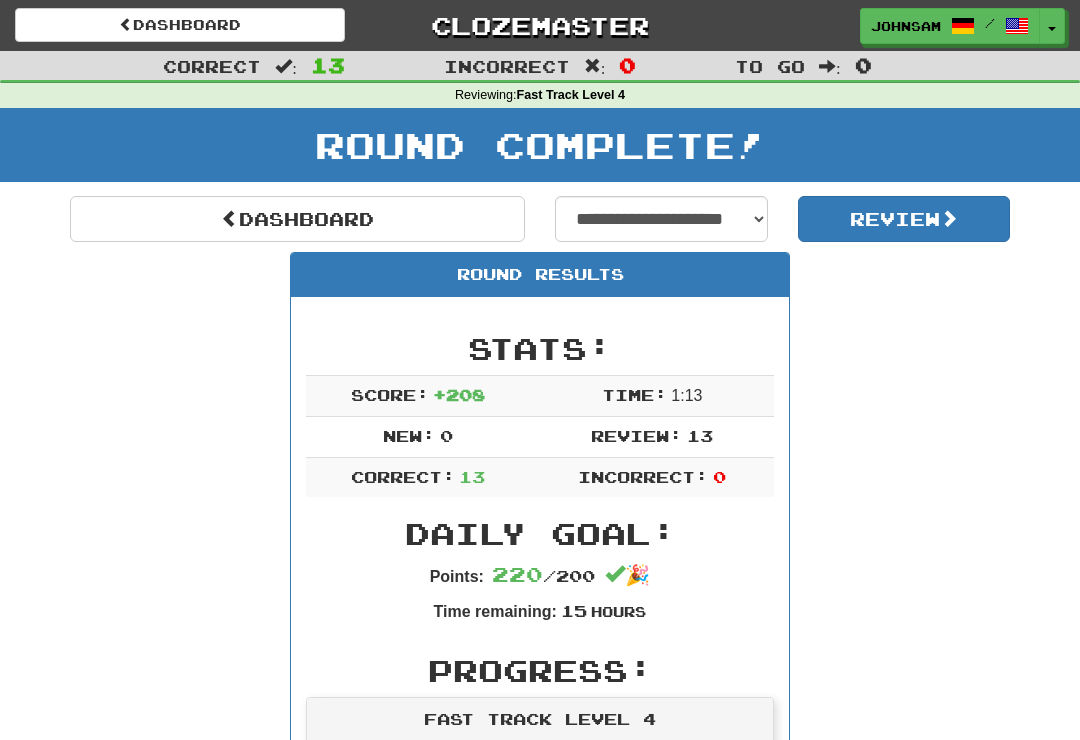 click on "Dashboard" at bounding box center (297, 219) 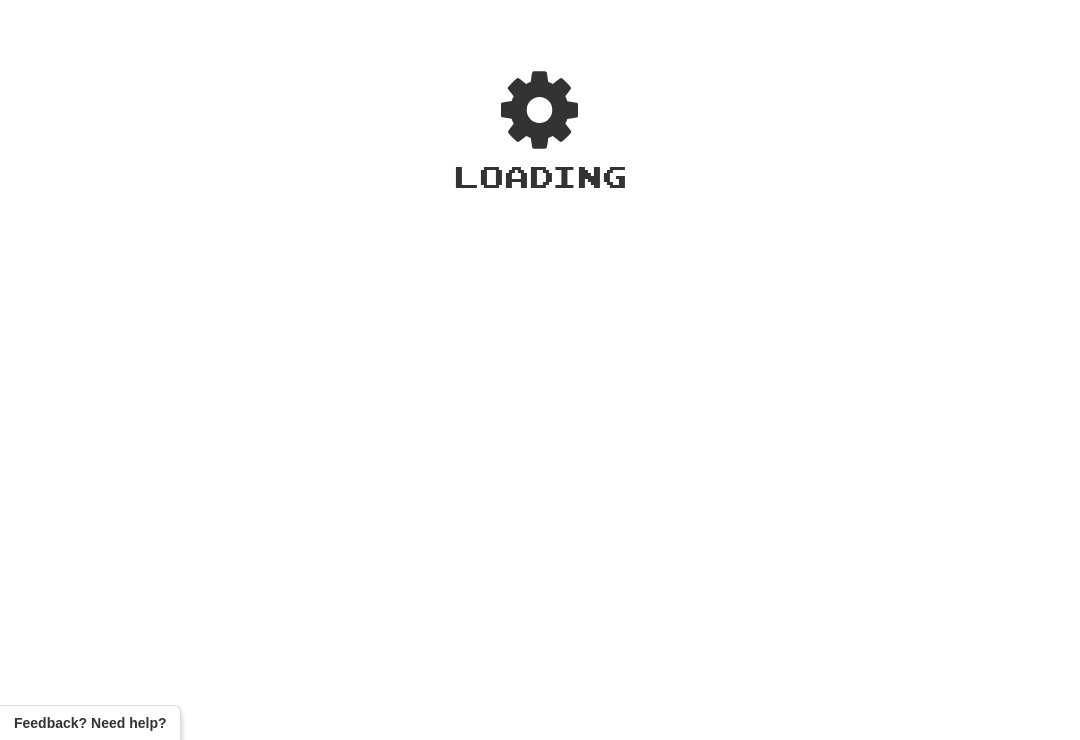scroll, scrollTop: 0, scrollLeft: 0, axis: both 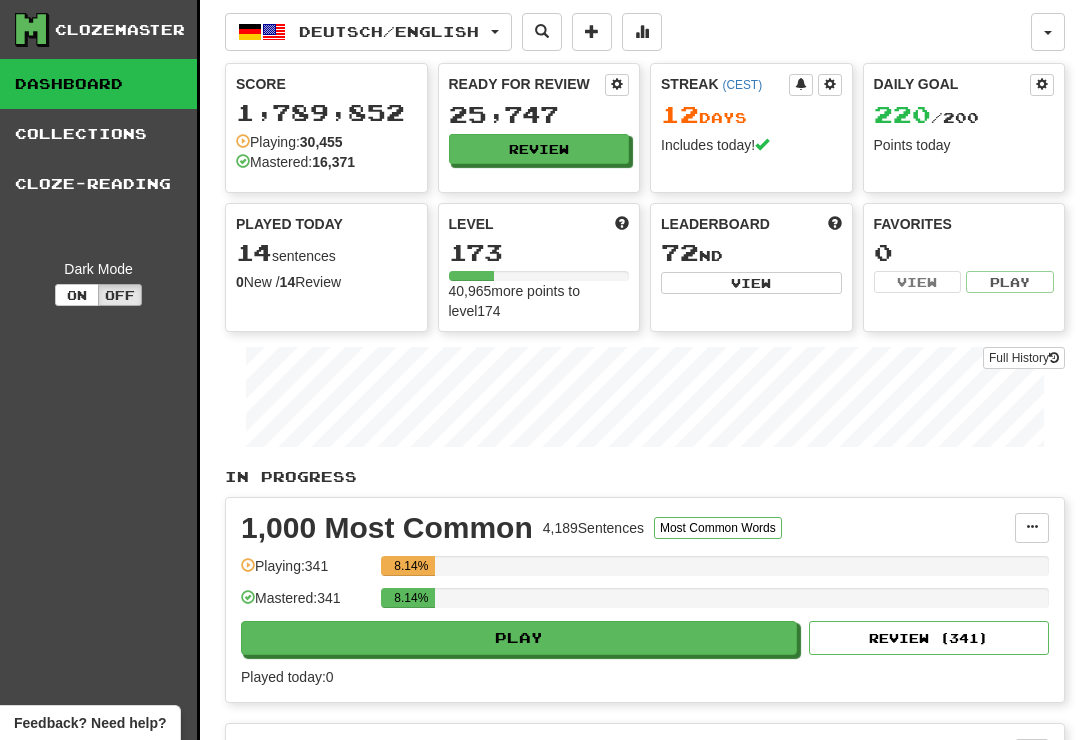click on "Review" at bounding box center [539, 149] 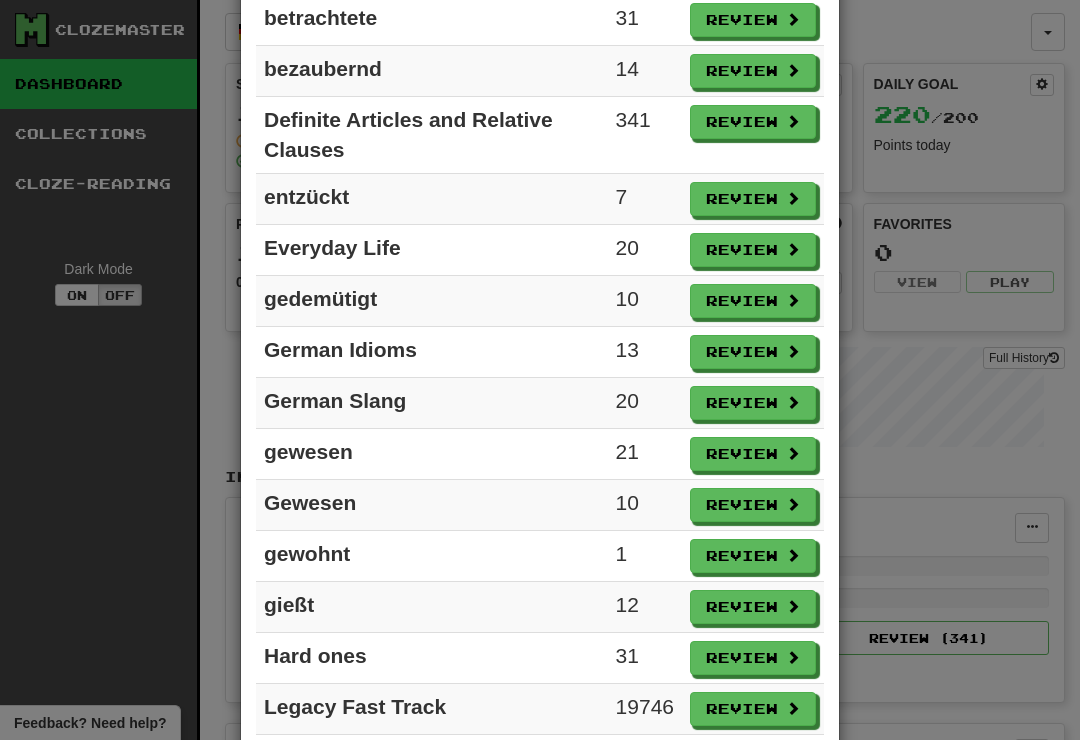 scroll, scrollTop: 950, scrollLeft: 0, axis: vertical 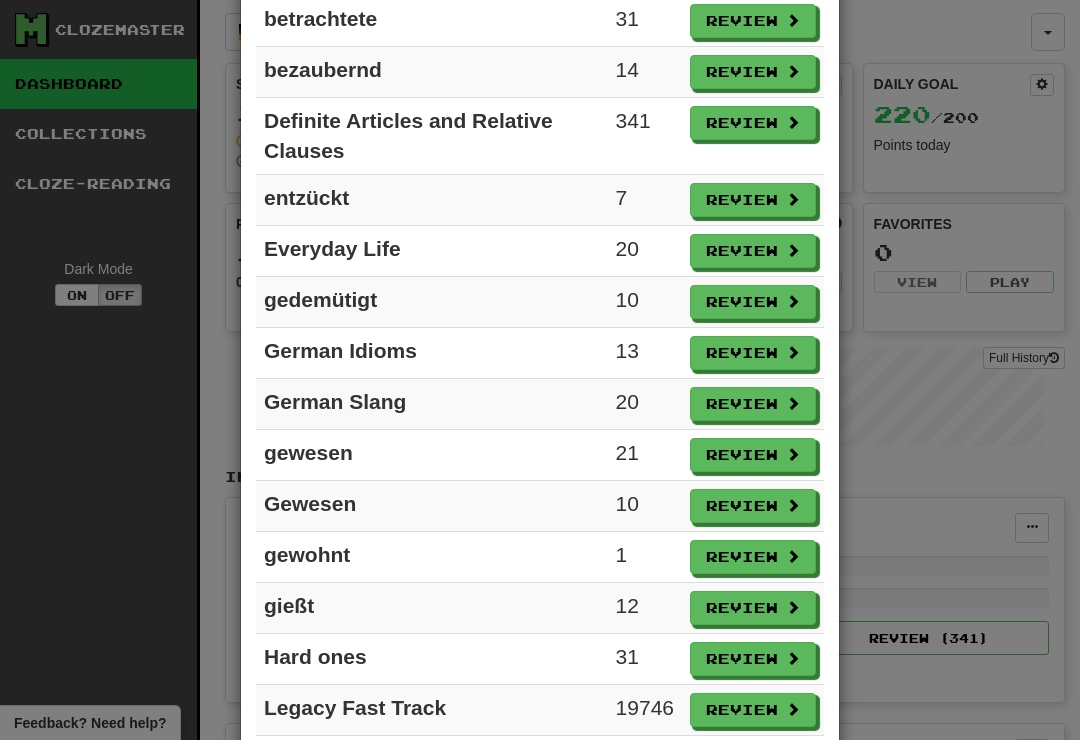 click on "Review" at bounding box center (753, 251) 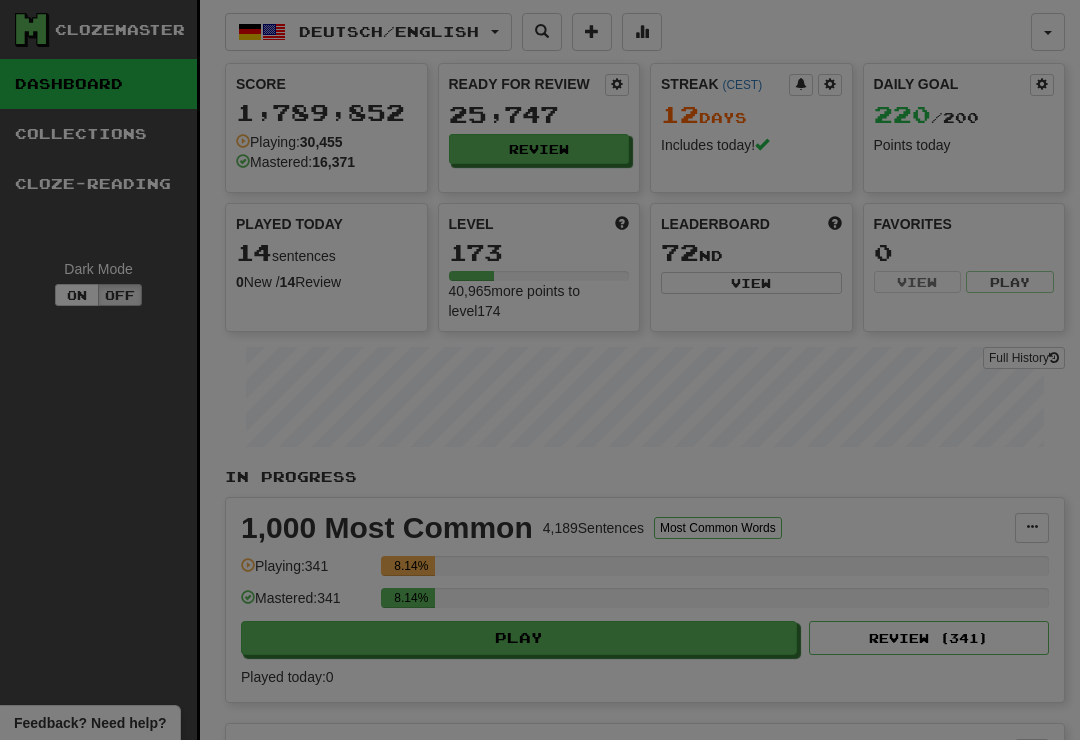 select on "**" 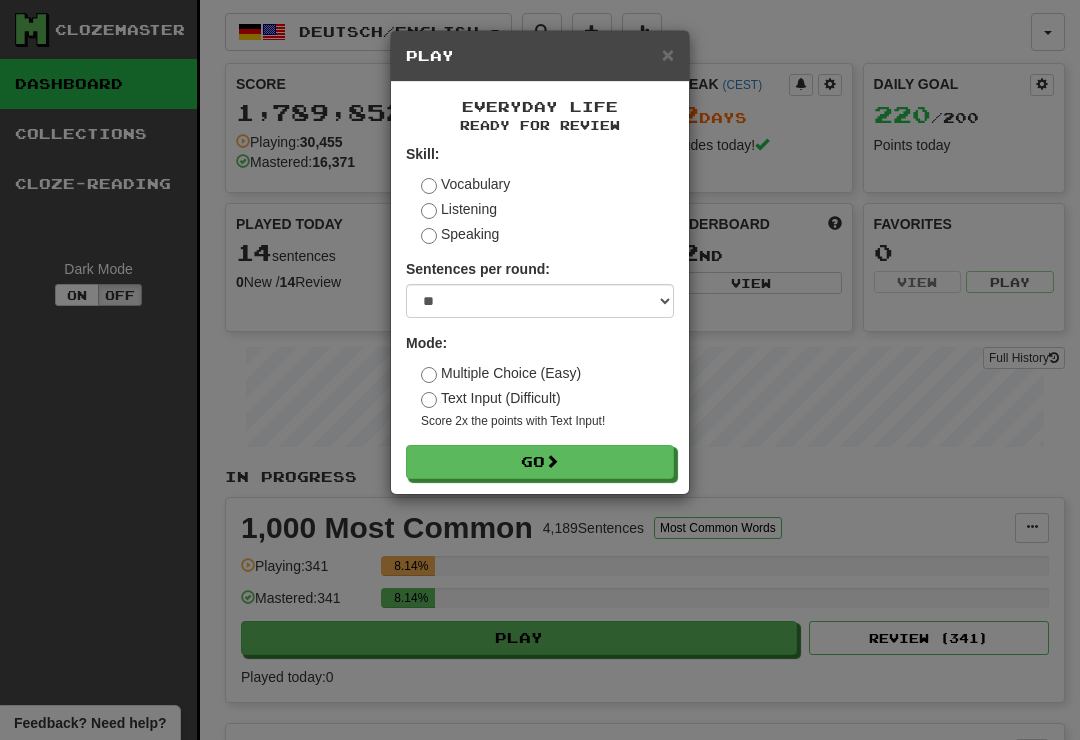 click at bounding box center [552, 461] 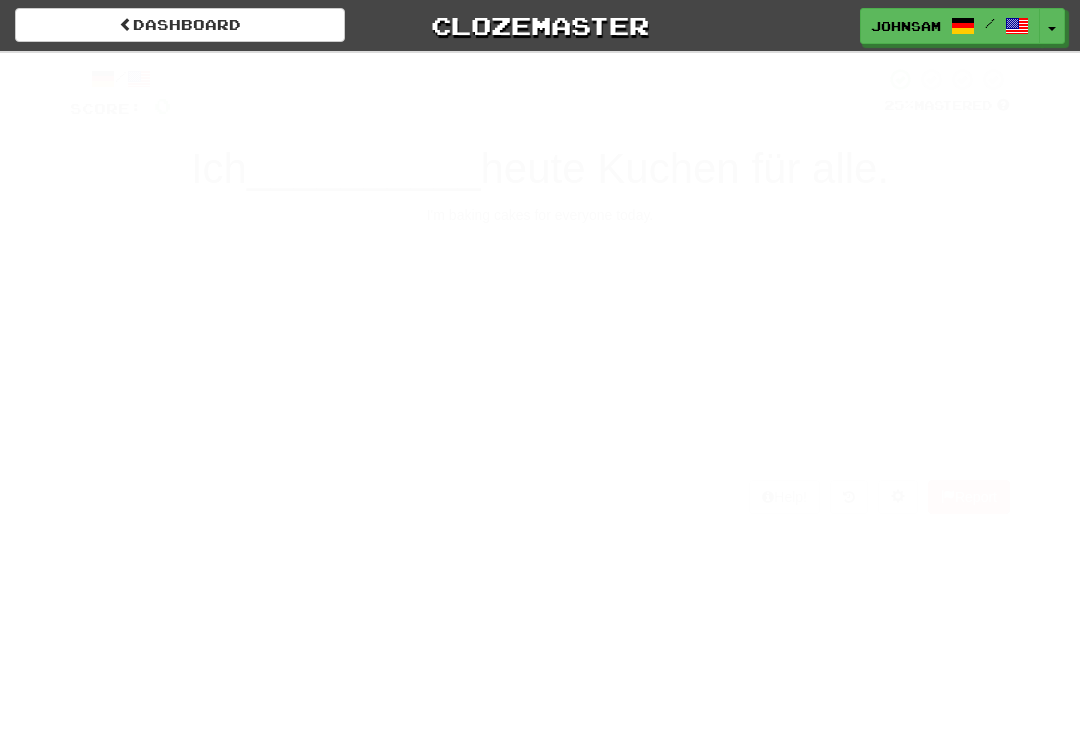 scroll, scrollTop: 0, scrollLeft: 0, axis: both 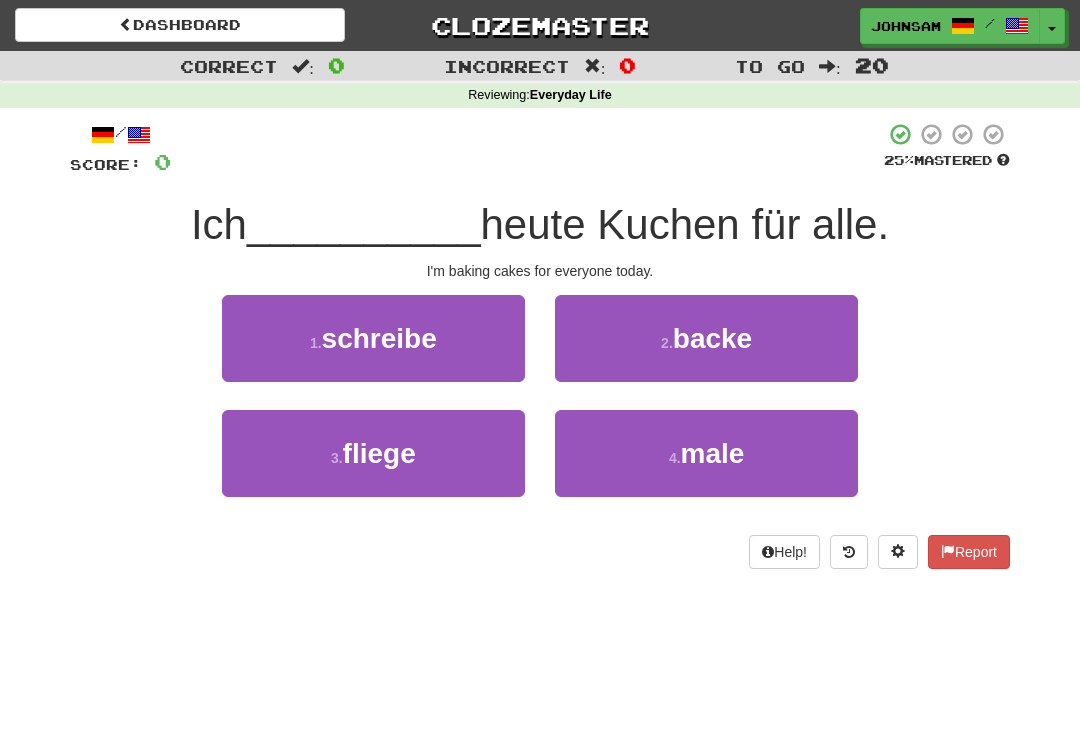 click on "backe" at bounding box center (712, 338) 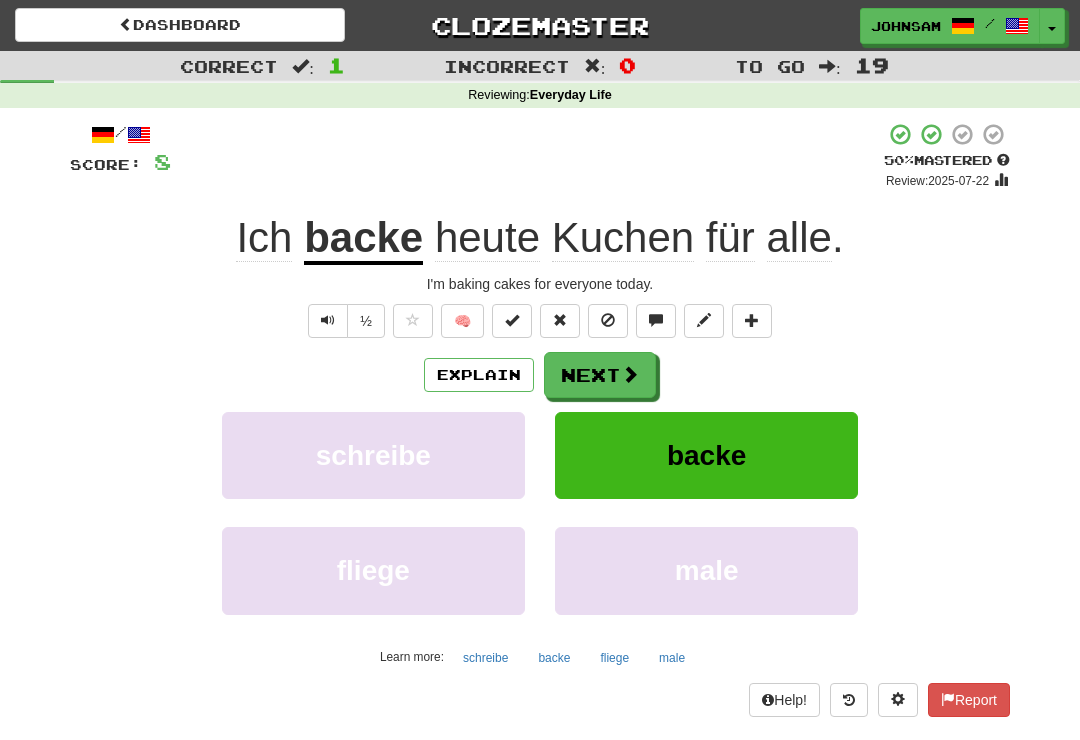 click at bounding box center (630, 374) 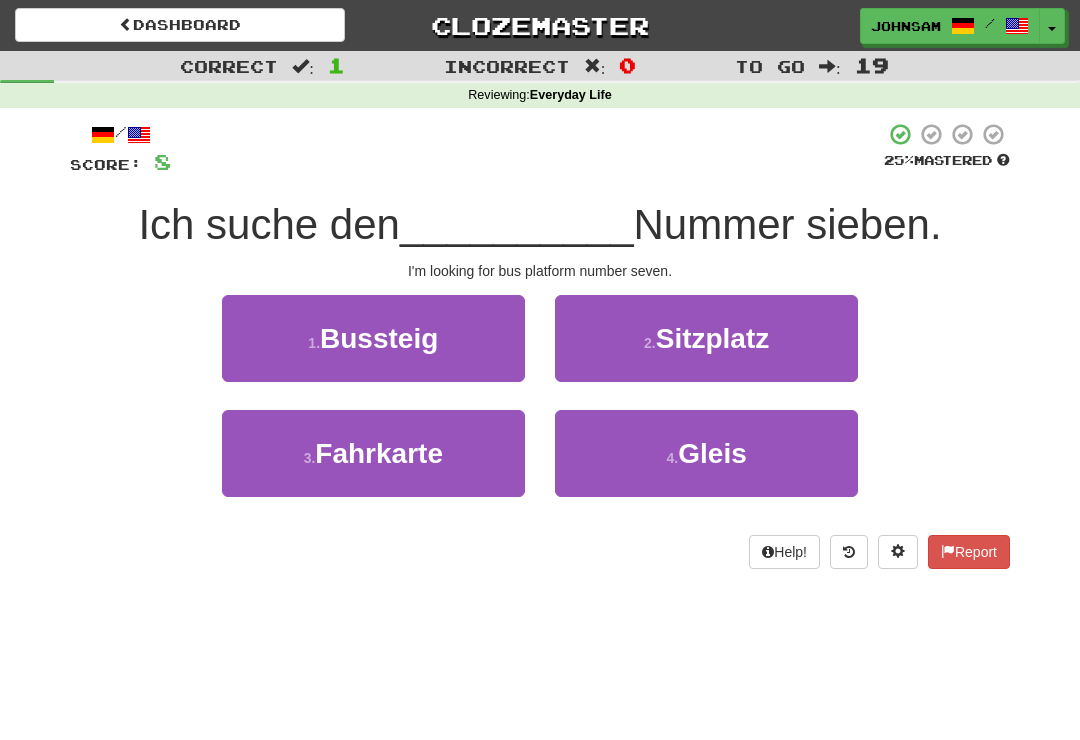 click on "1 .  Bussteig" at bounding box center (373, 338) 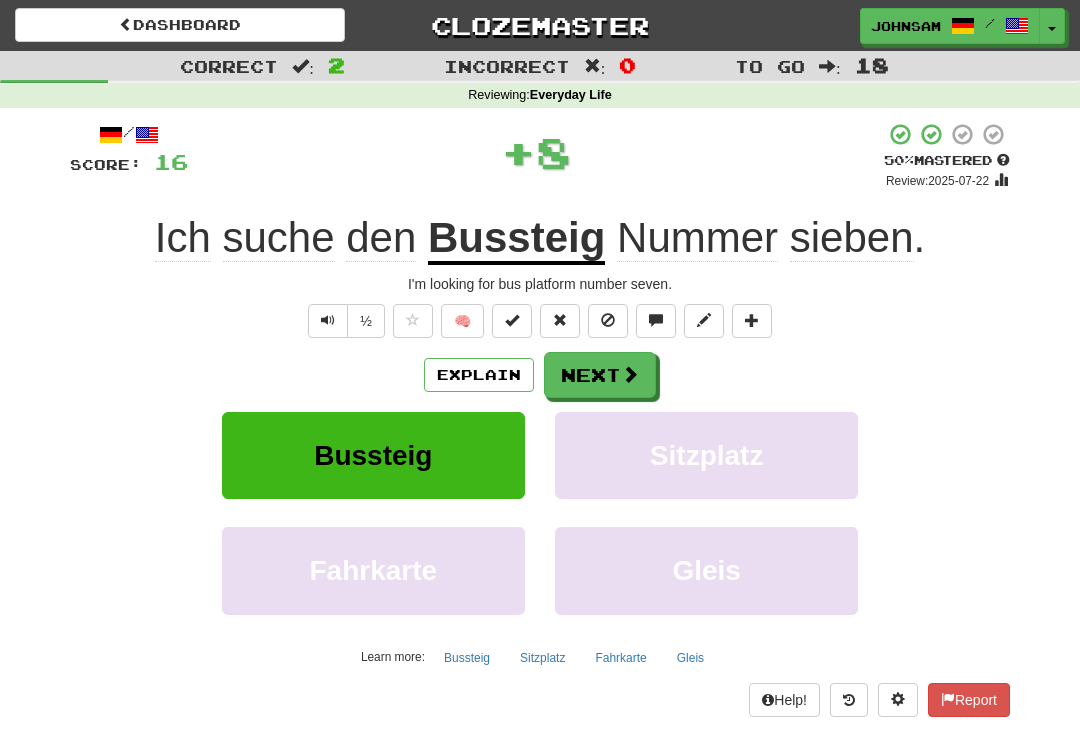 click on "Next" at bounding box center (600, 375) 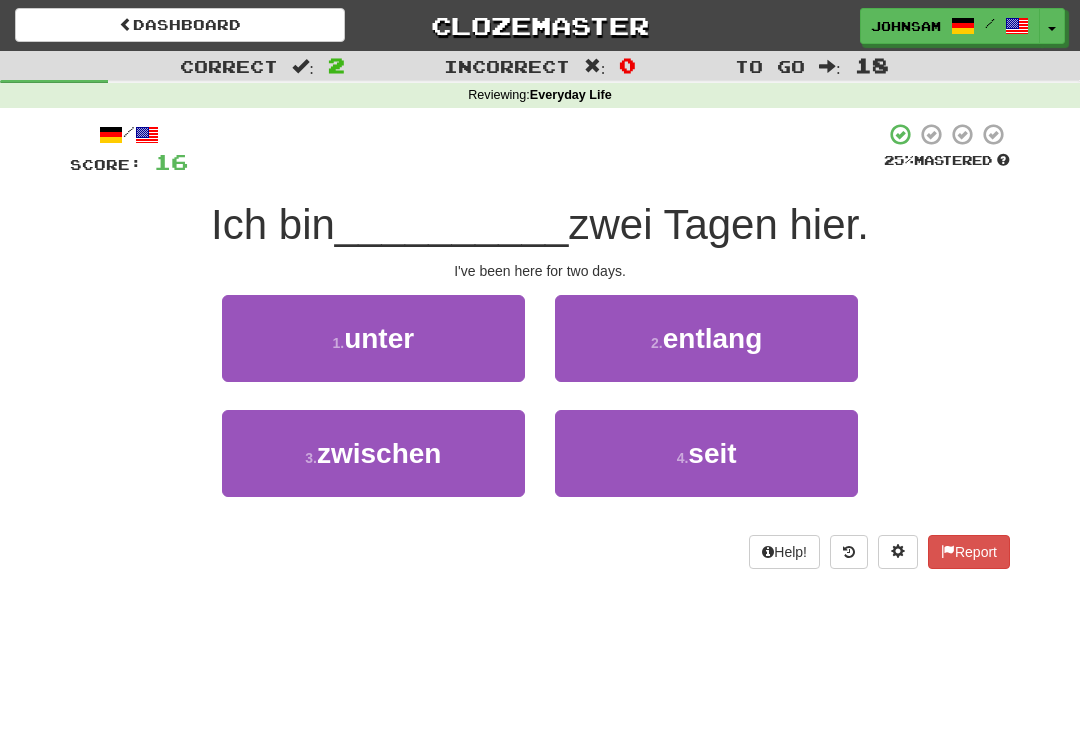 click on "4 .  seit" at bounding box center [706, 453] 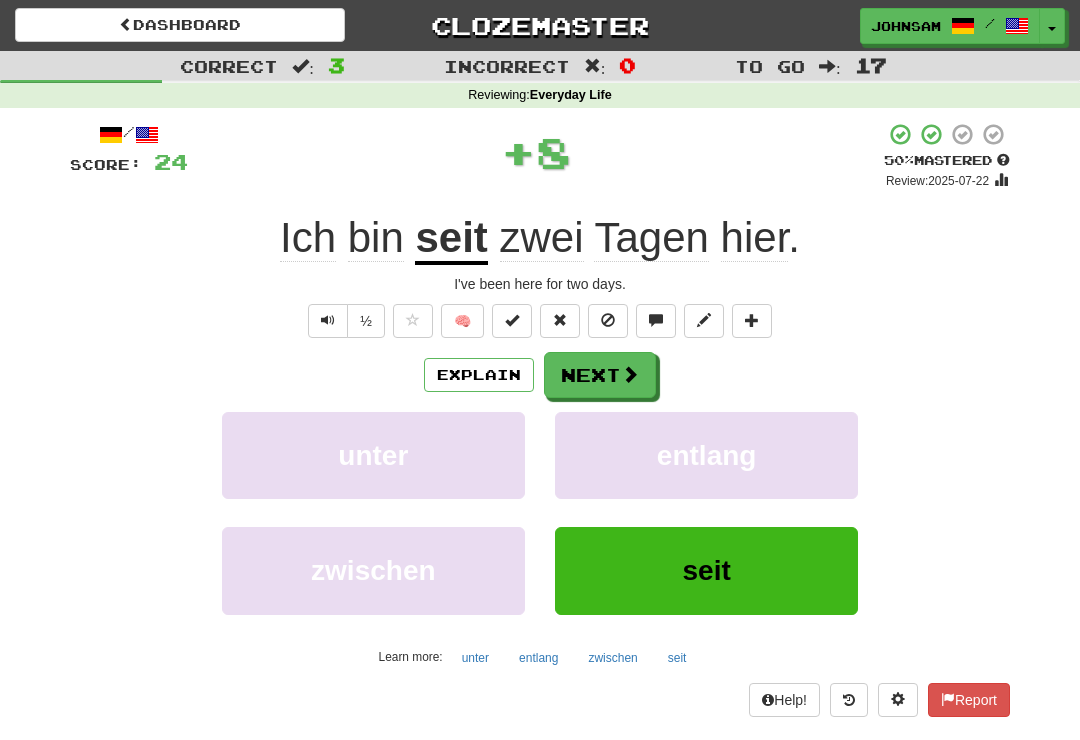 click at bounding box center (630, 374) 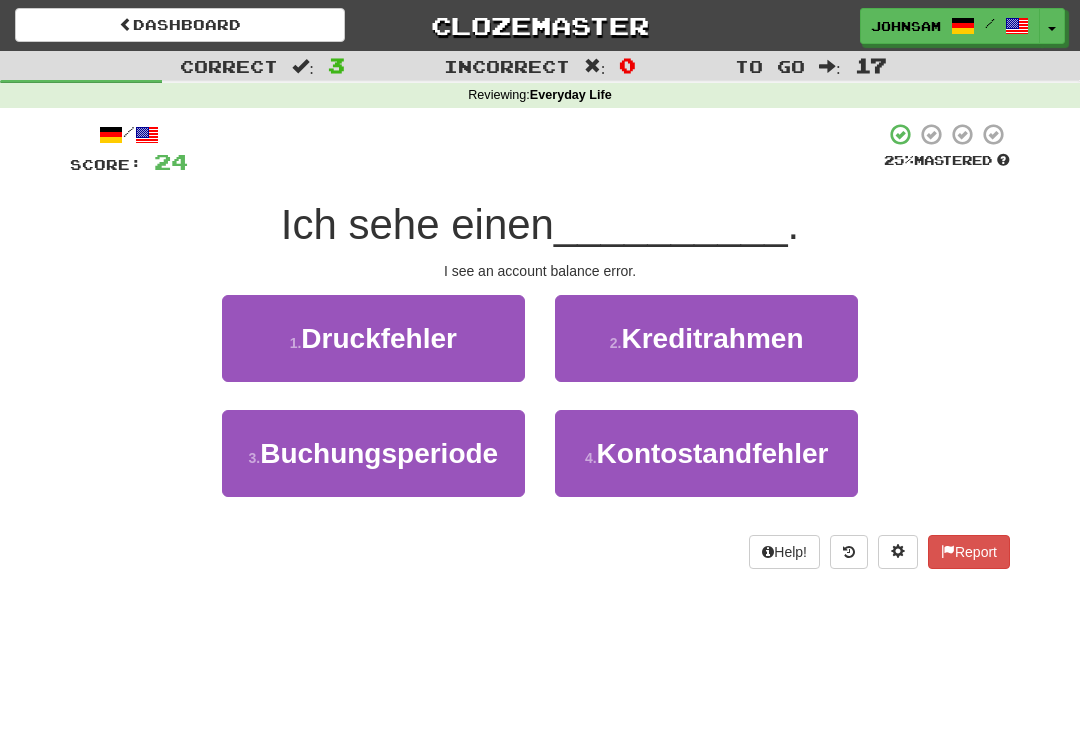 click on "Kontostandfehler" at bounding box center [713, 453] 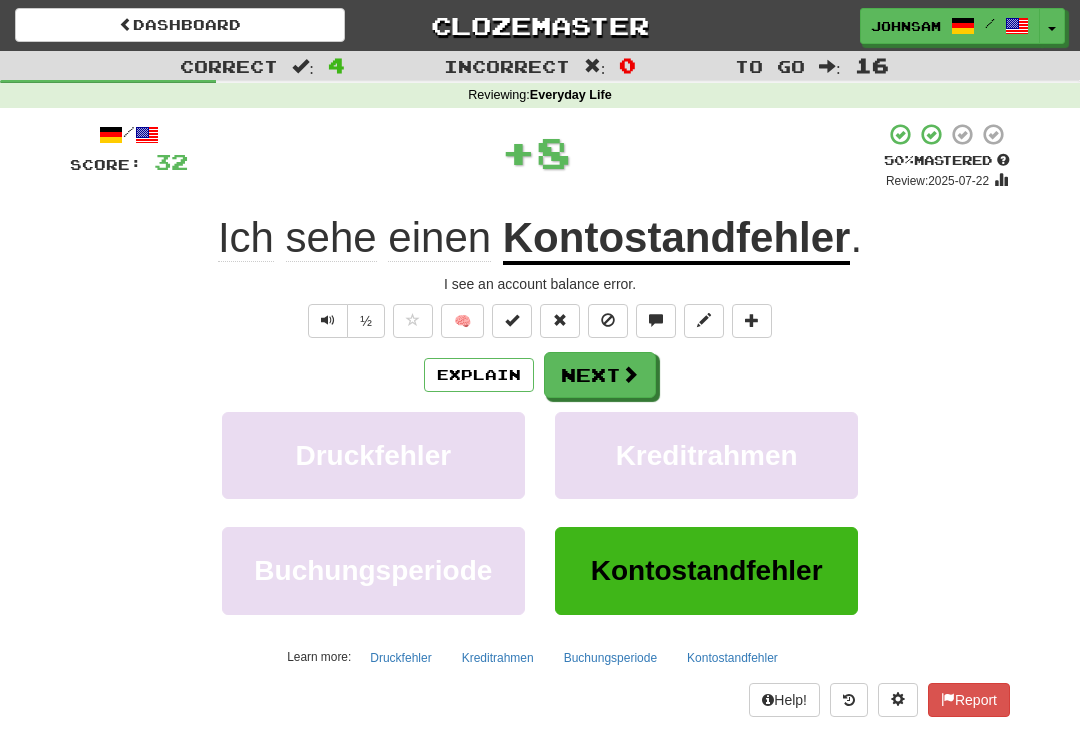 click at bounding box center [630, 374] 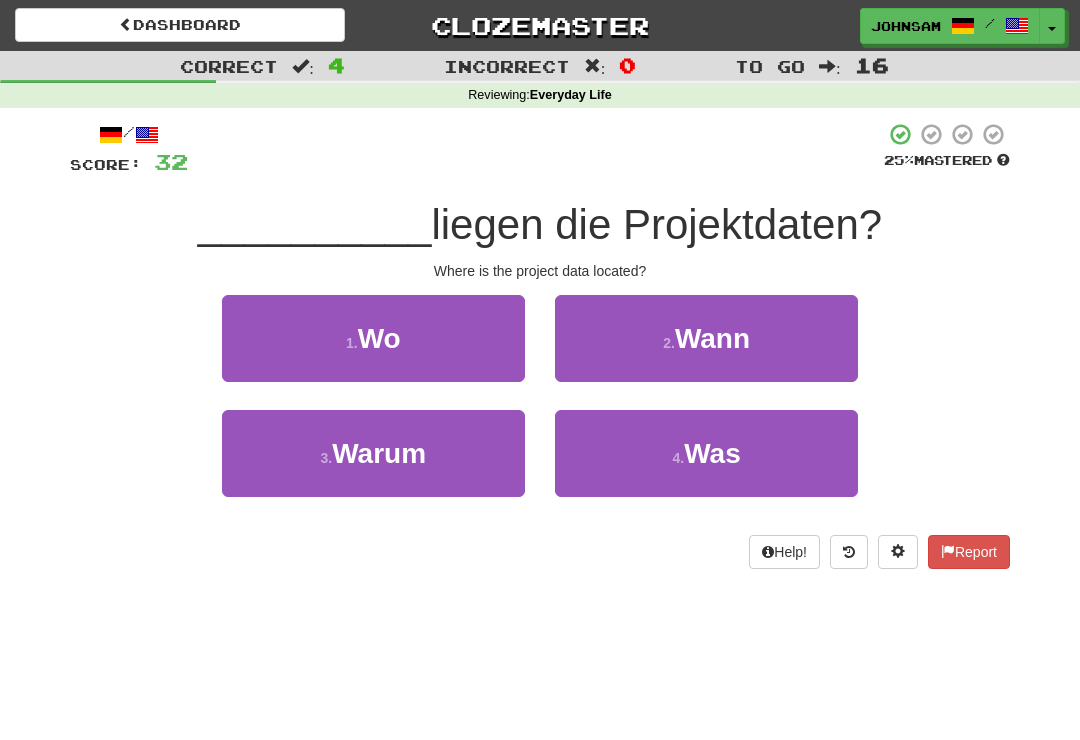click on "1 .  Wo" at bounding box center [373, 338] 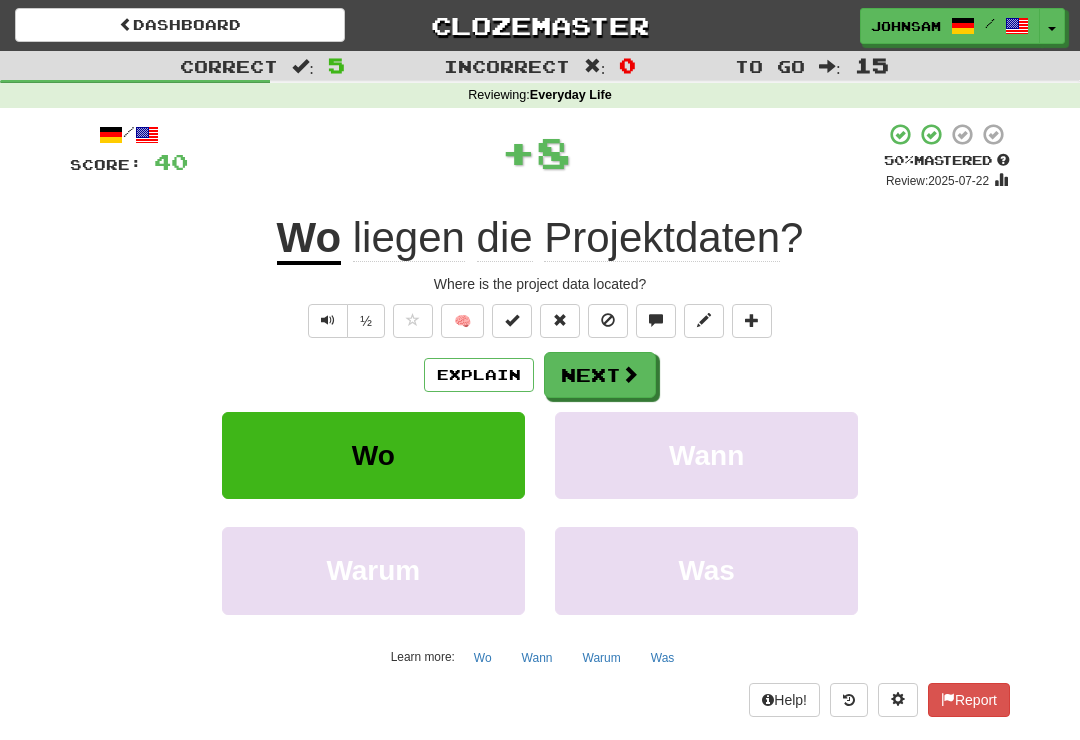 click at bounding box center [630, 374] 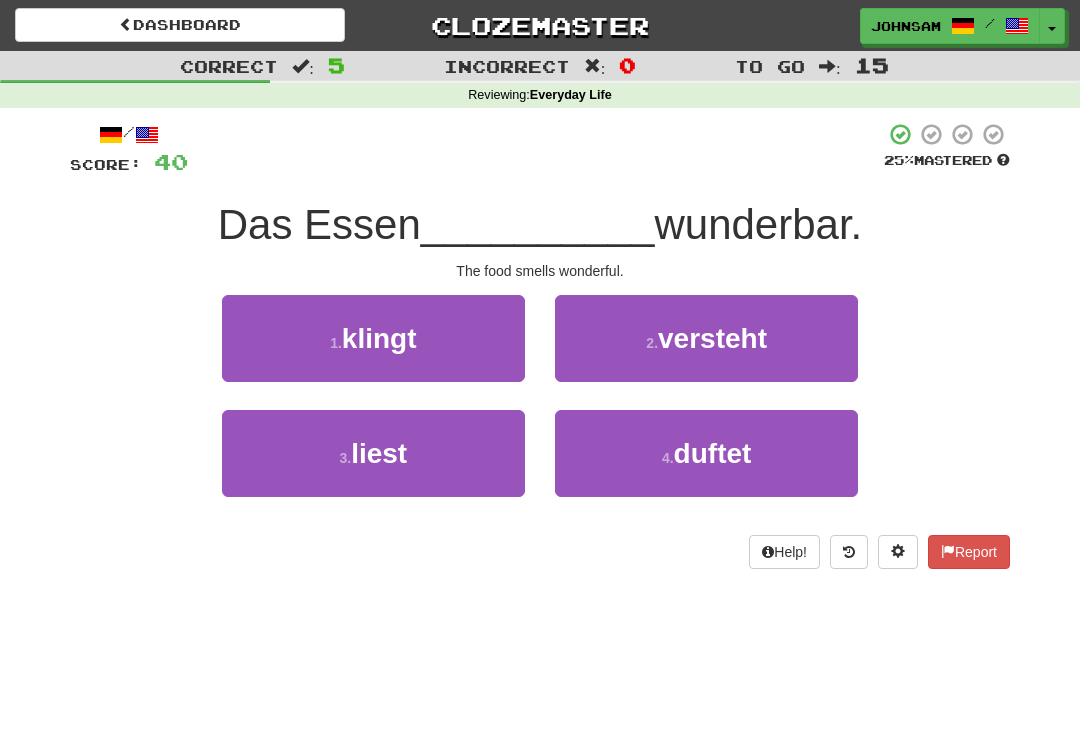 click on "4 .  duftet" at bounding box center [706, 453] 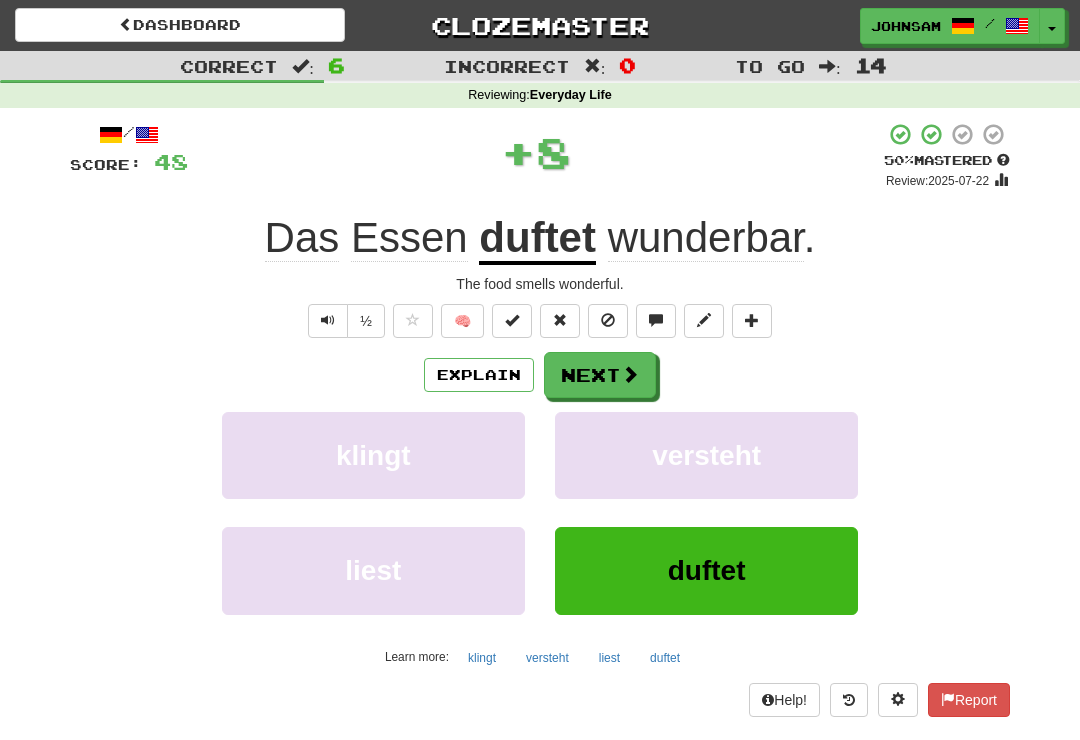 click at bounding box center (630, 374) 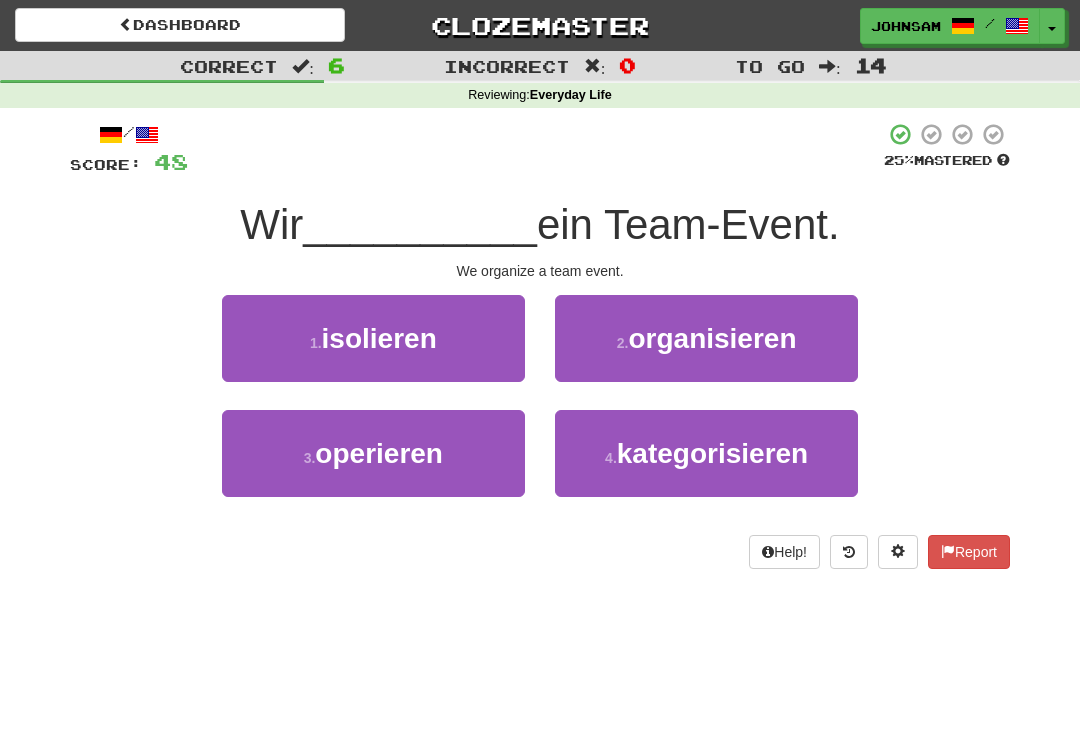 click on "organisieren" at bounding box center (712, 338) 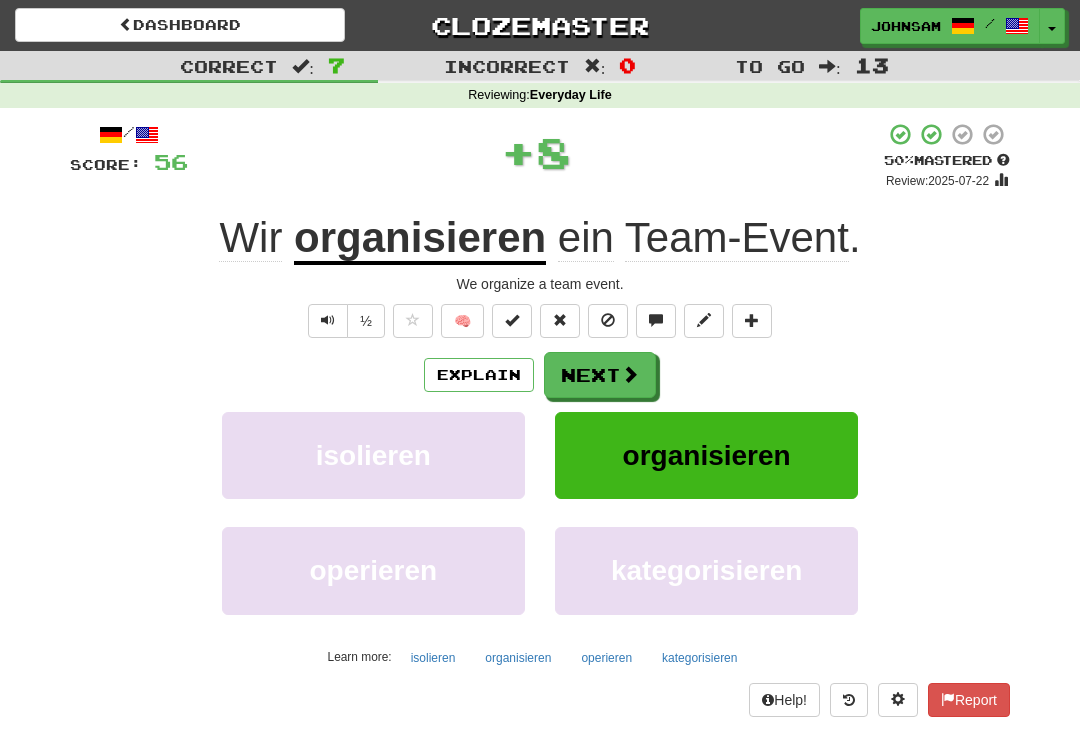 click at bounding box center [630, 374] 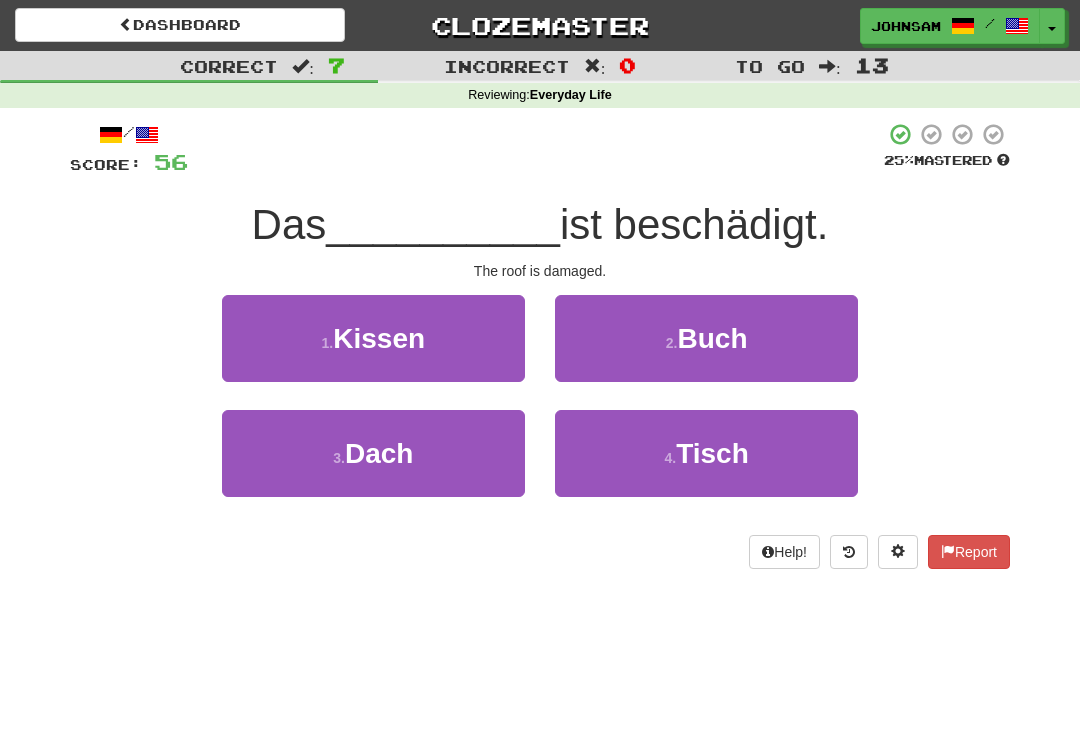 click on "3 .  Dach" at bounding box center [373, 453] 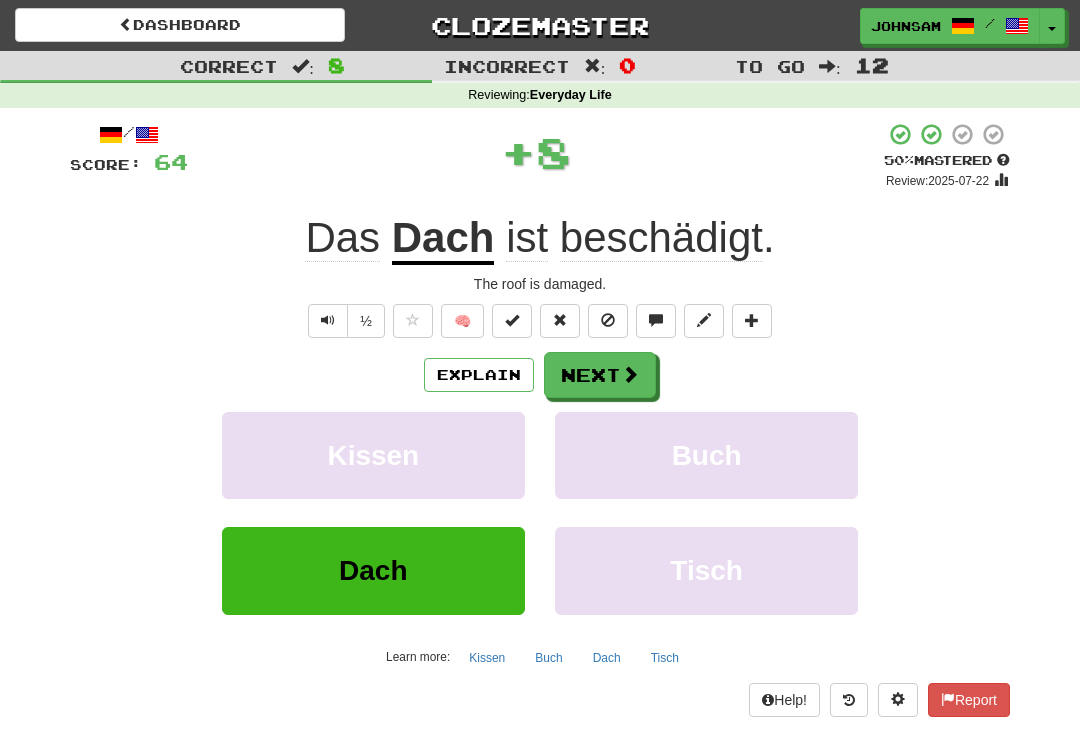click at bounding box center [630, 374] 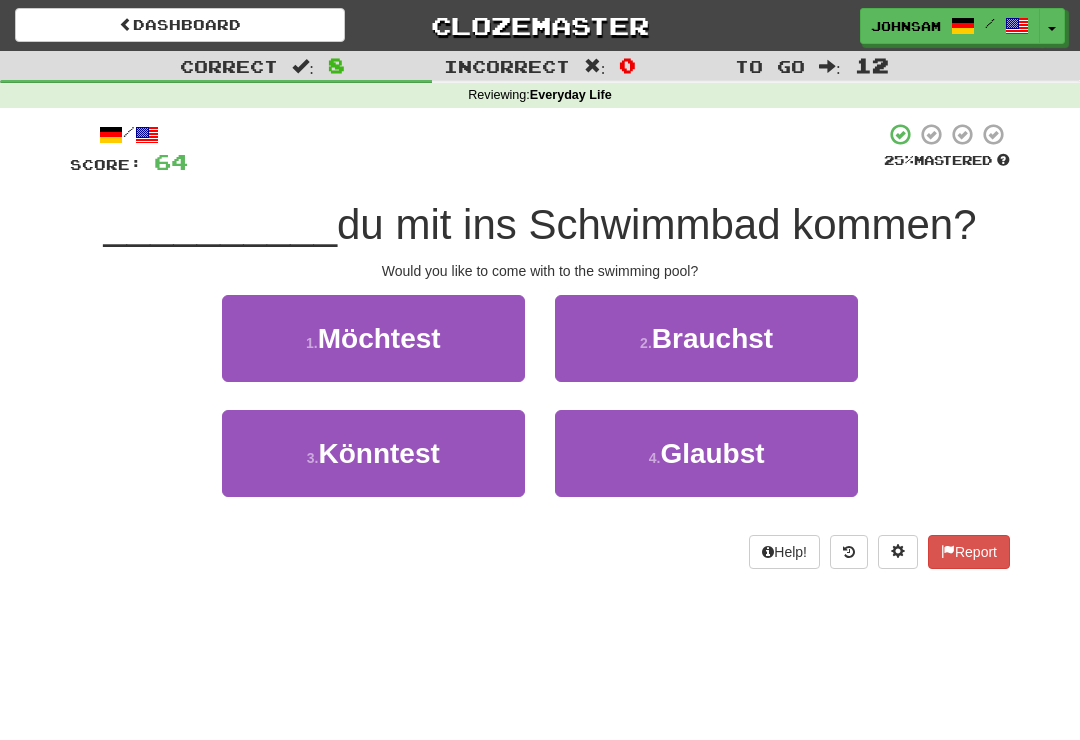 click on "1 .  Möchtest" at bounding box center [373, 338] 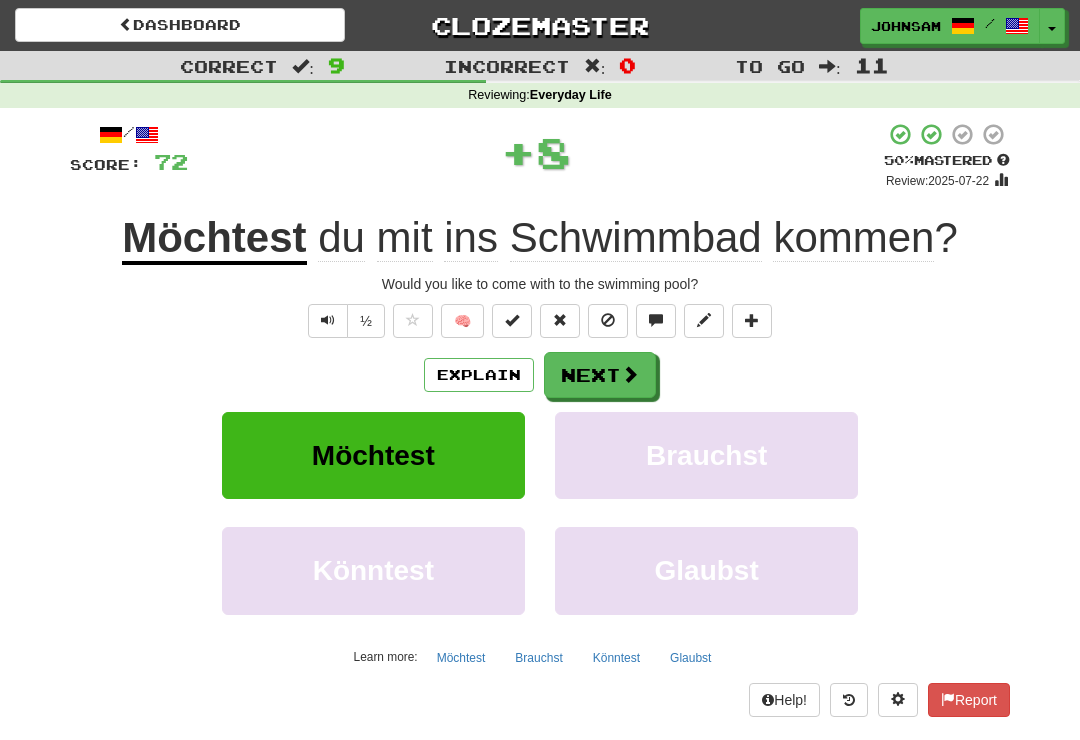 click at bounding box center (630, 374) 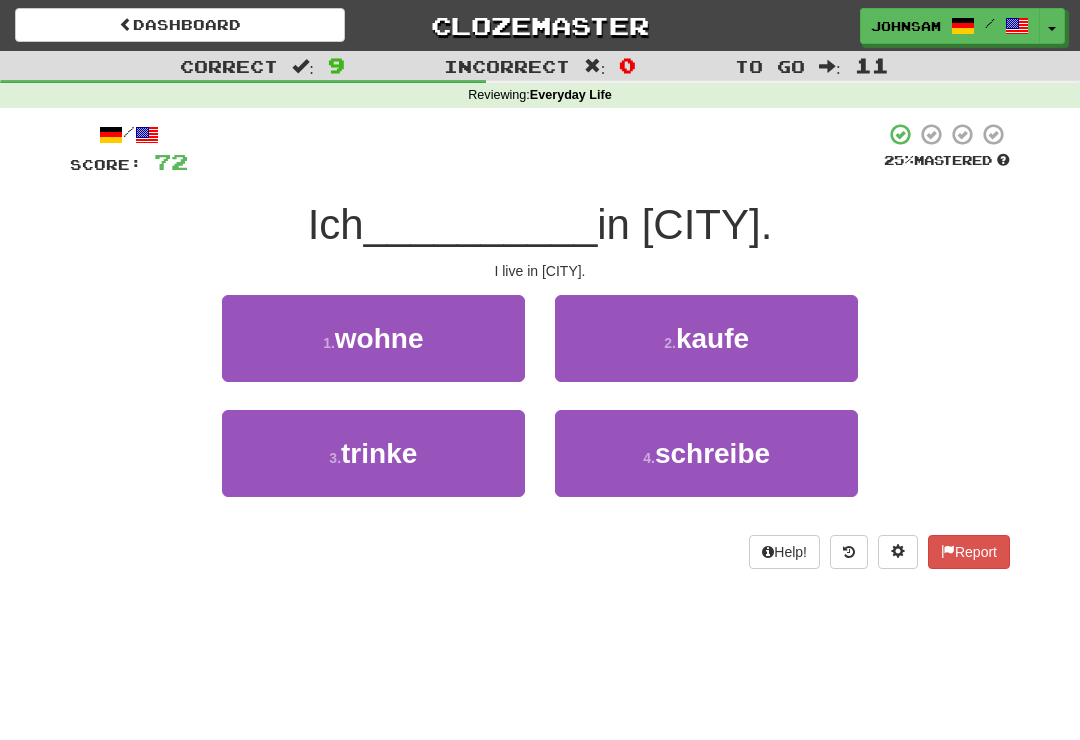 click on "1 .  wohne" at bounding box center (373, 338) 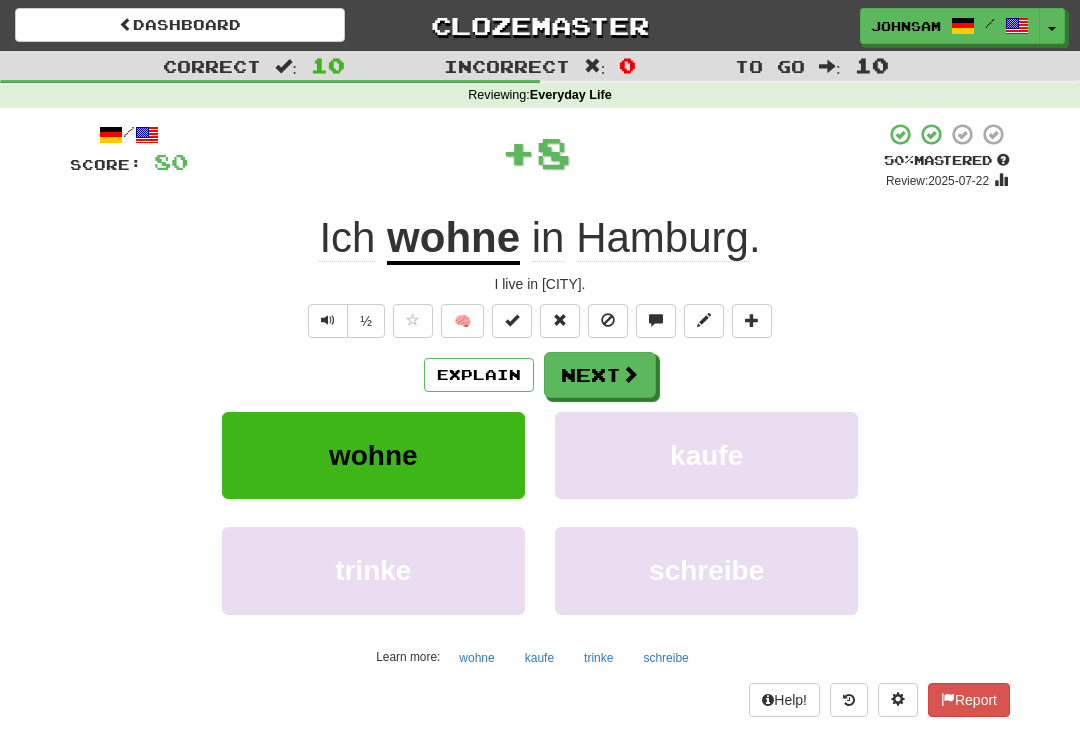 click at bounding box center [630, 374] 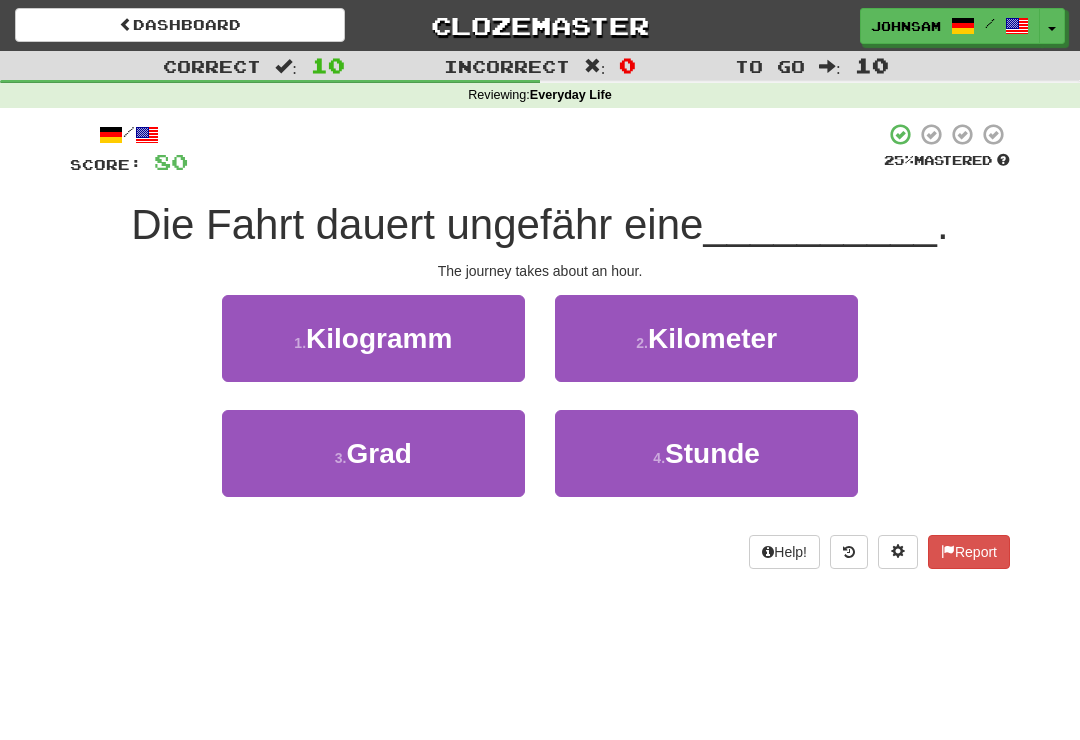 click on "4 .  Stunde" at bounding box center (706, 453) 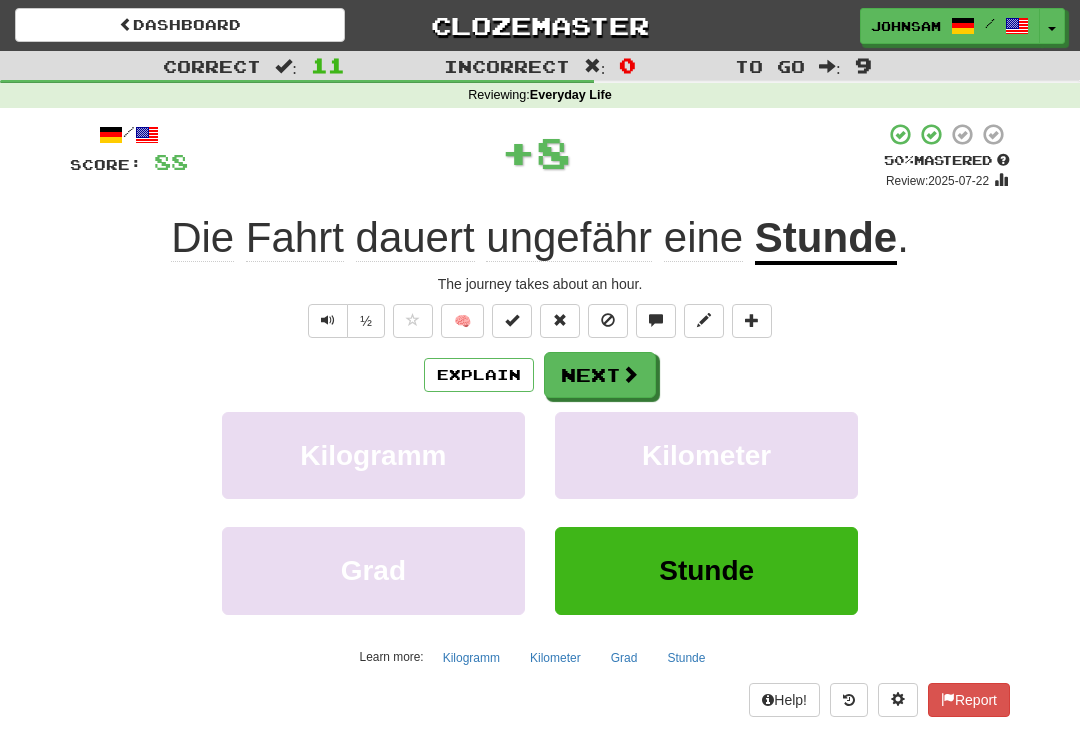 click on "Next" at bounding box center [600, 375] 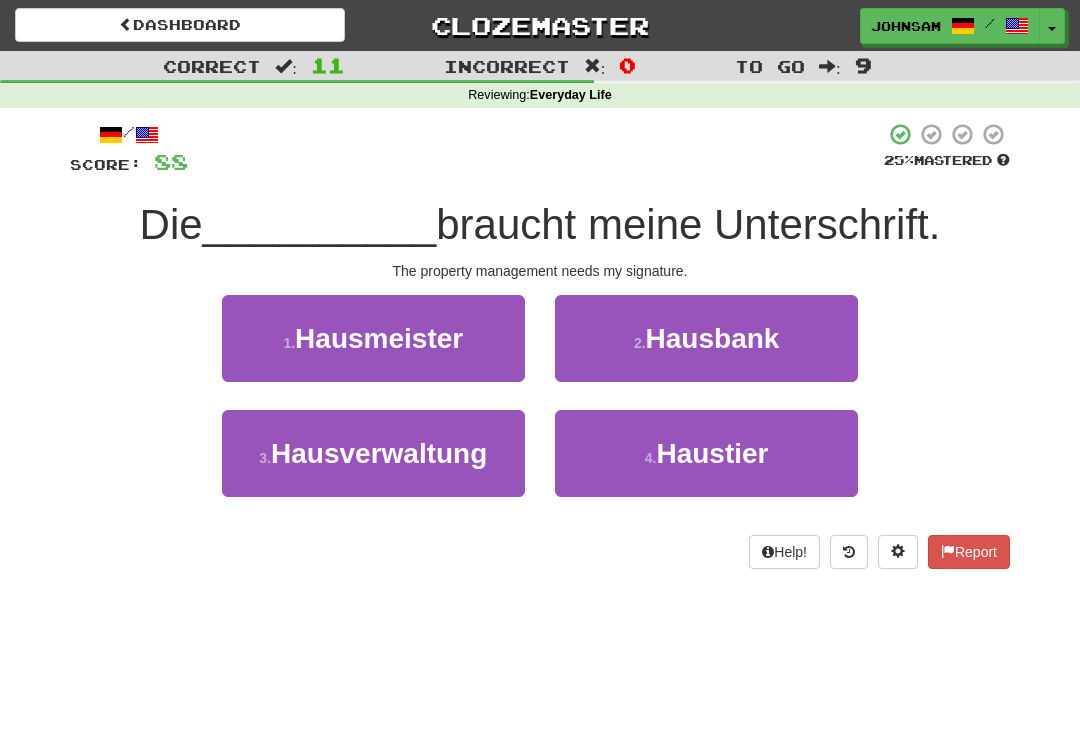 click on "Hausverwaltung" at bounding box center [379, 453] 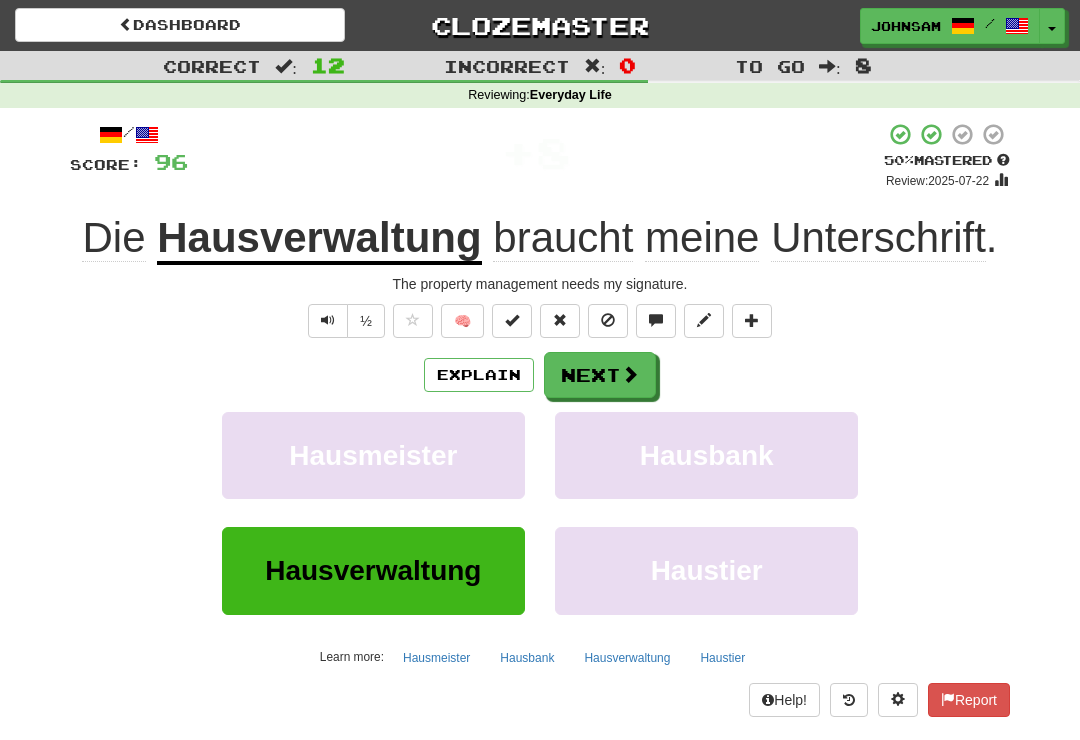 click at bounding box center [630, 374] 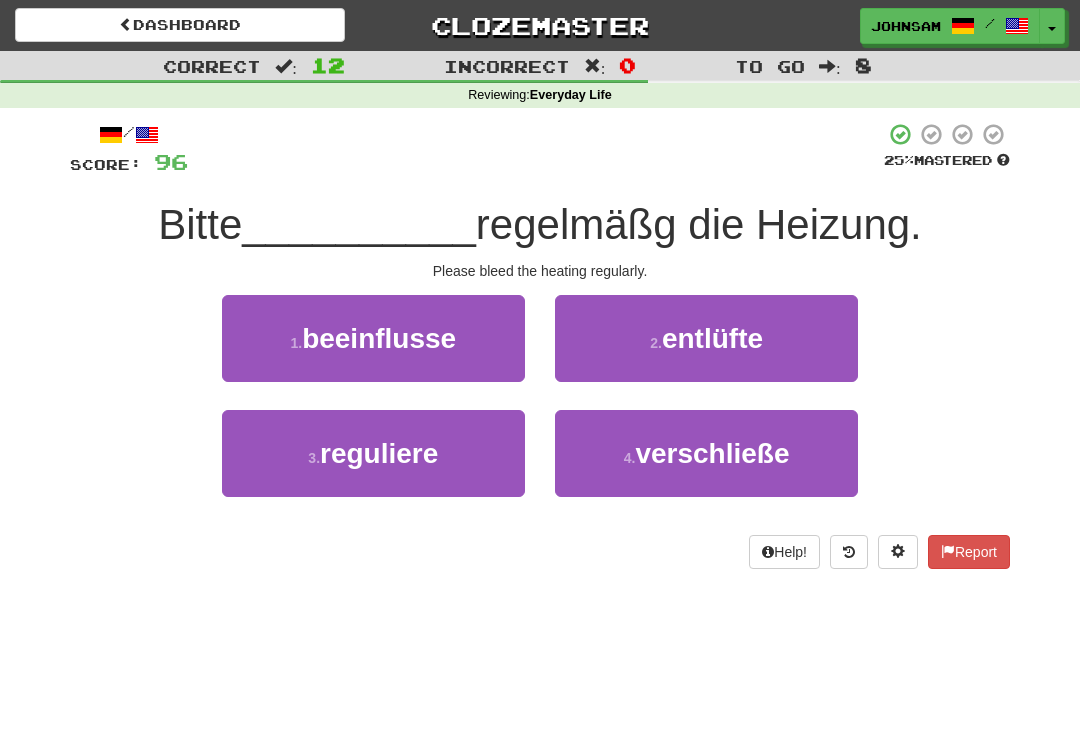 click on "entlüfte" at bounding box center (712, 338) 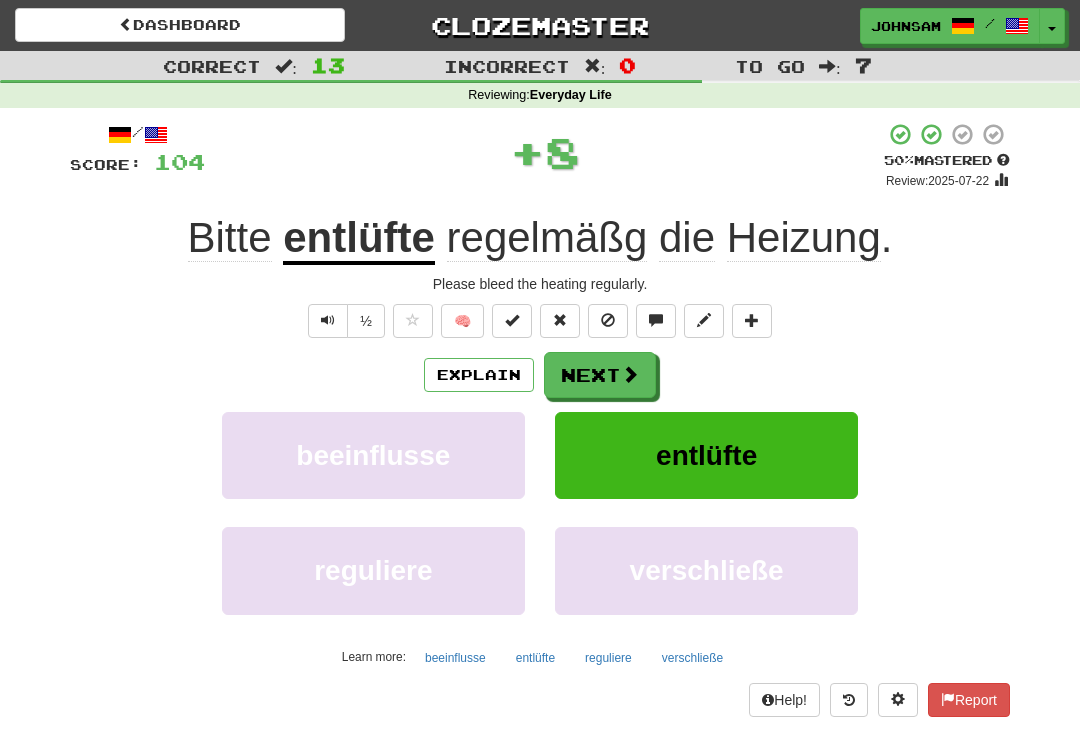 click at bounding box center (630, 374) 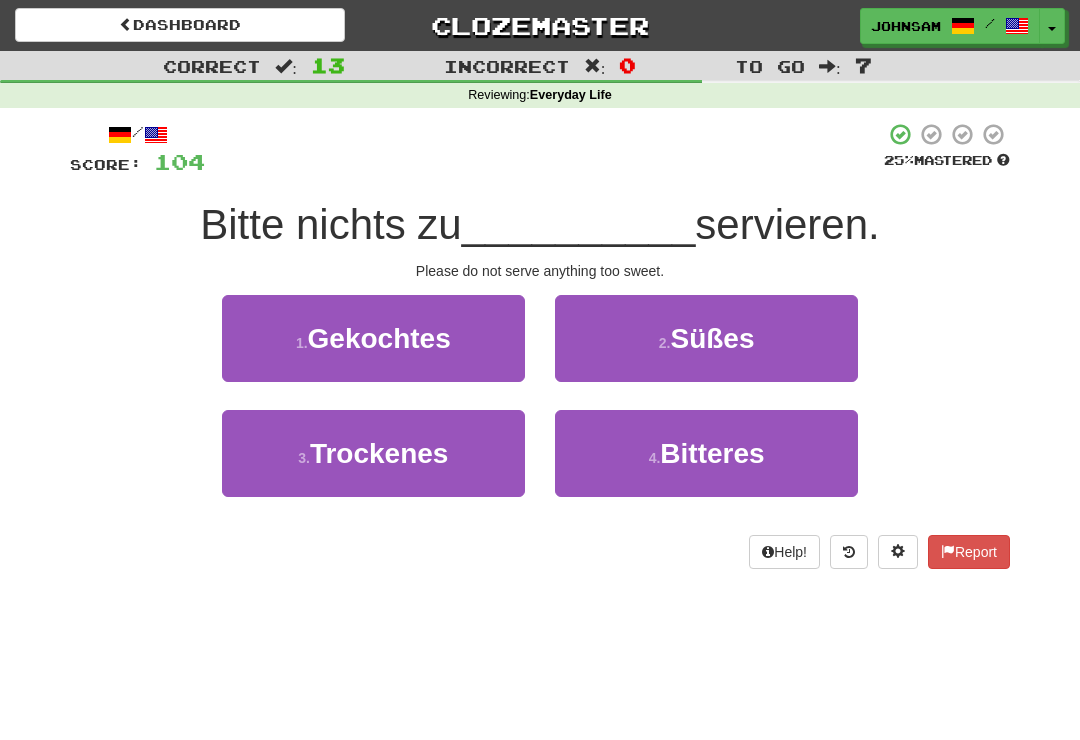 click on "Süßes" at bounding box center [712, 338] 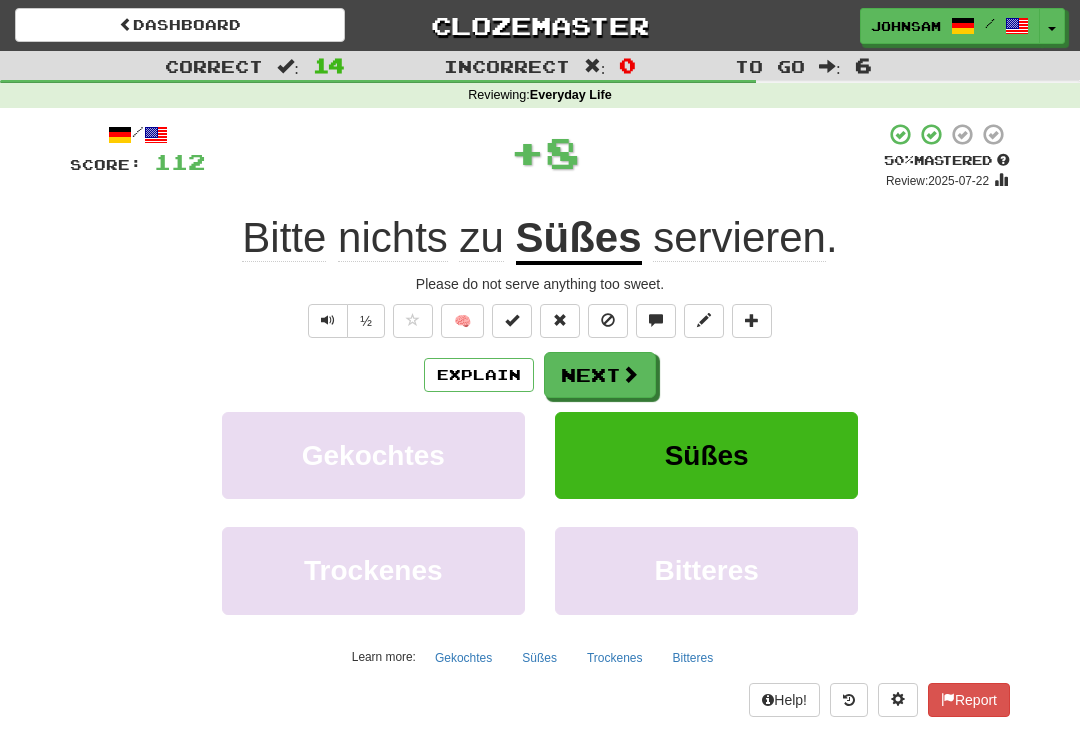 click at bounding box center [630, 374] 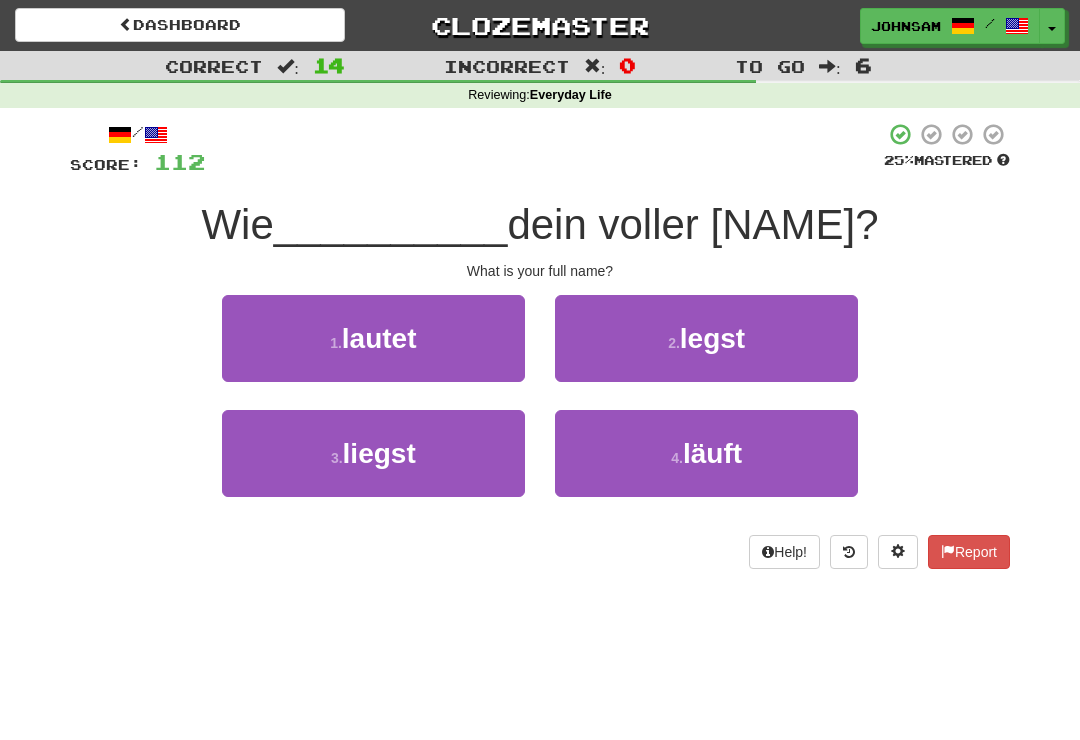 click on "1 .  lautet" at bounding box center (373, 338) 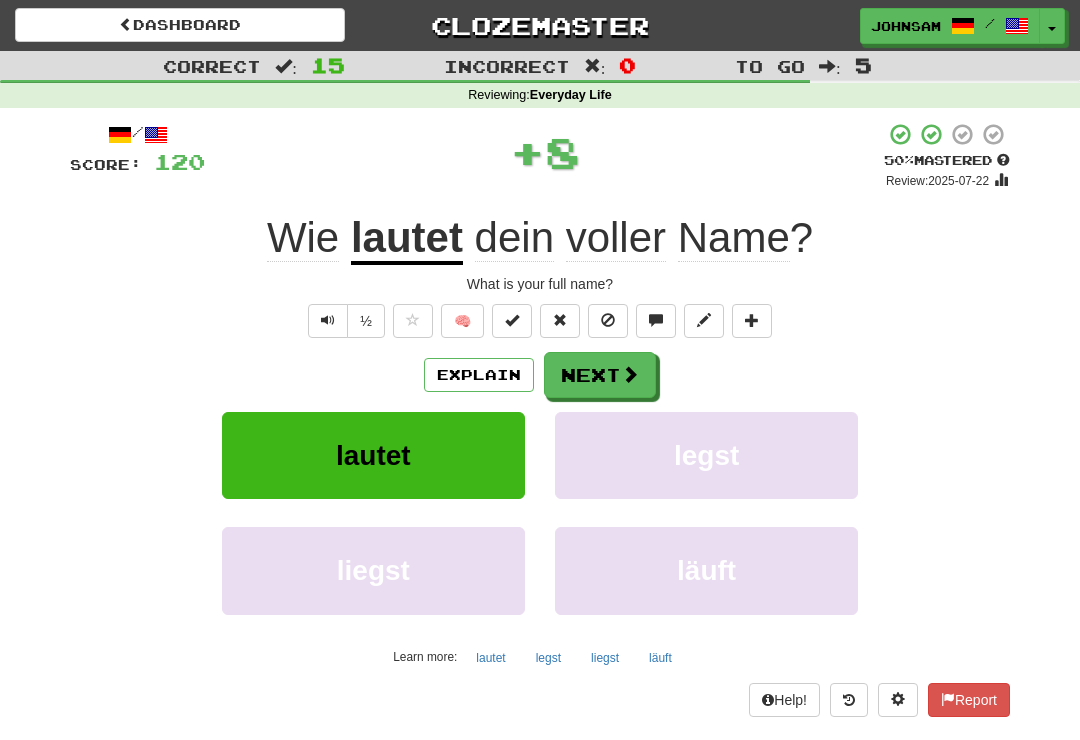 click on "Next" at bounding box center [600, 375] 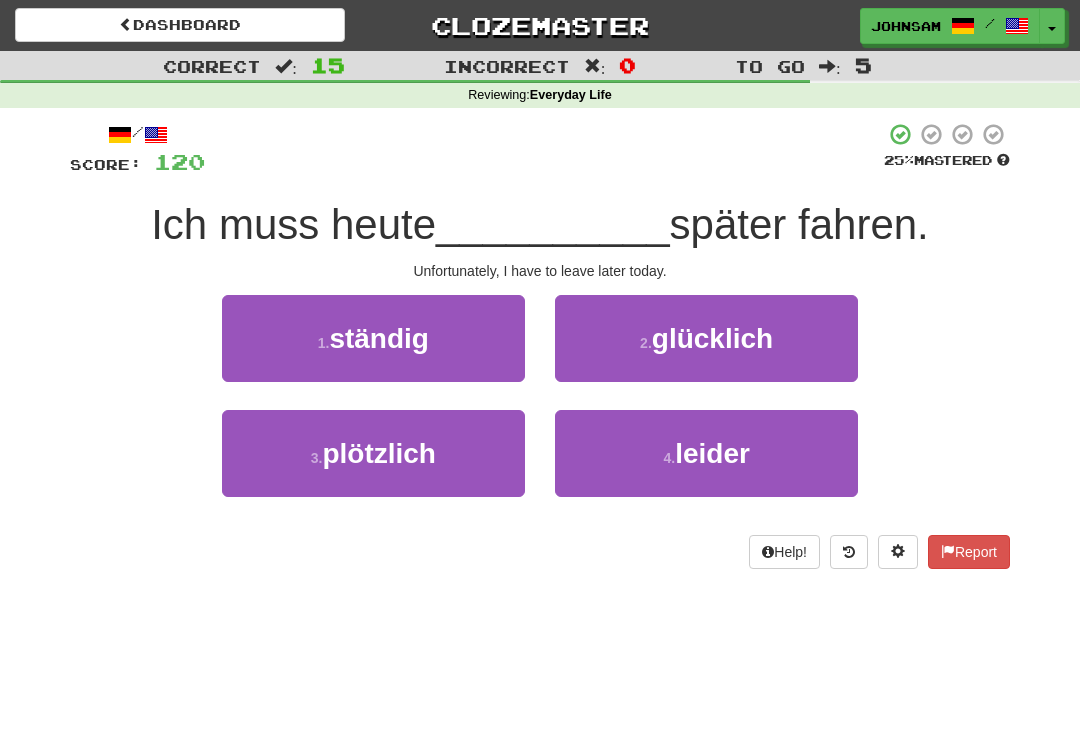 click on "4 .  leider" at bounding box center (706, 453) 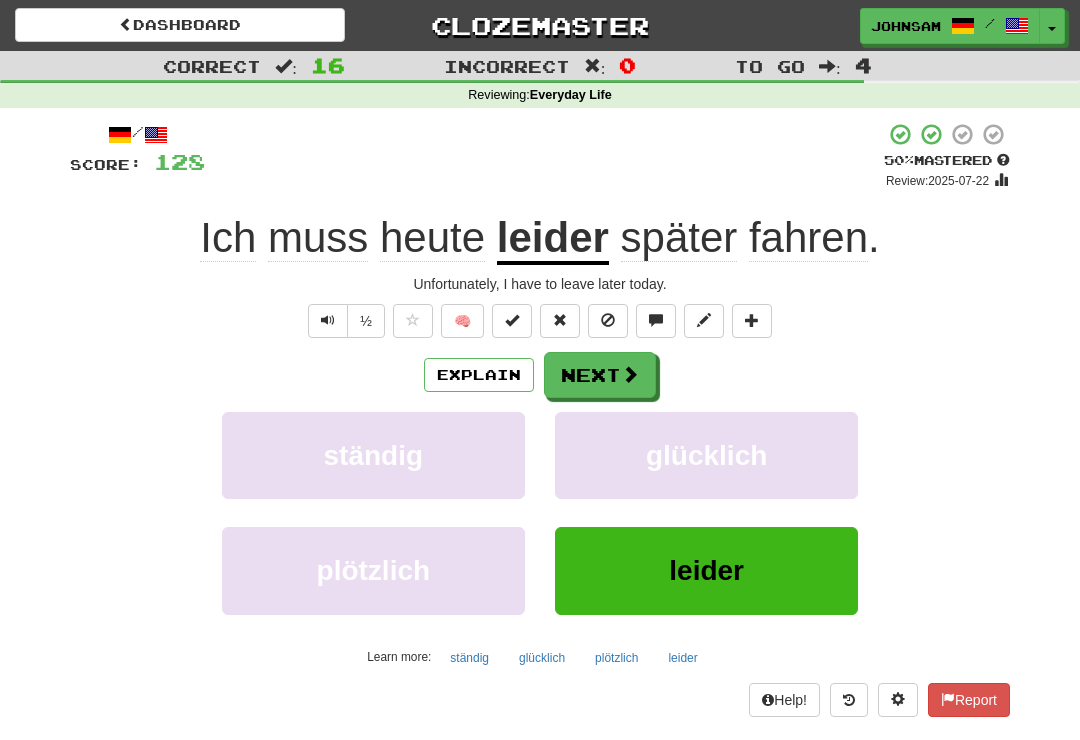click on "Next" at bounding box center (600, 375) 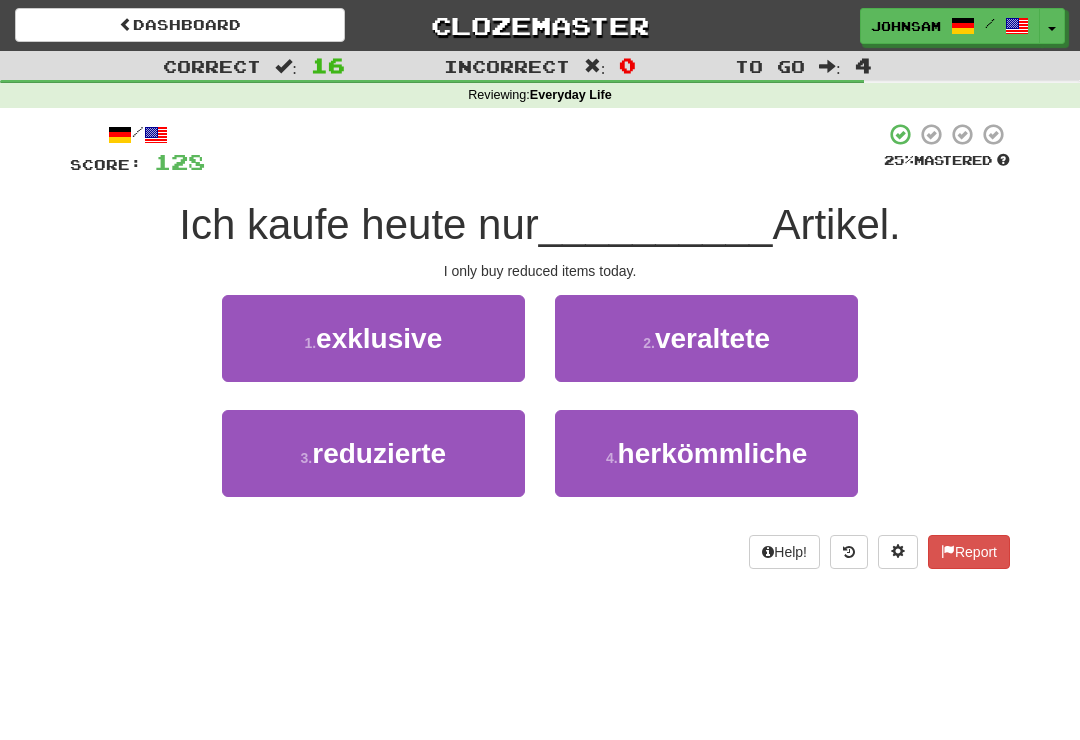 click on "3 .  reduzierte" at bounding box center (373, 453) 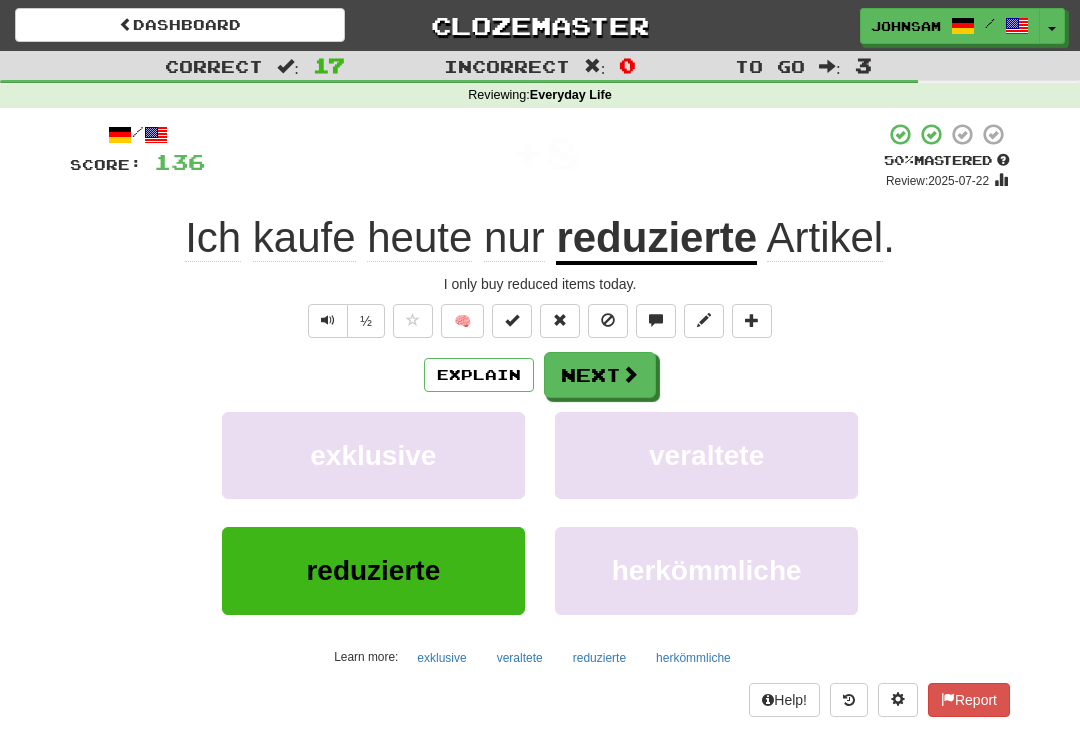 click at bounding box center [630, 374] 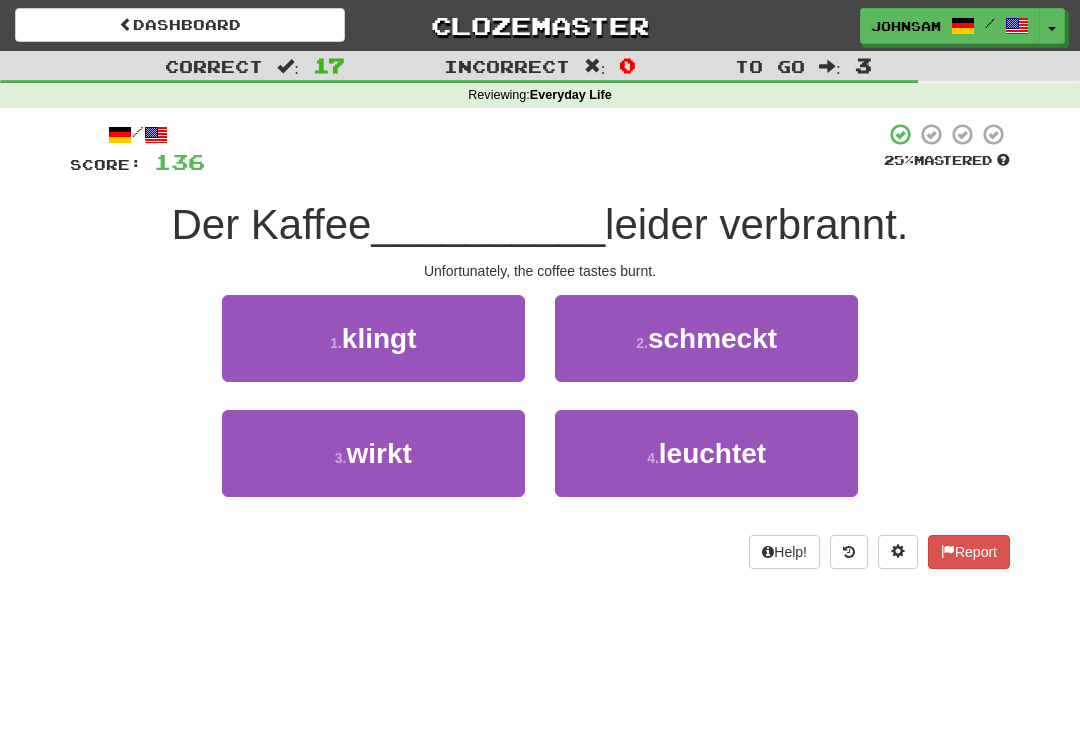 click on "2 .  schmeckt" at bounding box center (706, 338) 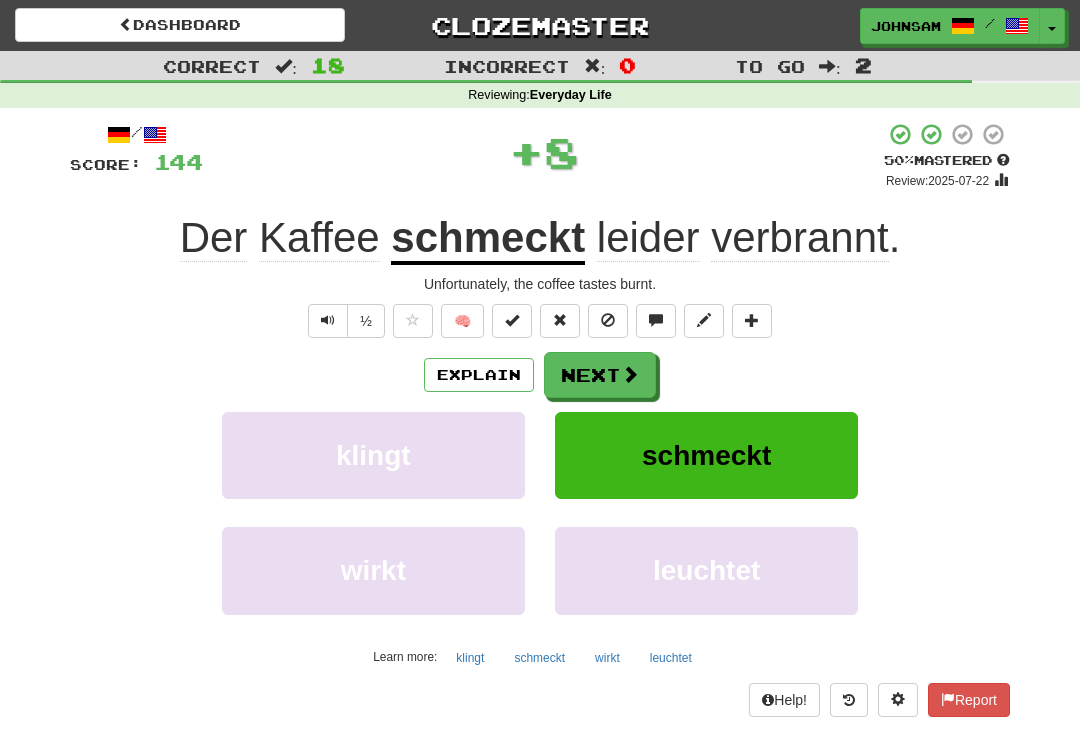 click at bounding box center (630, 374) 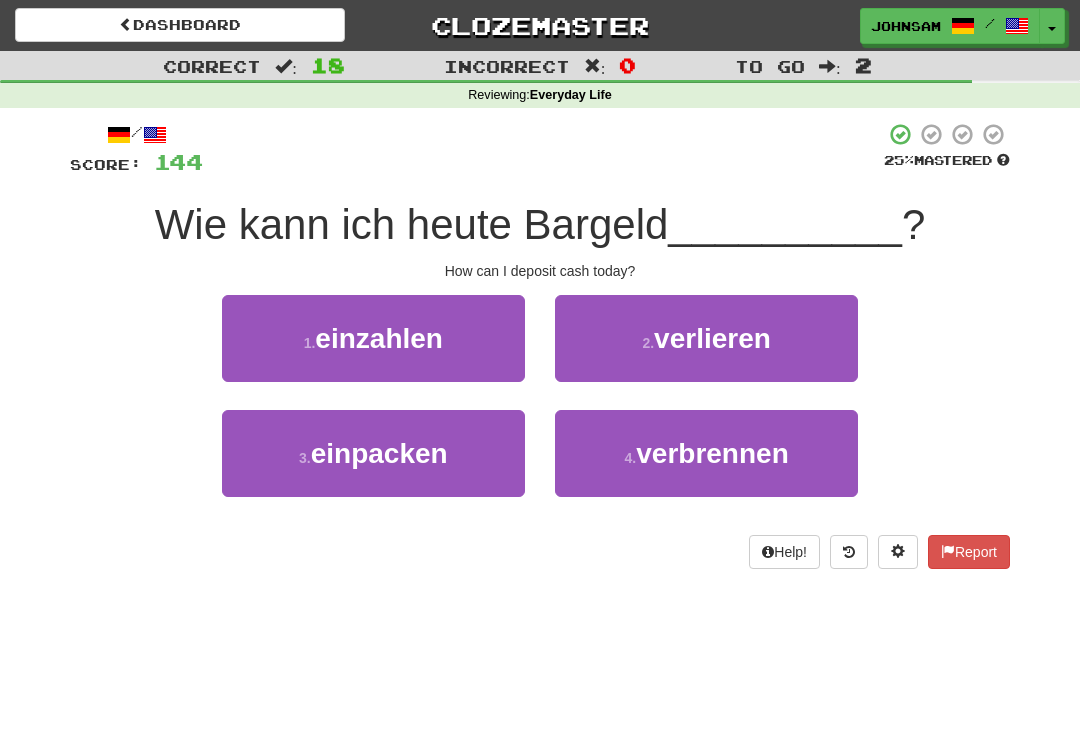 click on "1 .  einzahlen" at bounding box center [373, 338] 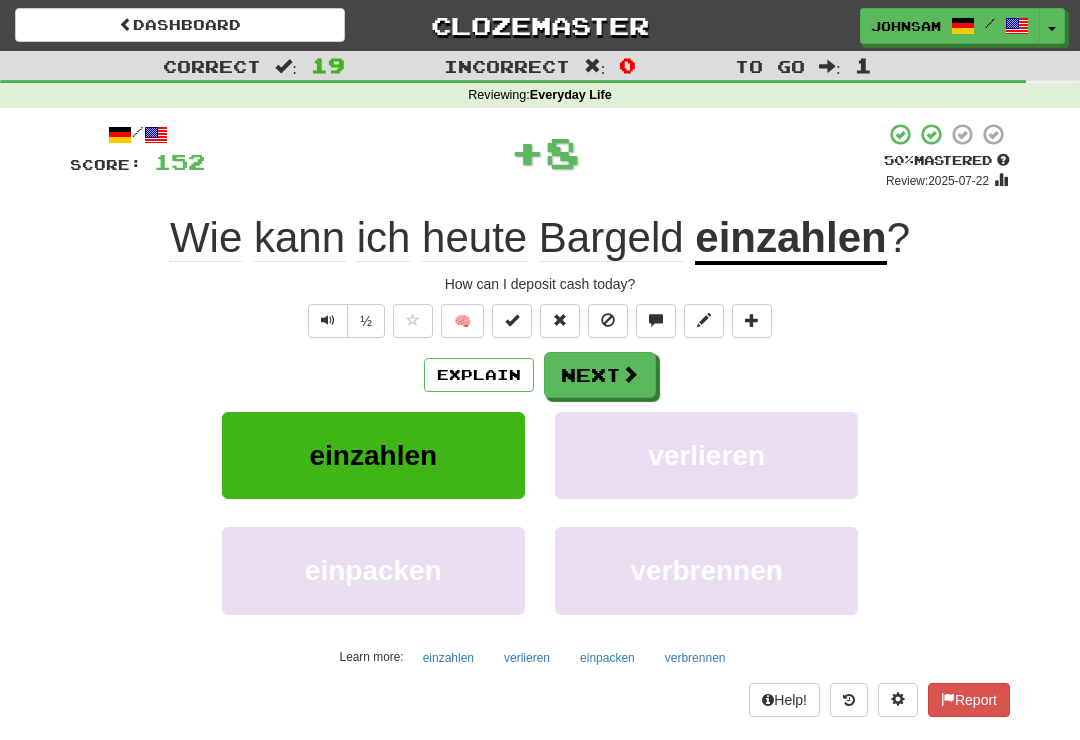 click on "Next" at bounding box center [600, 375] 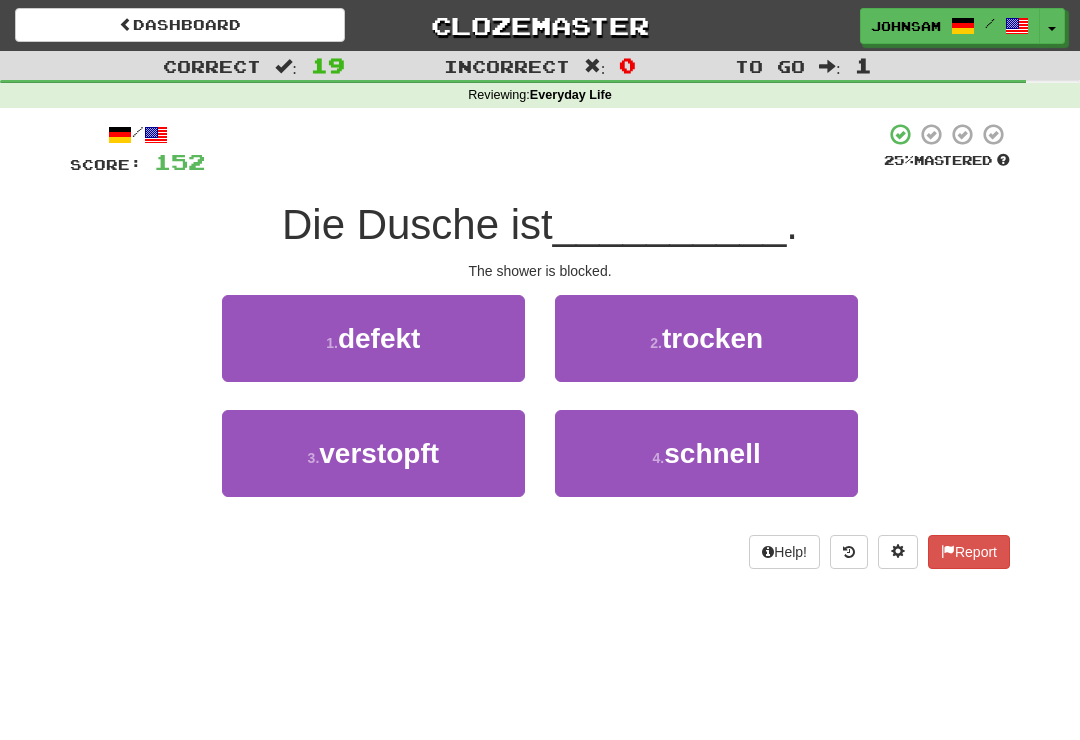 click on "3 .  verstopft" at bounding box center (373, 453) 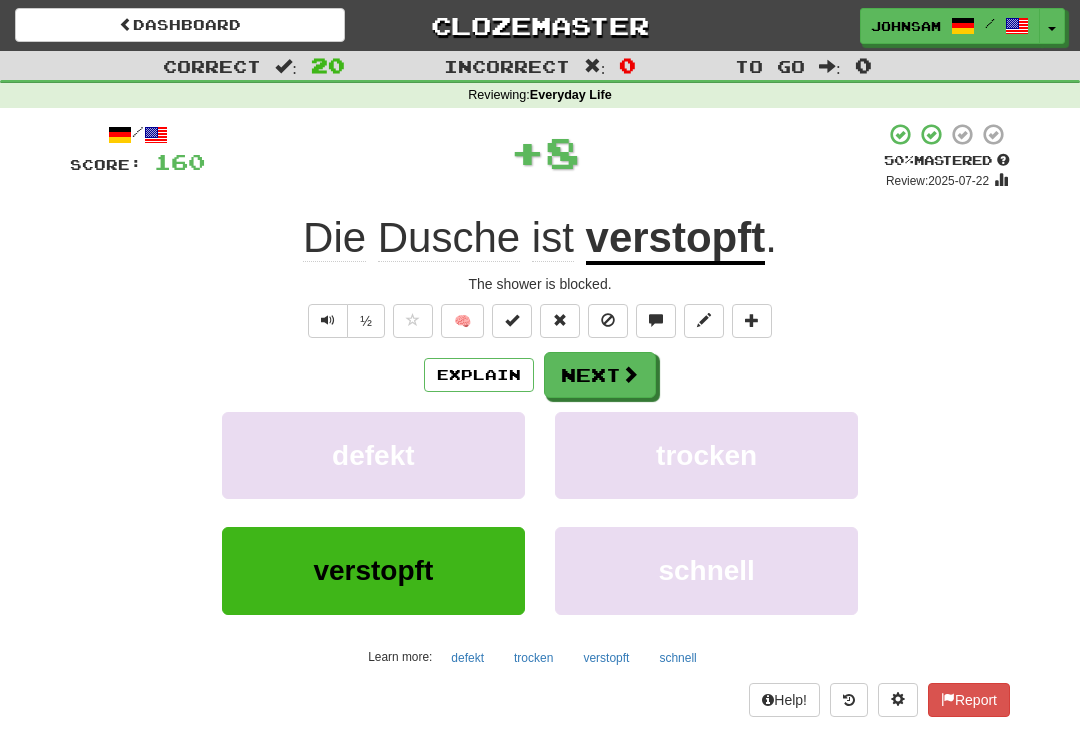 click at bounding box center (630, 374) 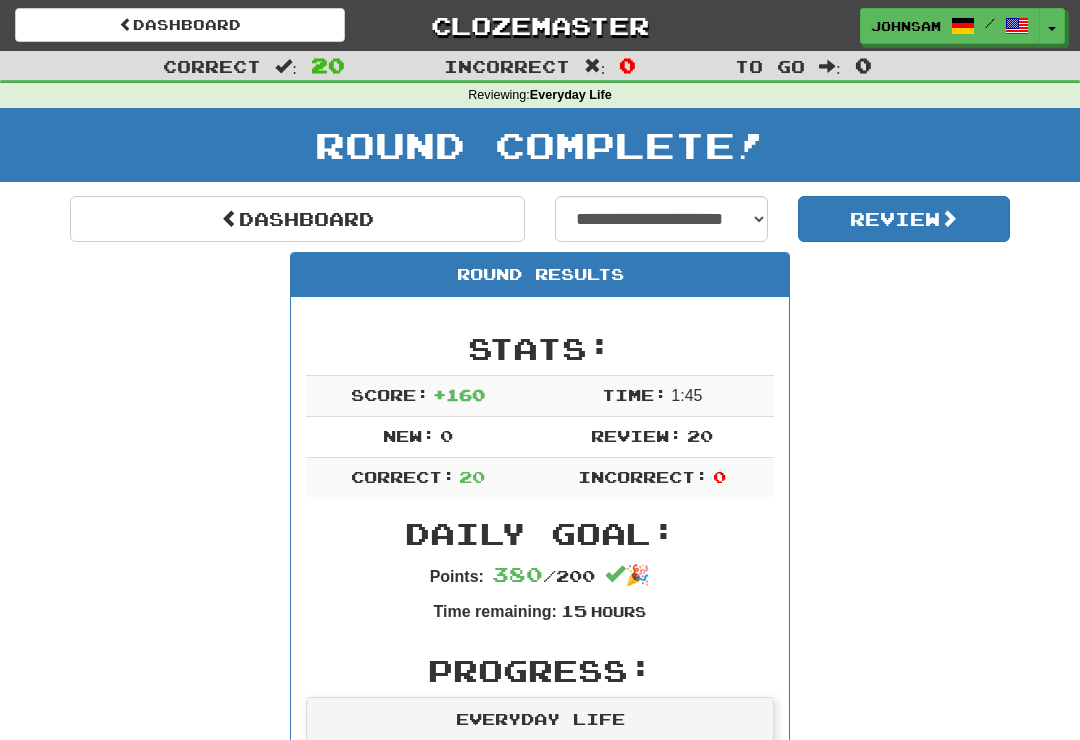 click on "Dashboard" at bounding box center [297, 219] 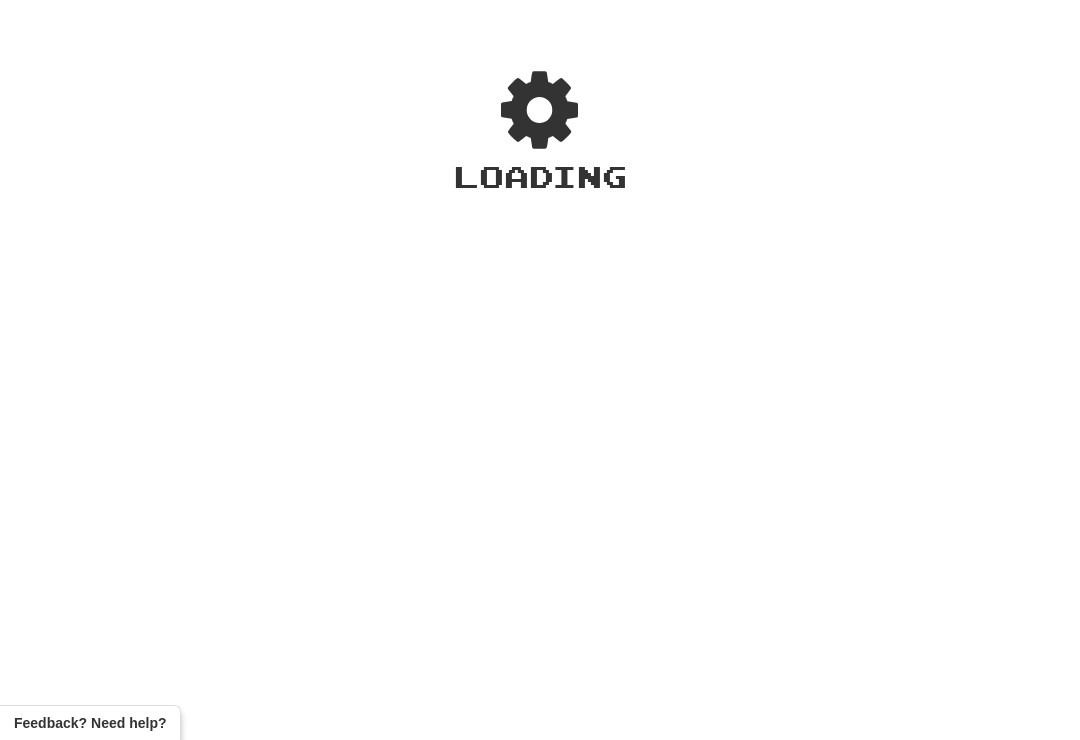 scroll, scrollTop: 0, scrollLeft: 0, axis: both 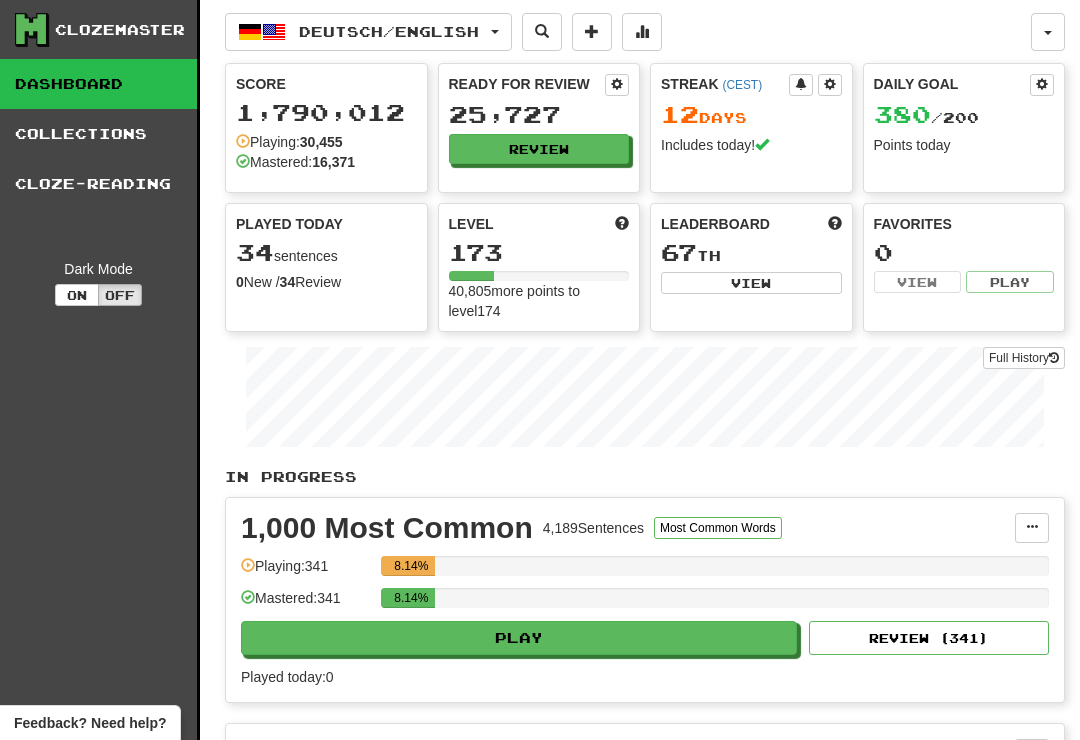 click on "Review" at bounding box center (539, 149) 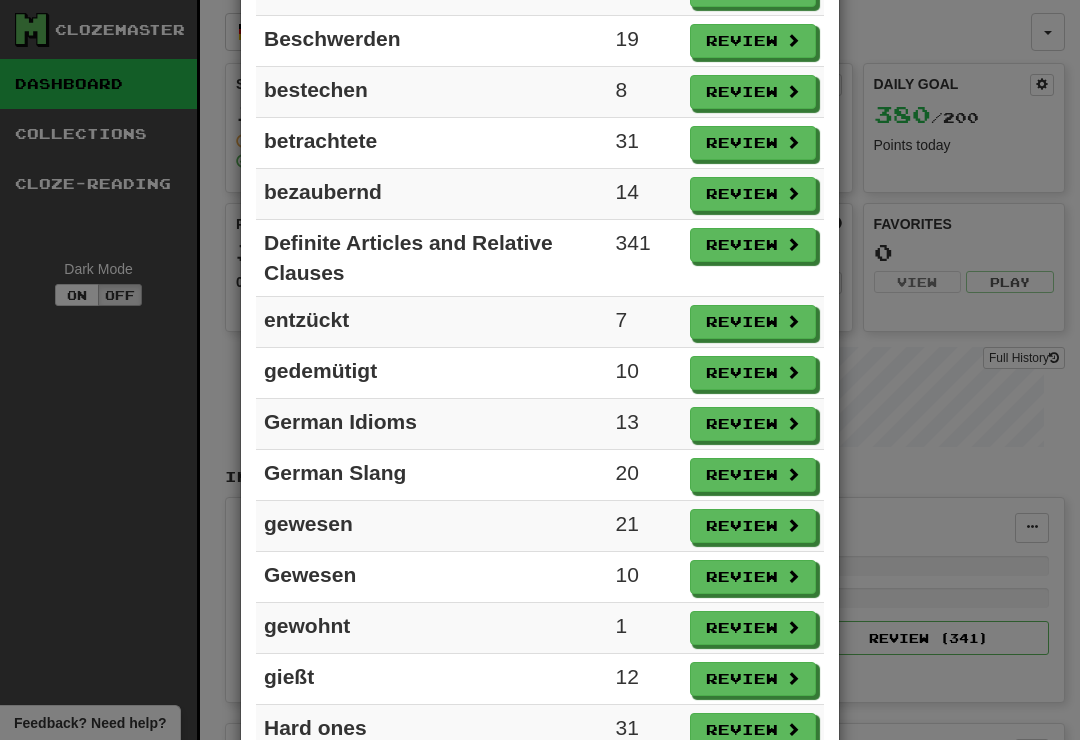 scroll, scrollTop: 830, scrollLeft: 0, axis: vertical 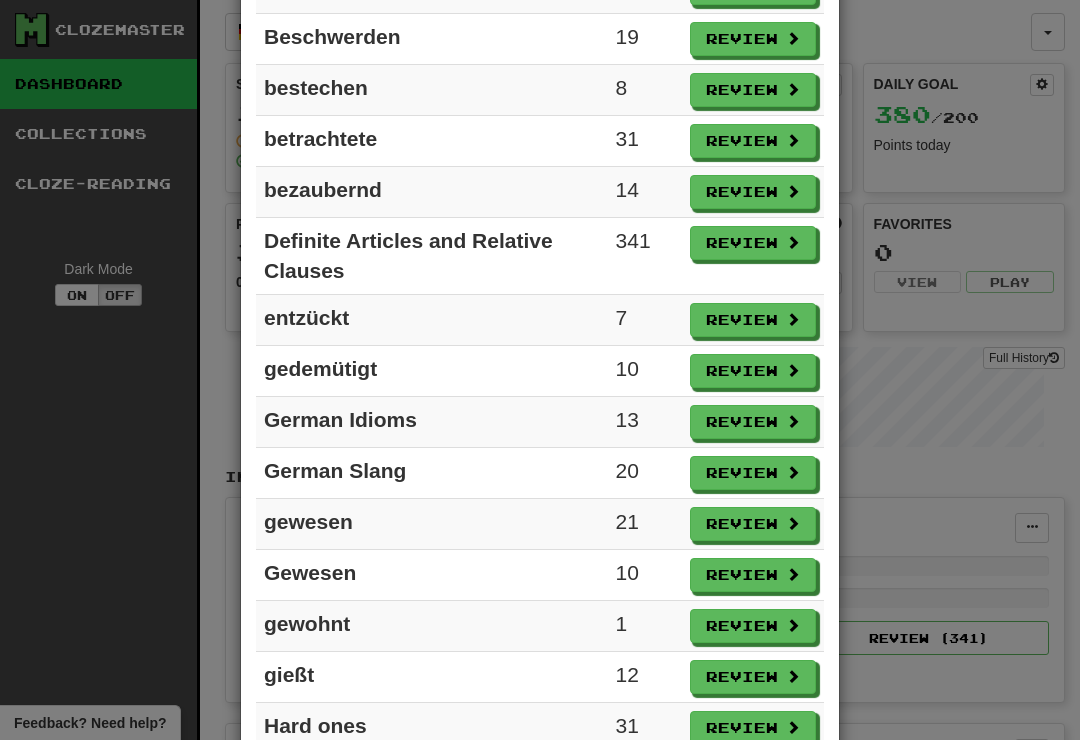 click on "Review" at bounding box center [753, 422] 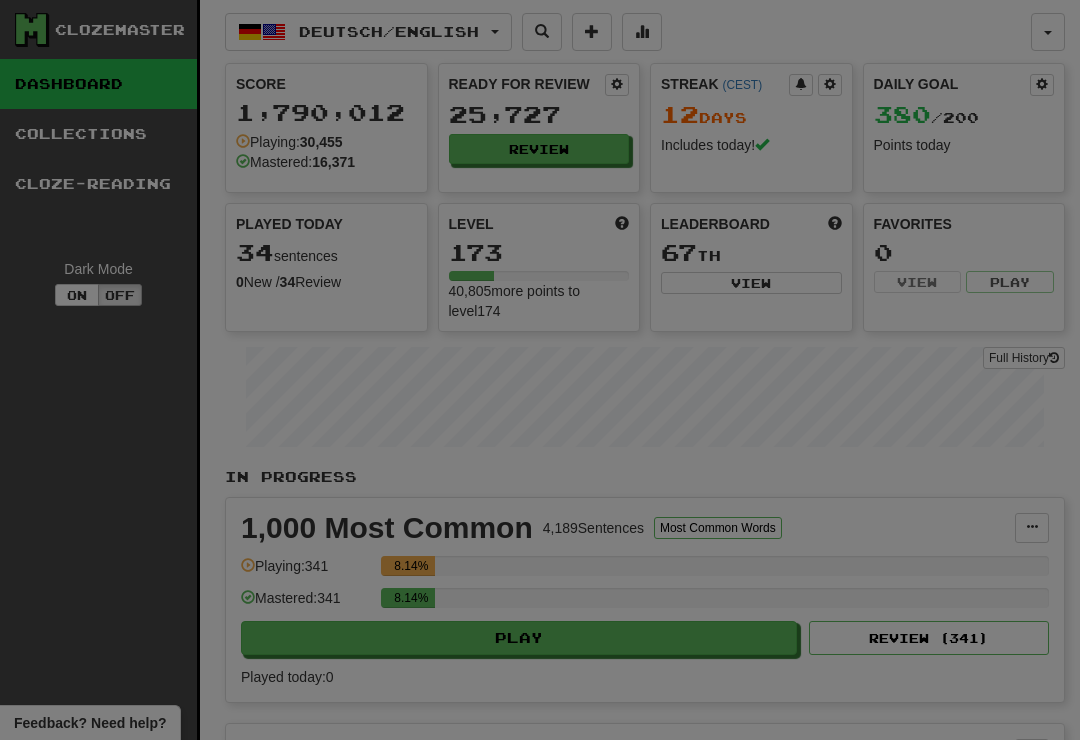 select on "**" 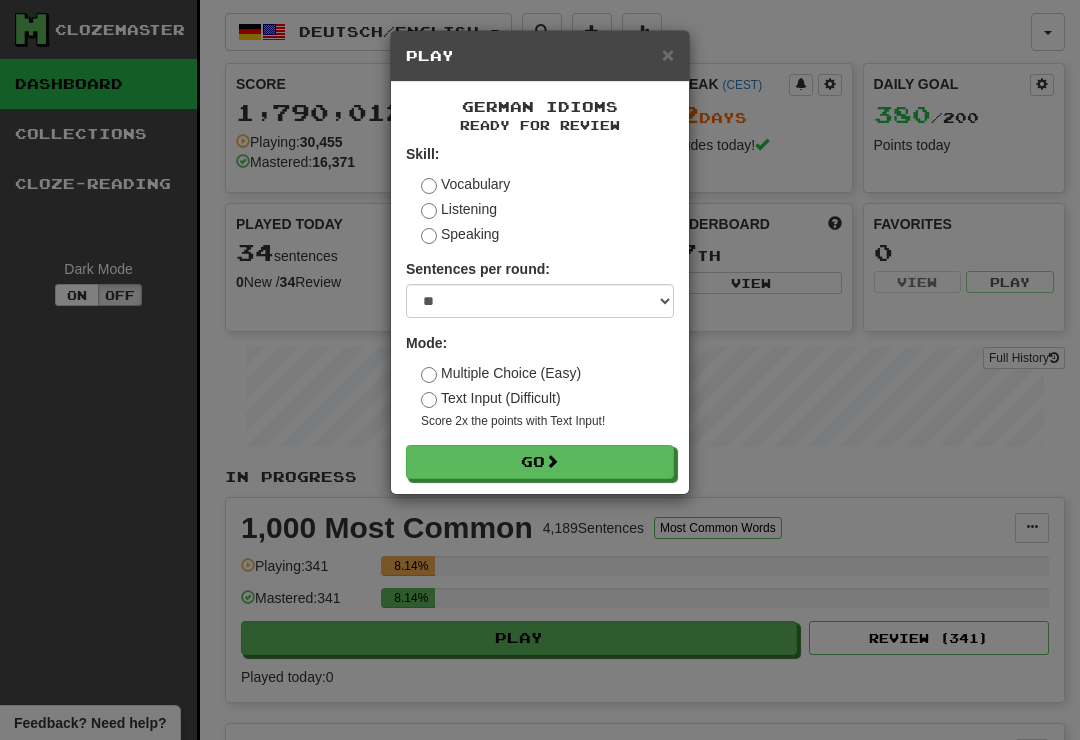 click on "Go" at bounding box center [540, 462] 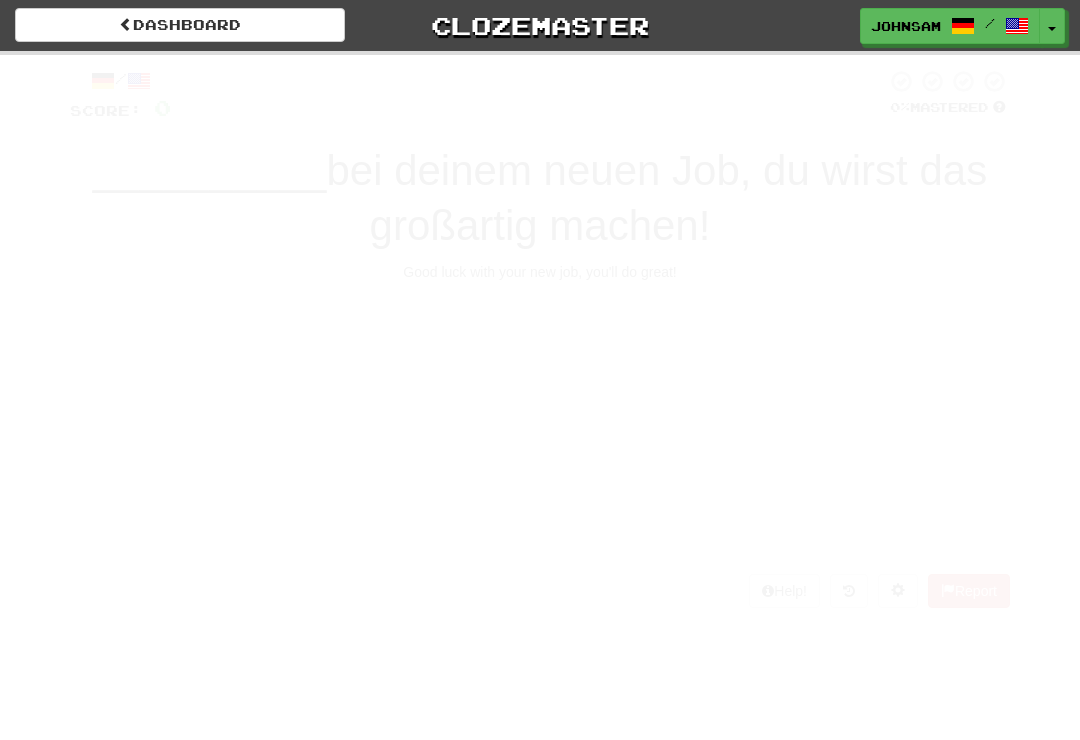 scroll, scrollTop: 0, scrollLeft: 0, axis: both 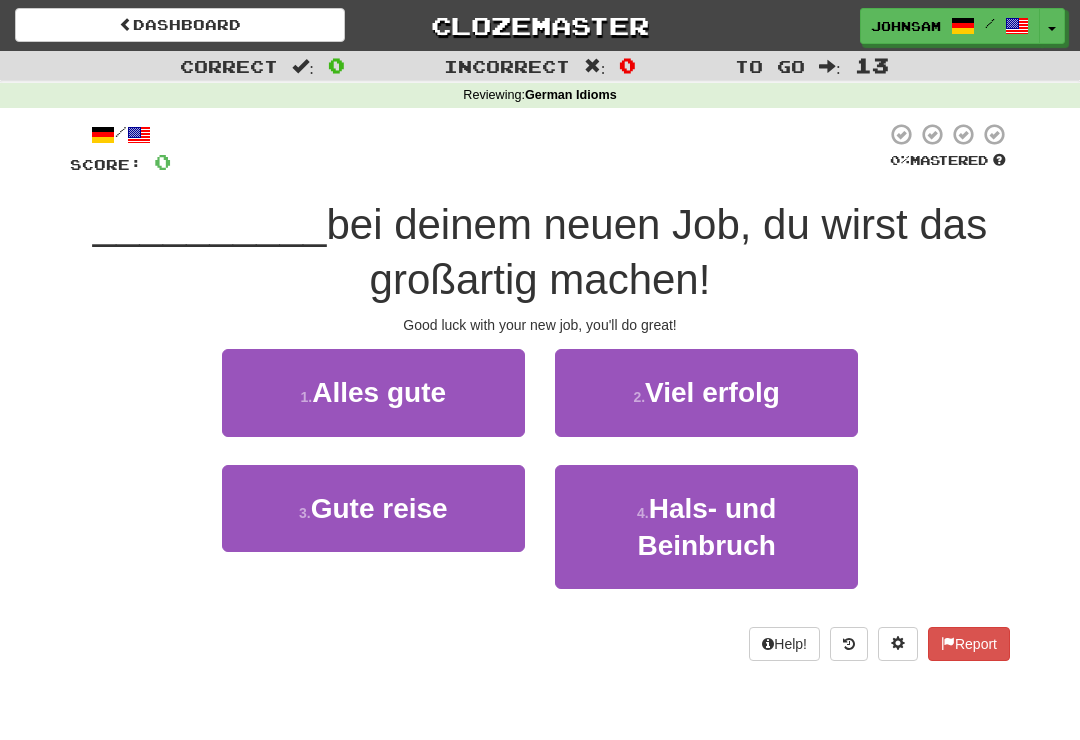 click on "1 .  Alles gute" at bounding box center [373, 392] 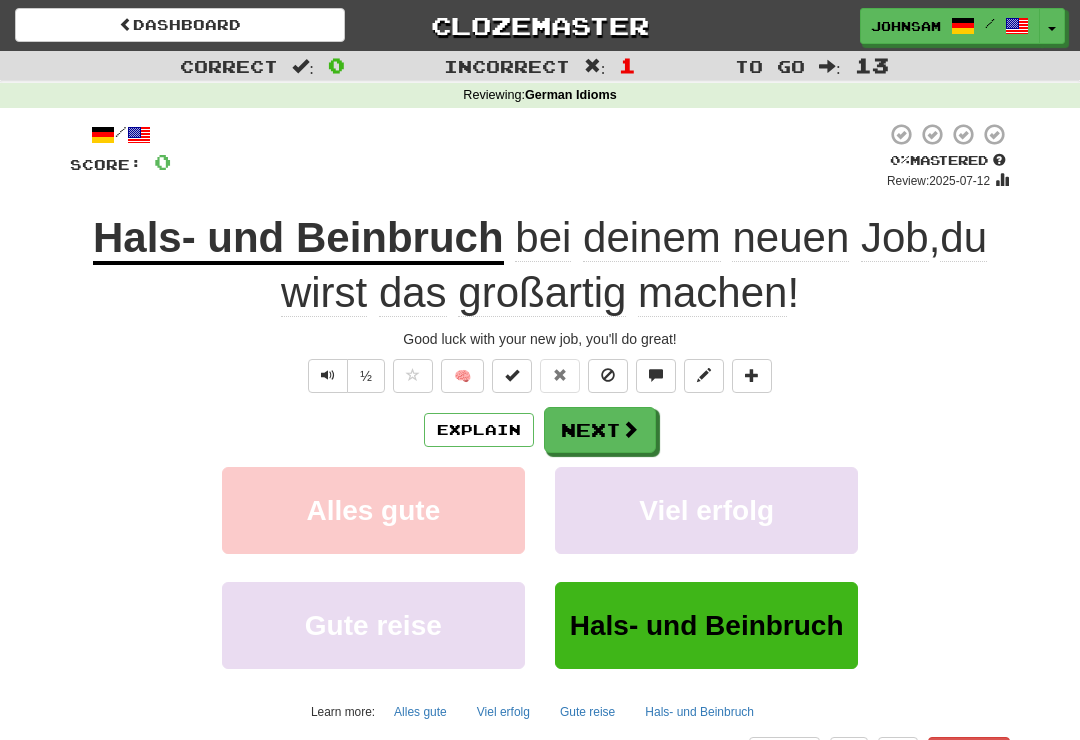 click at bounding box center [328, 375] 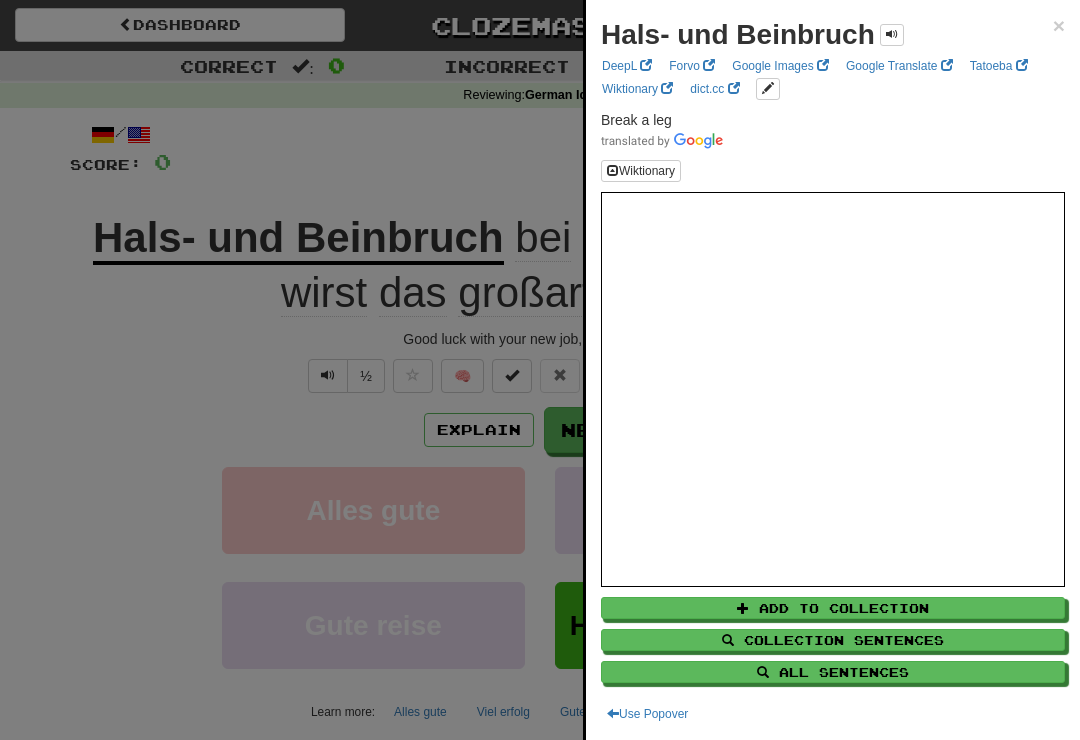 click at bounding box center [540, 370] 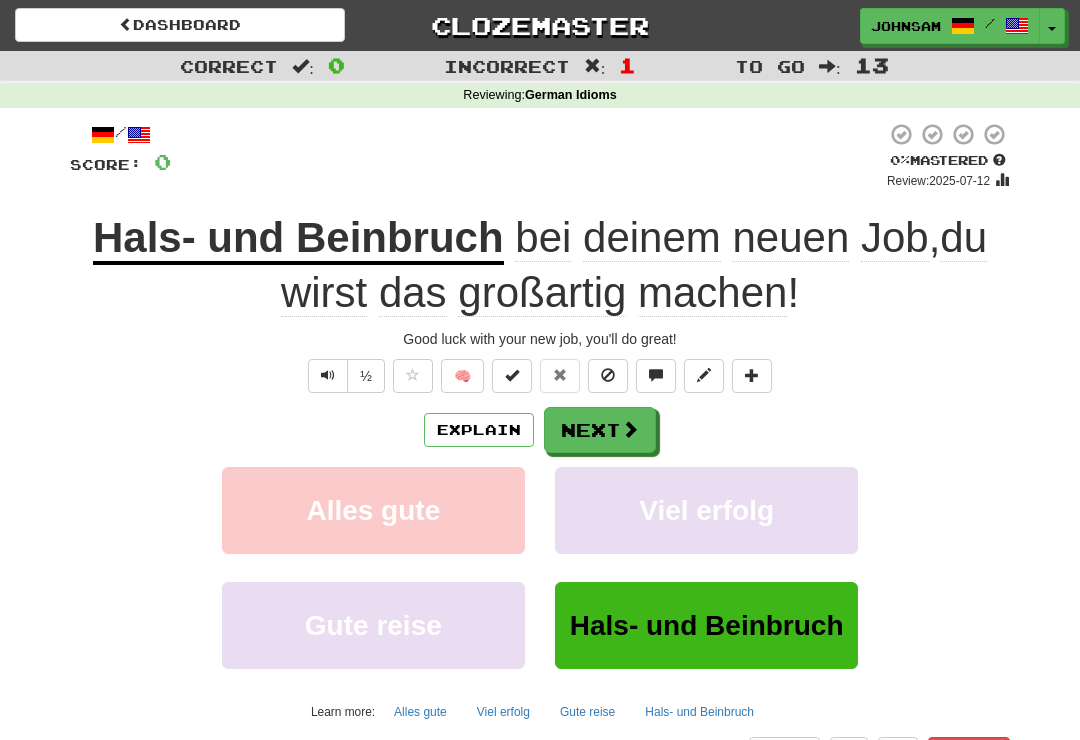 click at bounding box center (328, 375) 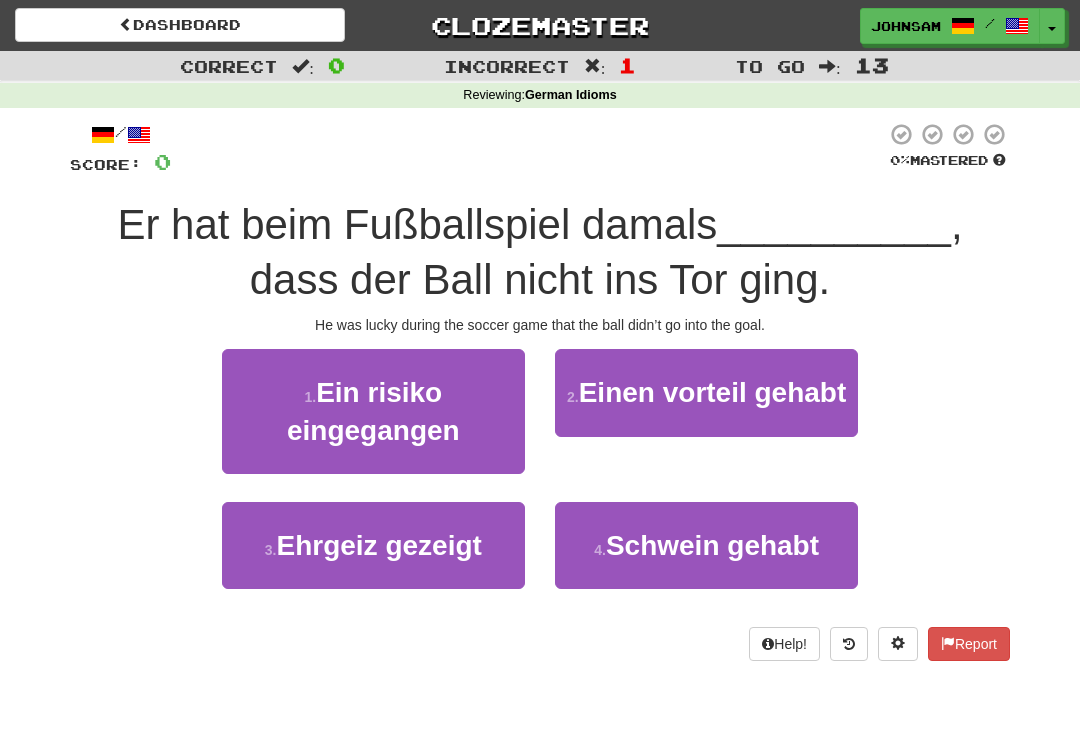 click on "Einen vorteil gehabt" at bounding box center [713, 392] 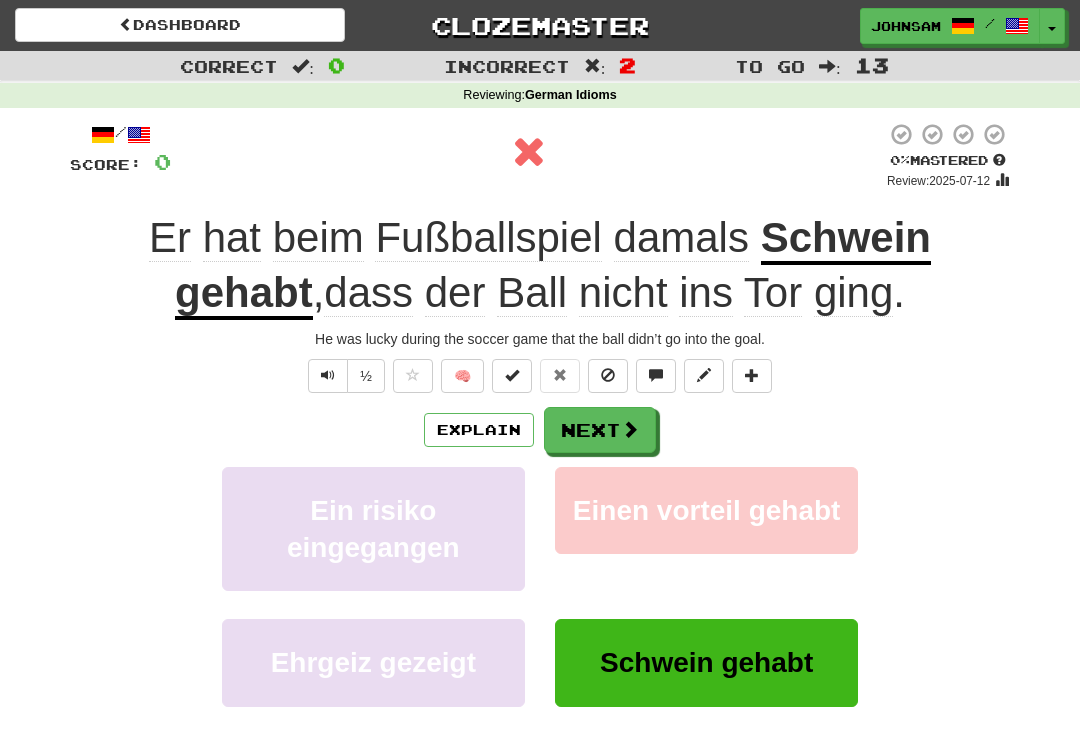 click on "Schwein gehabt" at bounding box center [553, 267] 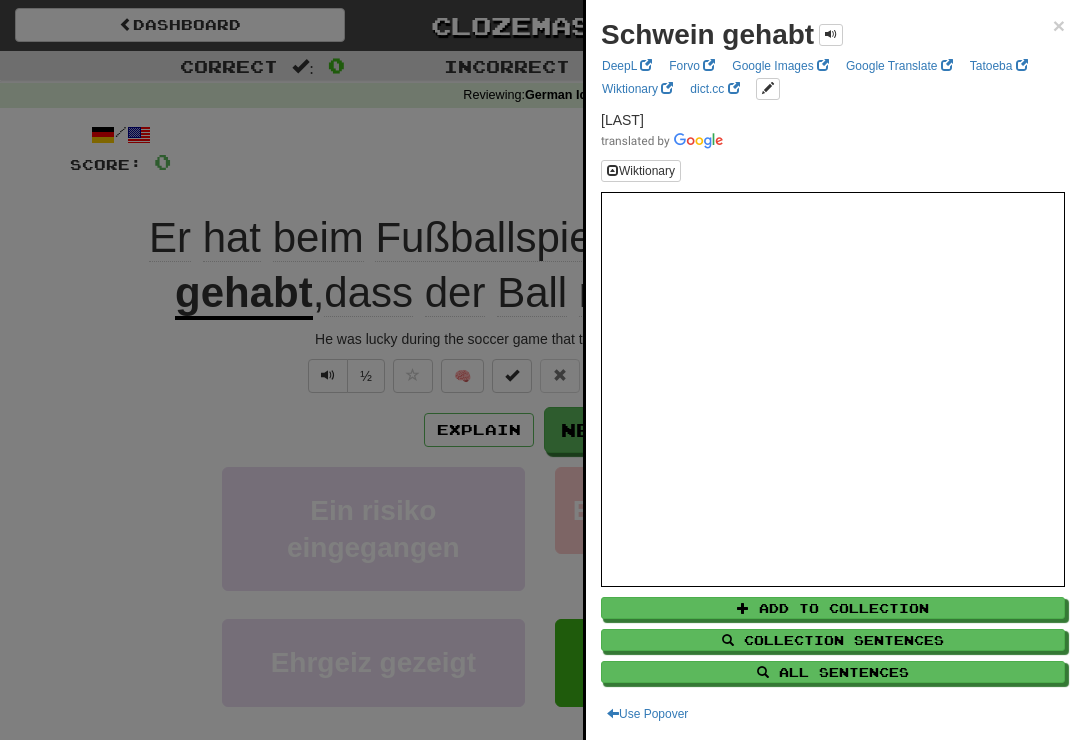 click at bounding box center (540, 370) 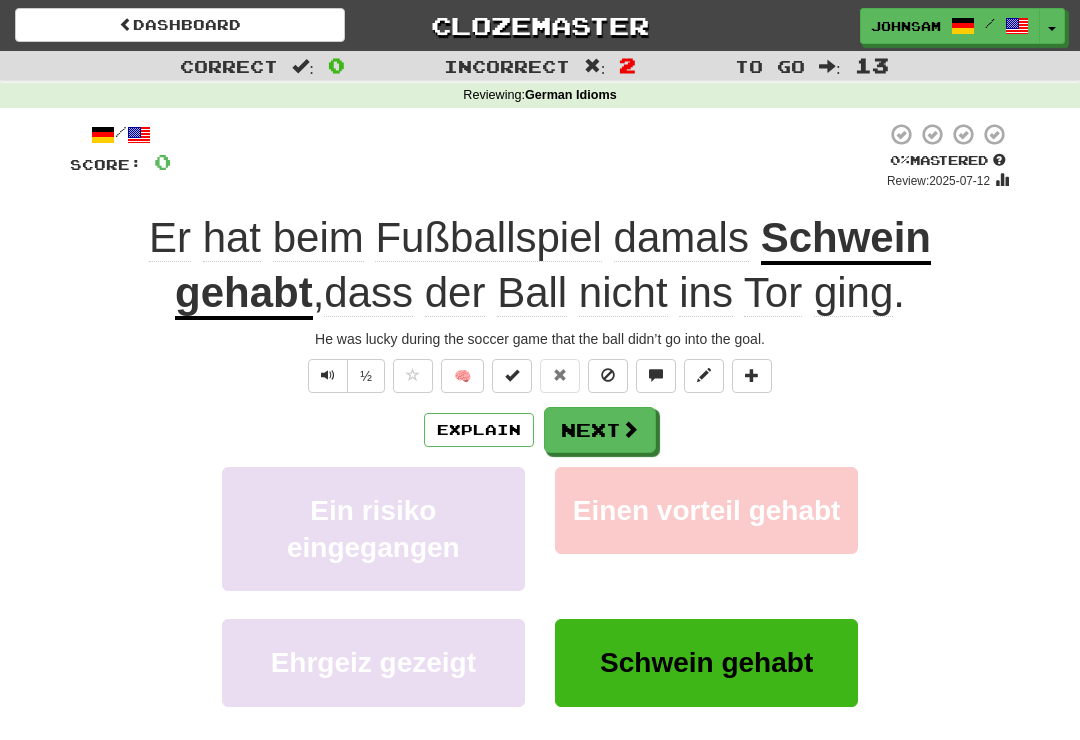 click on "Next" at bounding box center [600, 430] 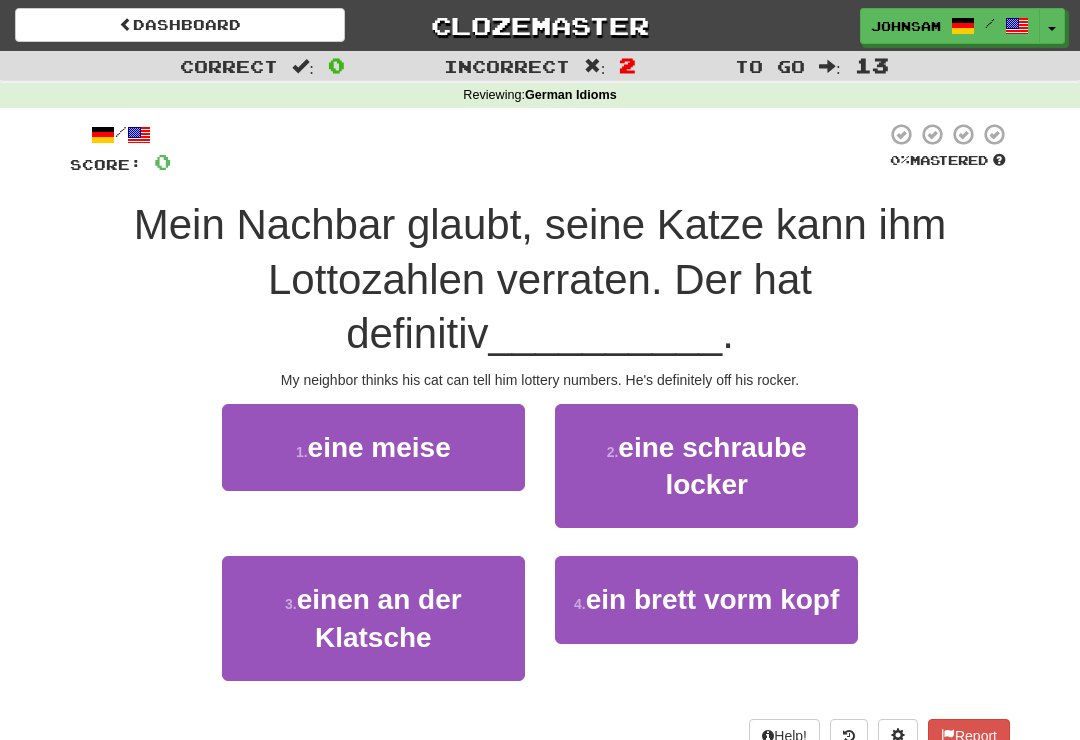 click on "3 .  einen an der Klatsche" at bounding box center [373, 618] 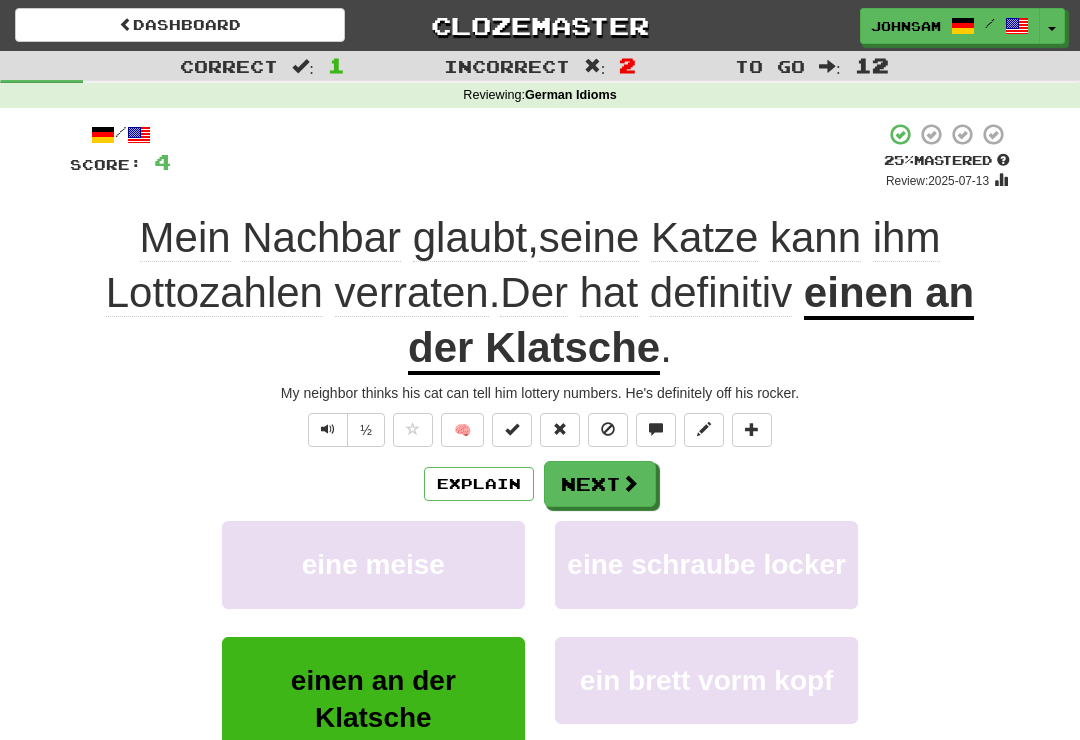 click at bounding box center [328, 429] 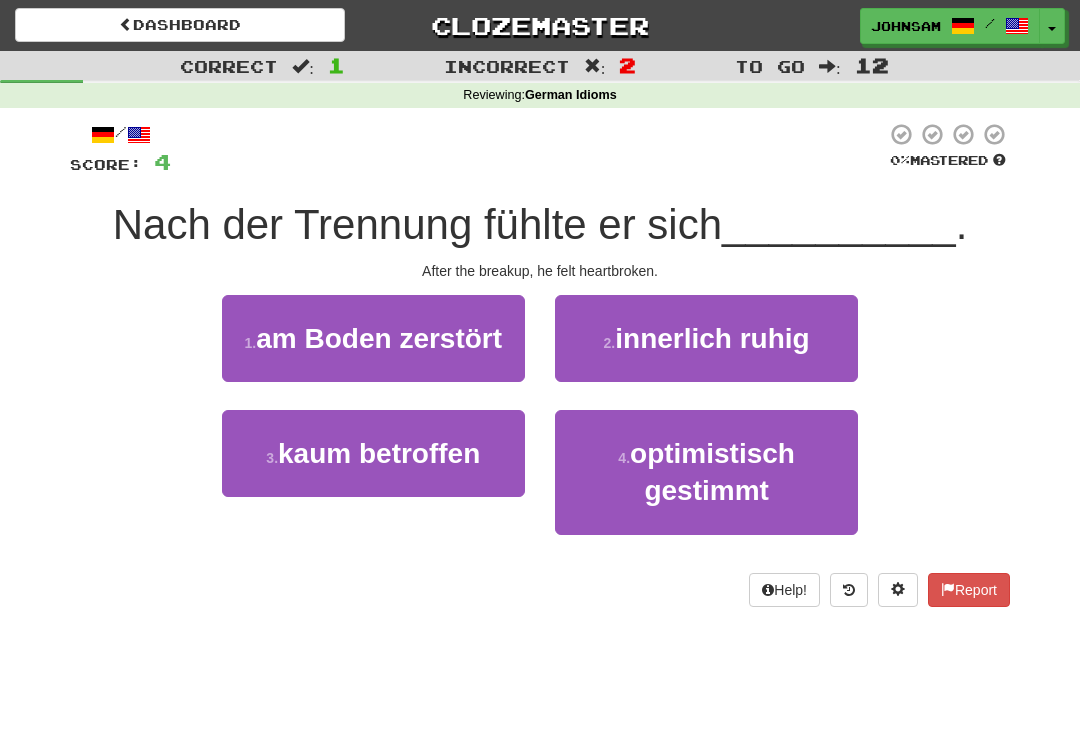 click on "am Boden zerstört" at bounding box center [379, 338] 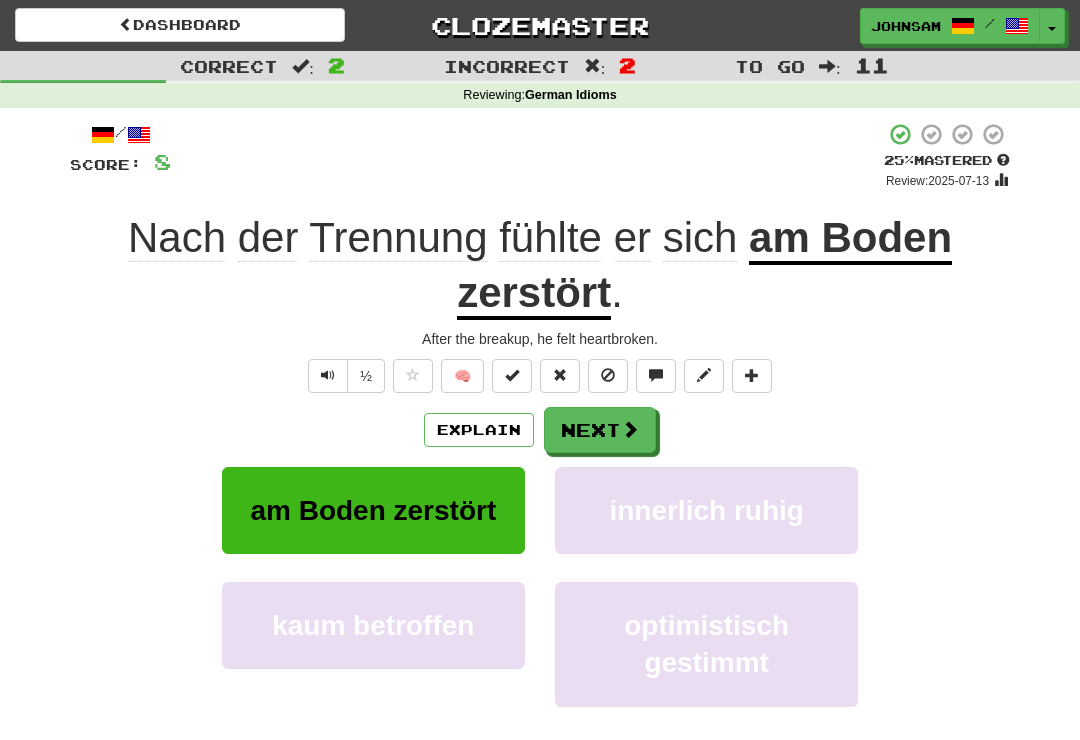 click at bounding box center (328, 375) 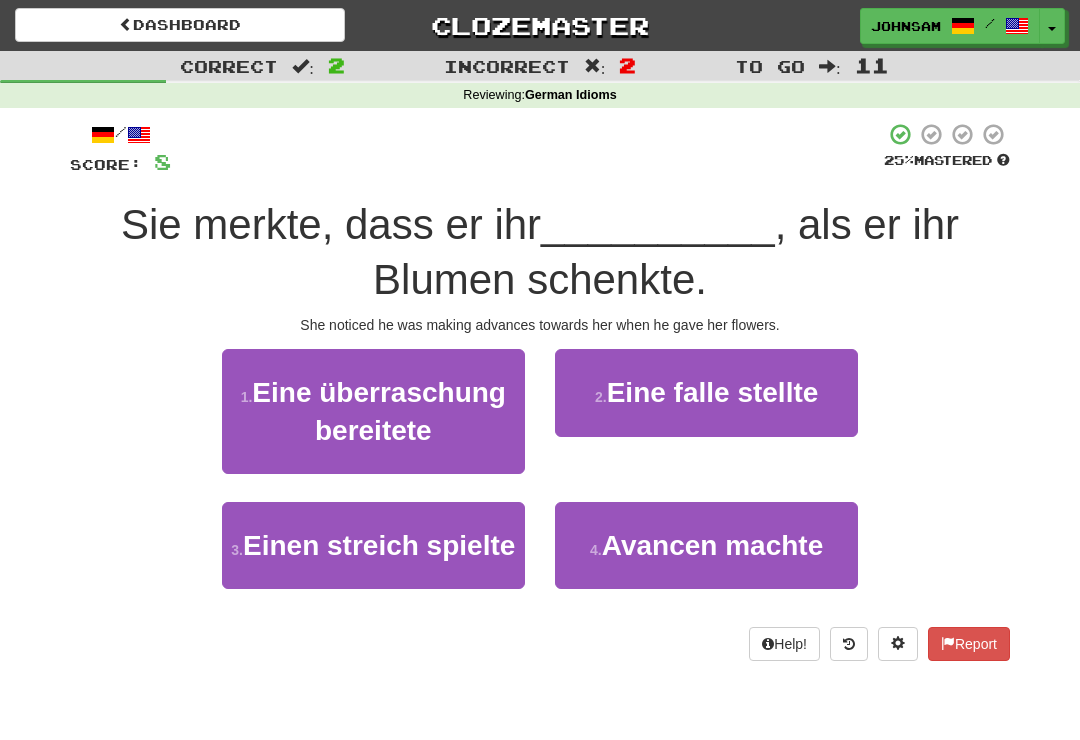 click on "4 .  Avancen machte" at bounding box center (706, 545) 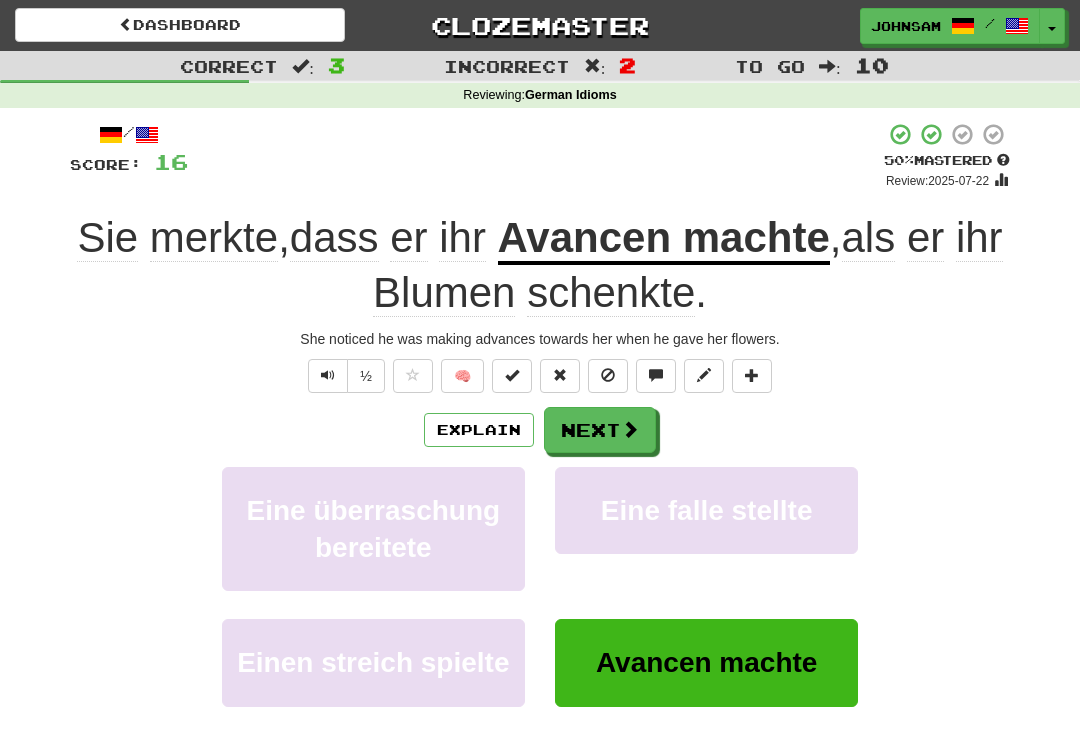 click at bounding box center [328, 375] 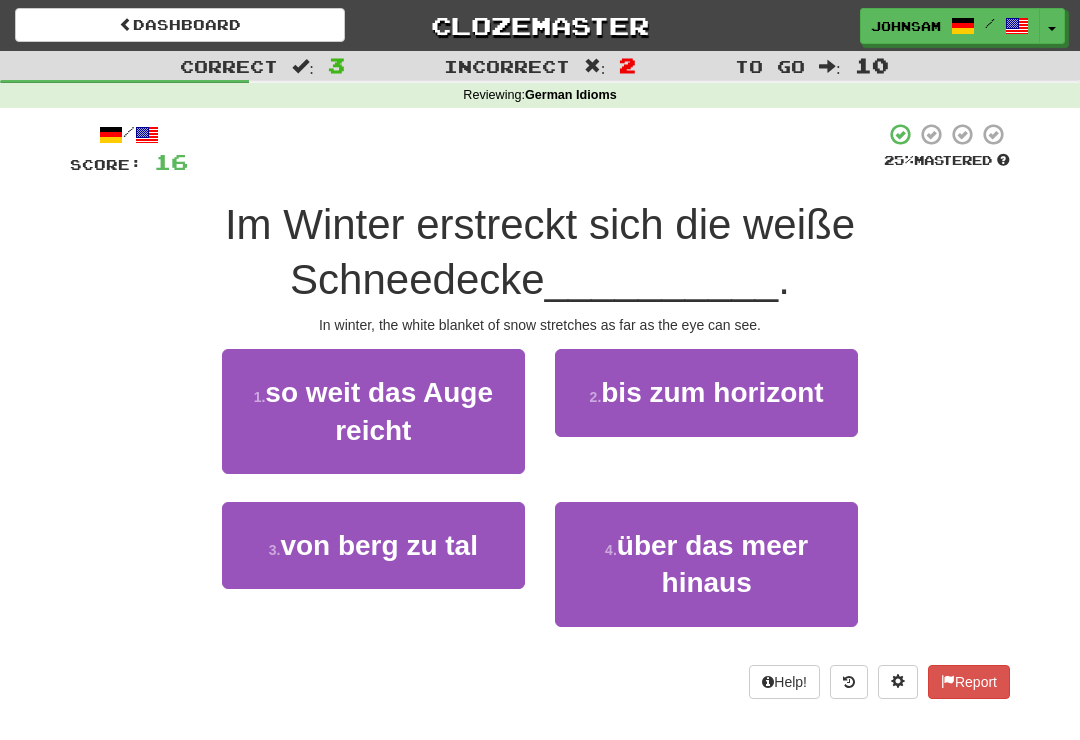 click on "1 .  so weit das Auge reicht" at bounding box center (373, 411) 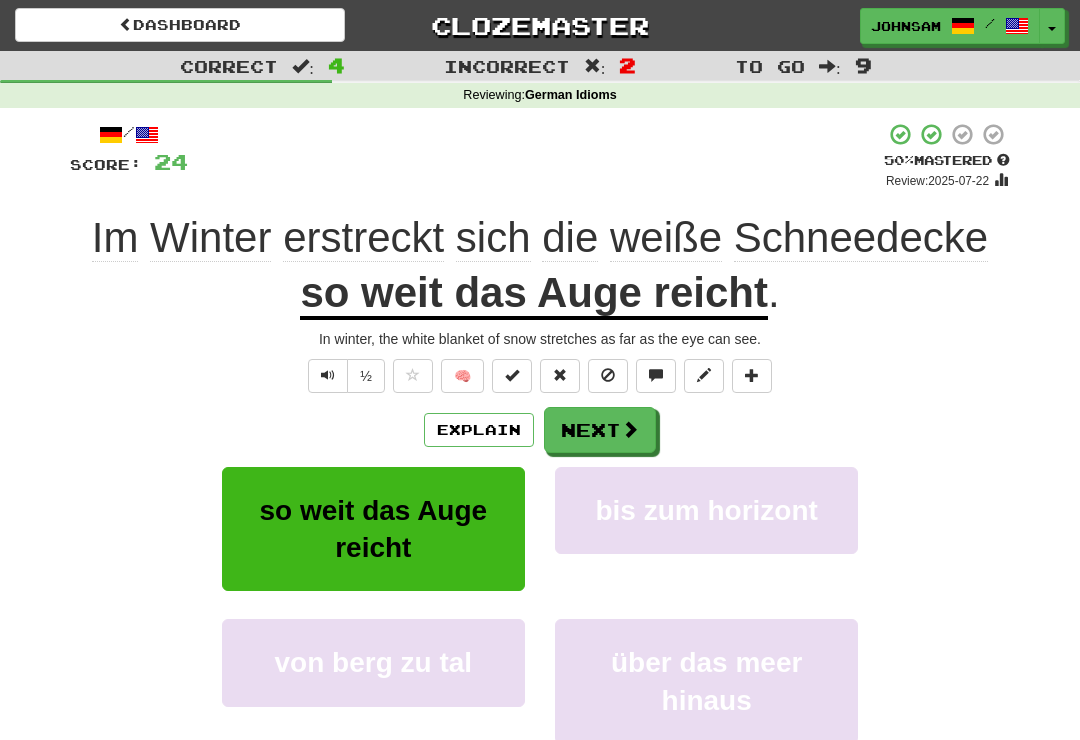 click on "Next" at bounding box center (600, 430) 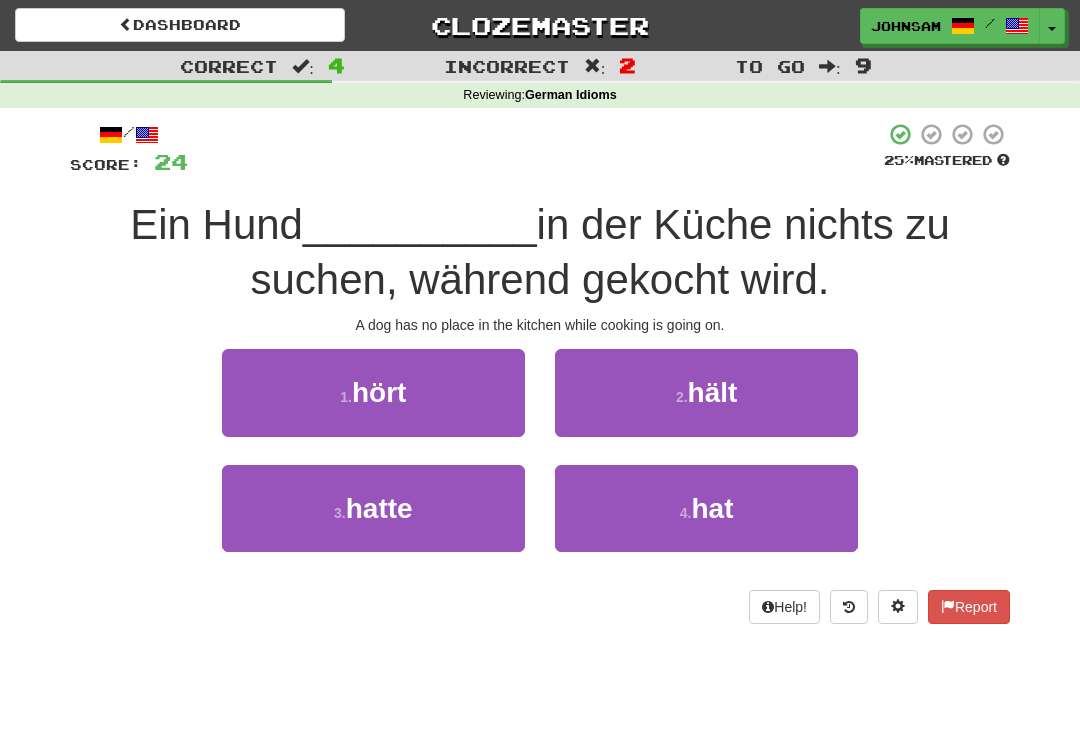 click on "hält" at bounding box center (713, 392) 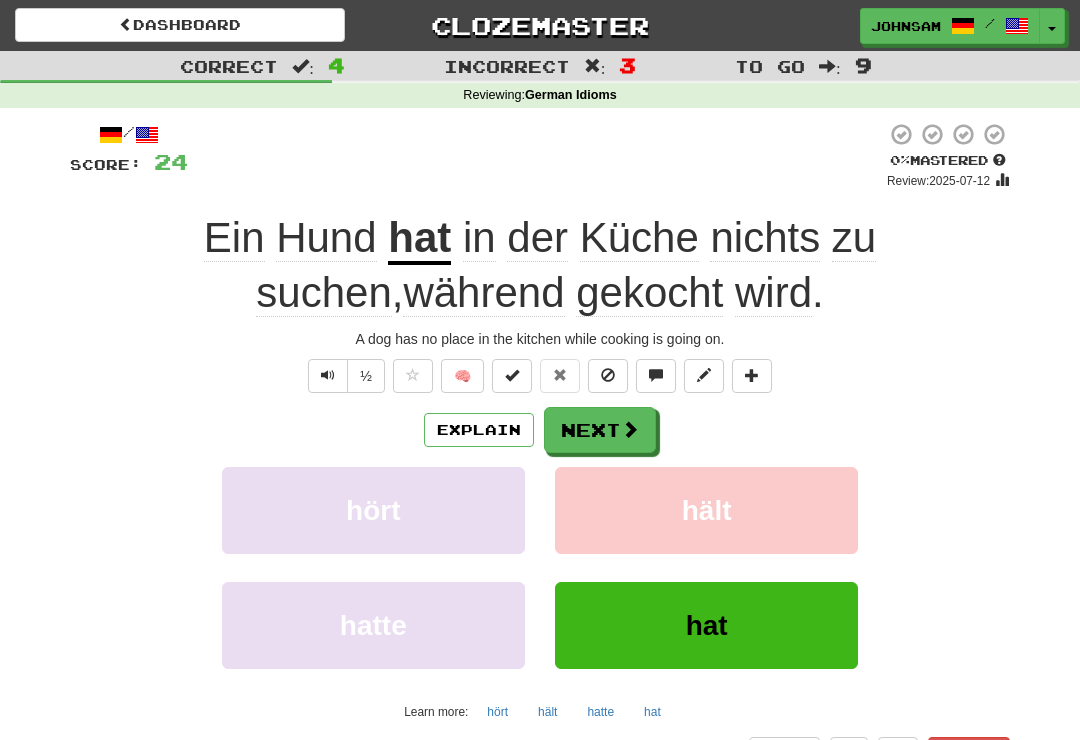 click on "Next" at bounding box center (600, 430) 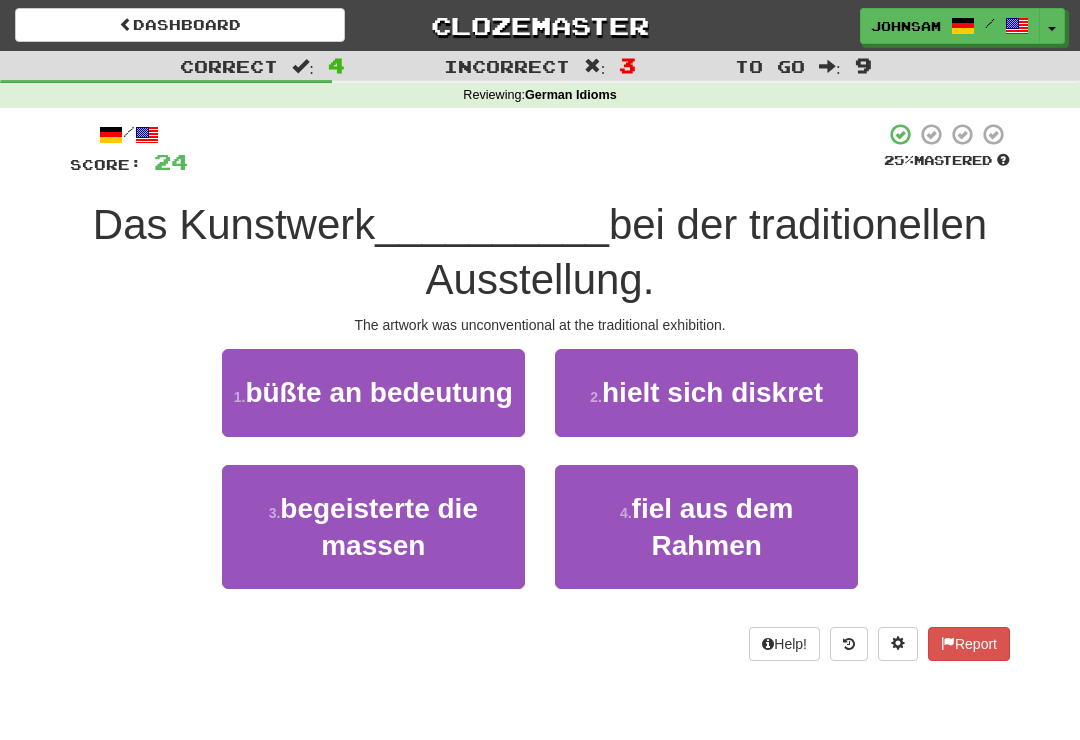 click on "fiel aus dem Rahmen" at bounding box center [713, 527] 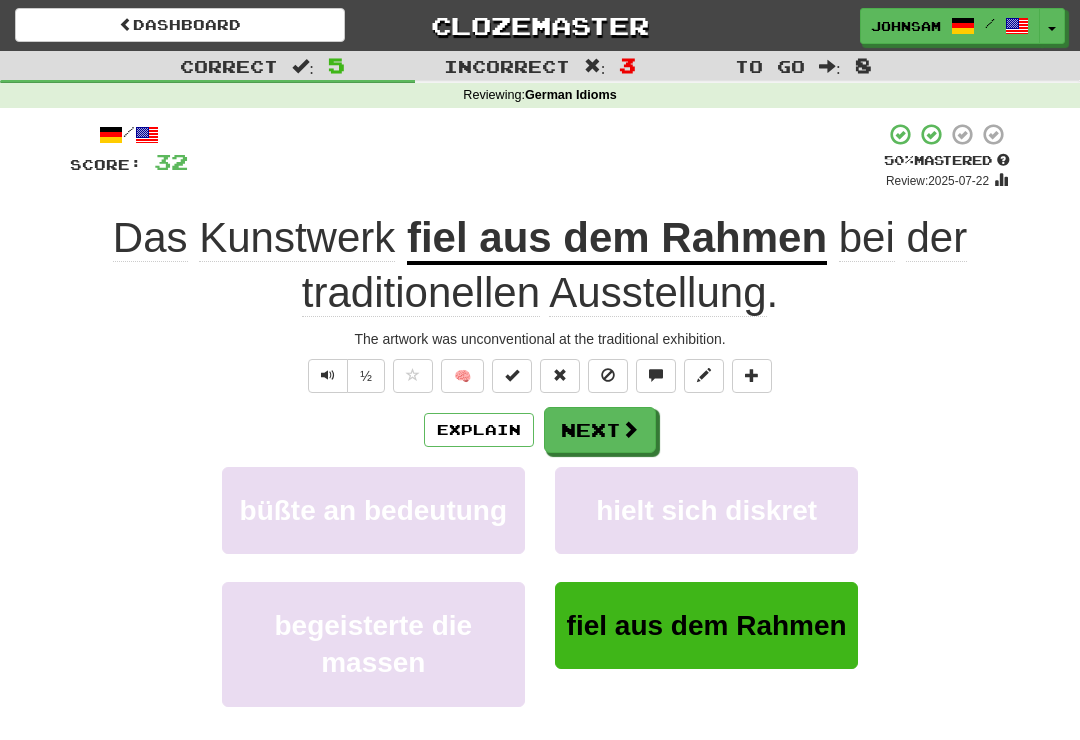 click on "Next" at bounding box center (600, 430) 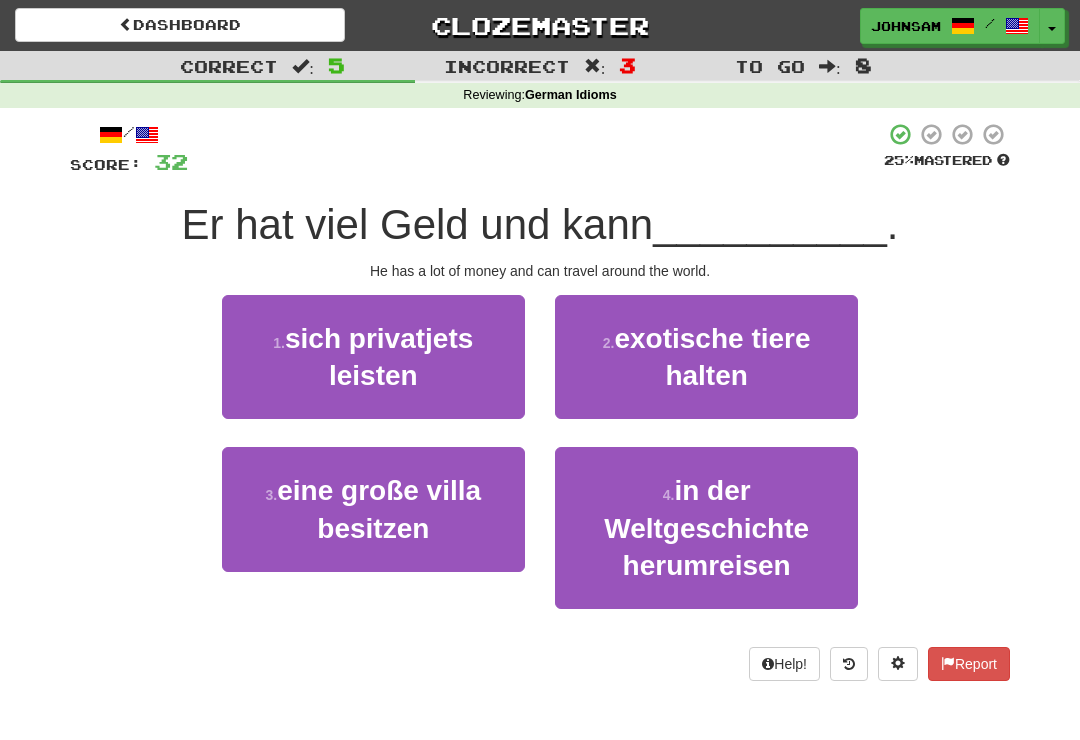 click on "in der Weltgeschichte herumreisen" at bounding box center (706, 528) 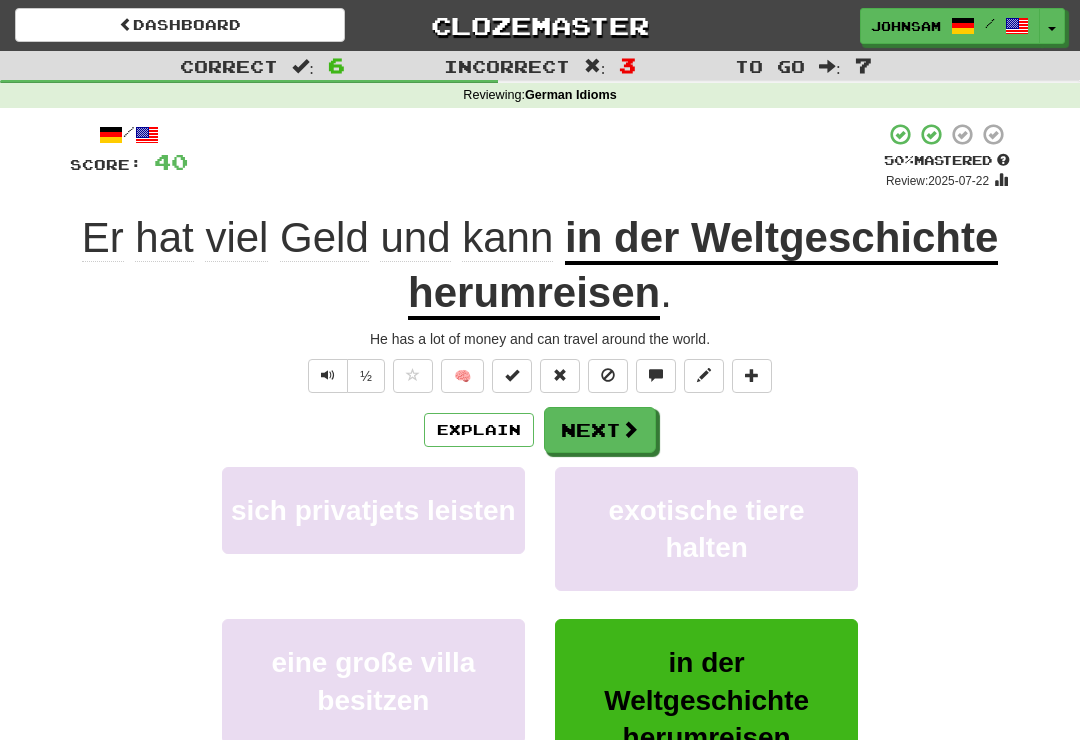 click on "Next" at bounding box center (600, 430) 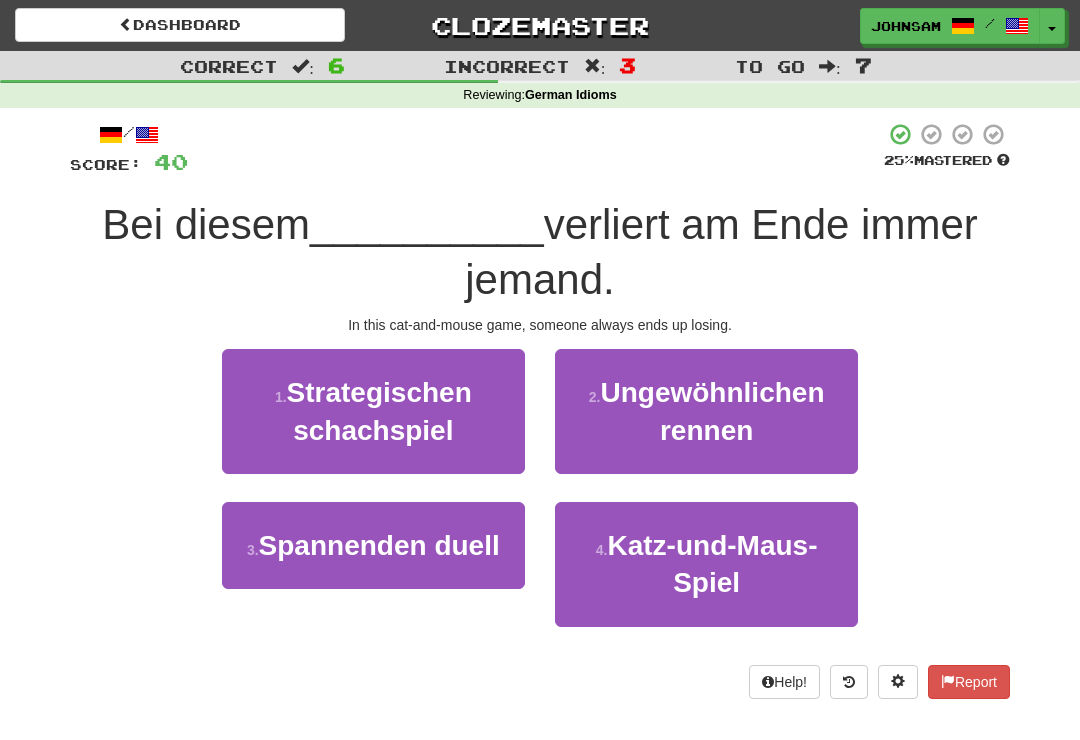 click on "Katz-und-Maus-Spiel" at bounding box center [713, 564] 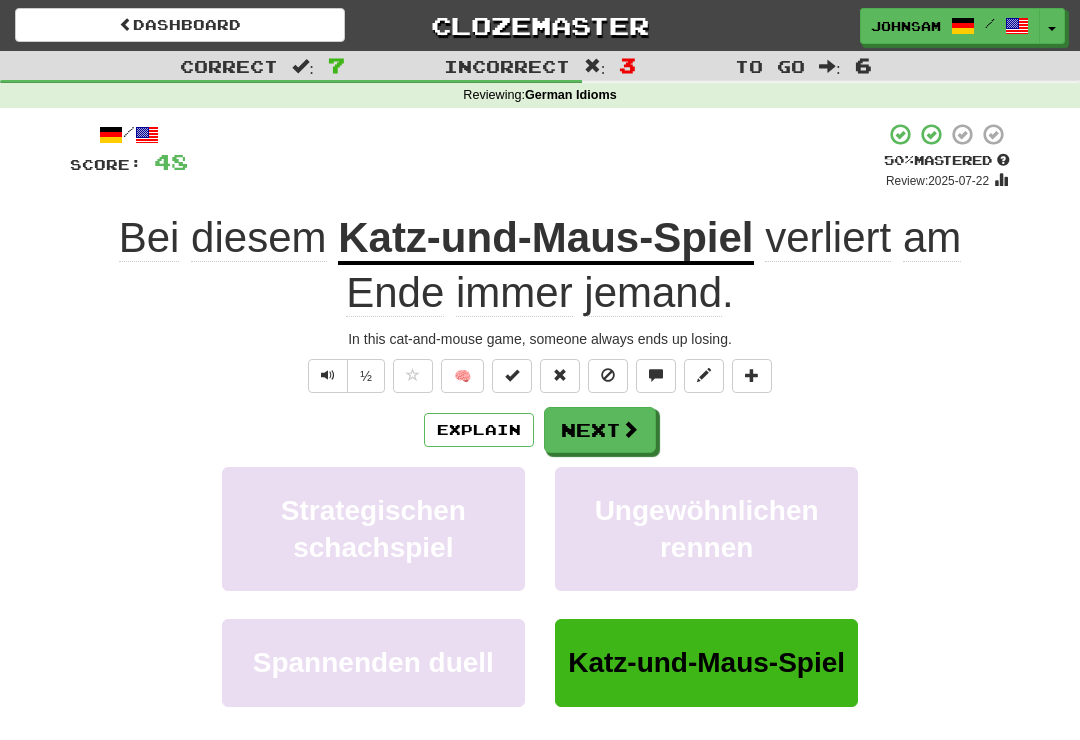 click on "Next" at bounding box center (600, 430) 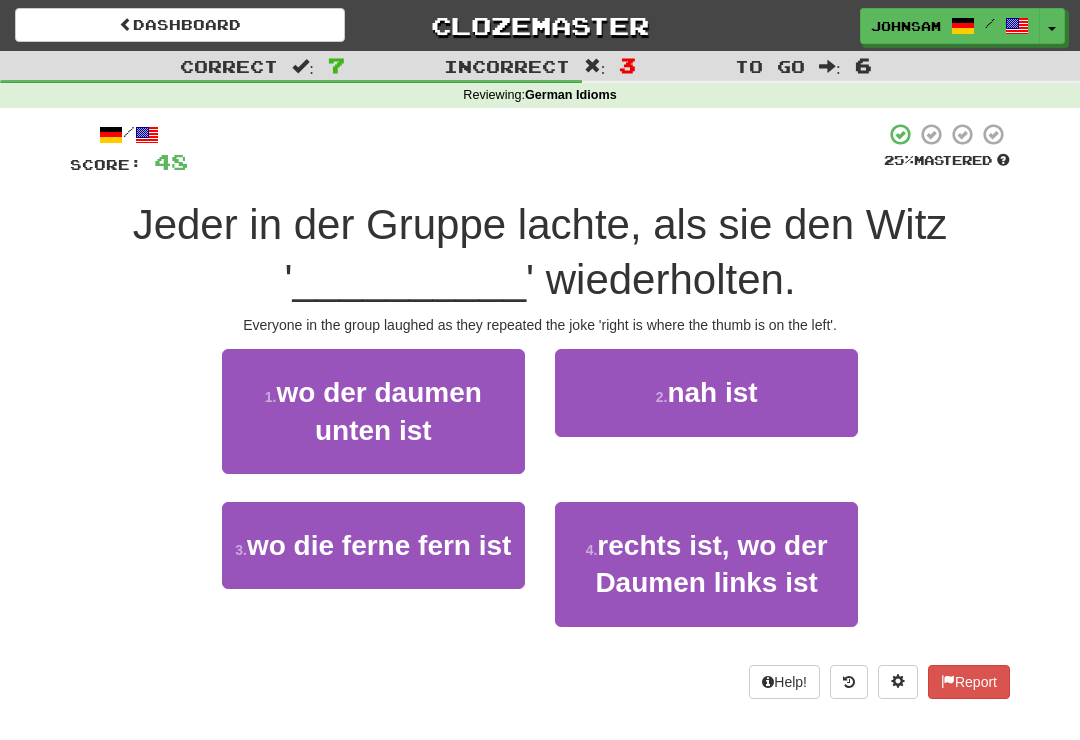 click on "rechts ist, wo der Daumen links ist" at bounding box center (711, 564) 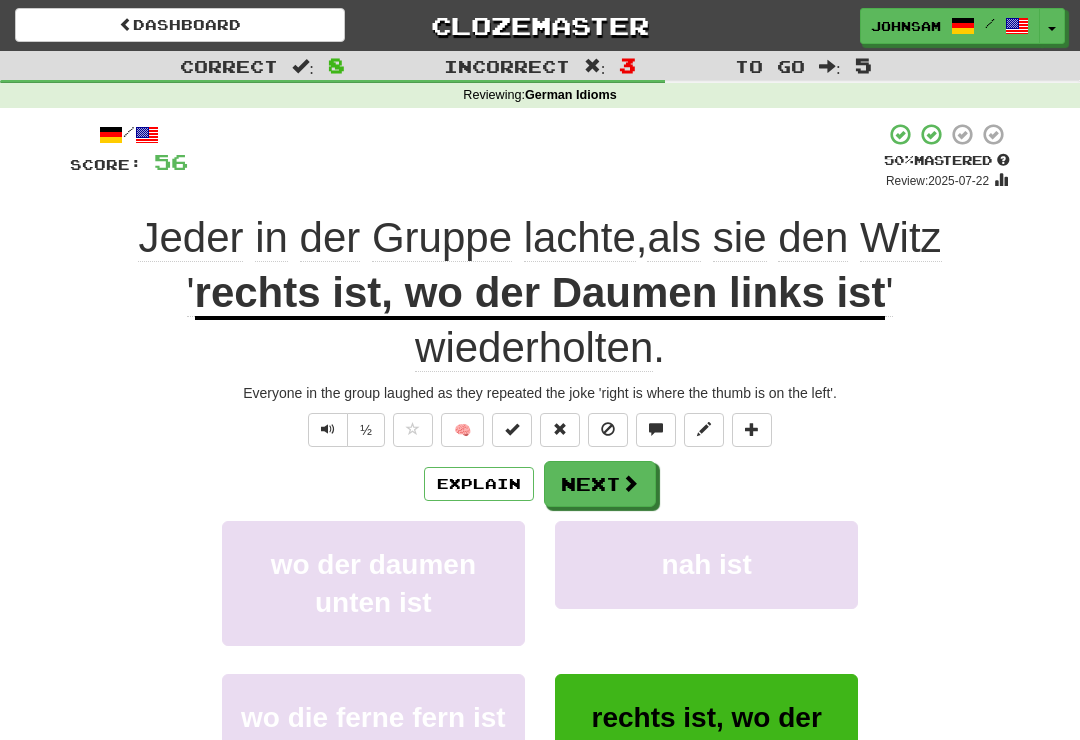 click at bounding box center (630, 483) 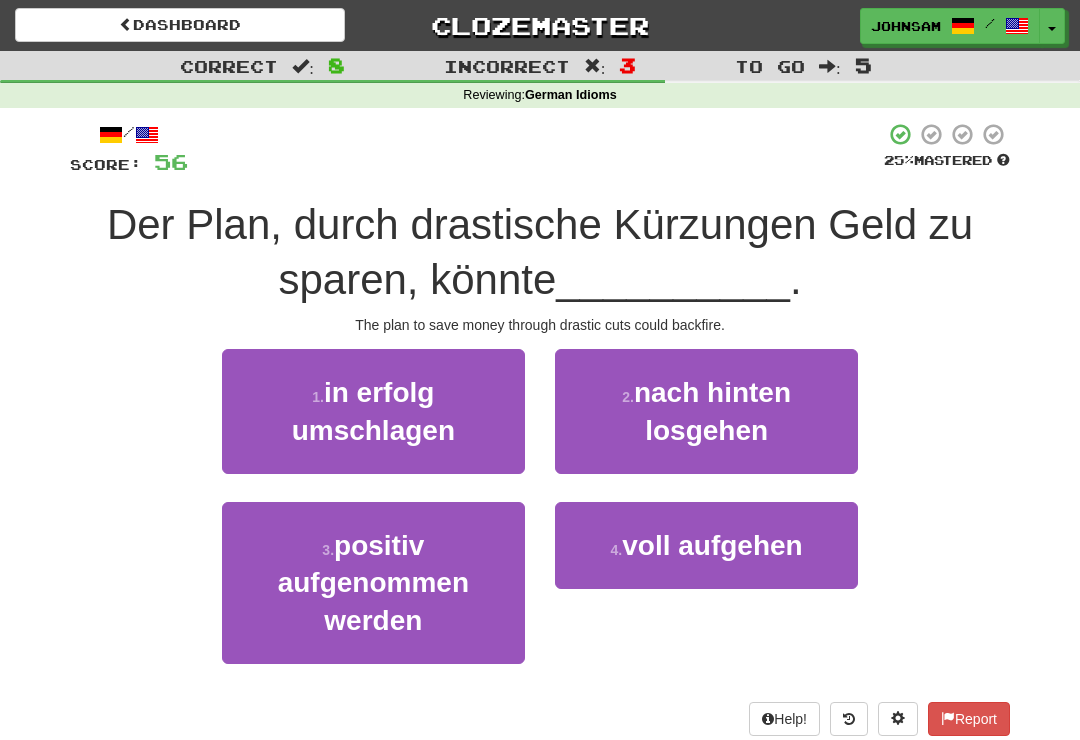 click on "nach hinten losgehen" at bounding box center (712, 411) 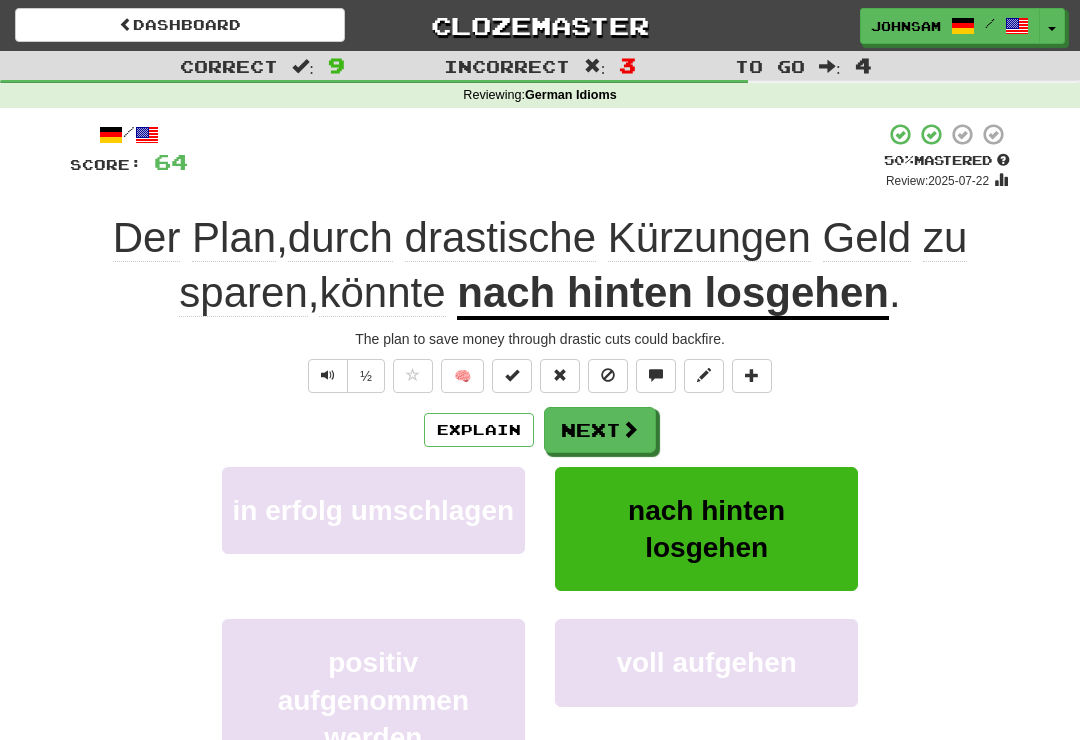 click at bounding box center (630, 429) 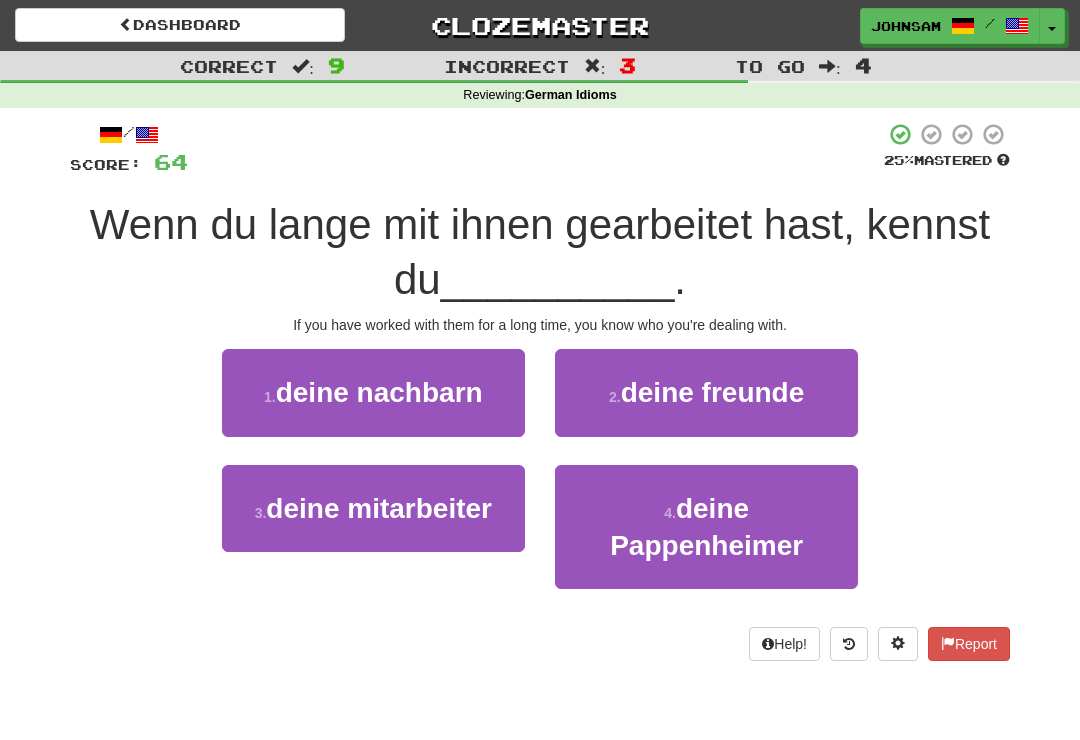 click on "deine Pappenheimer" at bounding box center (706, 527) 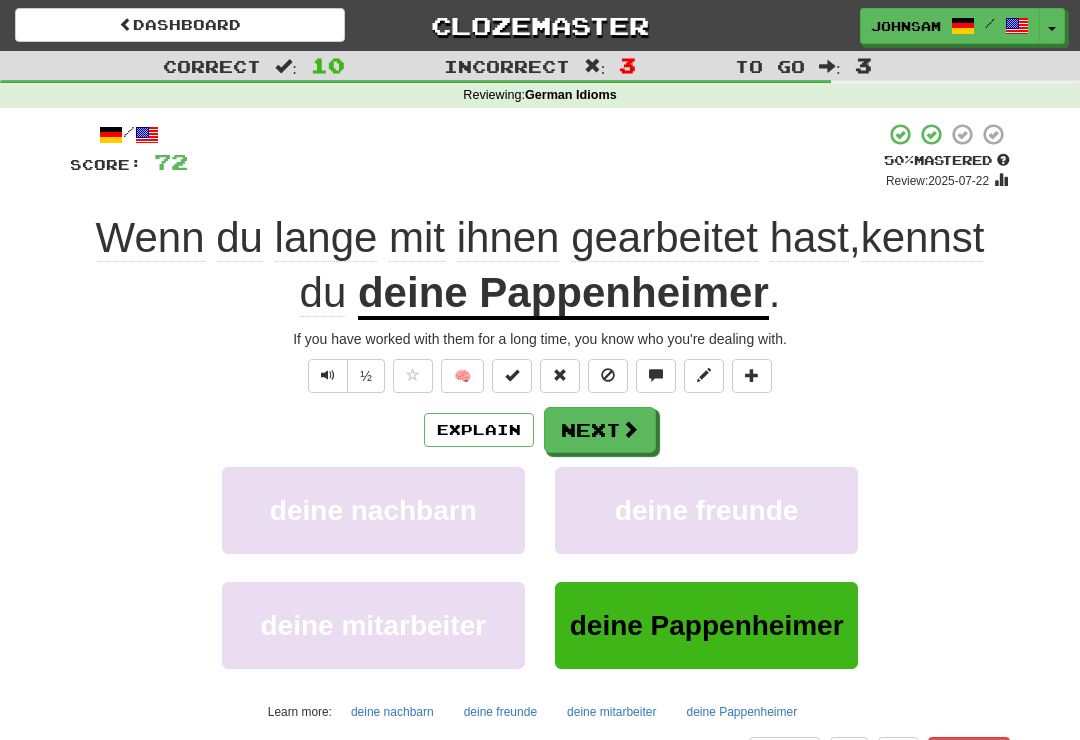 click at bounding box center (328, 375) 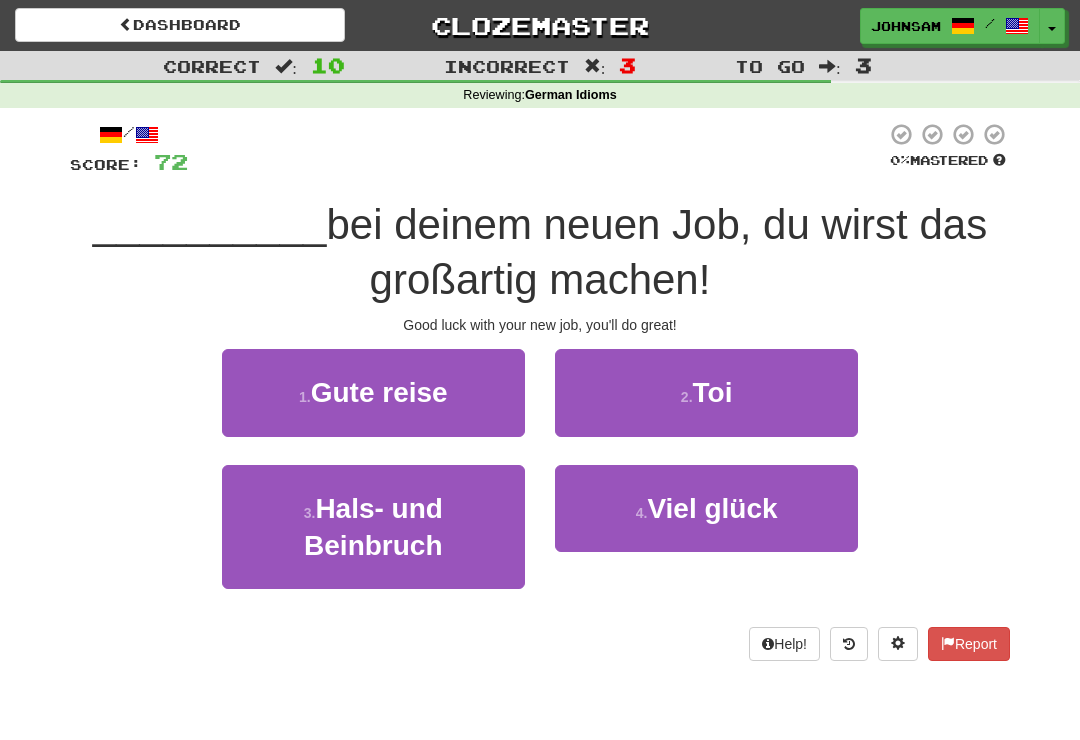 click on "3 .  Hals- und Beinbruch" at bounding box center [373, 527] 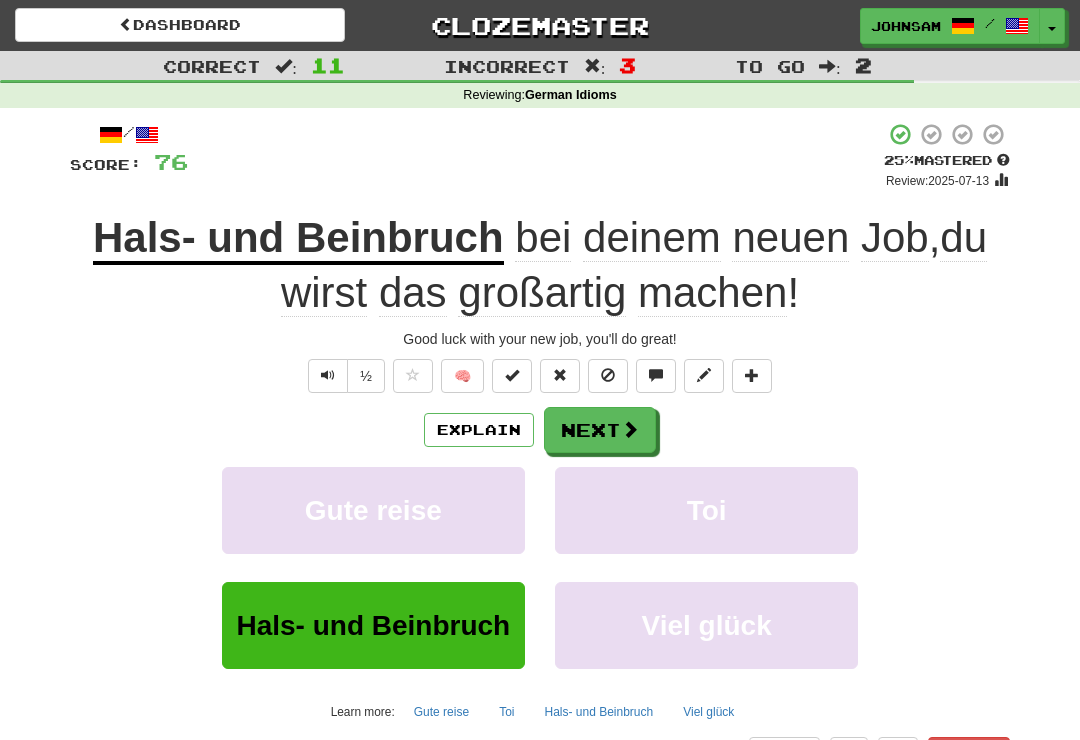 click at bounding box center (328, 375) 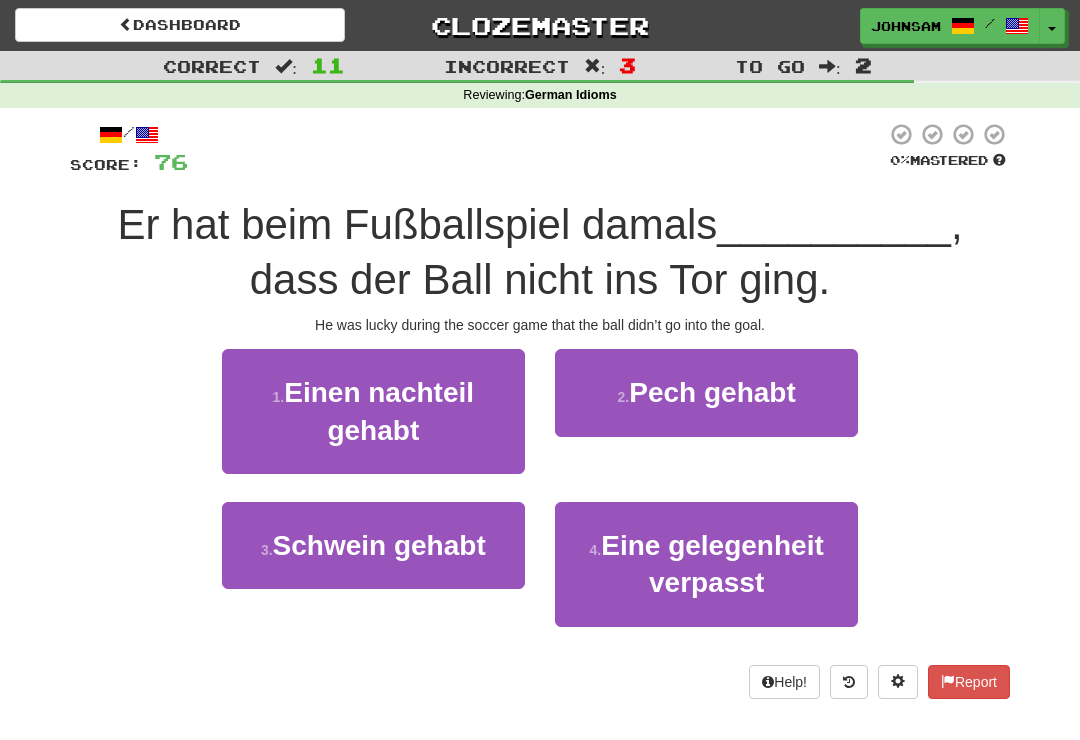 click on "Schwein gehabt" at bounding box center [379, 545] 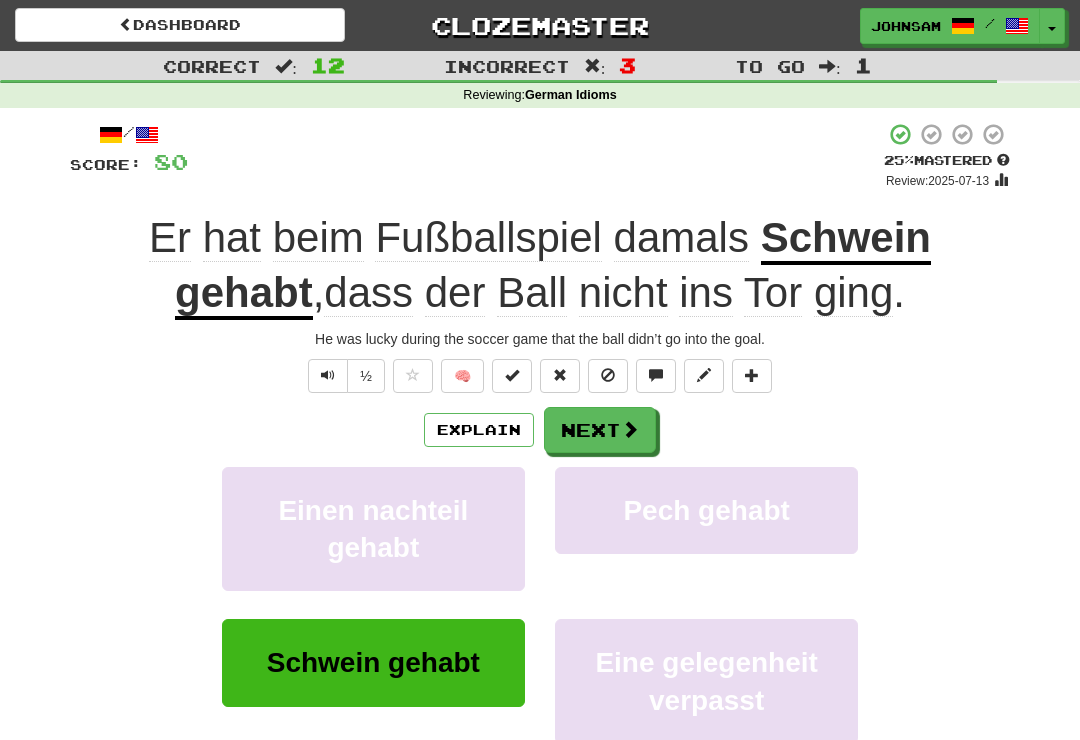 click at bounding box center (630, 429) 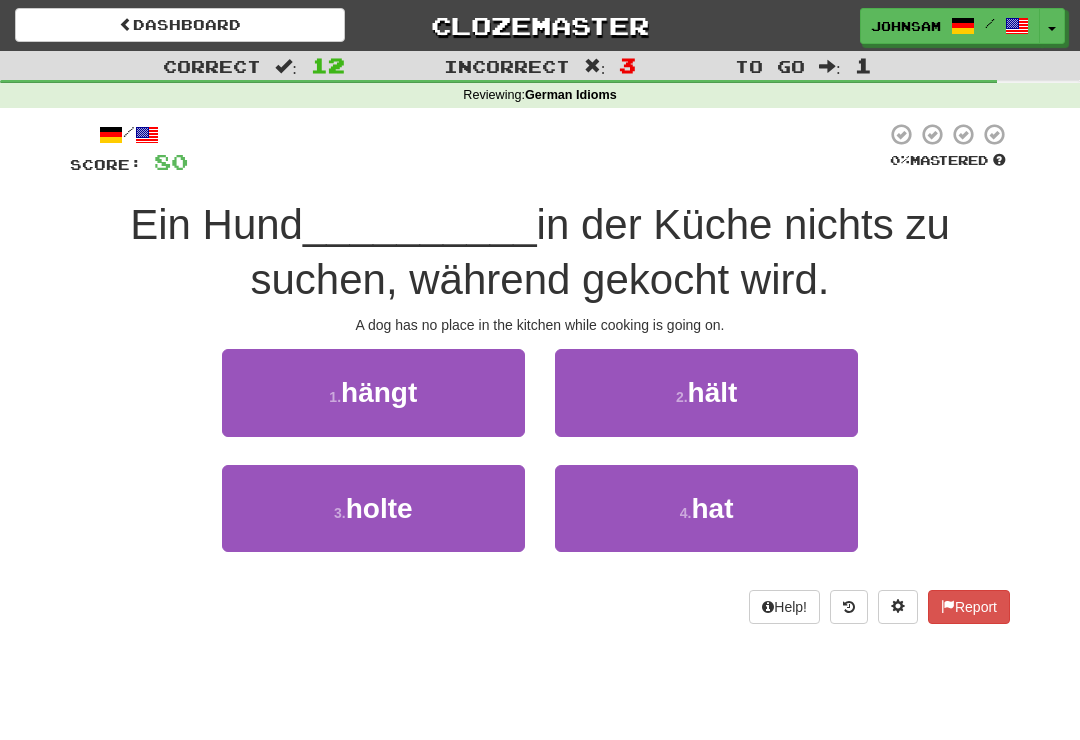 click on "4 .  hat" at bounding box center [706, 508] 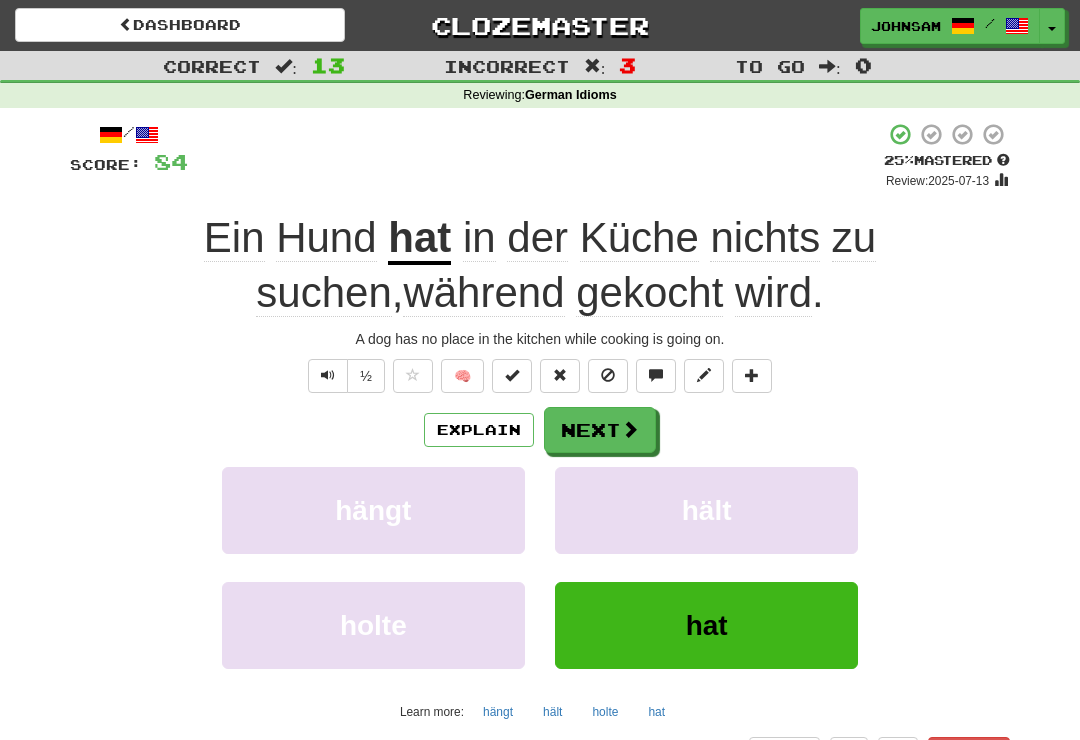 click on "Next" at bounding box center (600, 430) 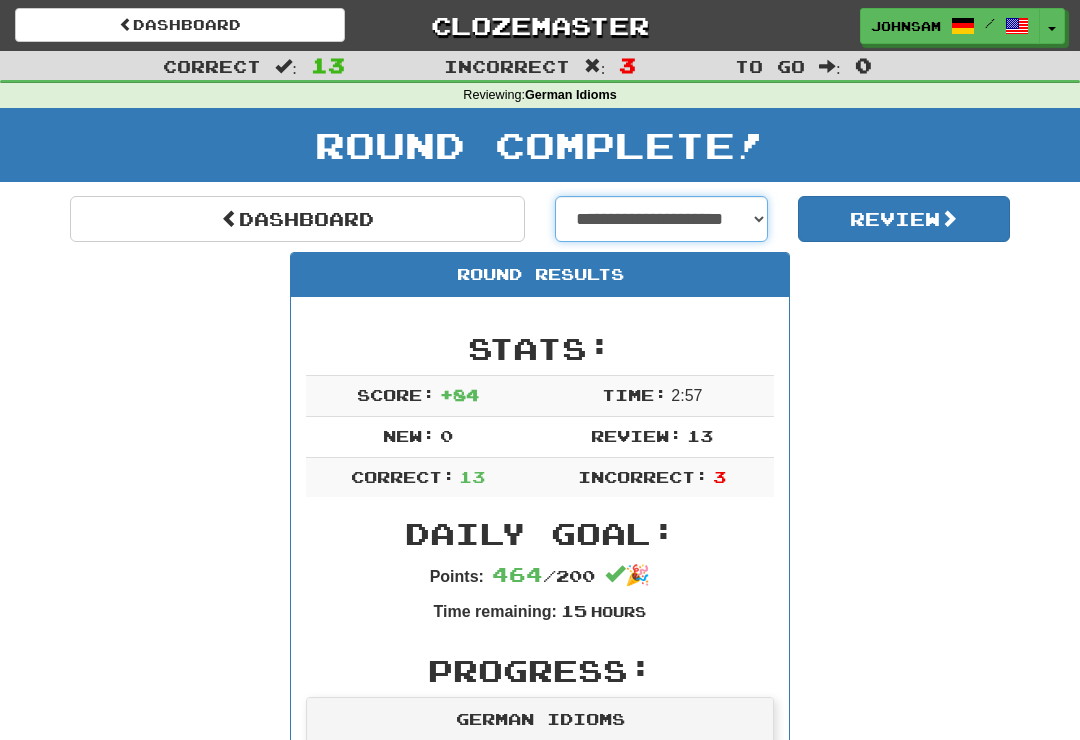 click on "**********" at bounding box center (661, 219) 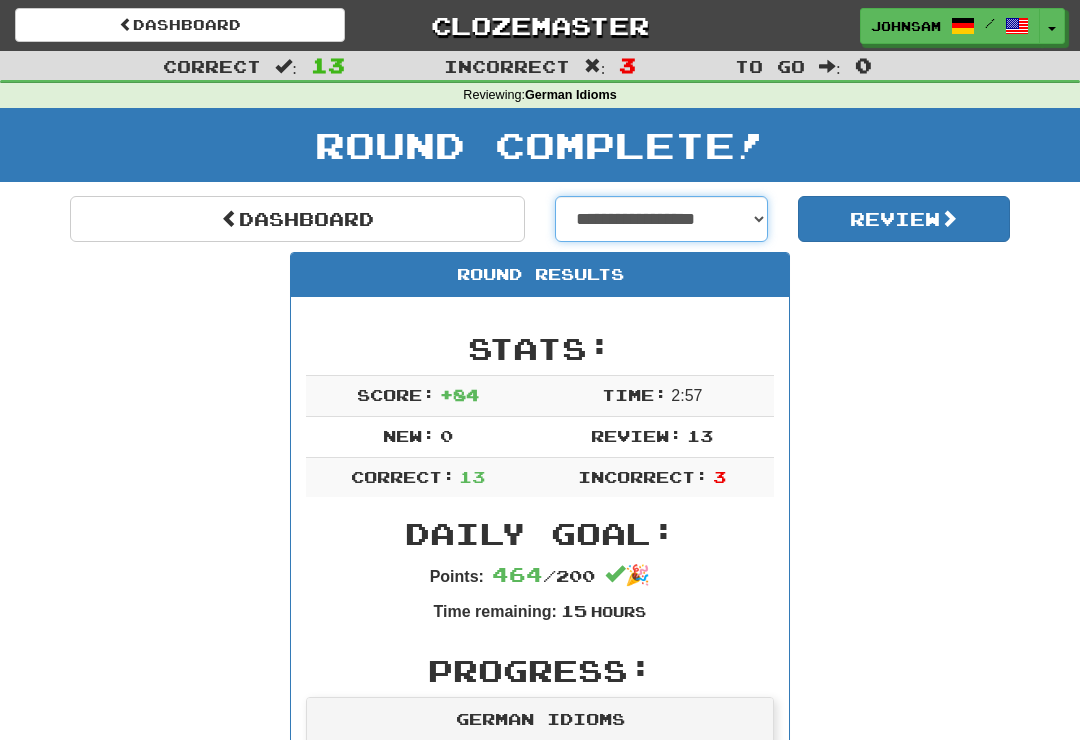 select on "**********" 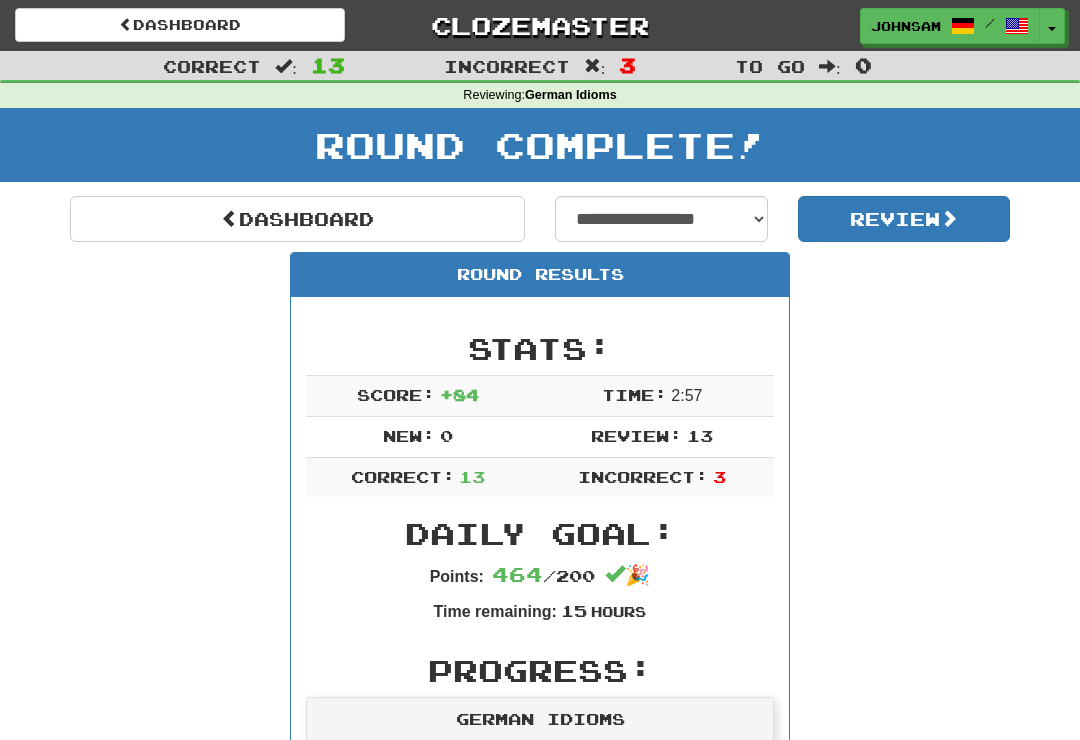 click on "Review" at bounding box center (904, 219) 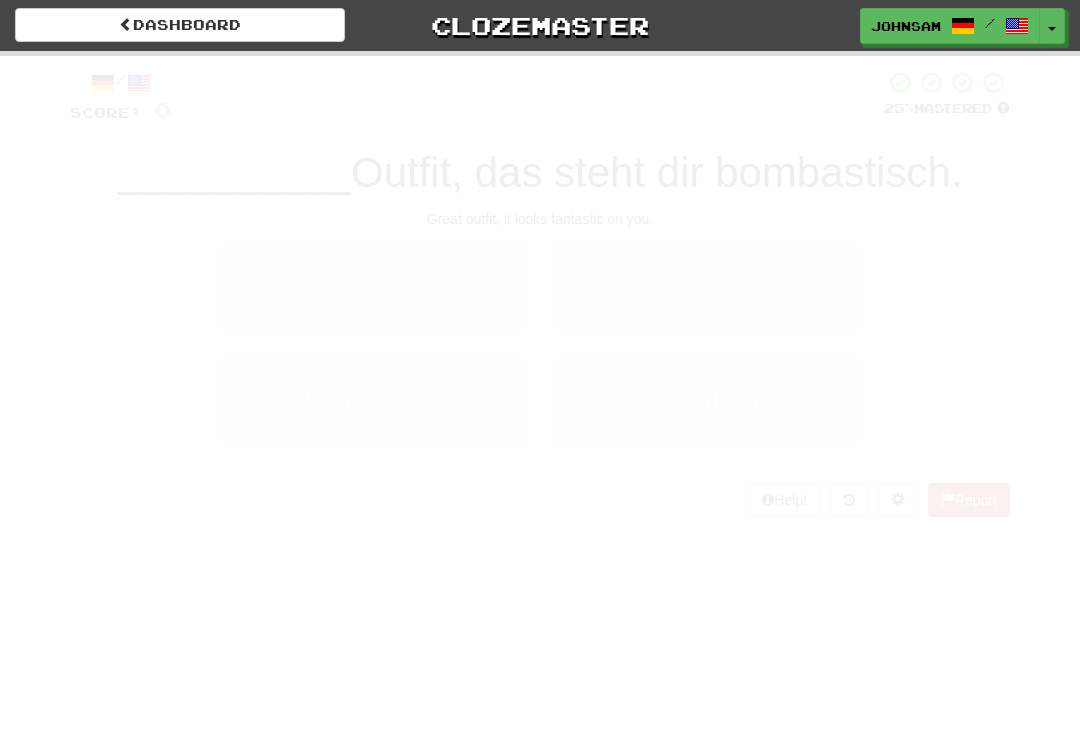 scroll, scrollTop: 0, scrollLeft: 0, axis: both 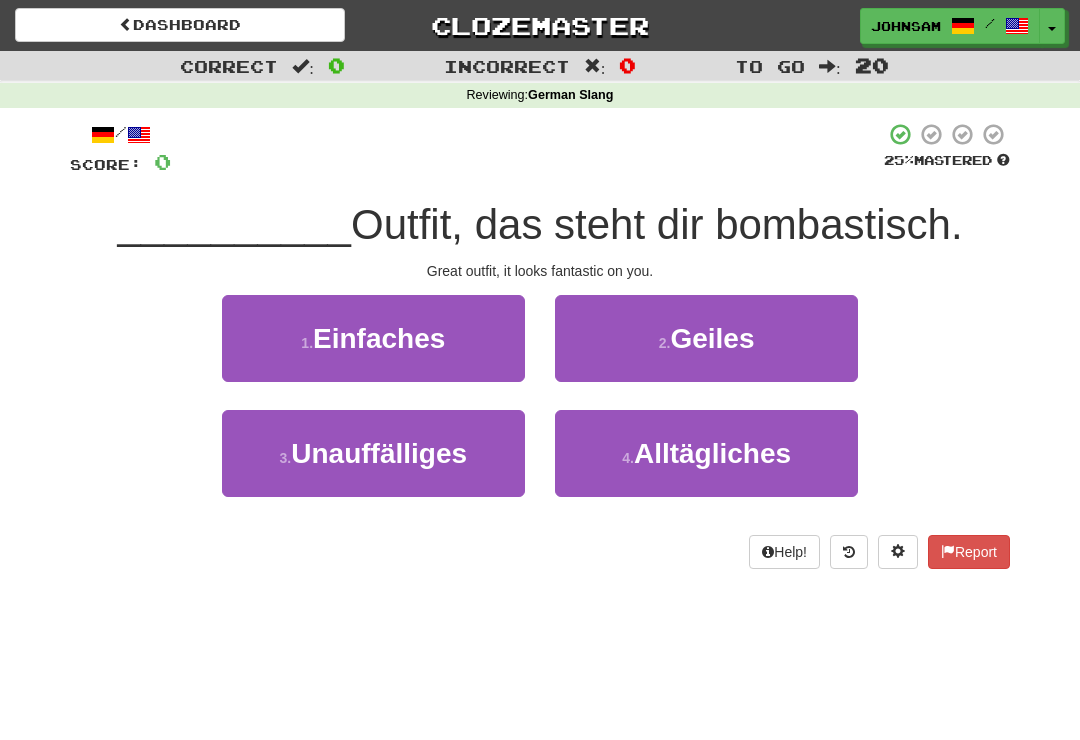 click on "Geiles" at bounding box center (712, 338) 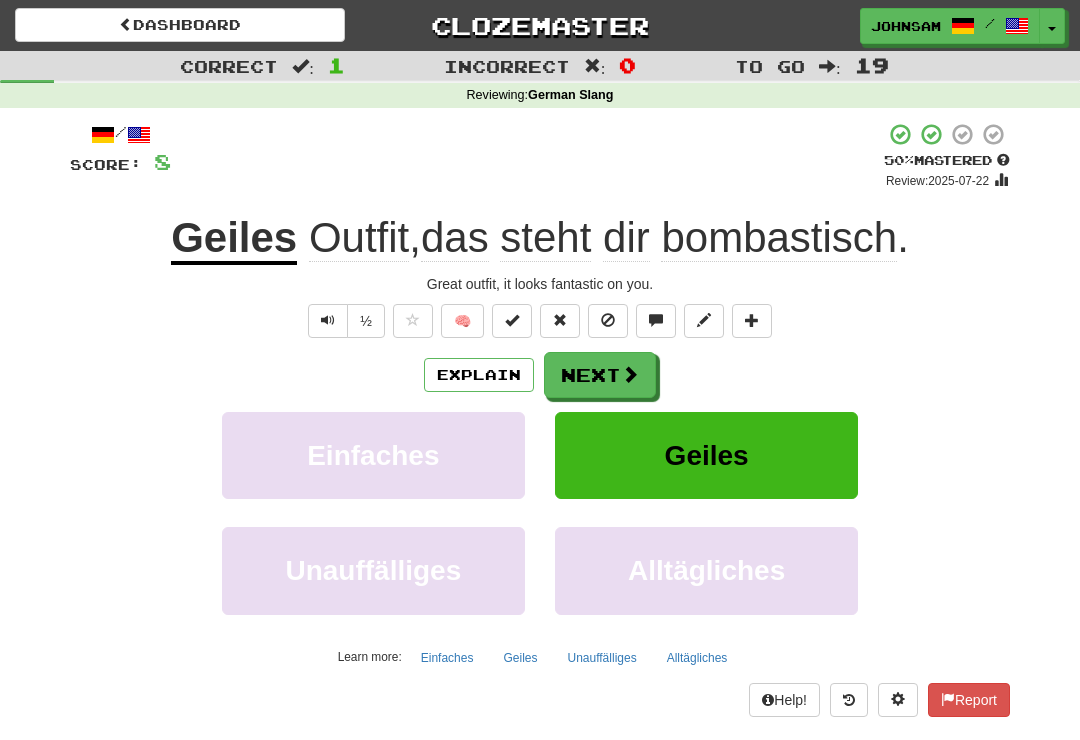 click at bounding box center [630, 374] 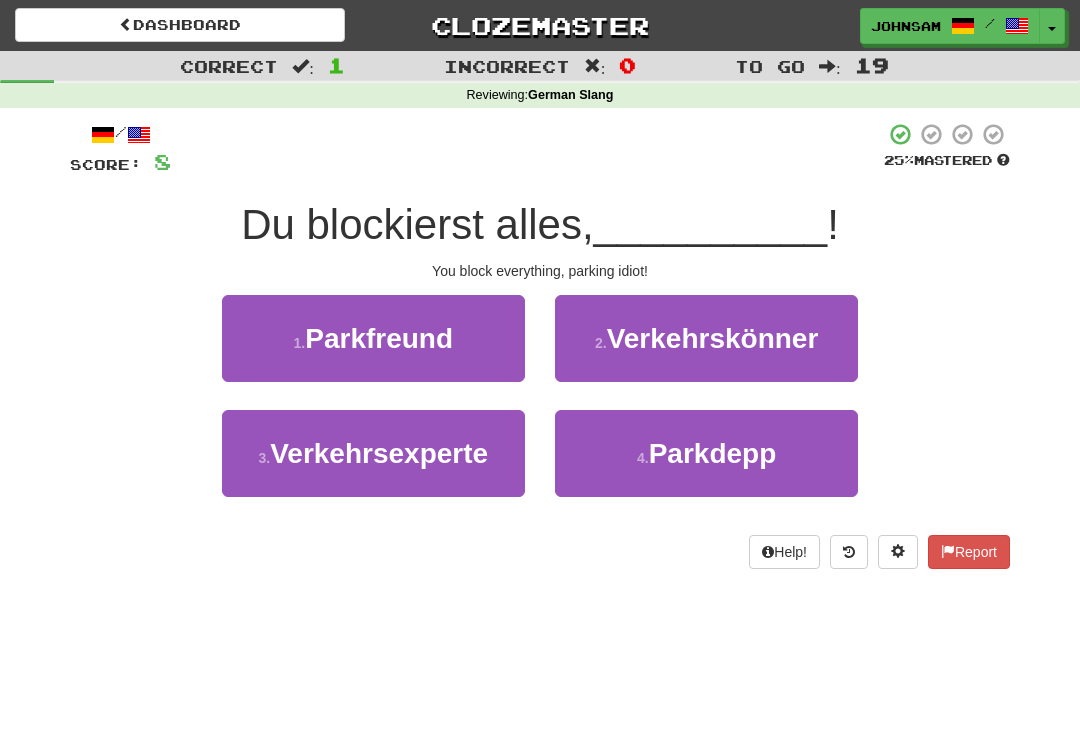 click on "Parkdepp" at bounding box center (713, 453) 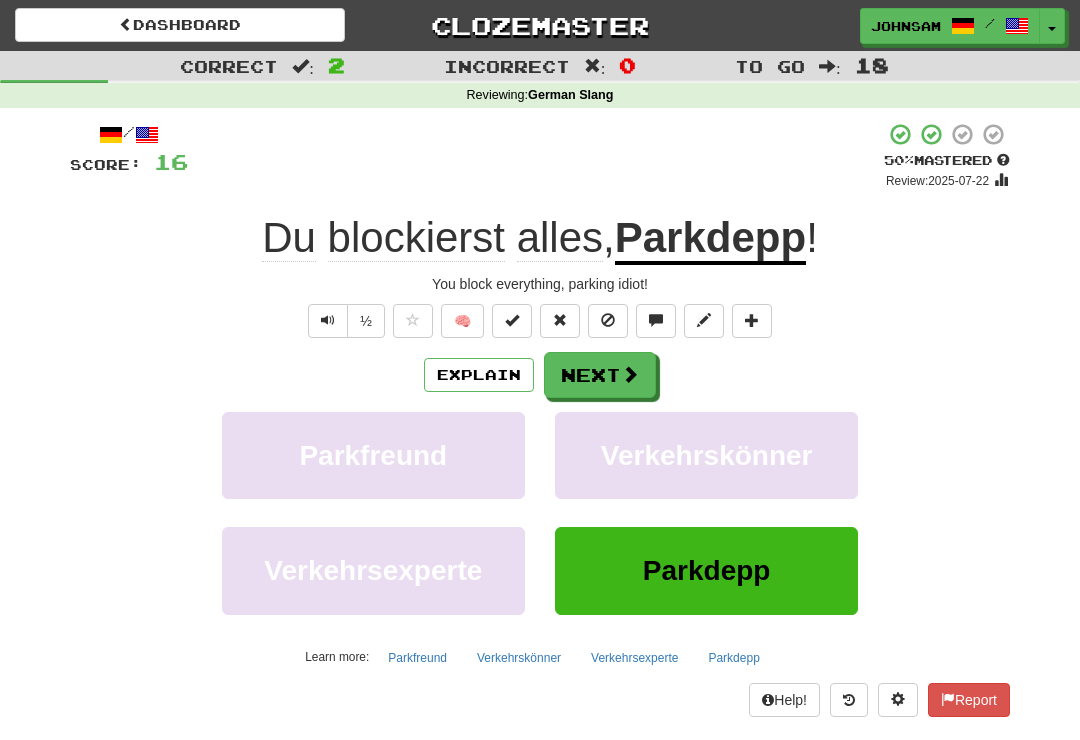 click at bounding box center [630, 374] 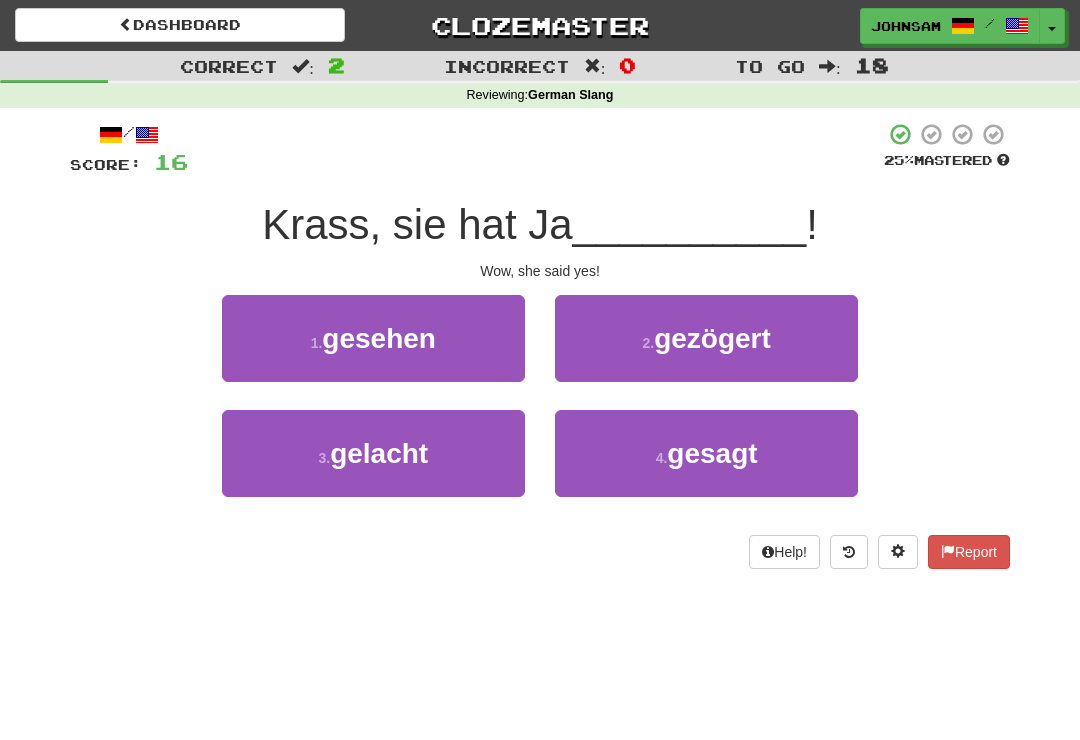 click on "4 ." at bounding box center (662, 458) 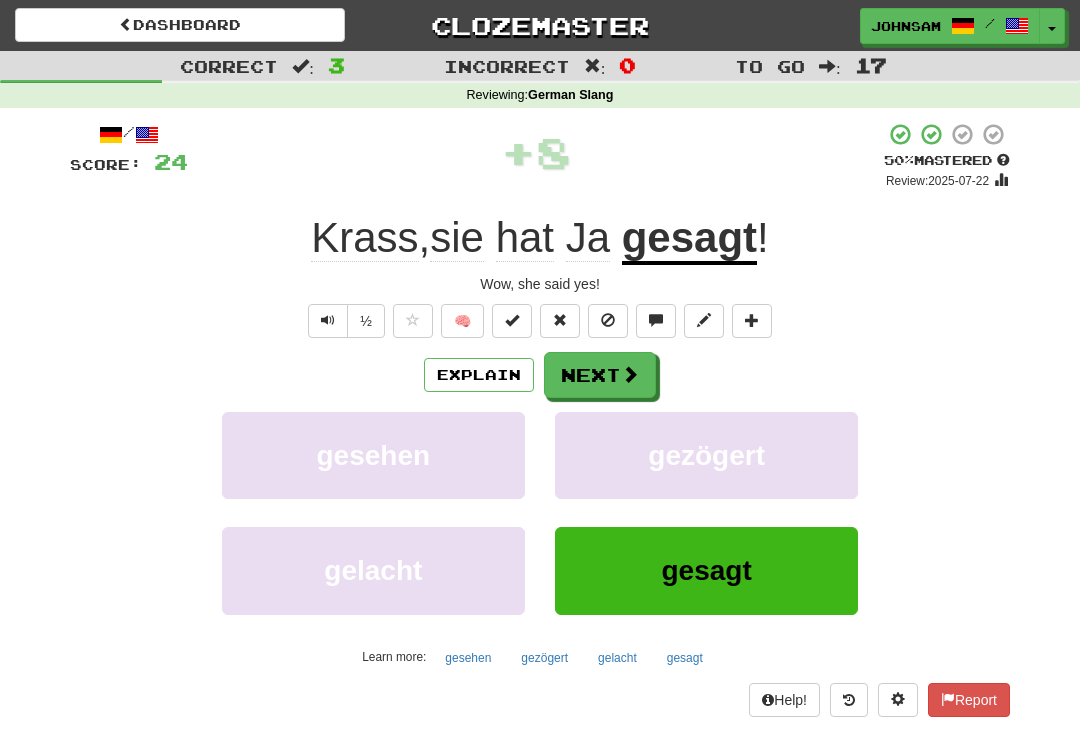 click on "Next" at bounding box center [600, 375] 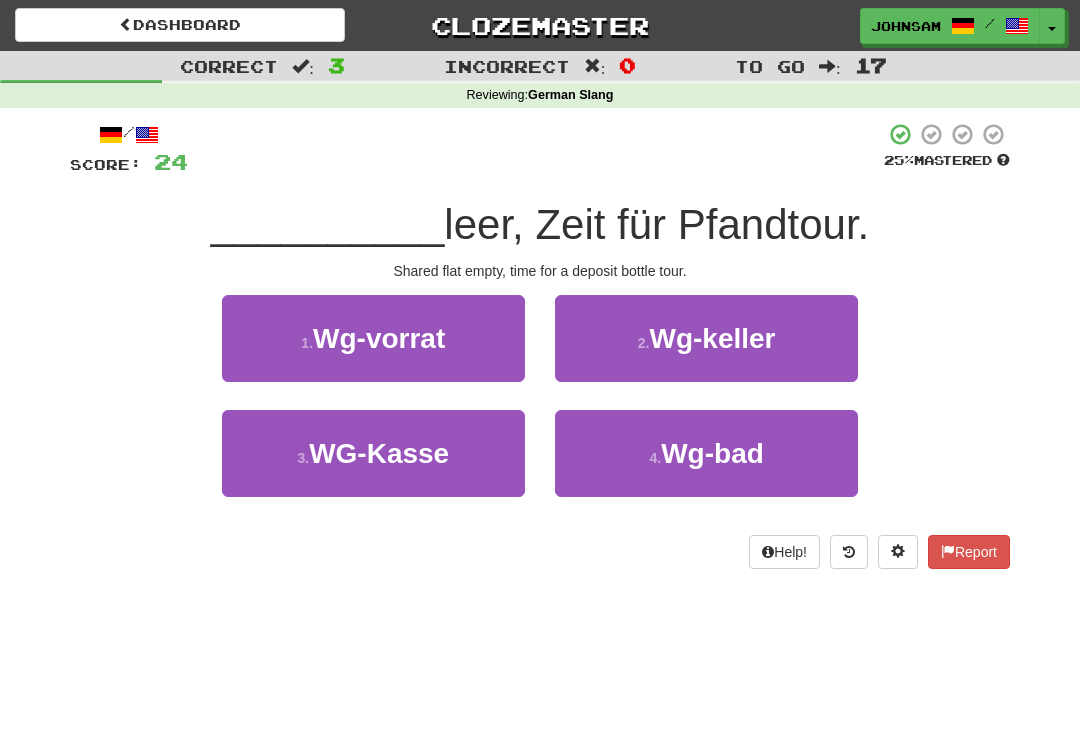 click on "3 .  WG-Kasse" at bounding box center [373, 453] 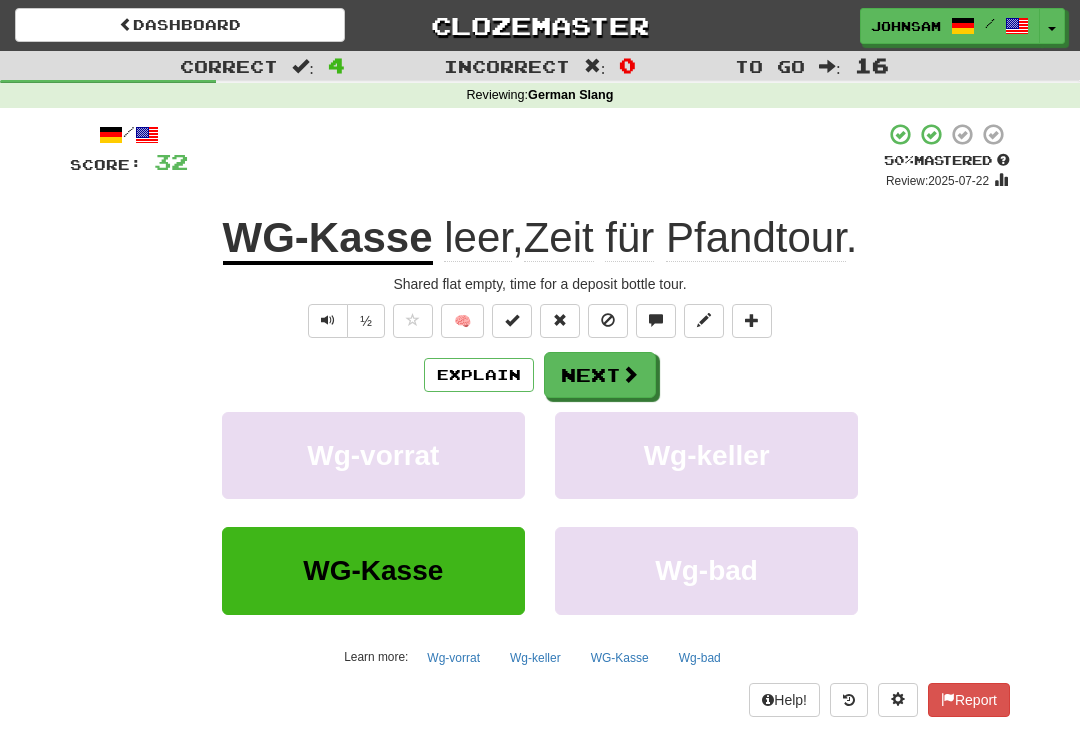click on "Next" at bounding box center [600, 375] 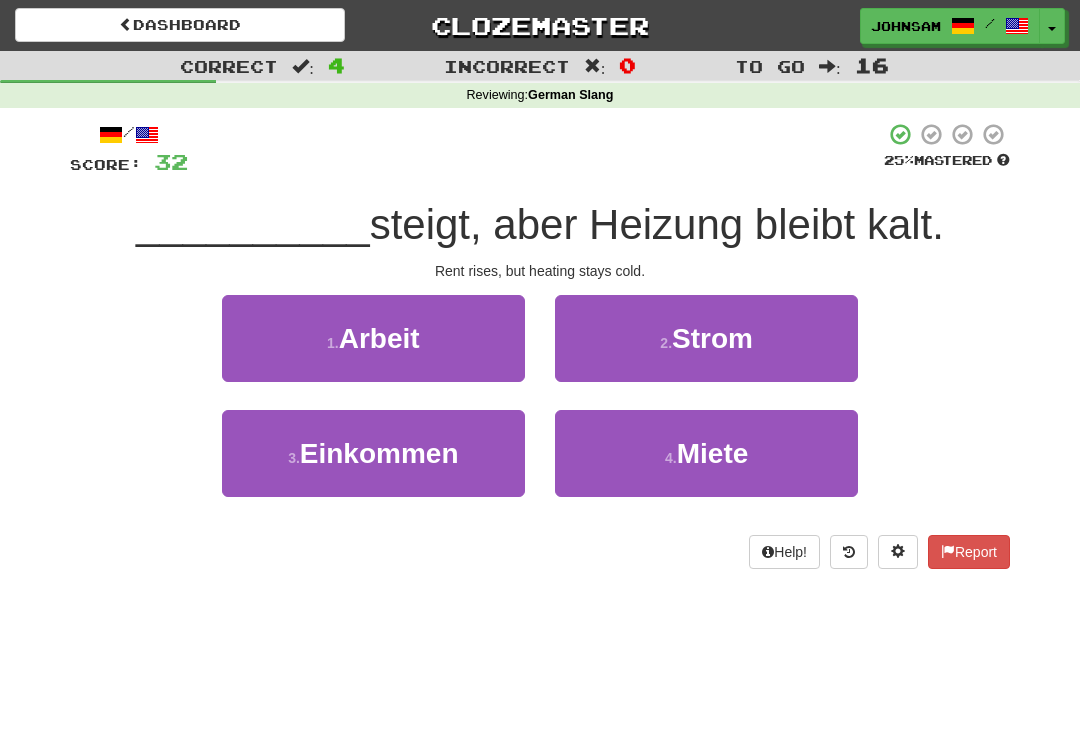 click on "4 .  Miete" at bounding box center [706, 453] 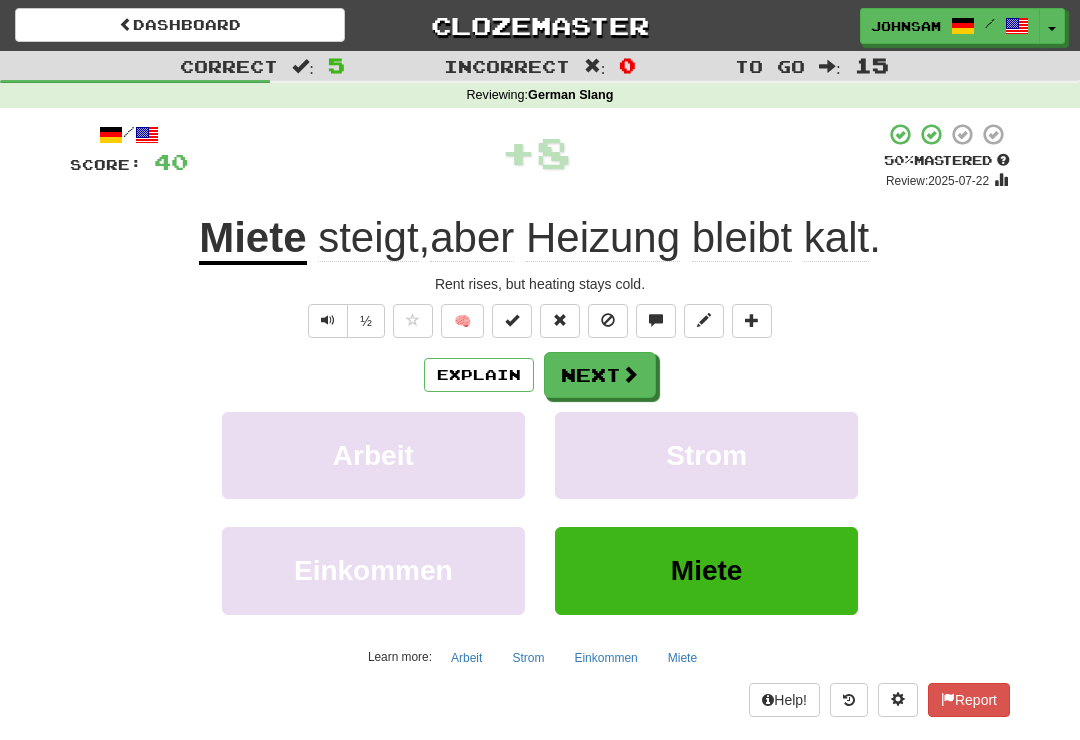 click at bounding box center [630, 374] 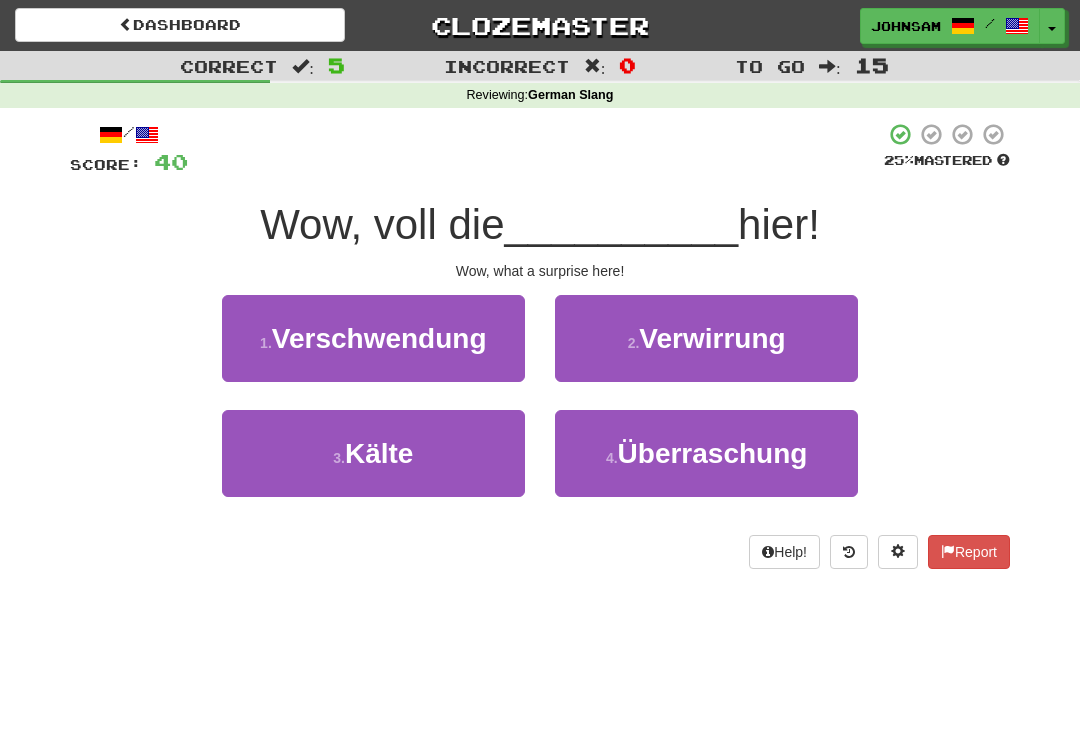 click on "Überraschung" at bounding box center [713, 453] 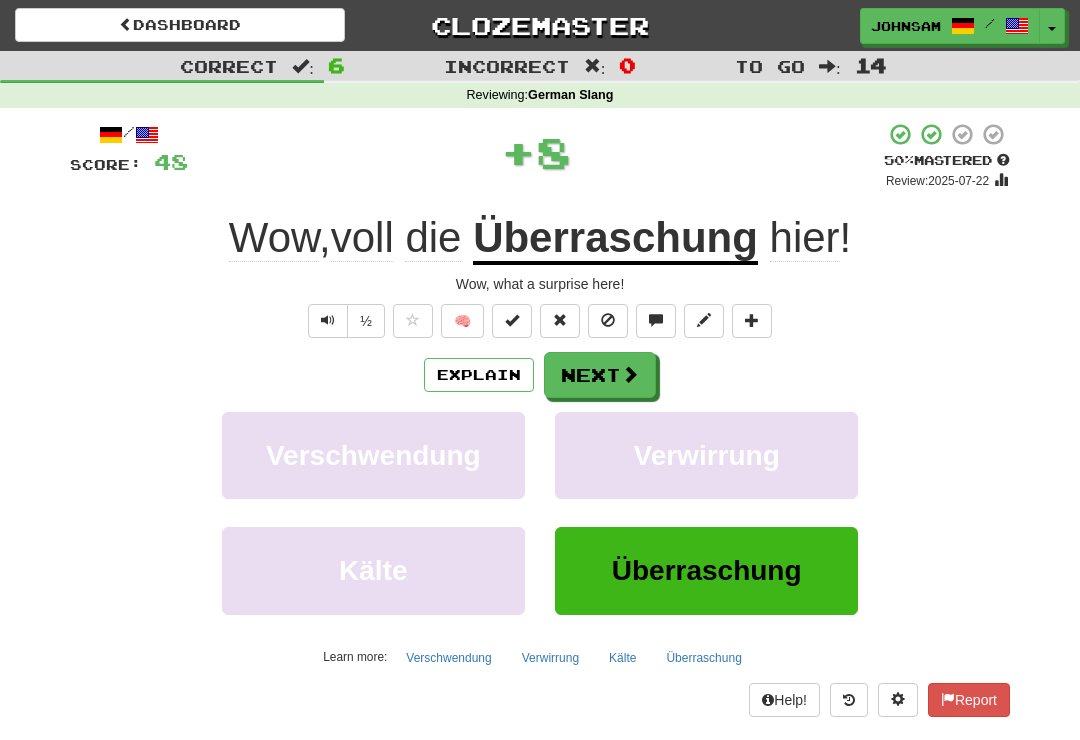 click at bounding box center [630, 374] 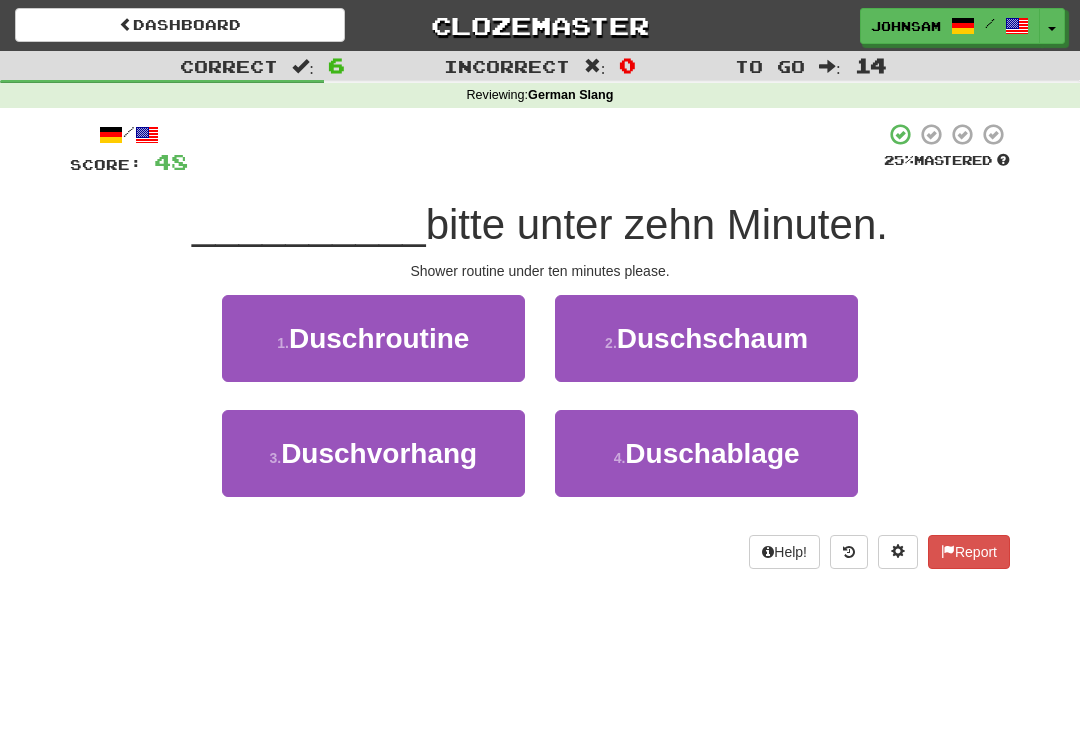 click on "1 .  Duschroutine" at bounding box center (373, 338) 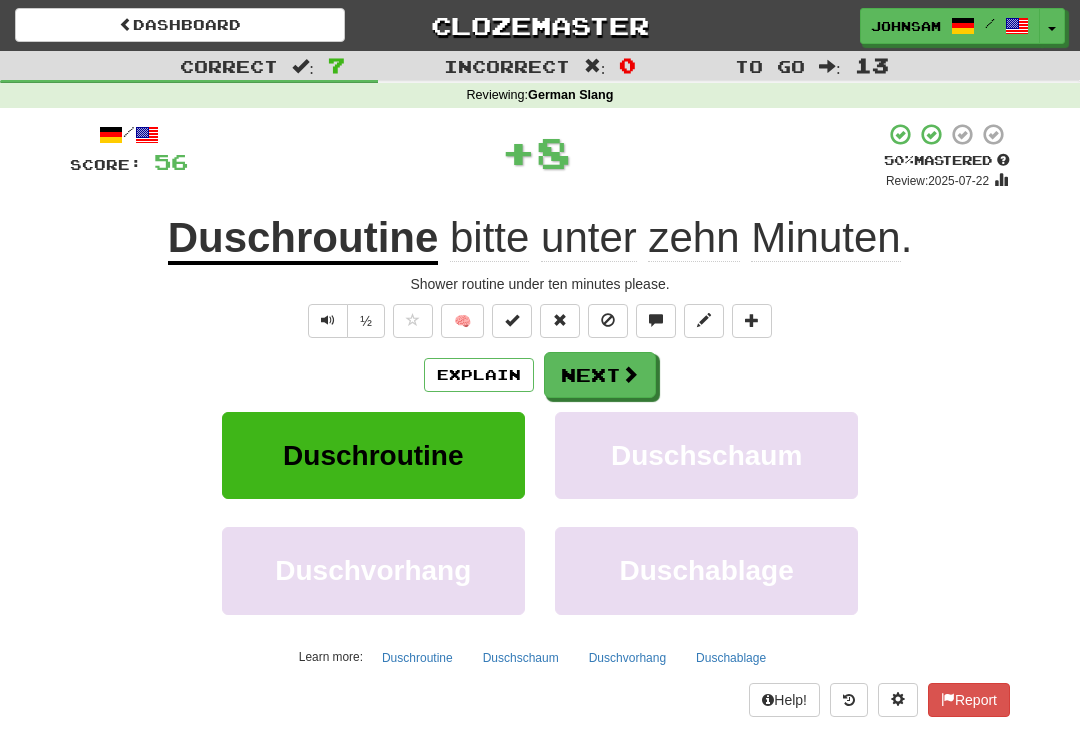 click at bounding box center [630, 374] 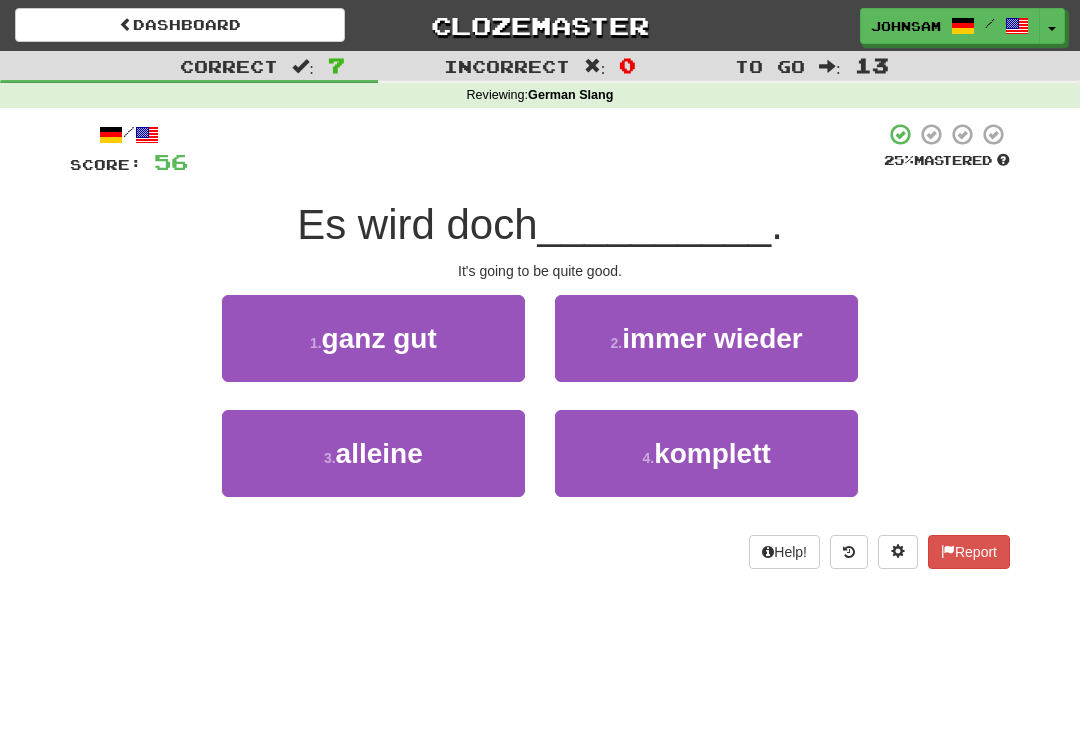 click on "1 .  ganz gut" at bounding box center (373, 338) 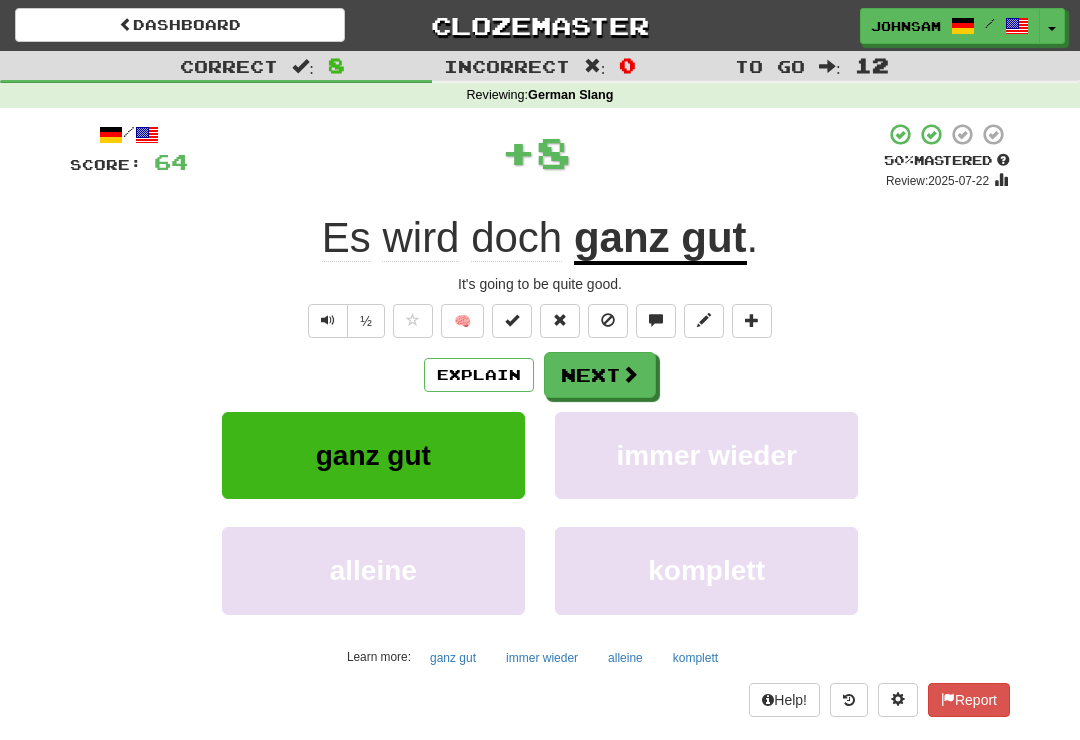 click at bounding box center [630, 374] 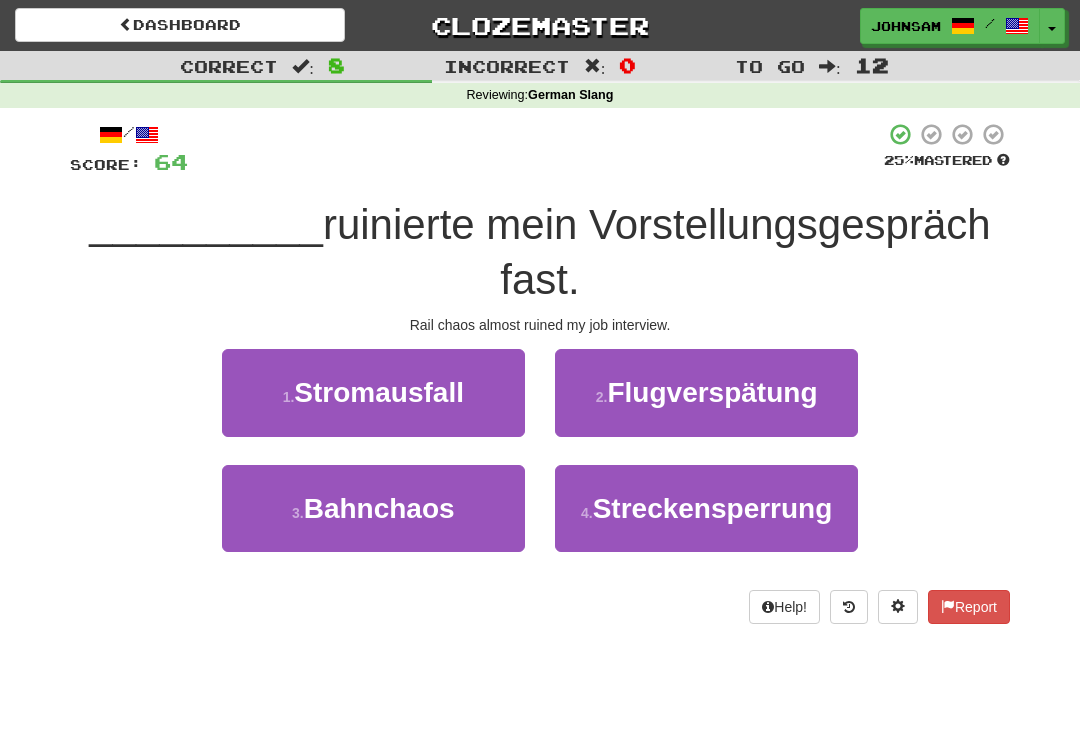 click on "Bahnchaos" at bounding box center [379, 508] 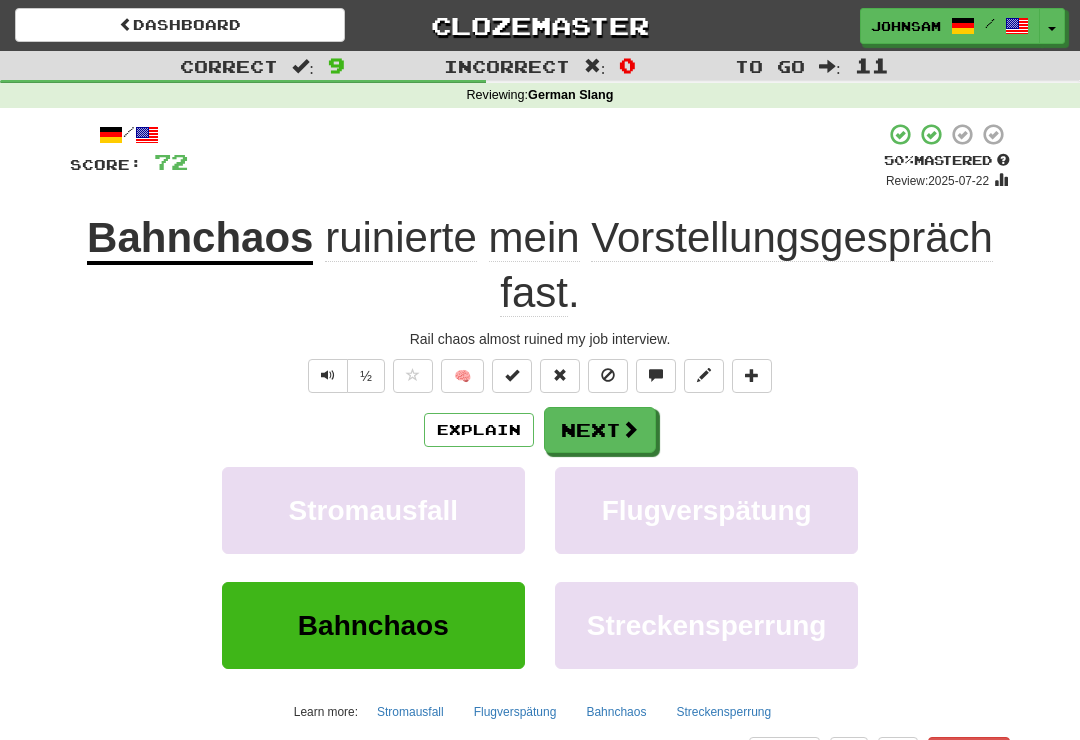 click on "Explain" at bounding box center [479, 430] 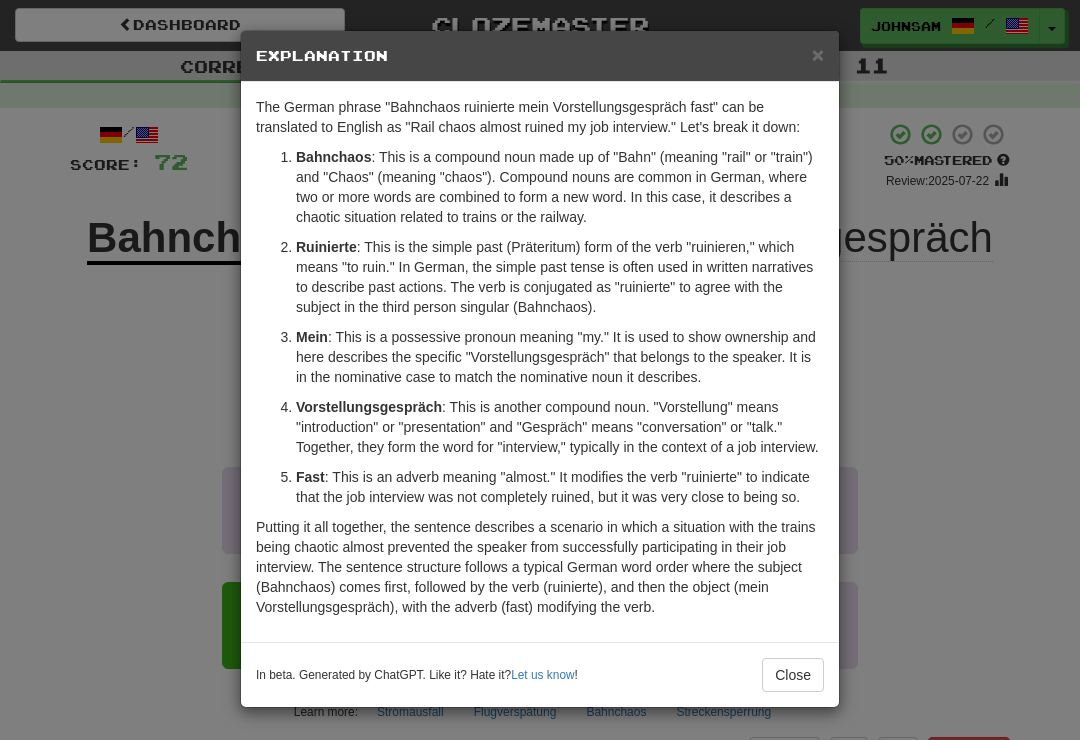 scroll, scrollTop: 7, scrollLeft: 0, axis: vertical 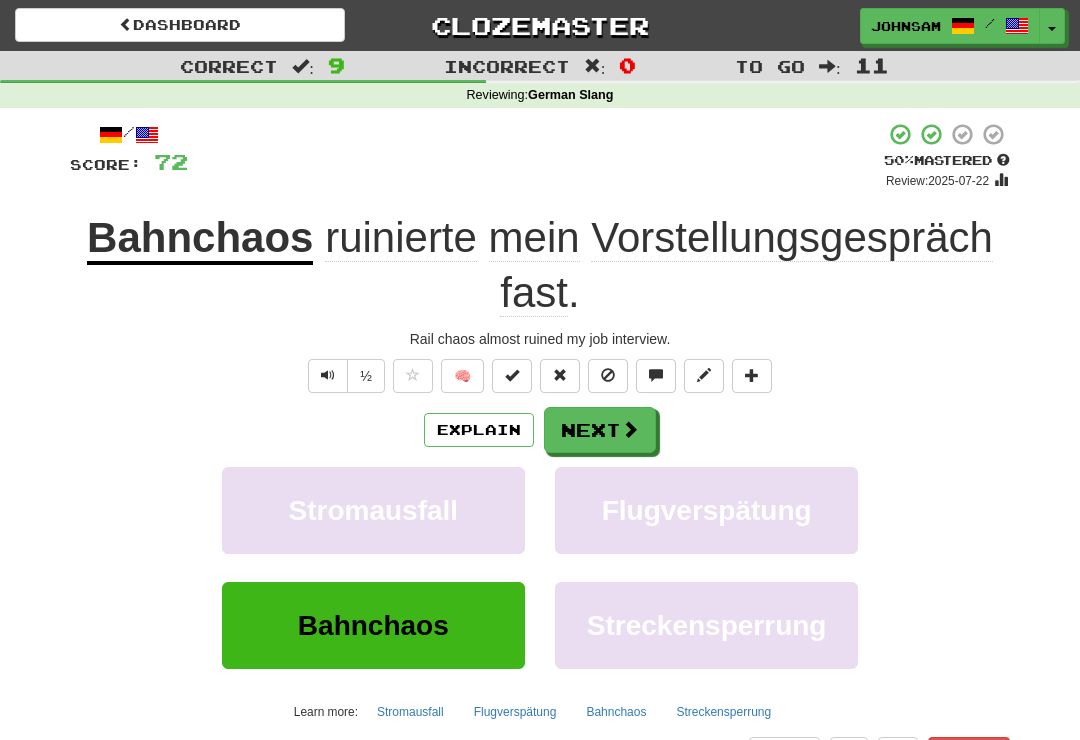 click on "Next" at bounding box center [600, 430] 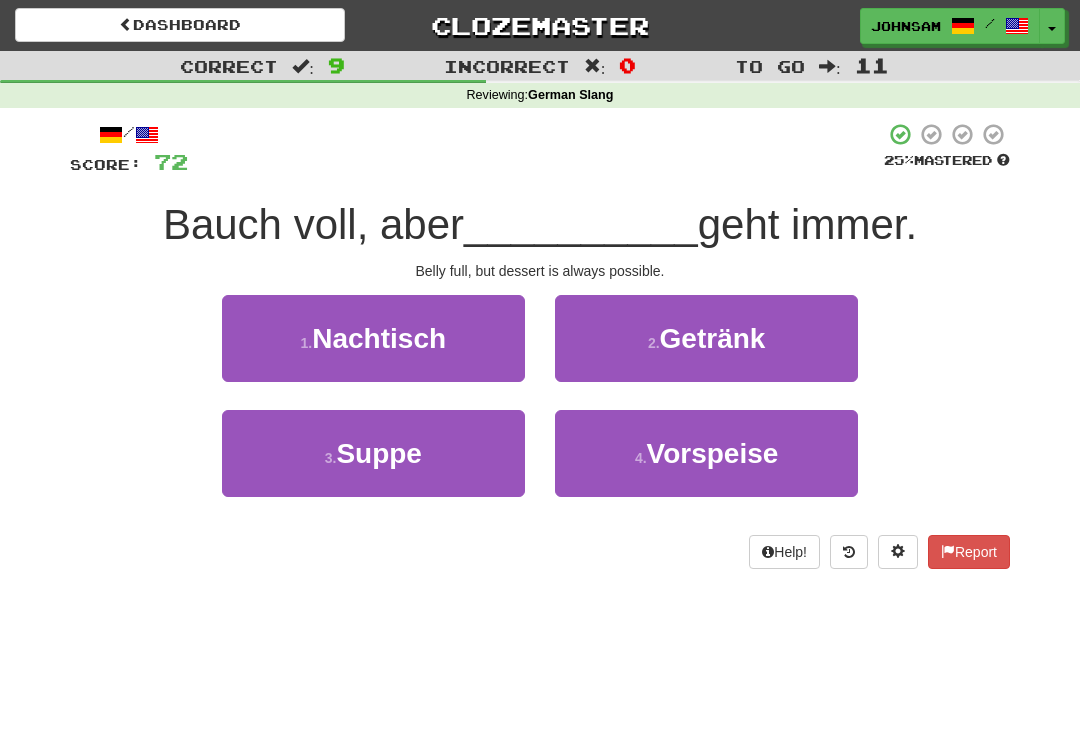 click on "1 .  Nachtisch" at bounding box center (373, 338) 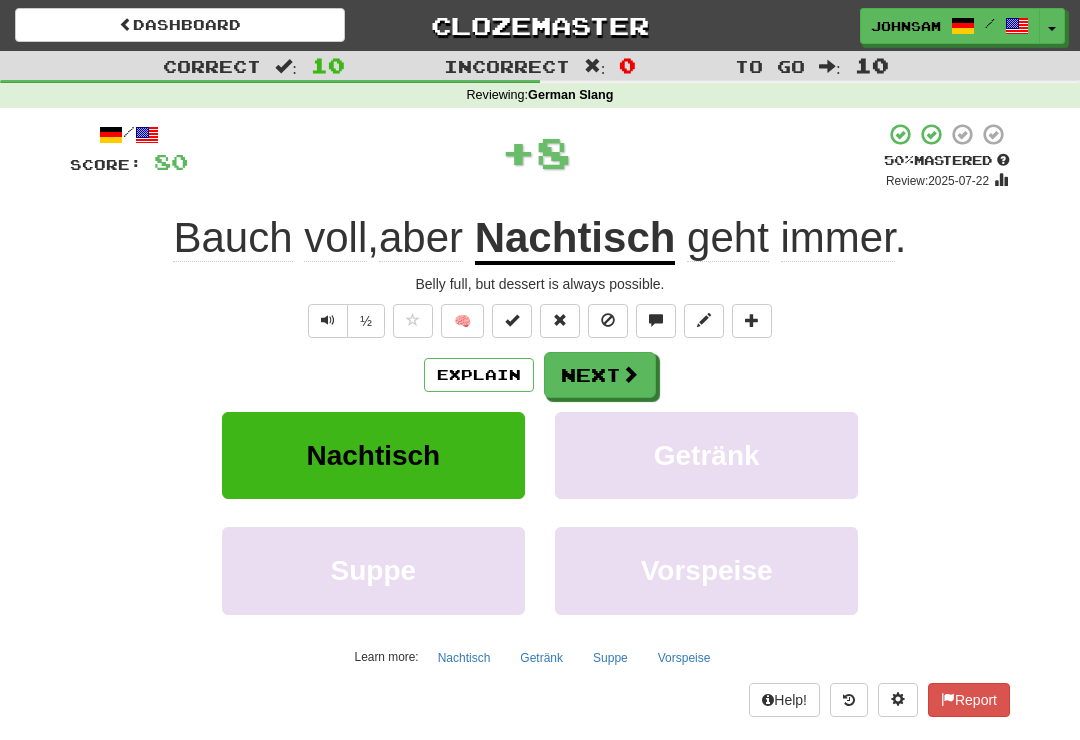 click at bounding box center [630, 374] 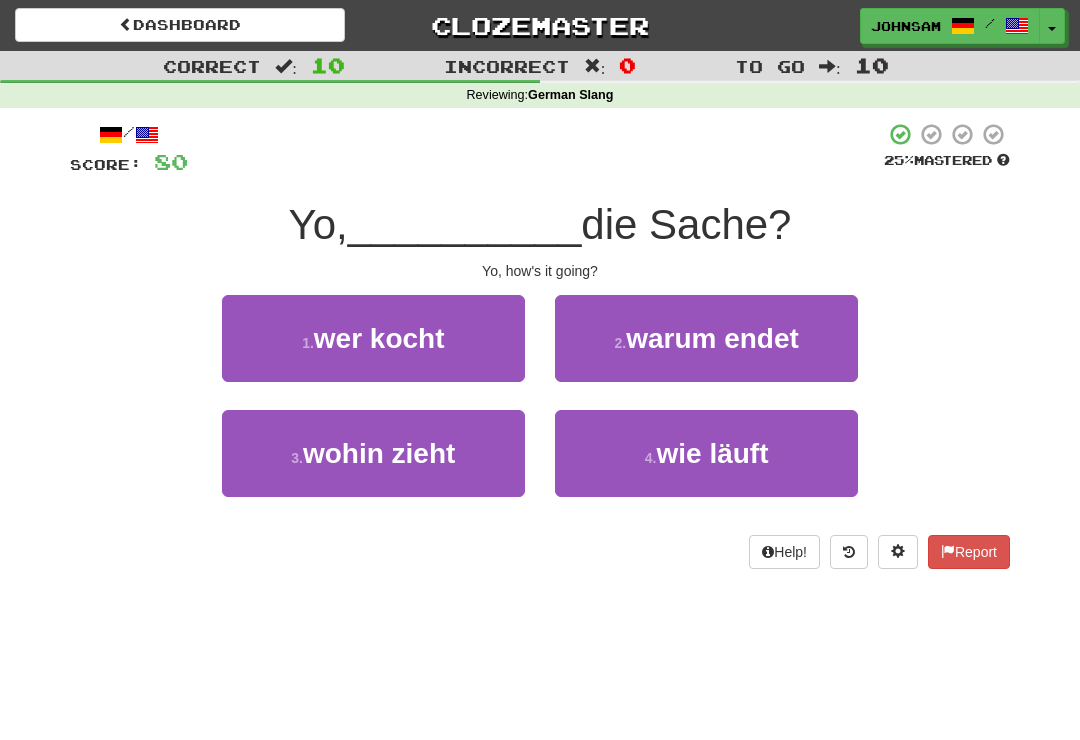click on "wie läuft" at bounding box center (712, 453) 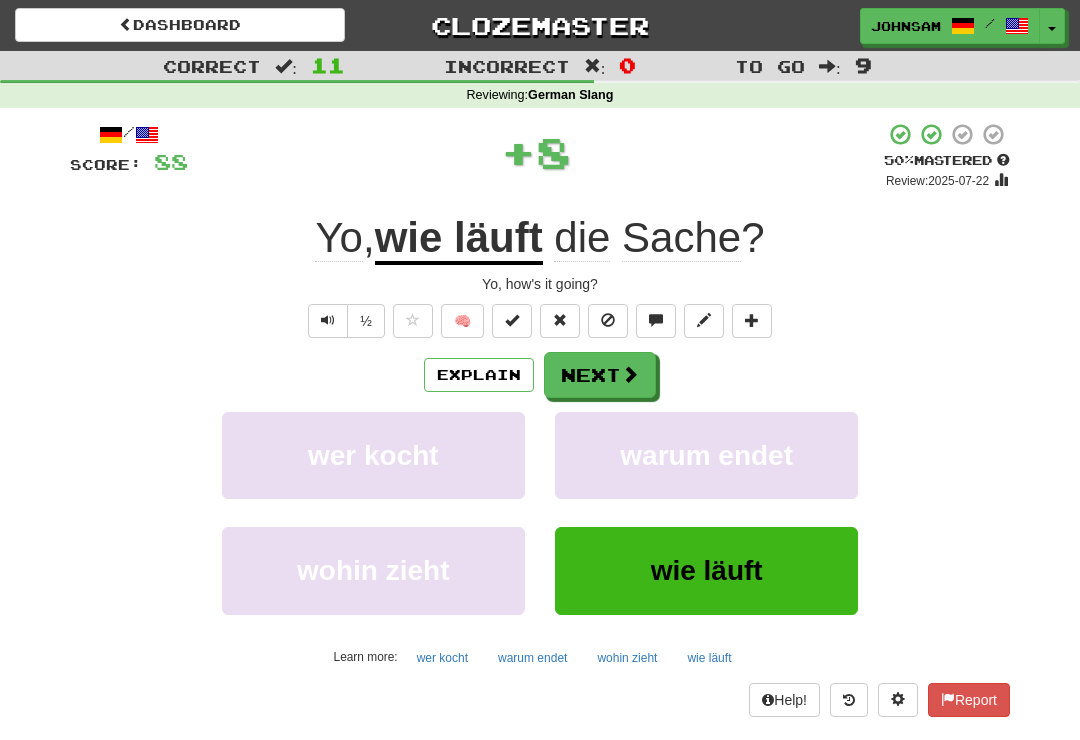 click at bounding box center (630, 374) 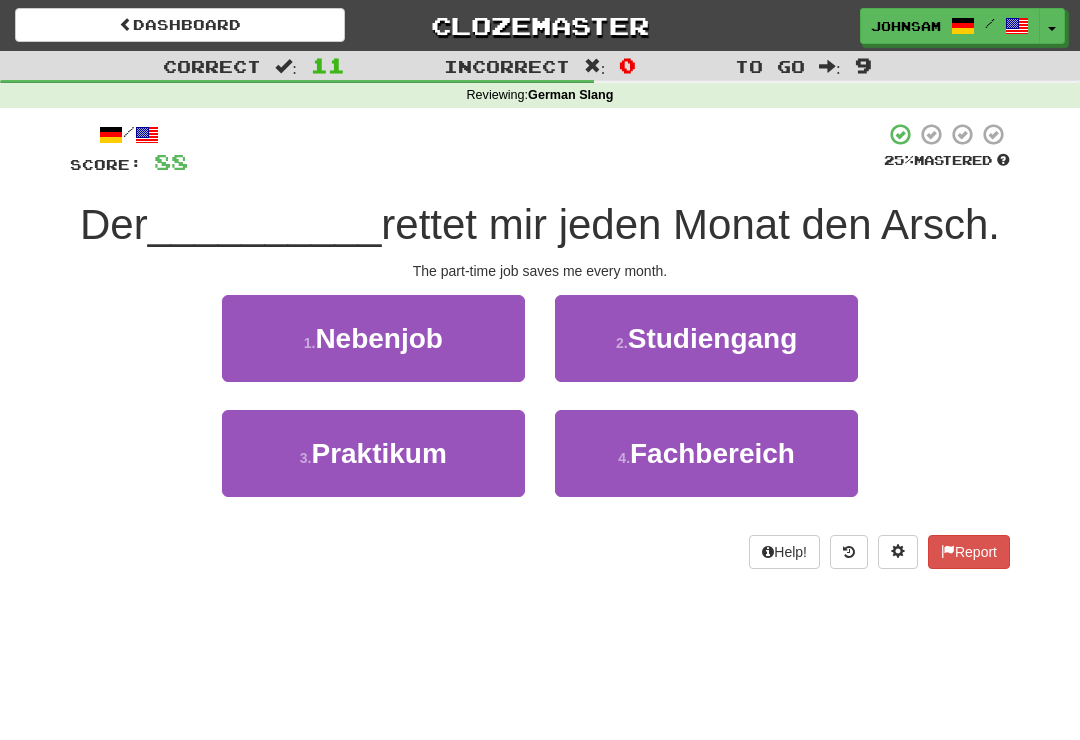 click on "1 .  Nebenjob" at bounding box center [373, 338] 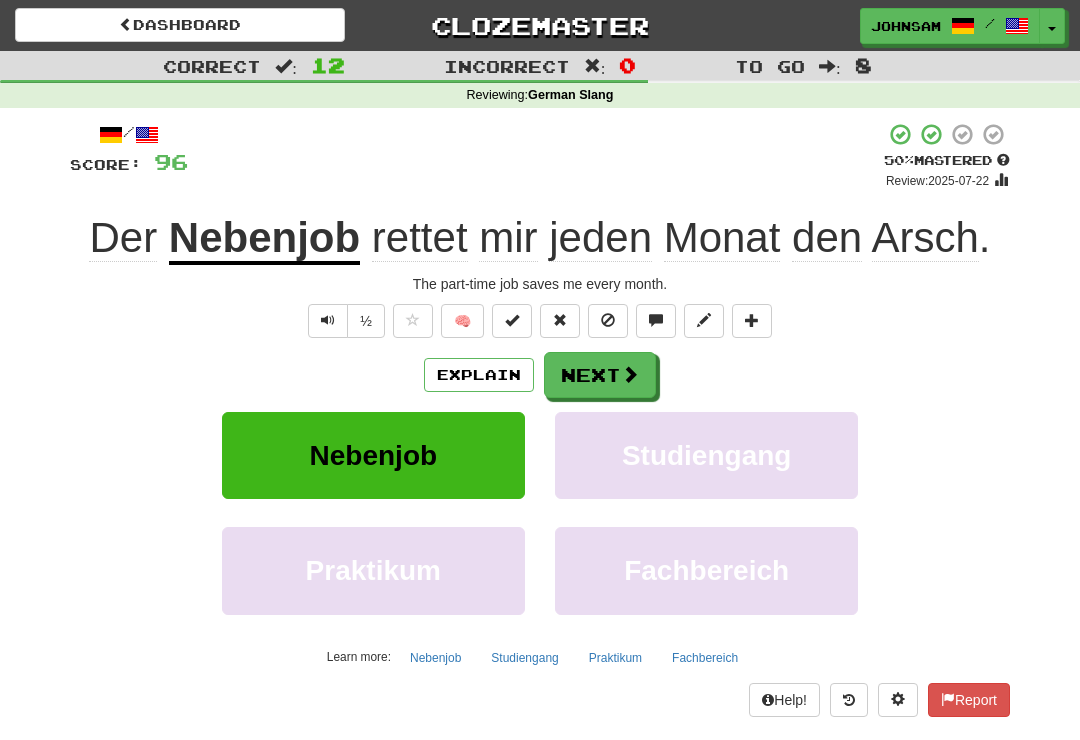click at bounding box center [630, 374] 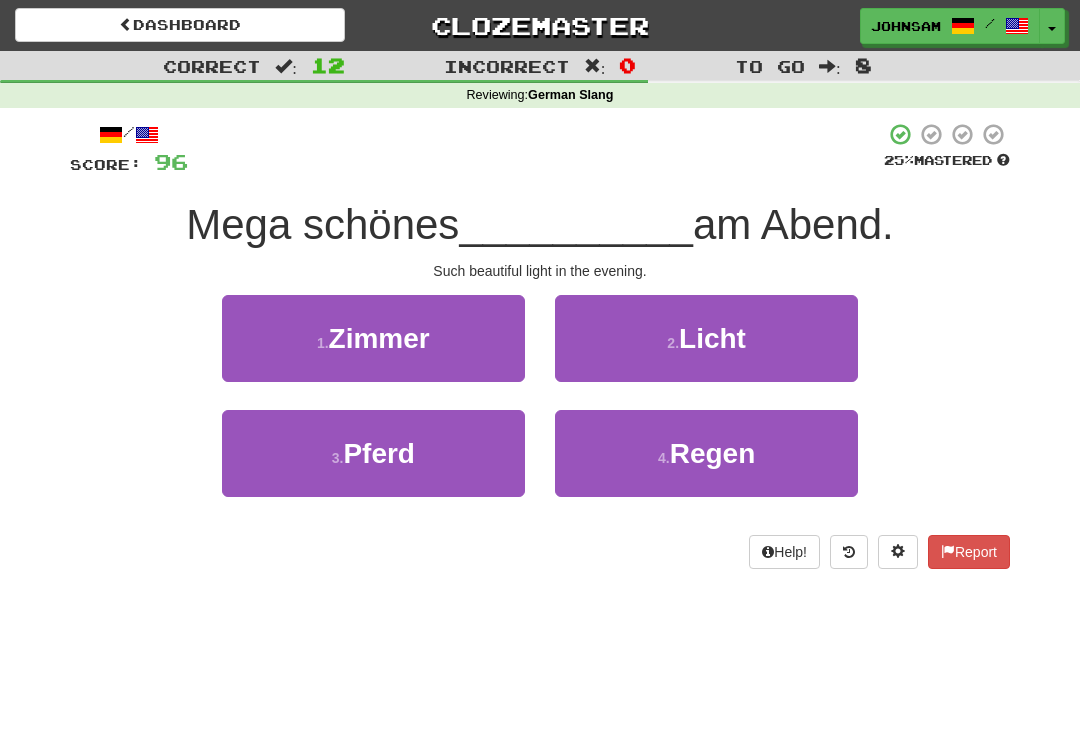 click on "Licht" at bounding box center (712, 338) 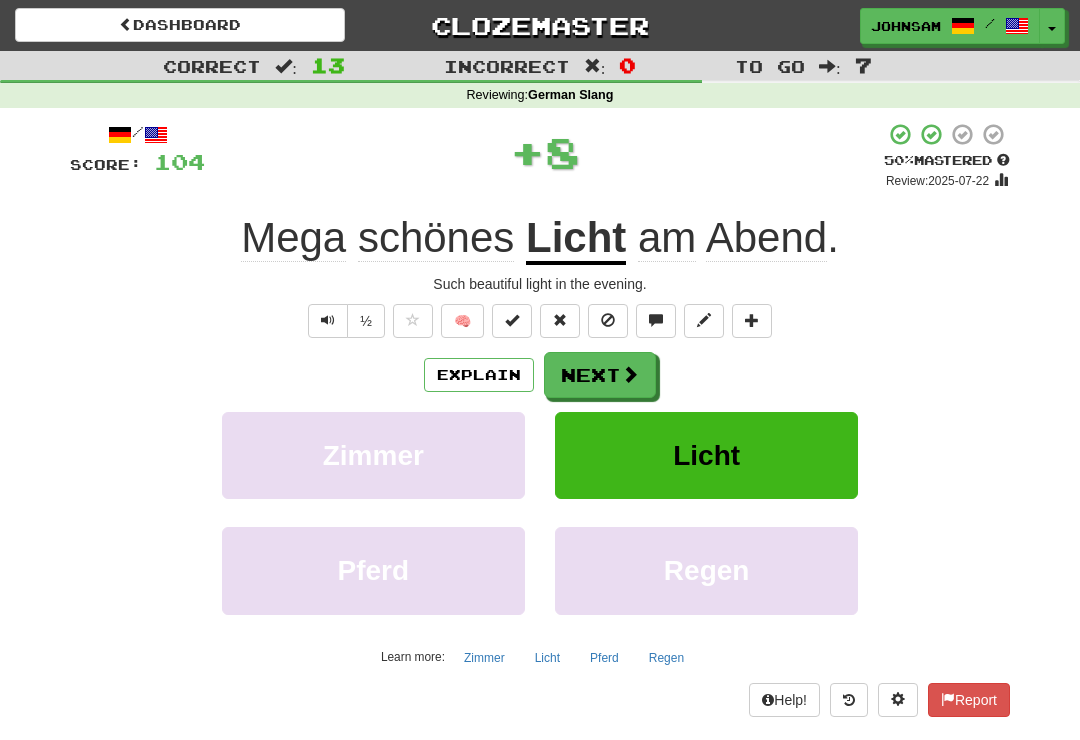 click at bounding box center (630, 374) 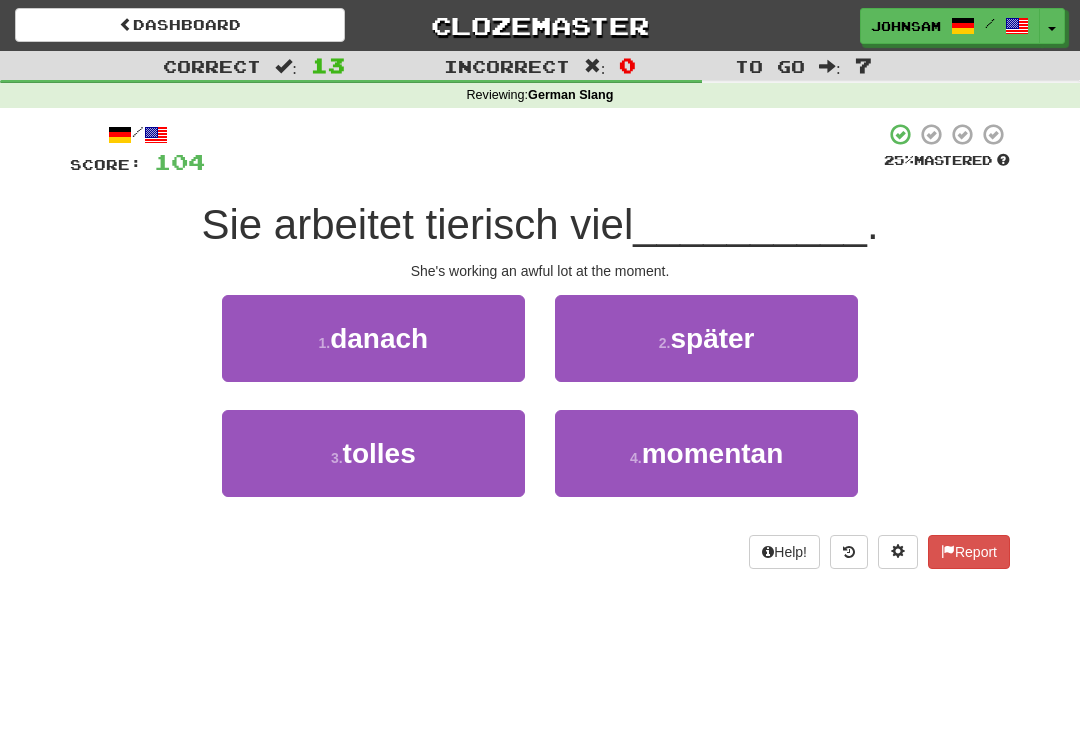 click on "momentan" at bounding box center (713, 453) 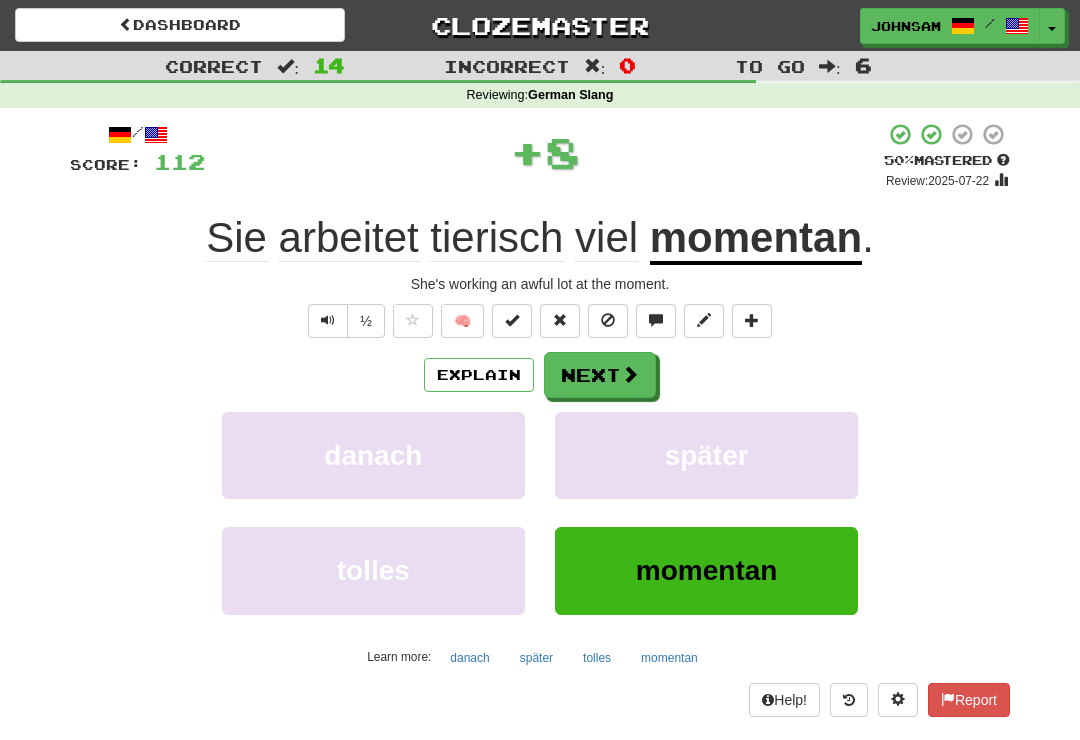 click at bounding box center [630, 374] 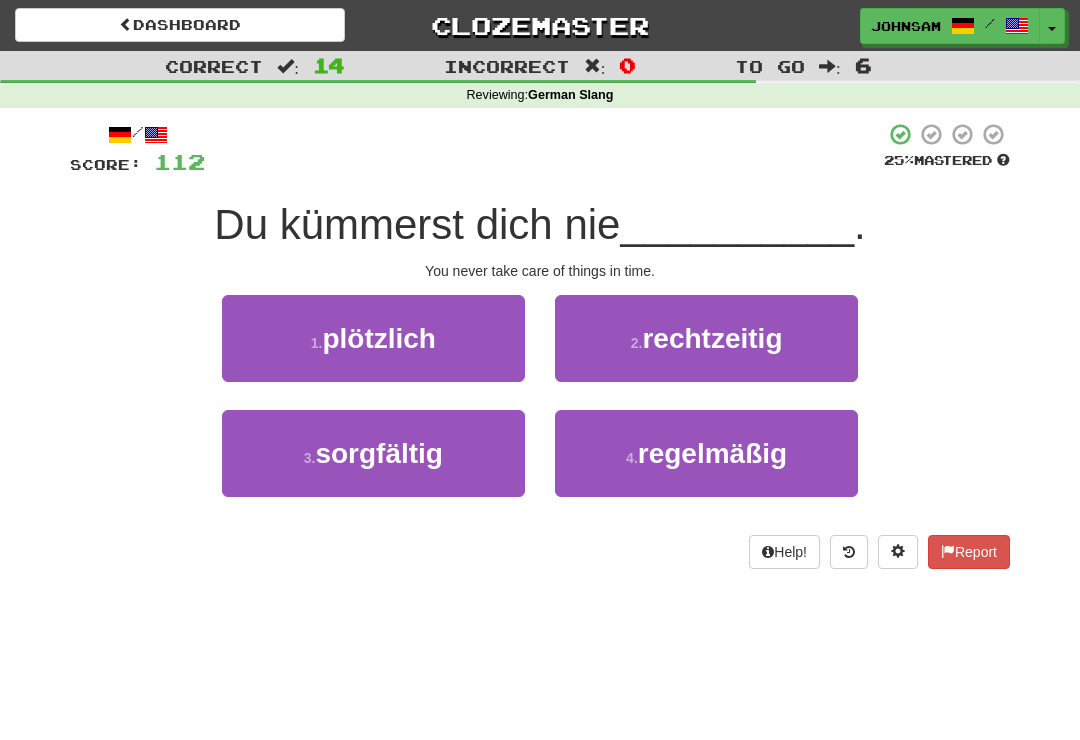 click on "rechtzeitig" at bounding box center [712, 338] 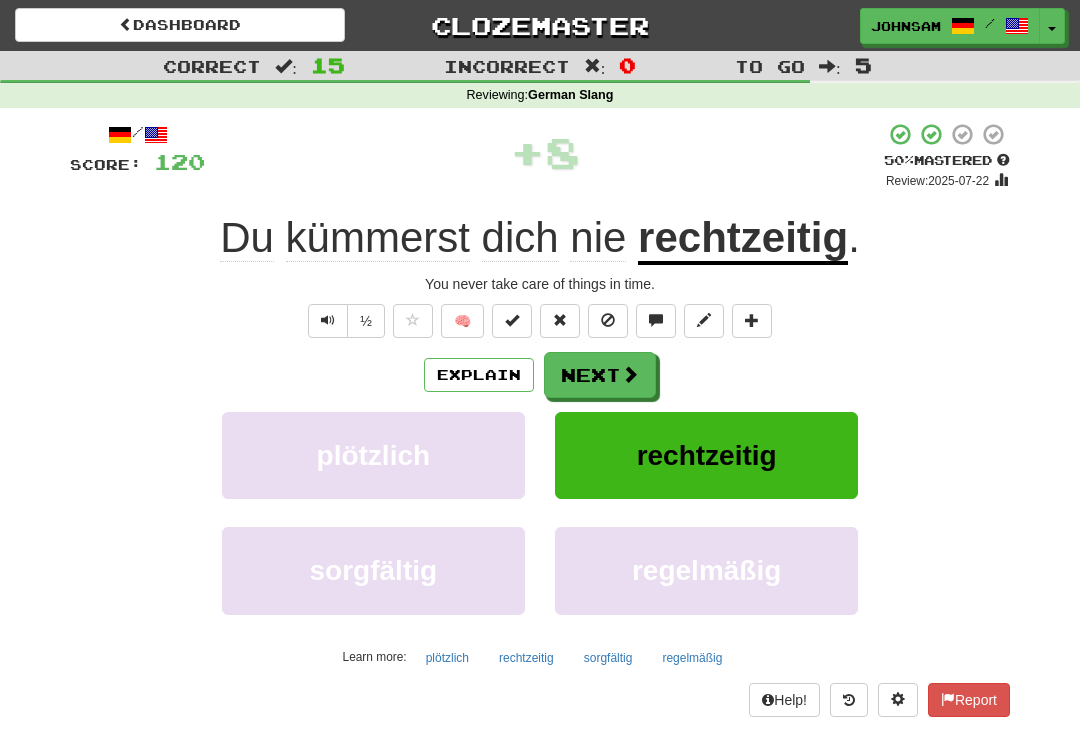 click at bounding box center [630, 374] 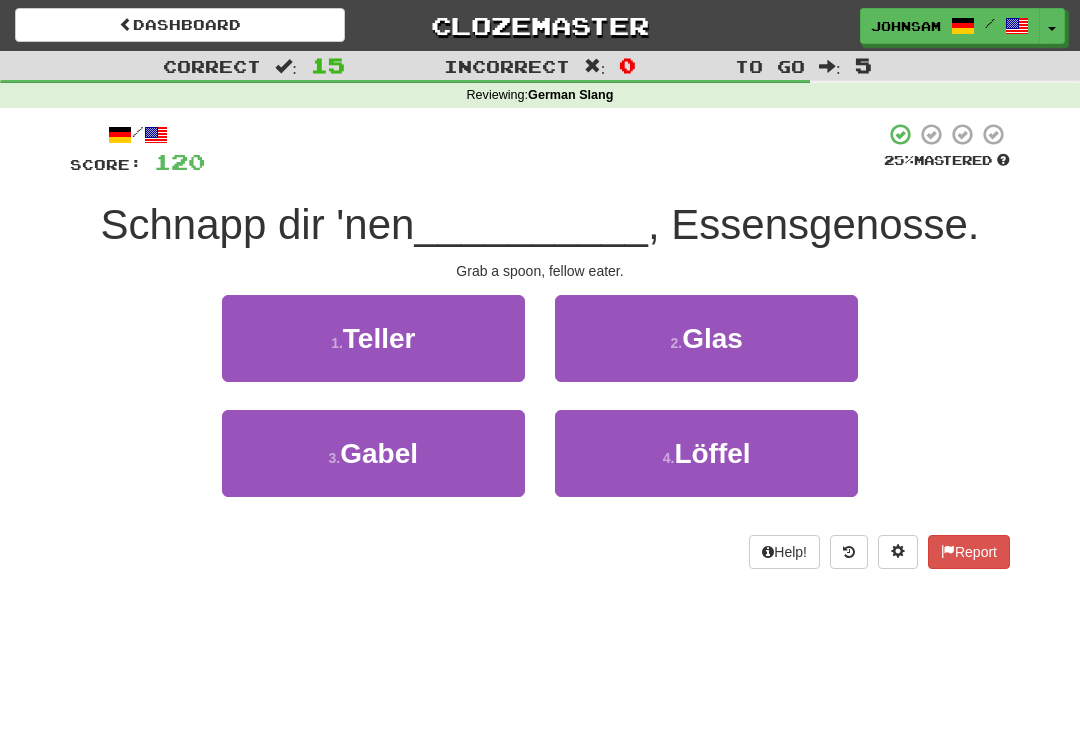 click on "4 .  Löffel" at bounding box center (706, 453) 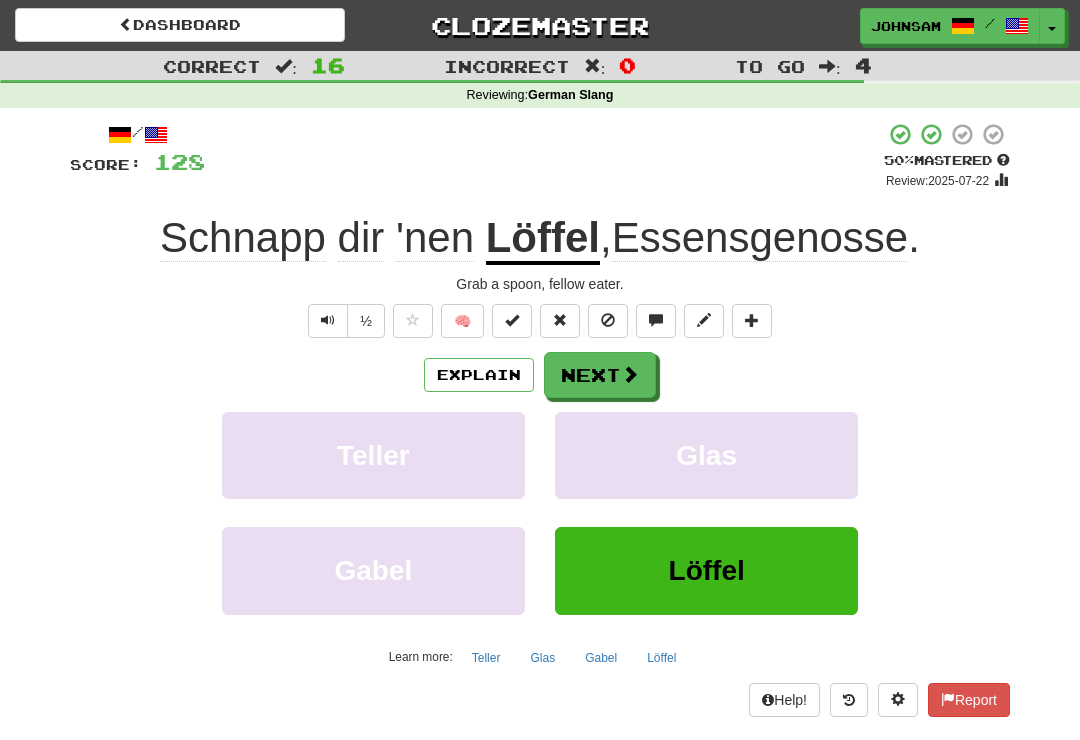 click at bounding box center (630, 374) 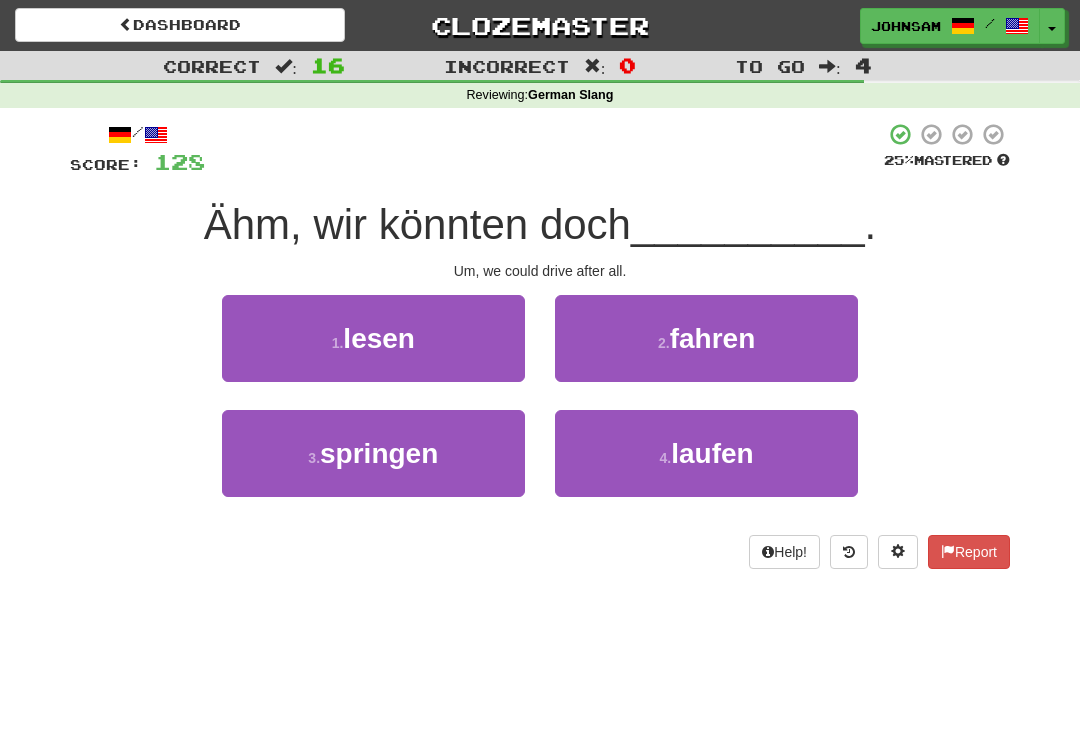 click on "fahren" at bounding box center [713, 338] 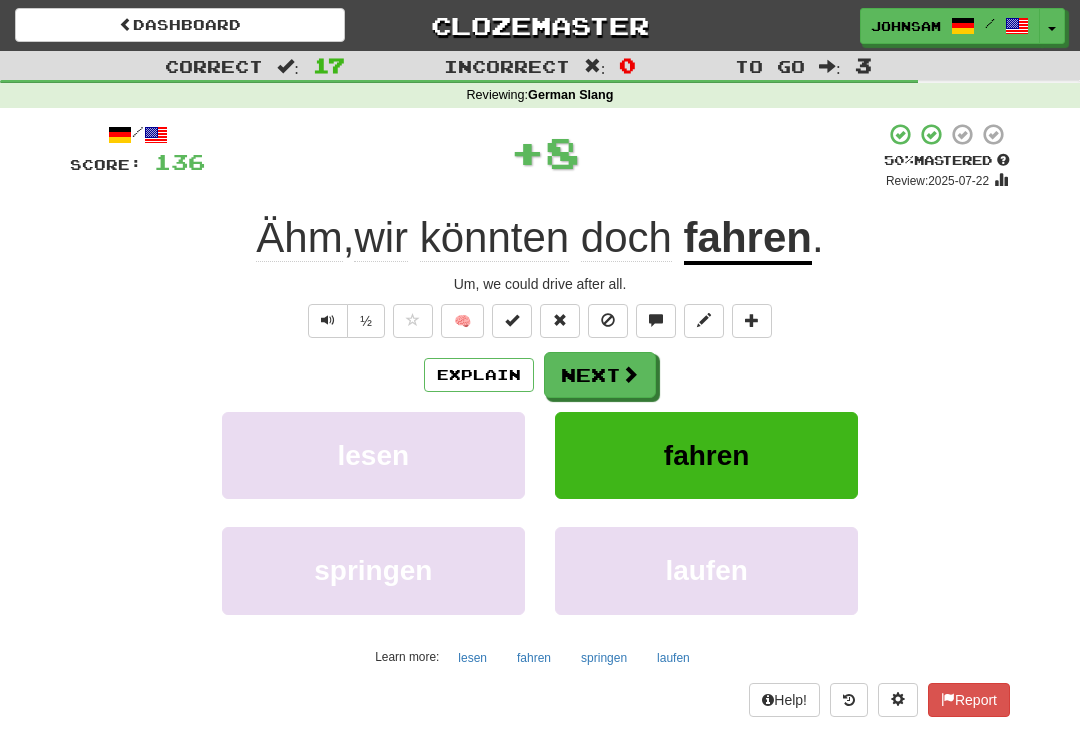 click at bounding box center (630, 374) 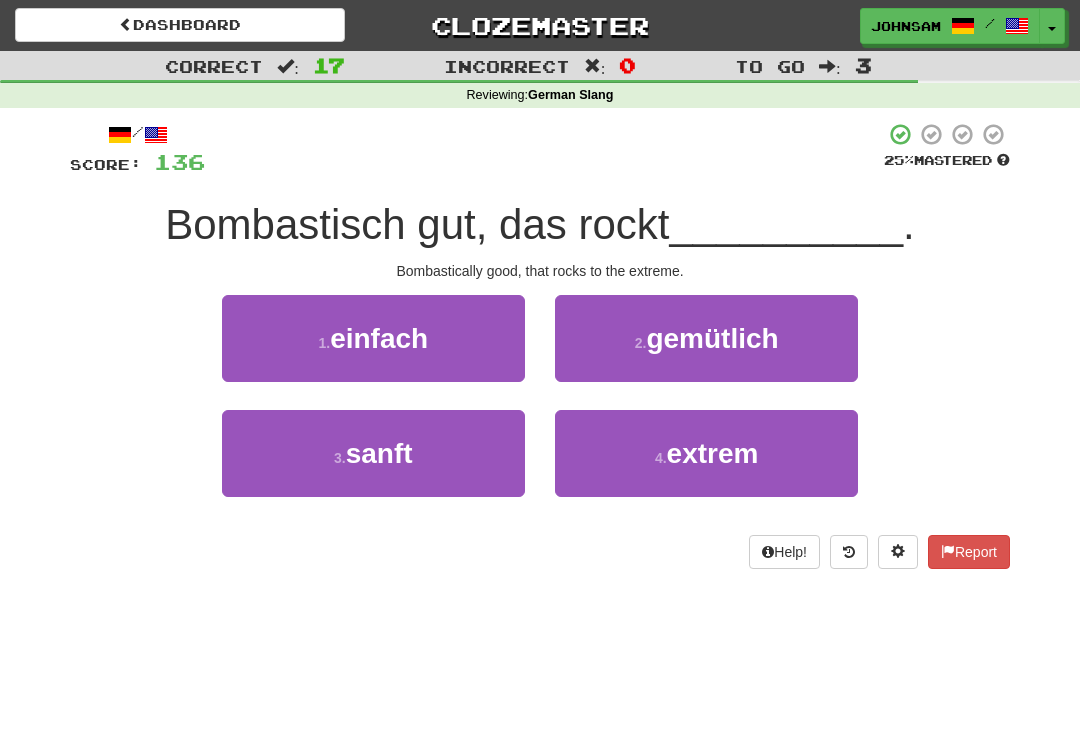 click on "4 .  extrem" at bounding box center (706, 453) 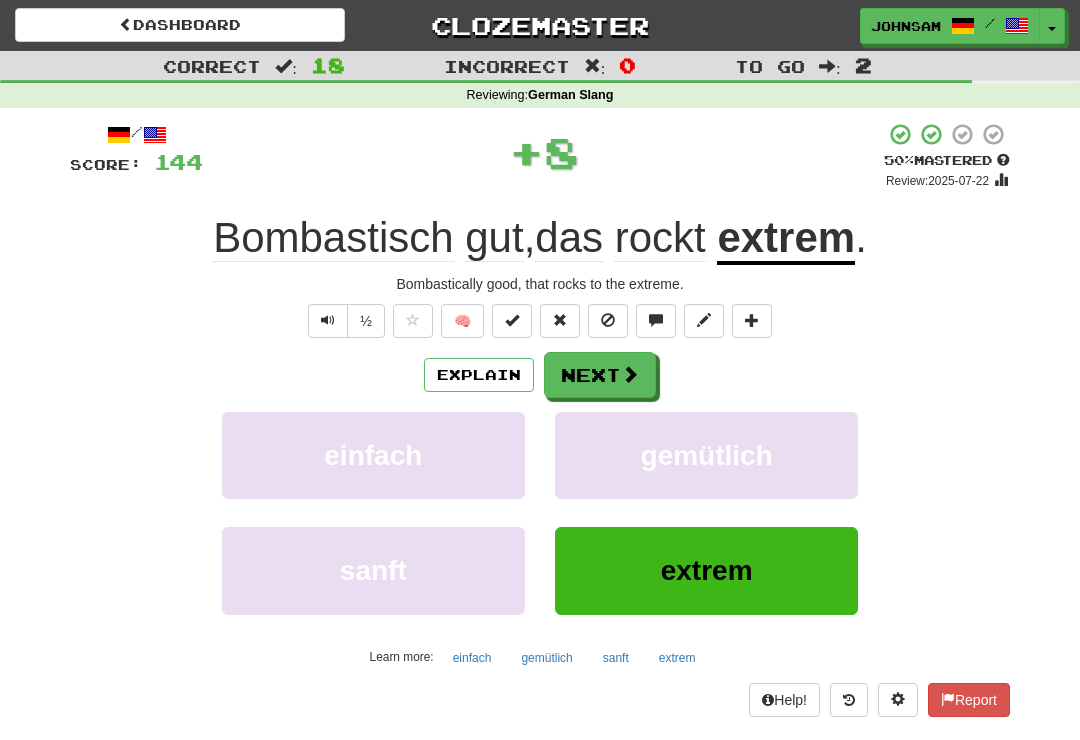 click at bounding box center [630, 374] 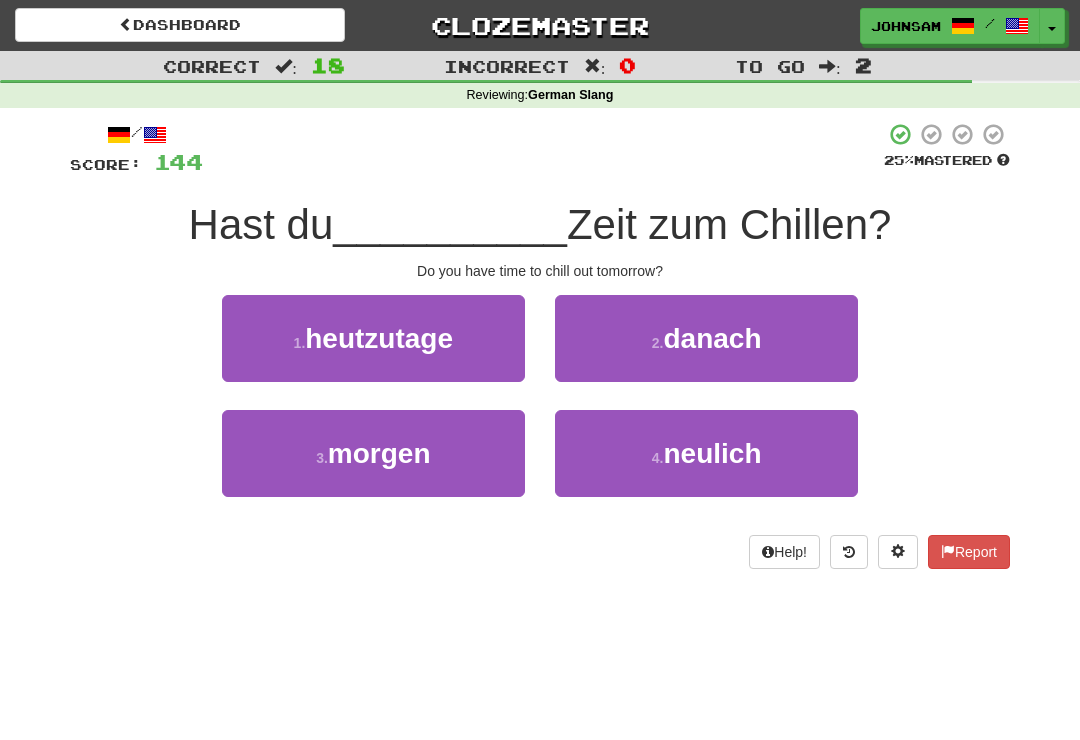click on "3 .  morgen" at bounding box center (373, 453) 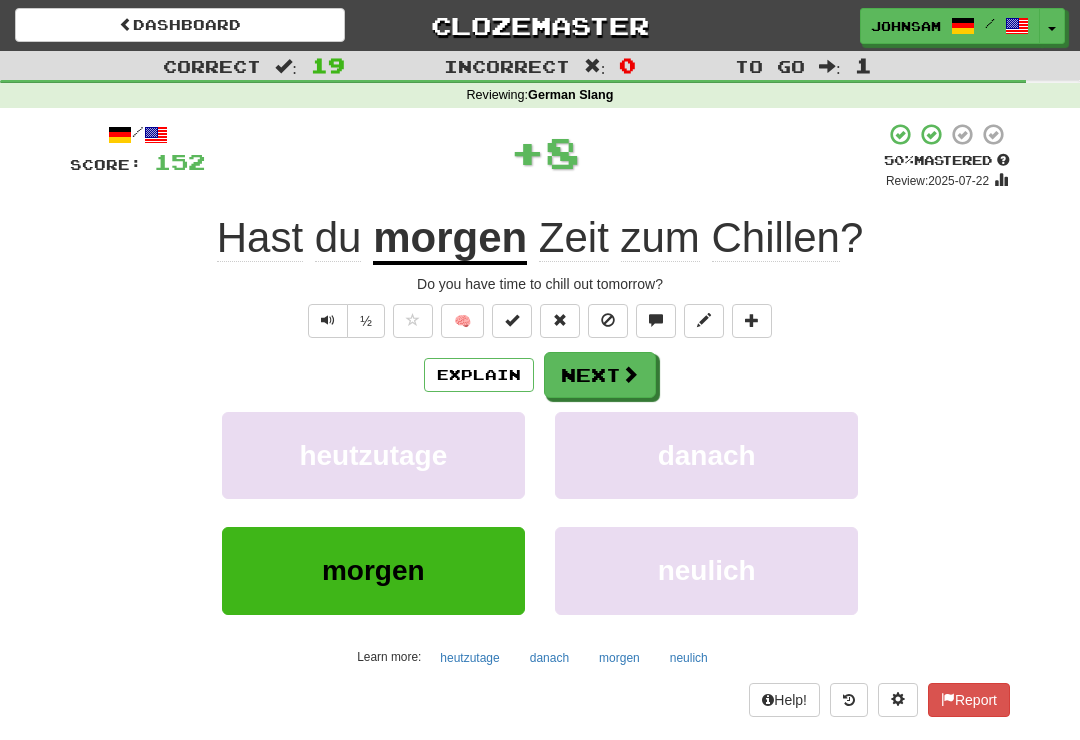 click at bounding box center (630, 374) 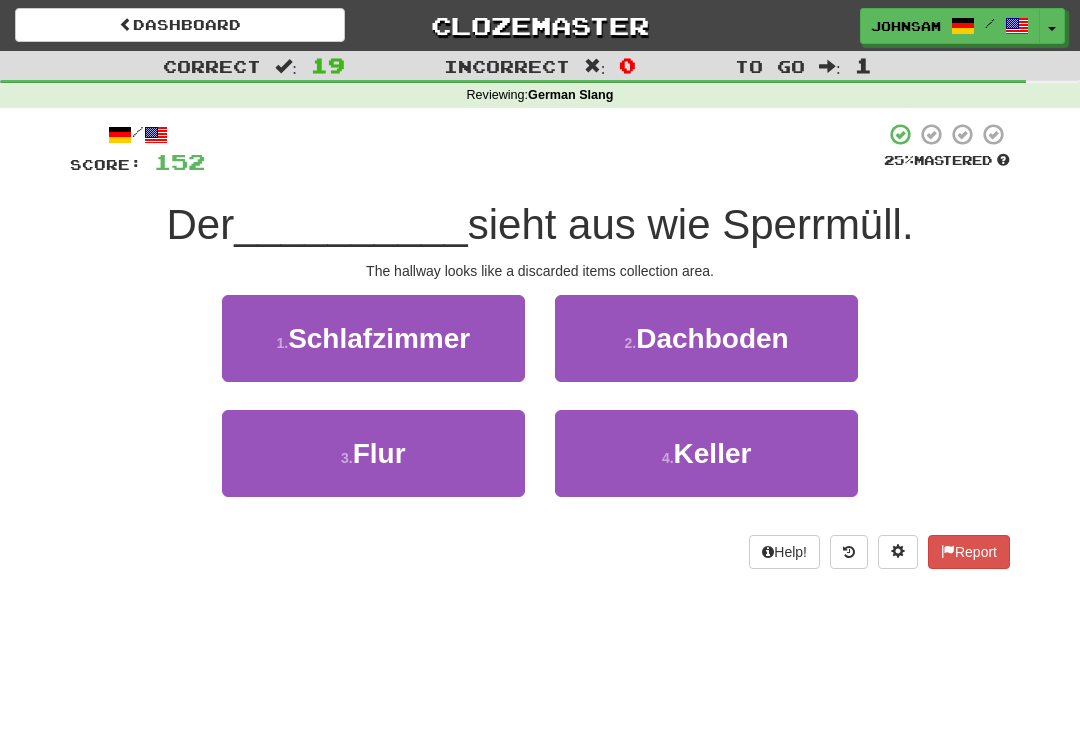 click on "3 .  Flur" at bounding box center [373, 453] 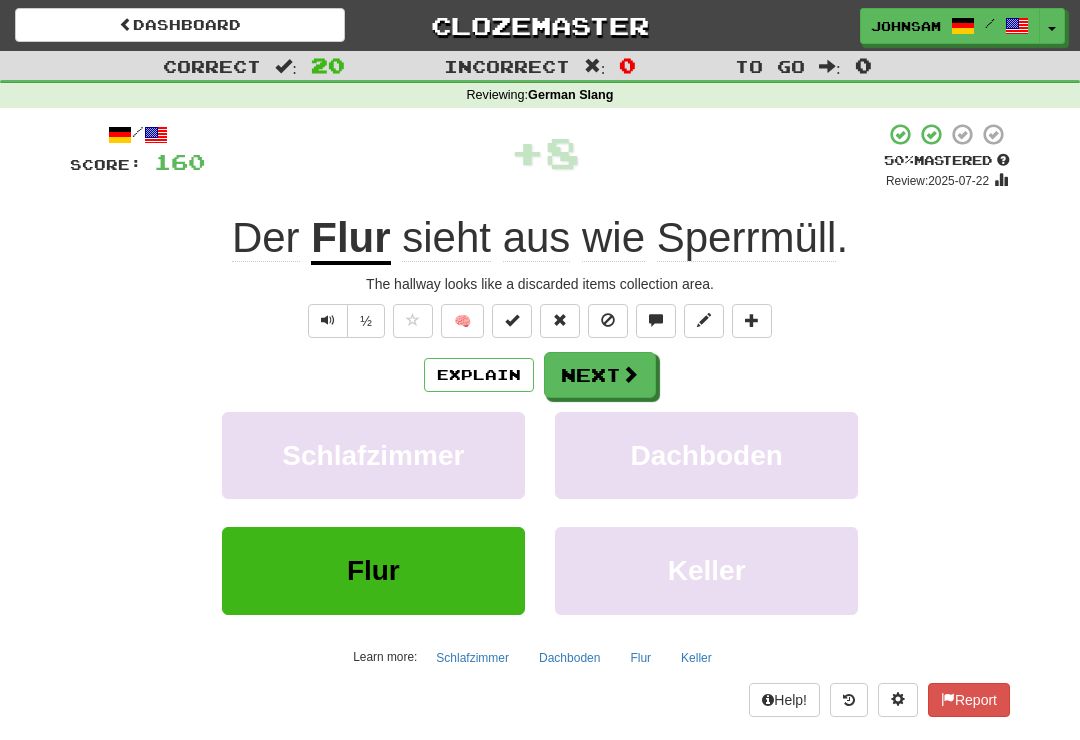click on "Next" at bounding box center [600, 375] 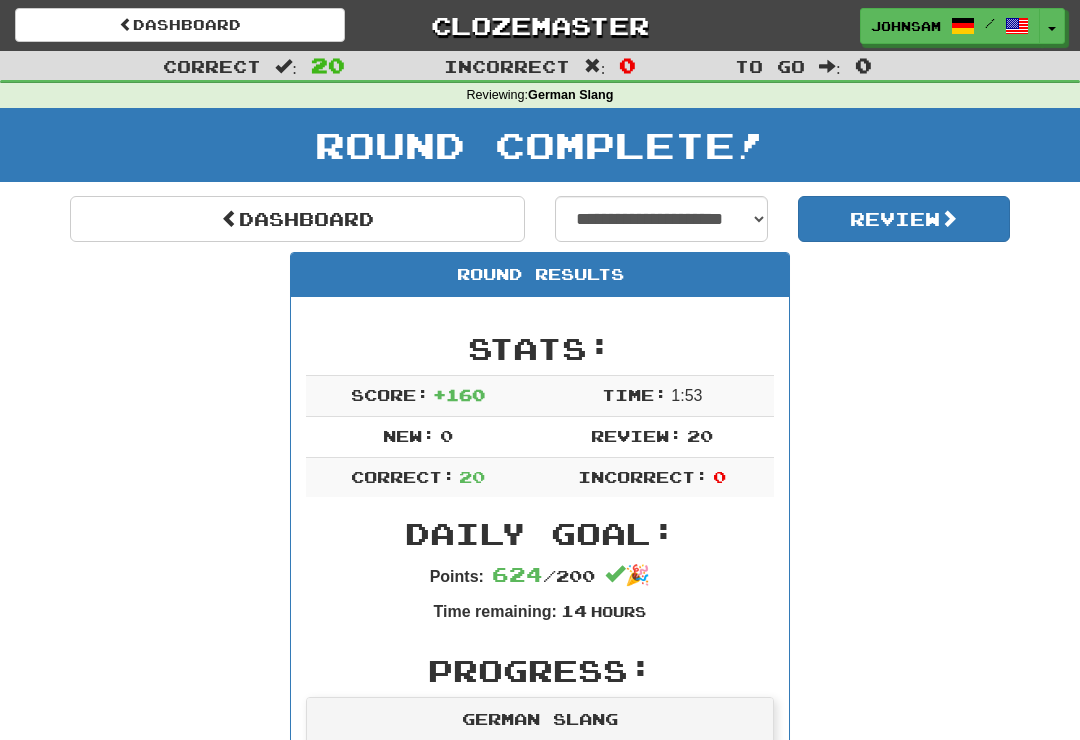 click on "Dashboard" at bounding box center (297, 219) 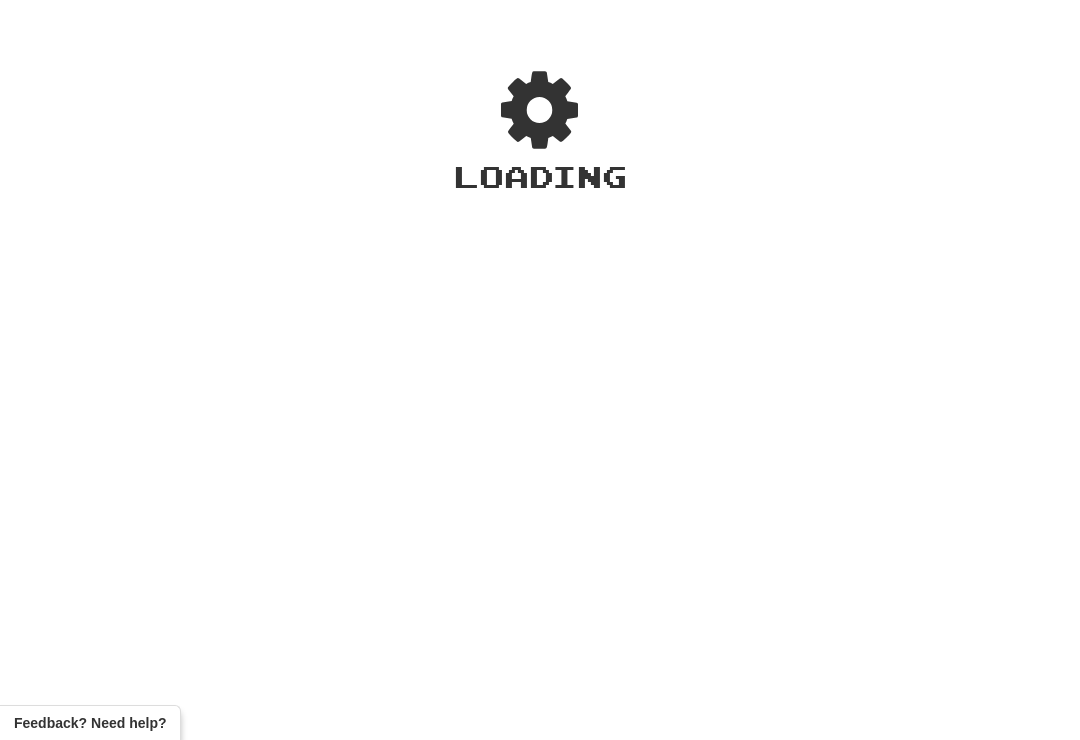 scroll, scrollTop: 0, scrollLeft: 0, axis: both 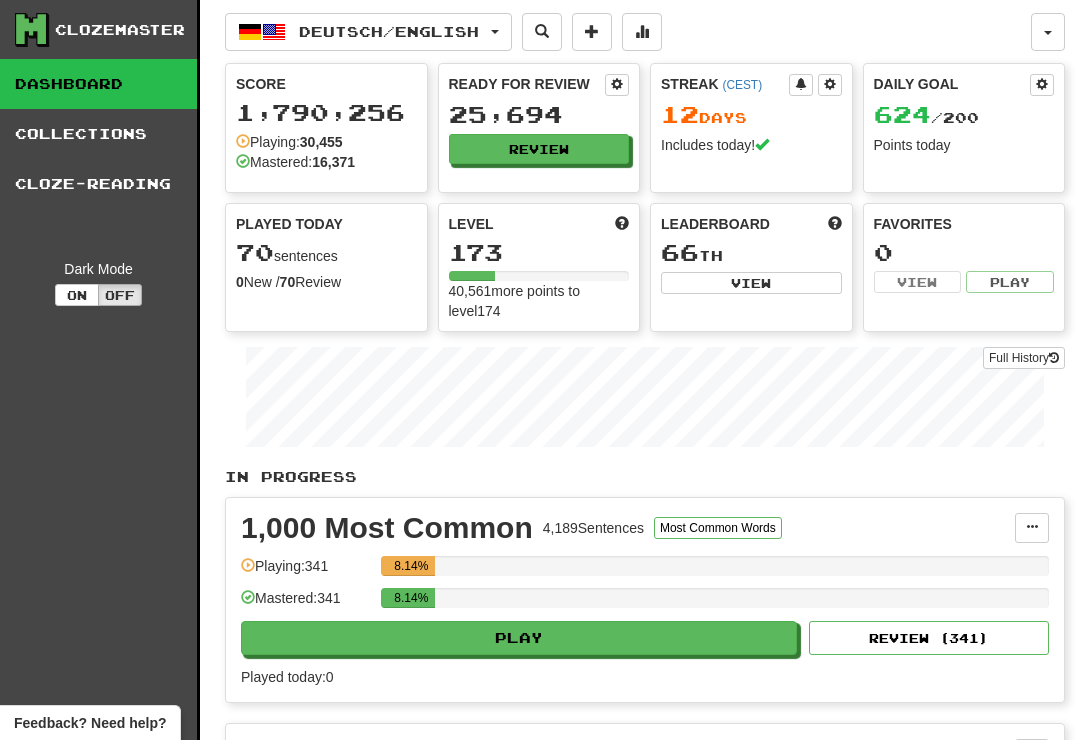 click on "Collections" at bounding box center (98, 134) 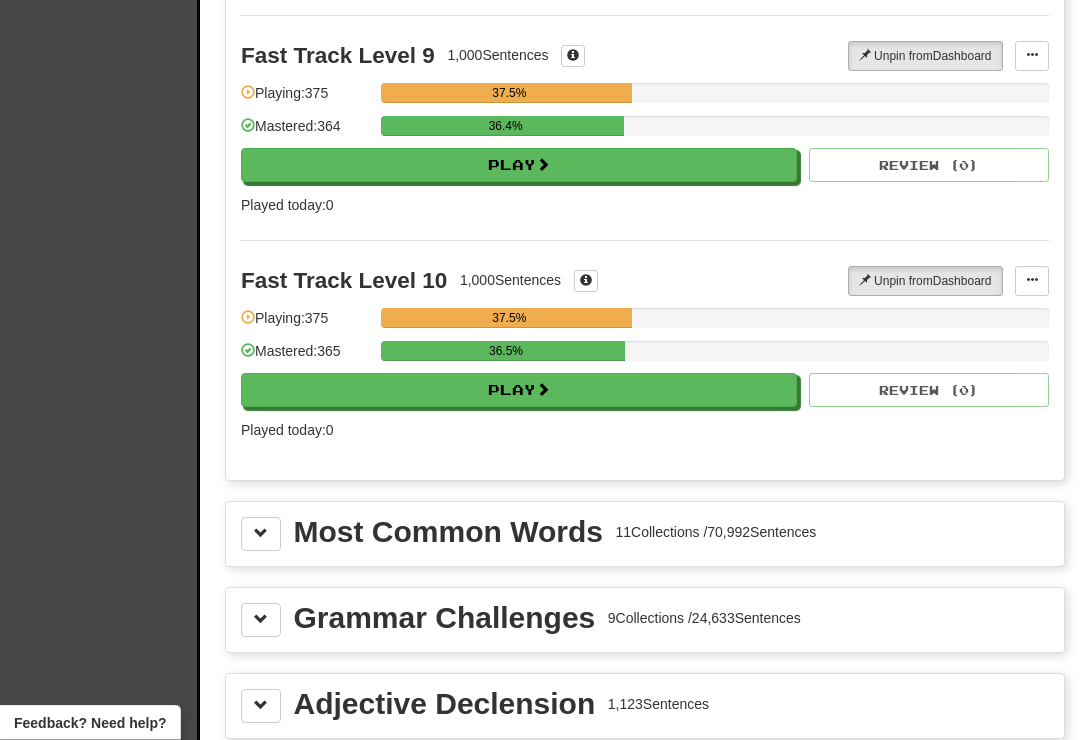 scroll, scrollTop: 1960, scrollLeft: 0, axis: vertical 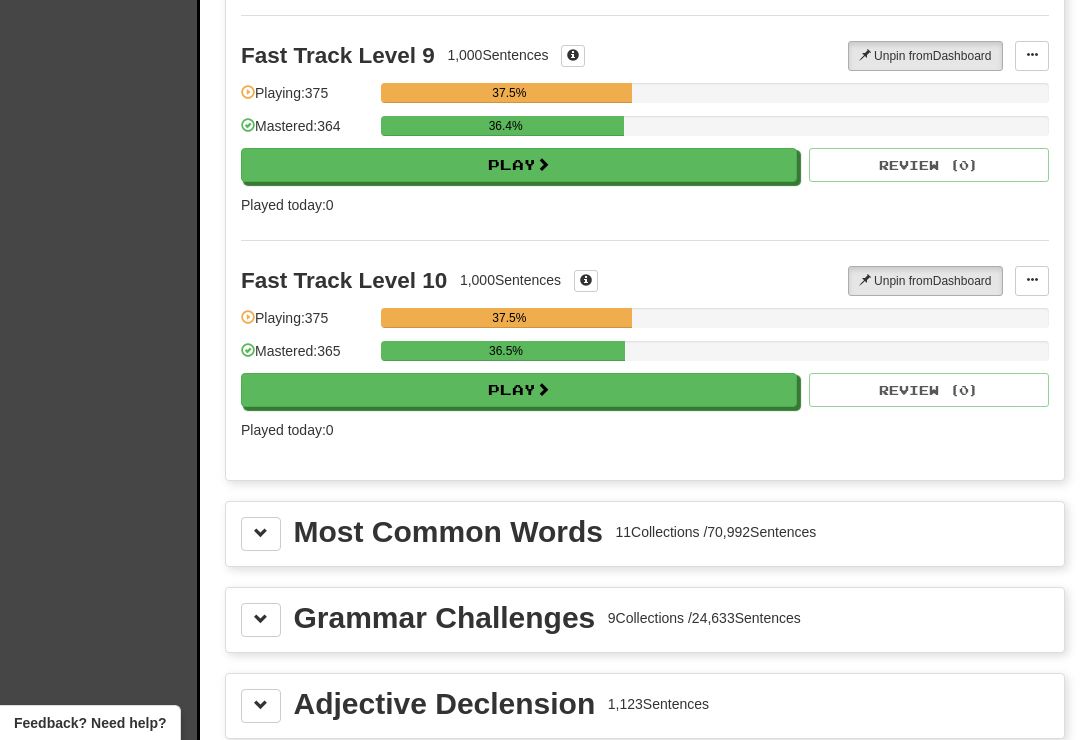 click on "Play" at bounding box center (519, 390) 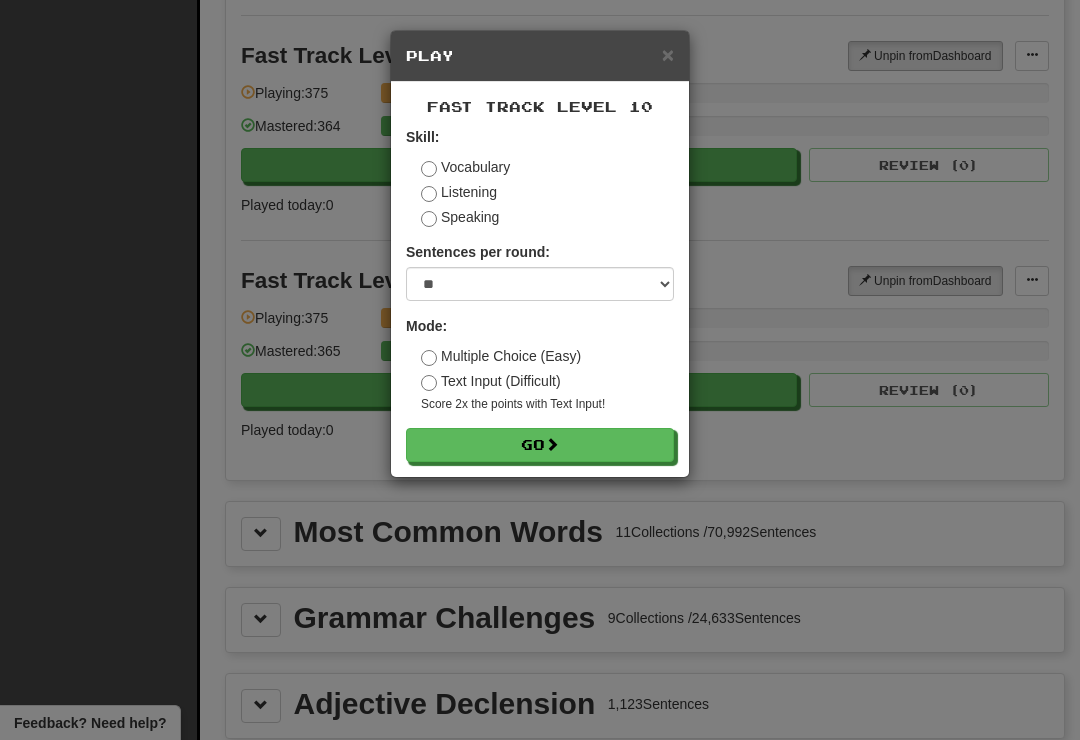 click on "Go" at bounding box center (540, 445) 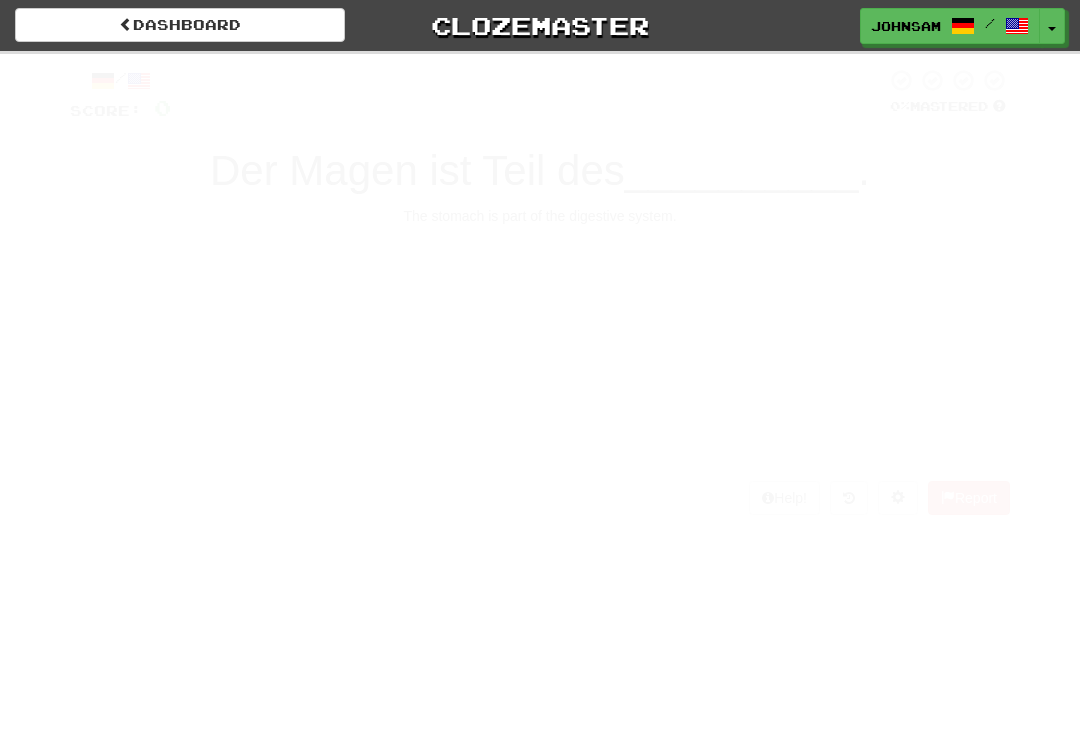 scroll, scrollTop: 0, scrollLeft: 0, axis: both 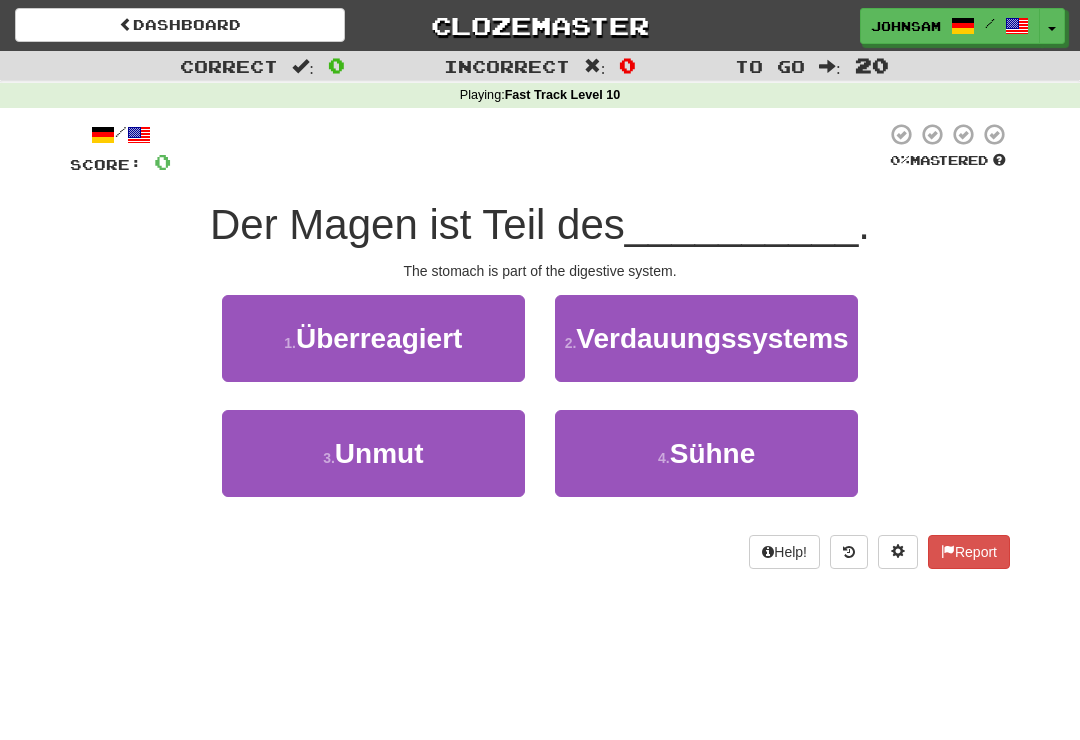 click on "Verdauungssystems" at bounding box center [712, 338] 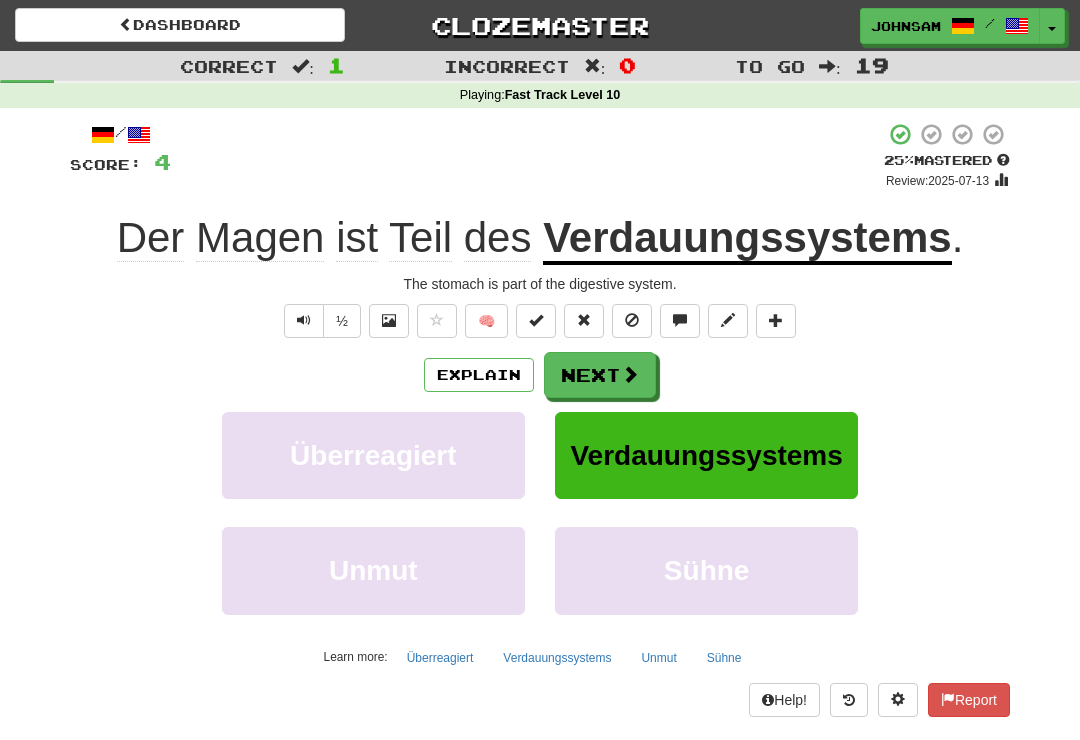 click at bounding box center [630, 374] 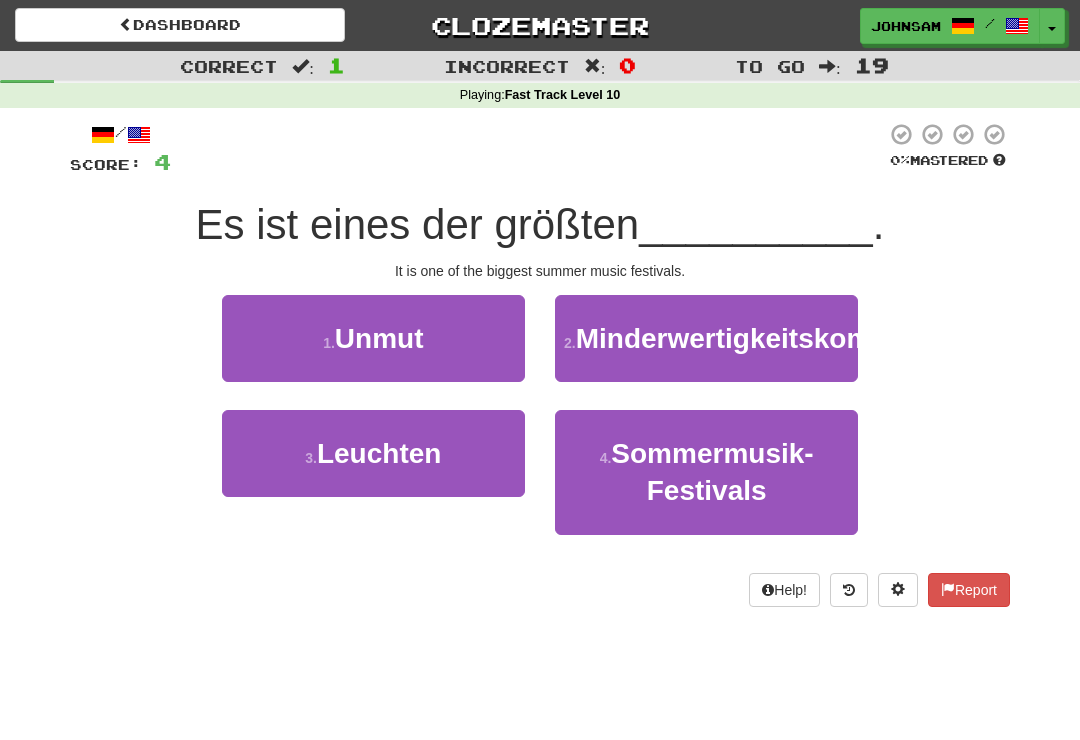 click on "Sommermusik-Festivals" at bounding box center [712, 472] 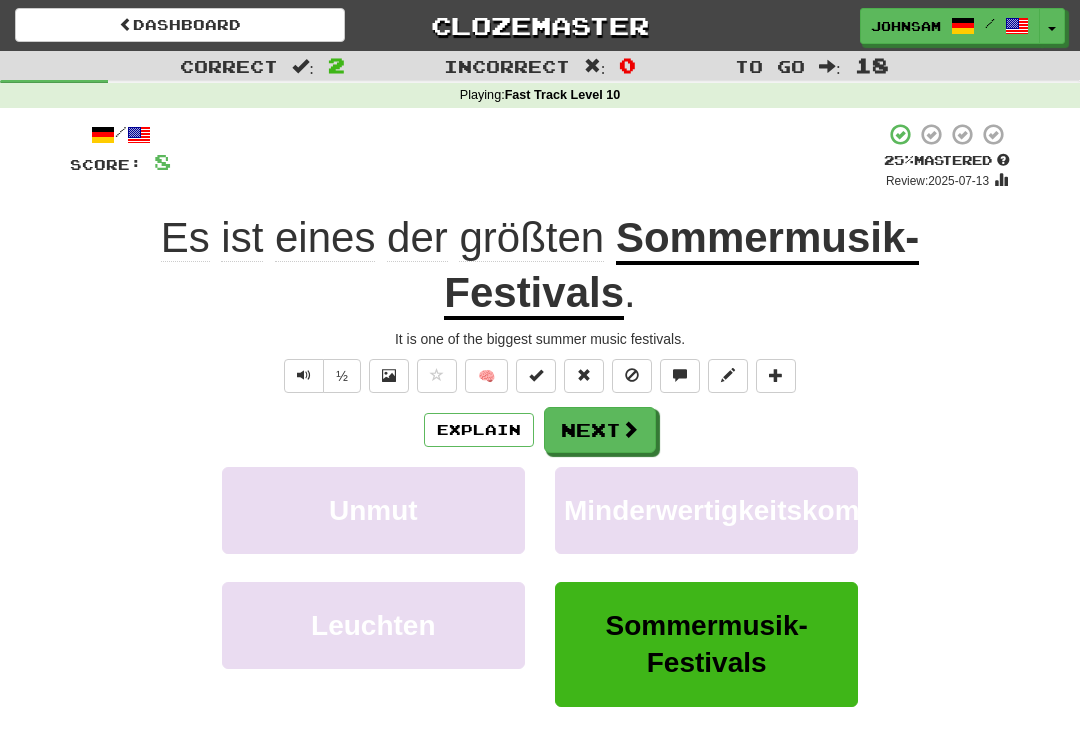 click on "Next" at bounding box center [600, 430] 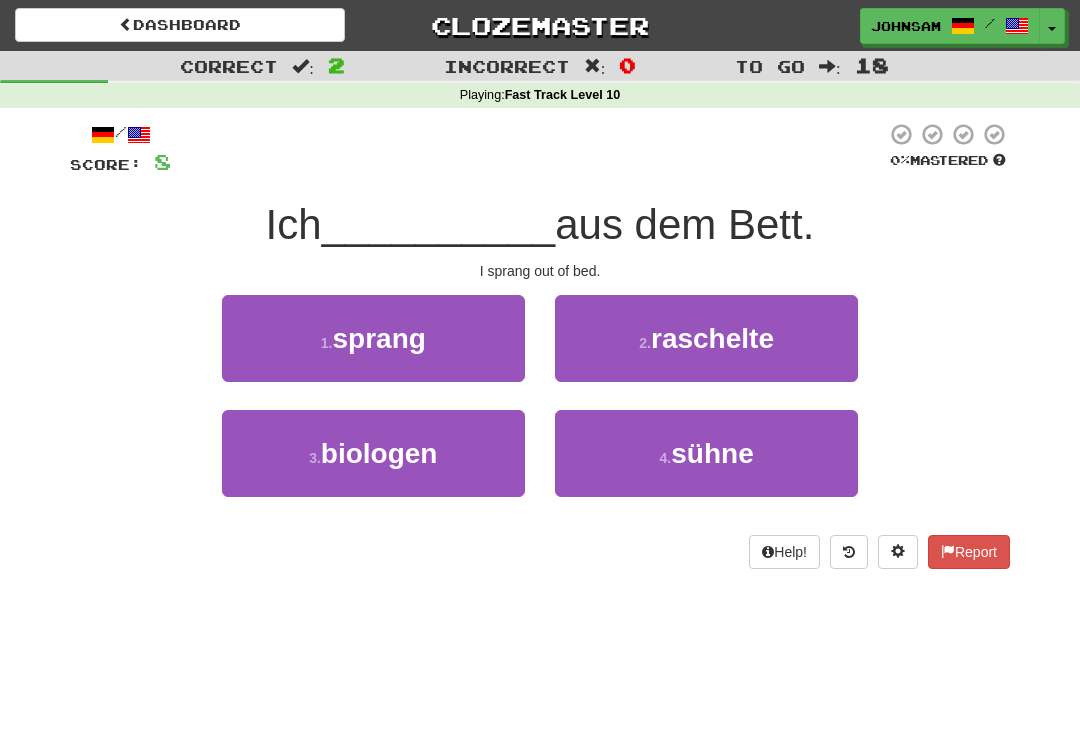 click on "1 .  sprang" at bounding box center (373, 338) 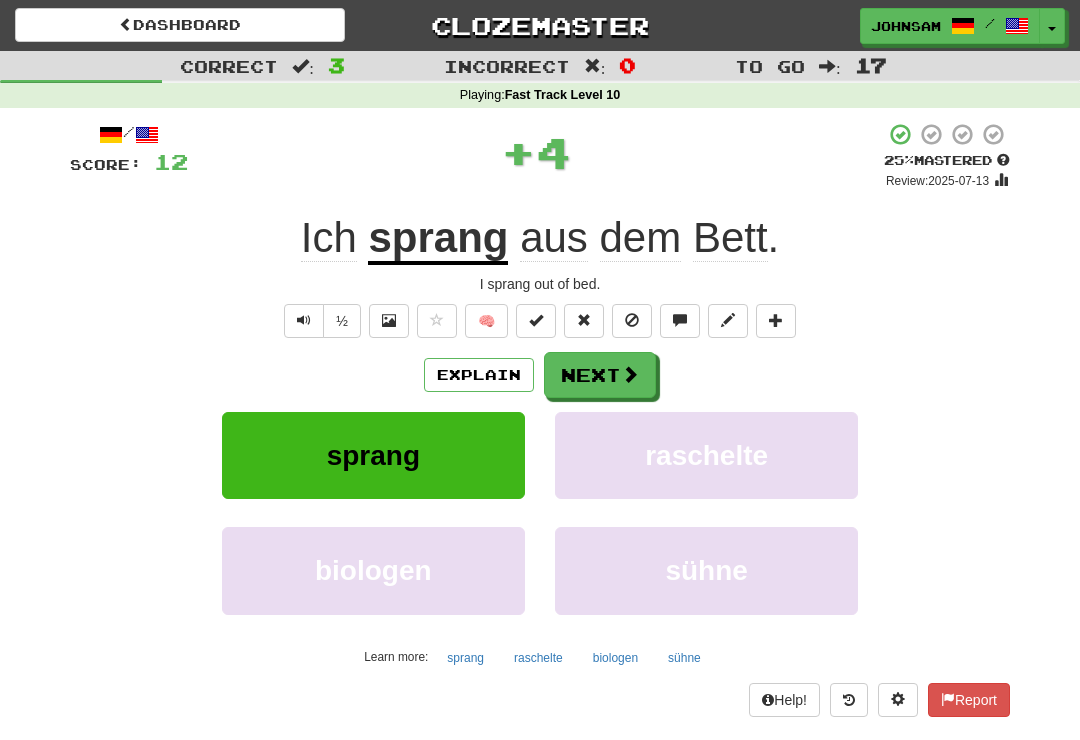click at bounding box center (630, 374) 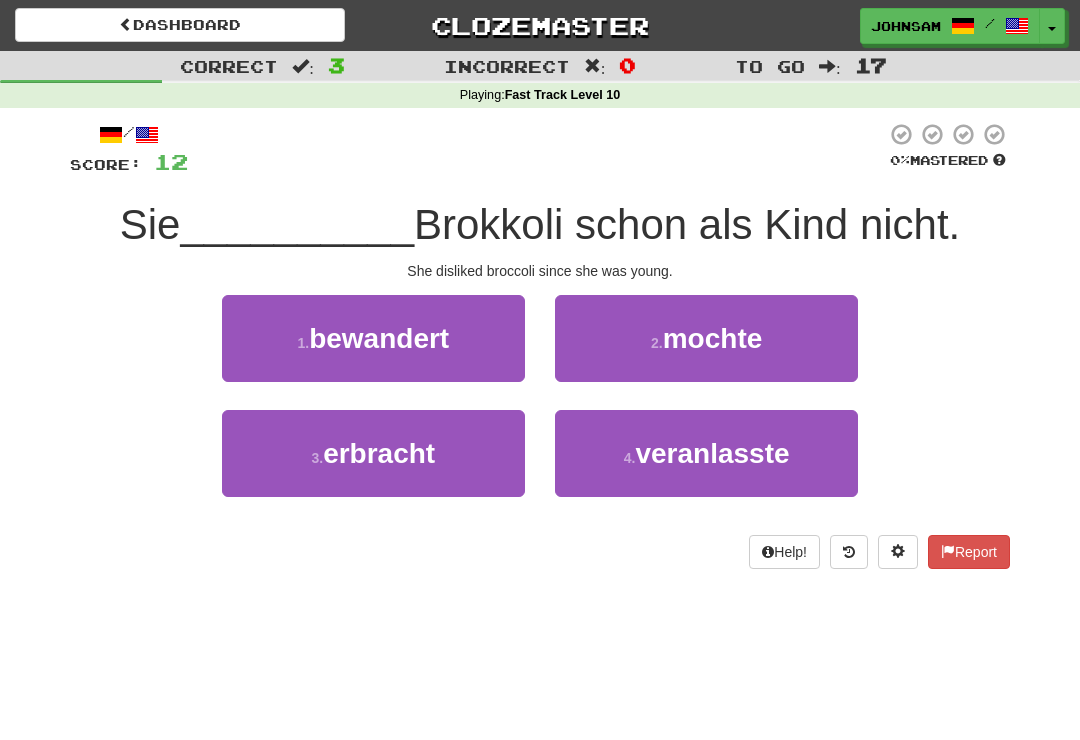 click on "erbracht" at bounding box center (379, 453) 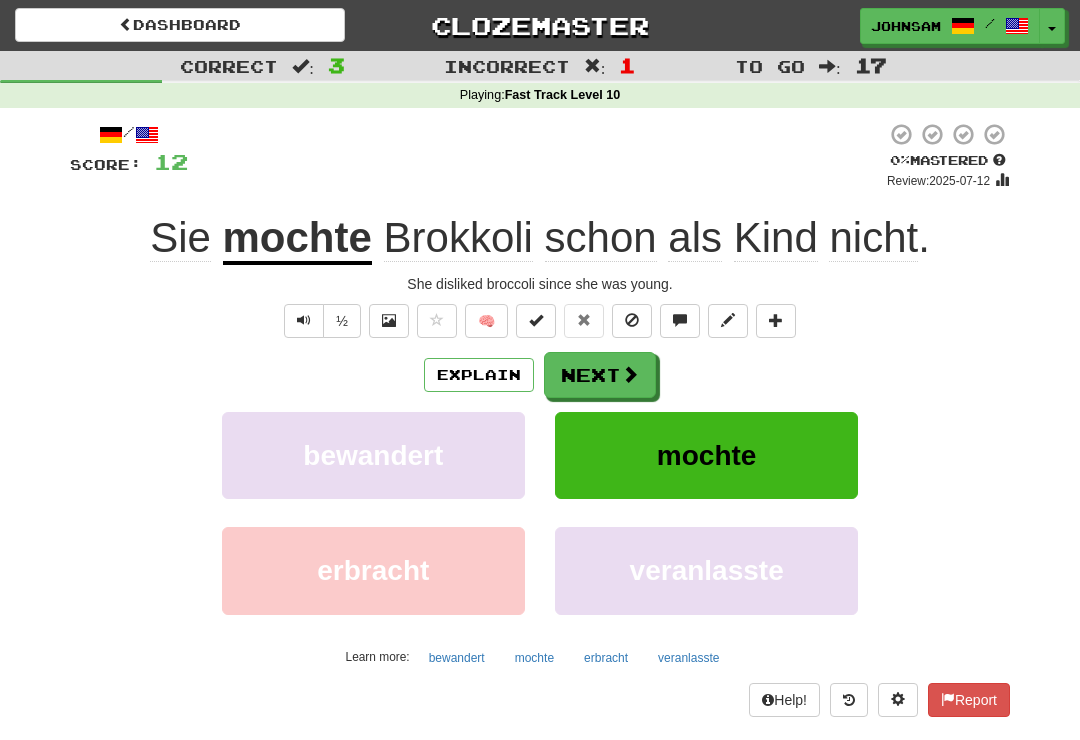 click on "mochte" at bounding box center [297, 239] 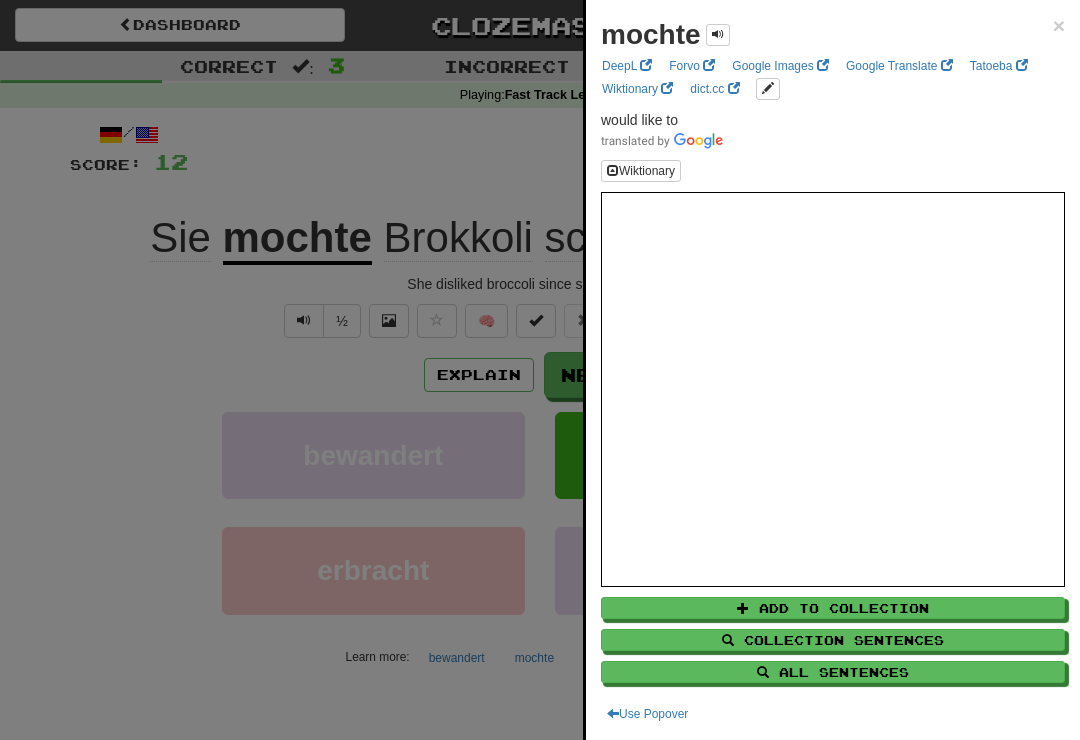 click at bounding box center [540, 370] 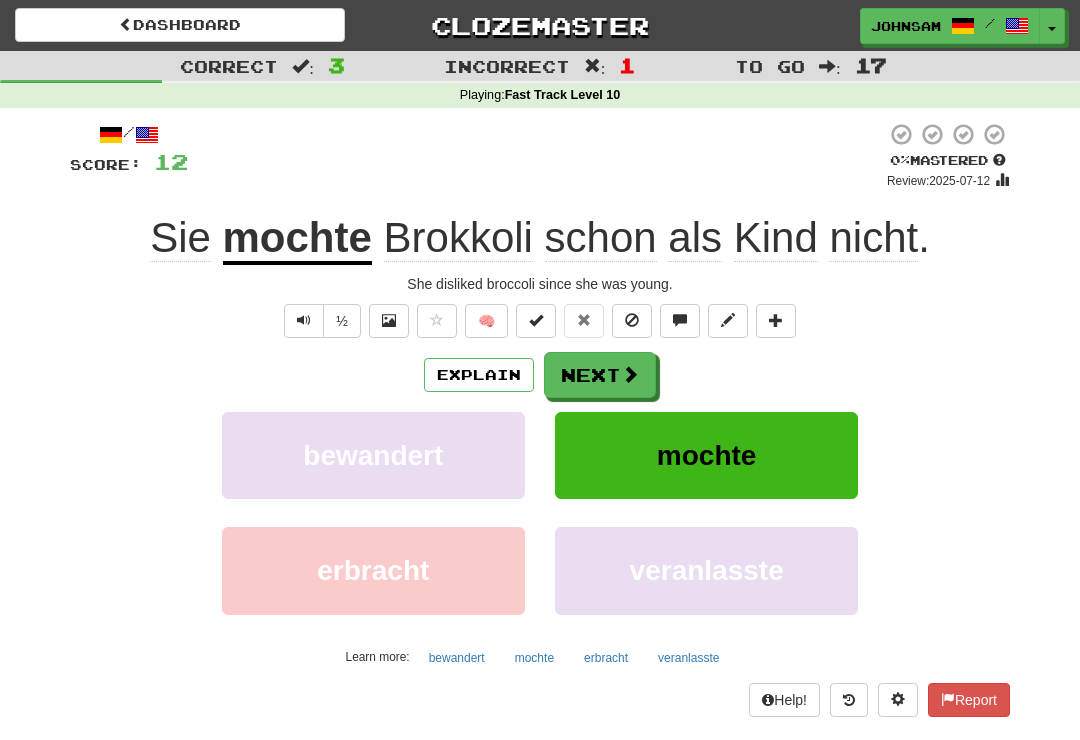 click on "Next" at bounding box center (600, 375) 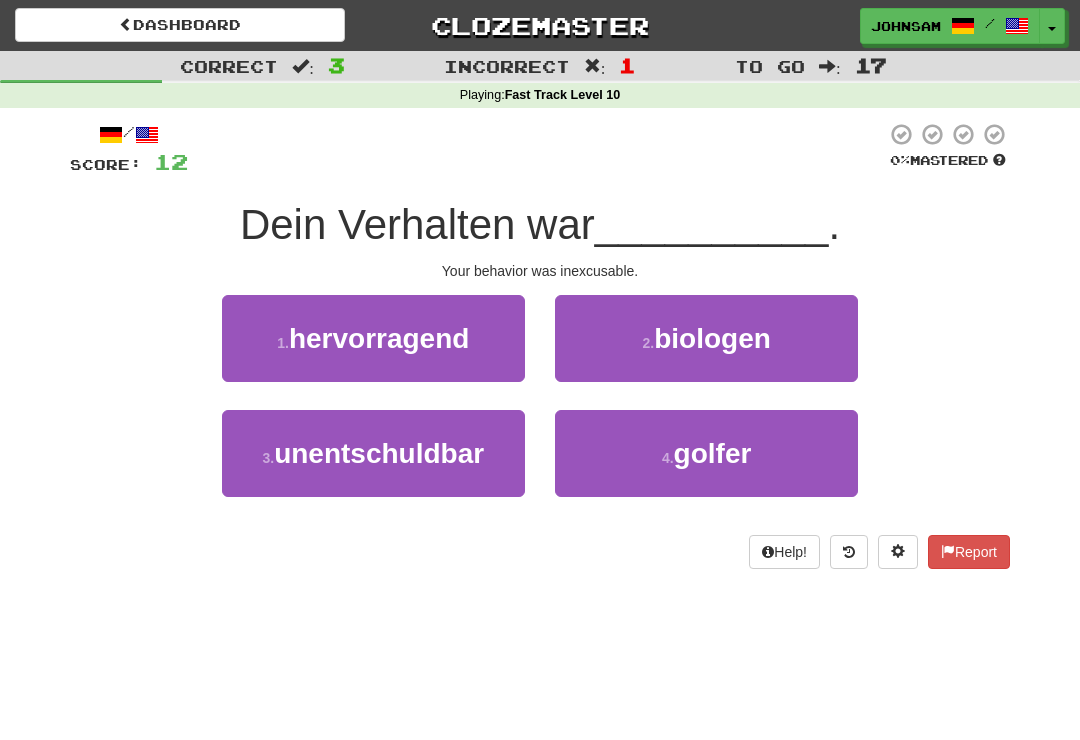 click on "unentschuldbar" at bounding box center [379, 453] 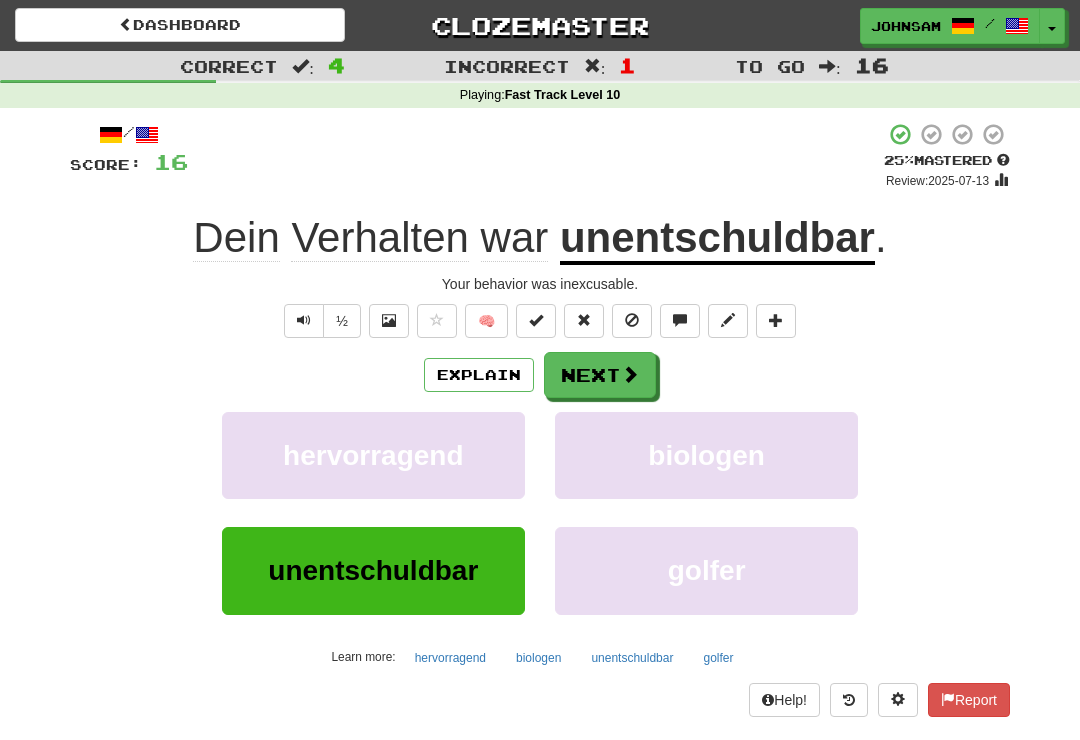 click on "Next" at bounding box center (600, 375) 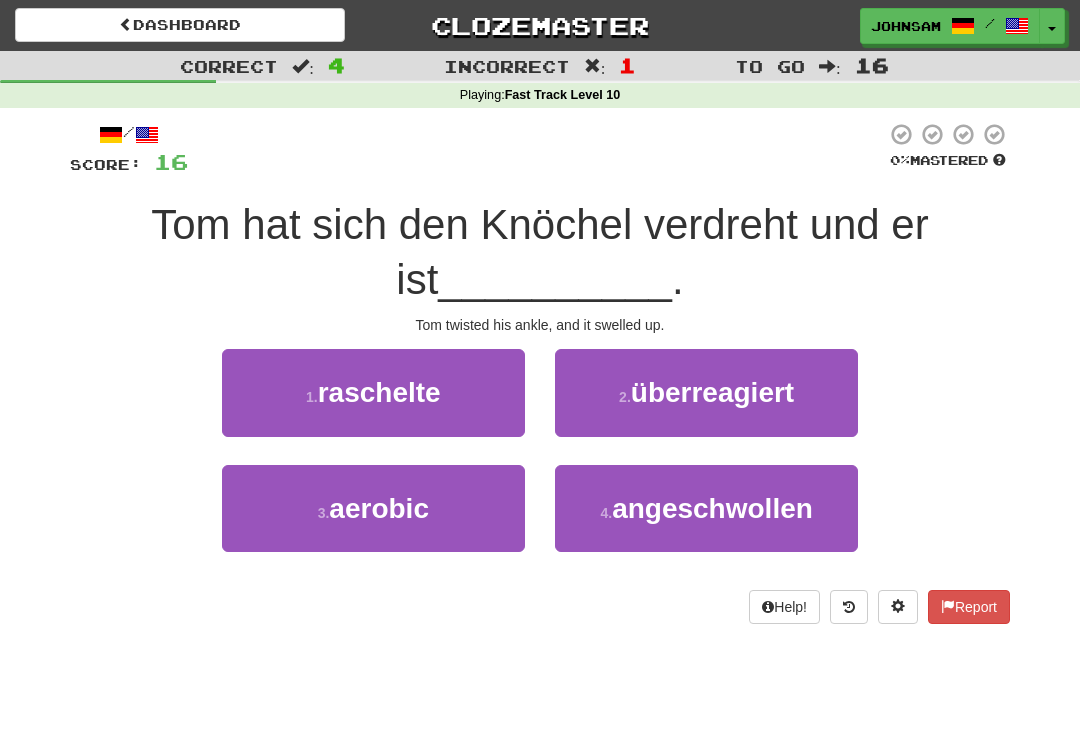 click on "angeschwollen" at bounding box center (712, 508) 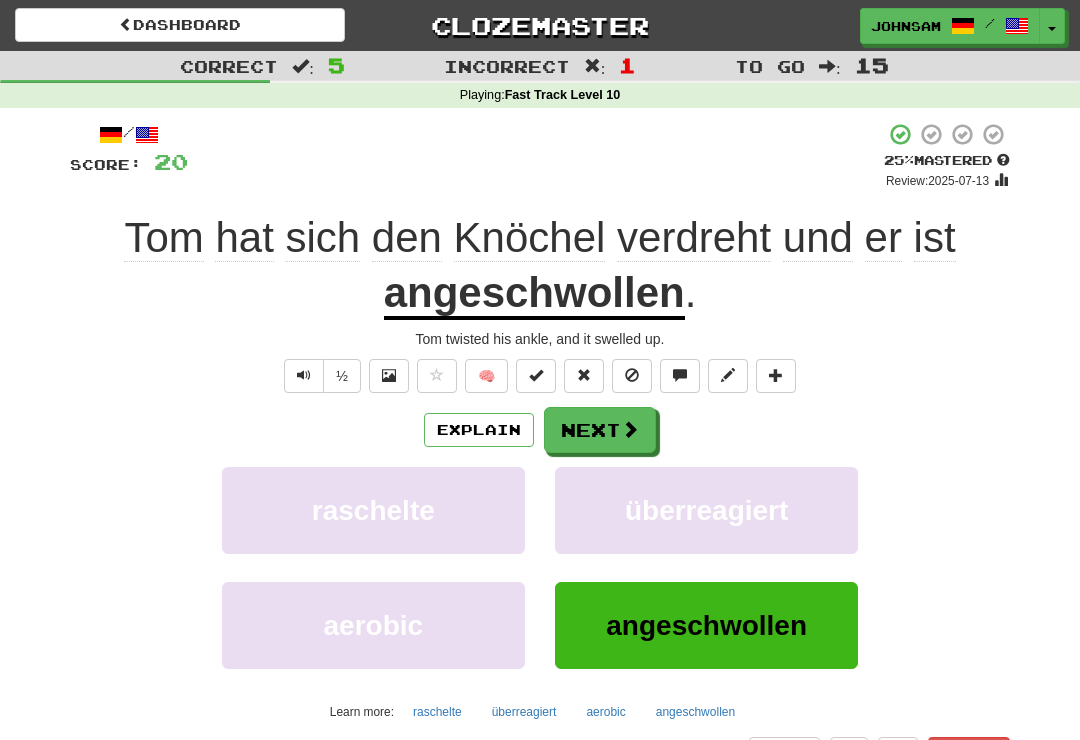 click on "Next" at bounding box center (600, 430) 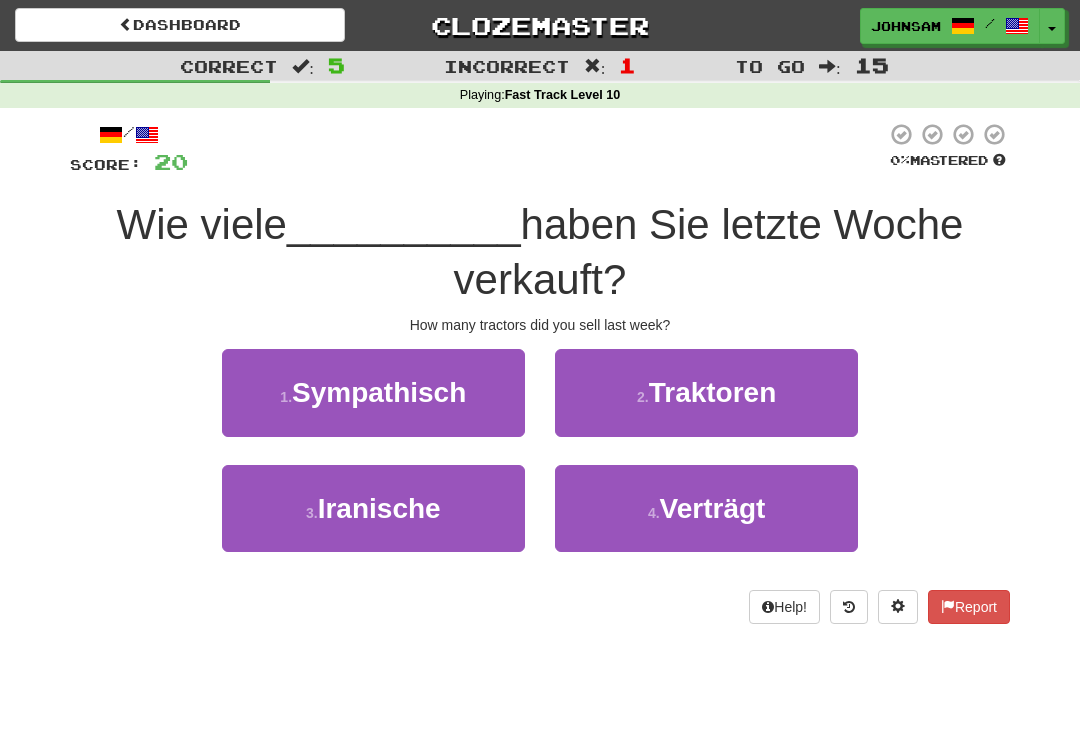 click on "2 ." at bounding box center (643, 397) 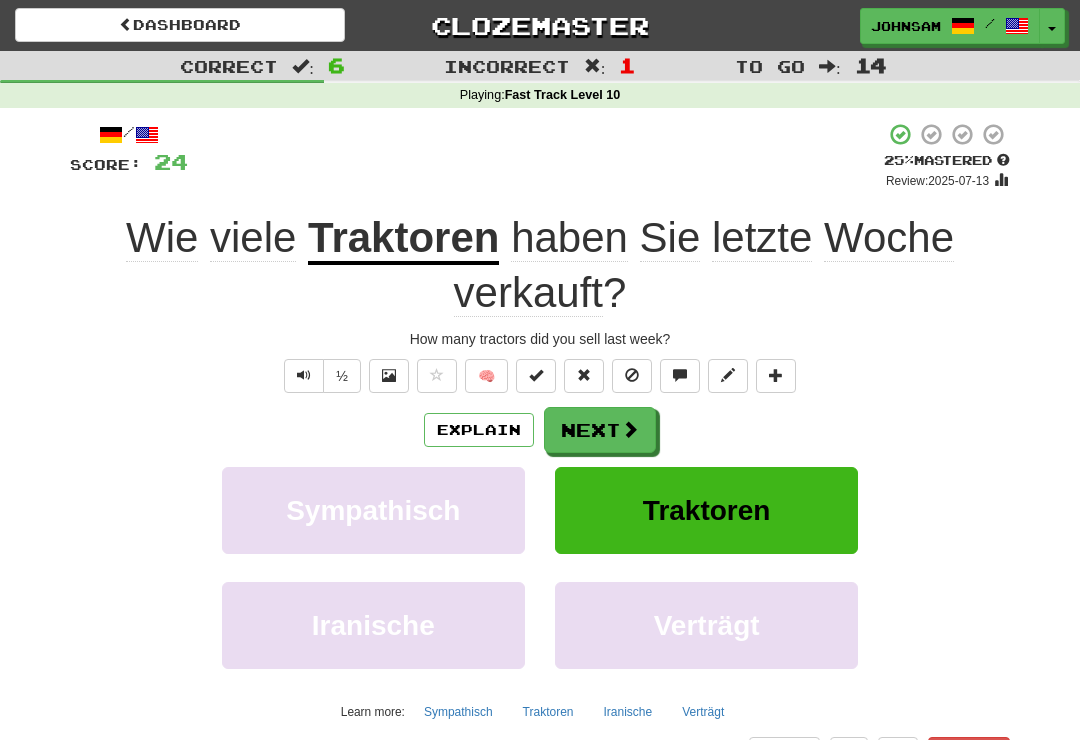 click on "Next" at bounding box center (600, 430) 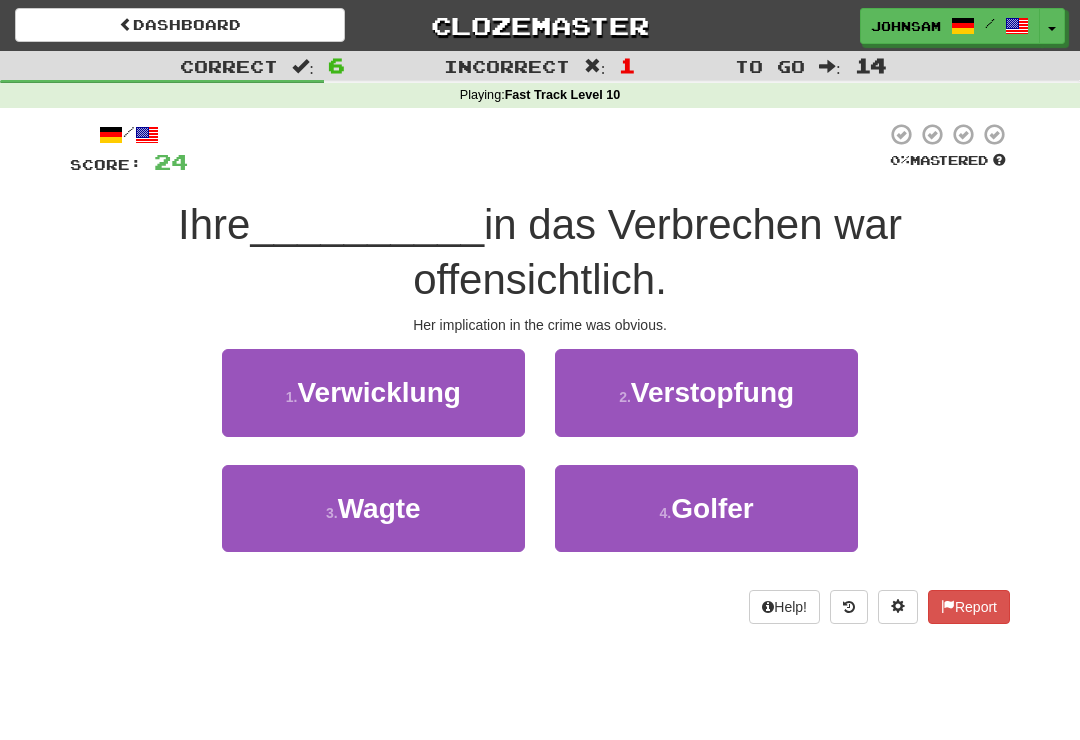 click on "Verwicklung" at bounding box center [378, 392] 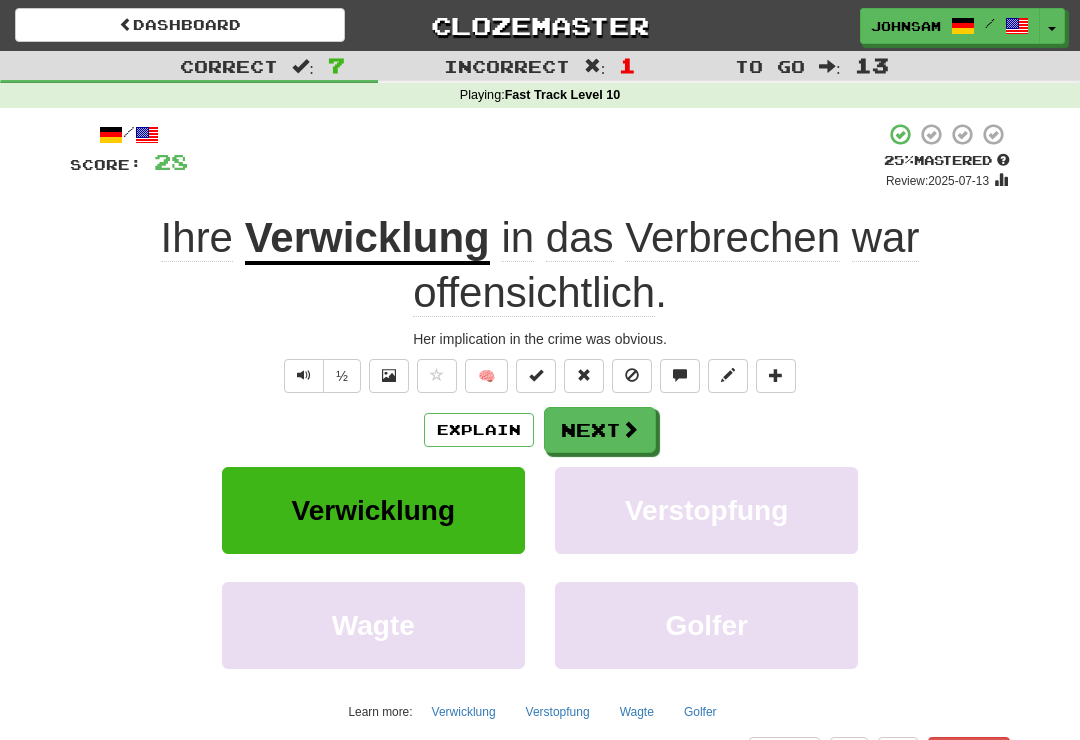 click on "Next" at bounding box center (600, 430) 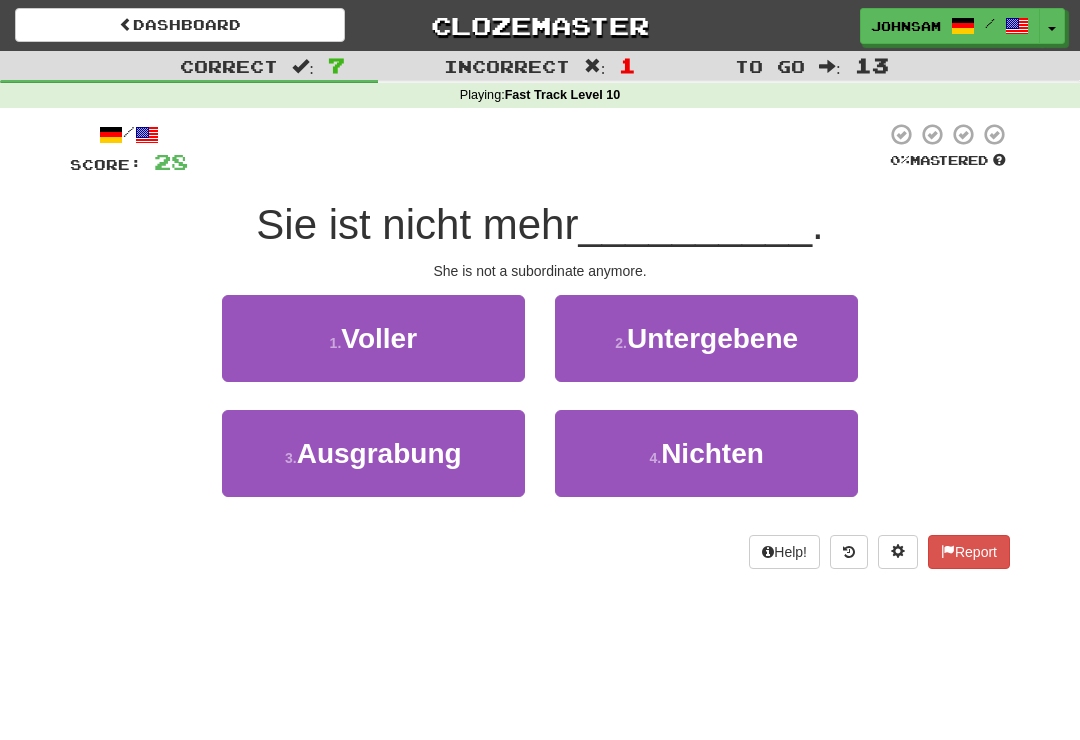 click on "Untergebene" at bounding box center (712, 338) 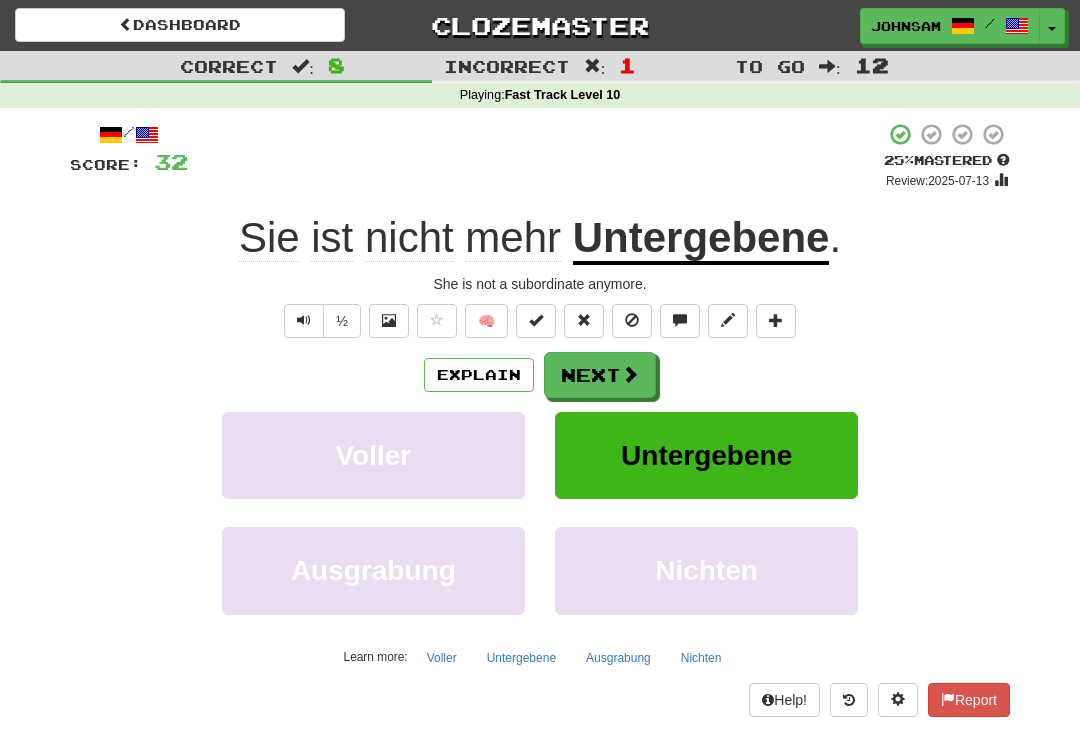 click on "Next" at bounding box center [600, 375] 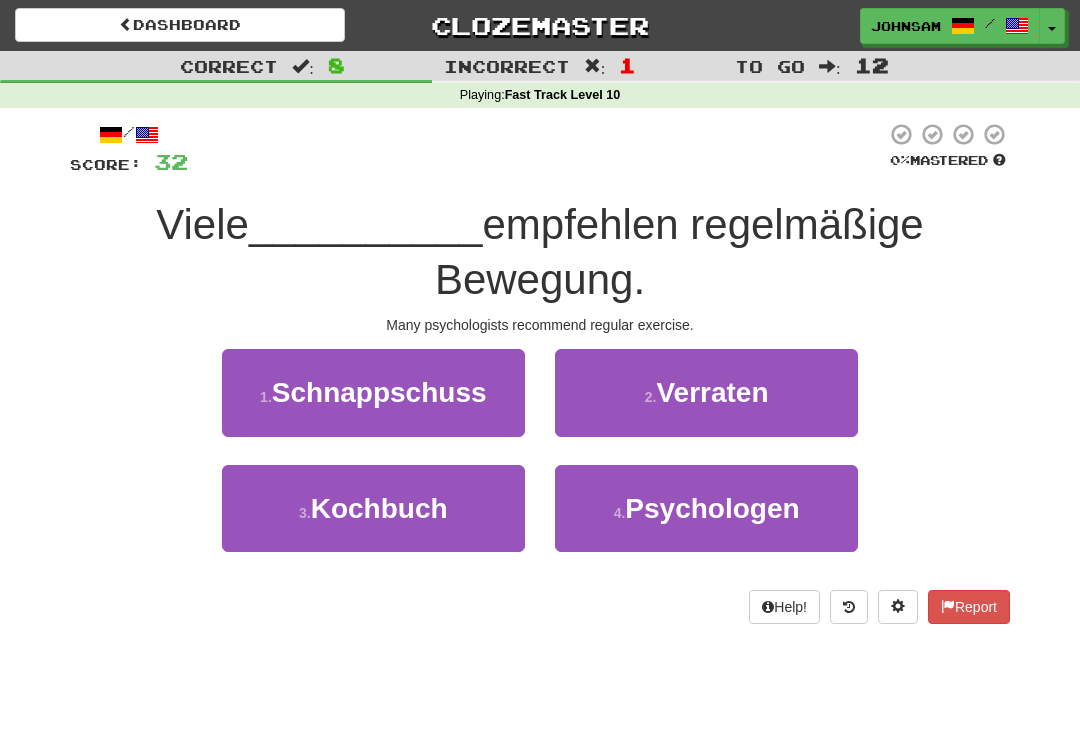 click on "4 ." at bounding box center (620, 513) 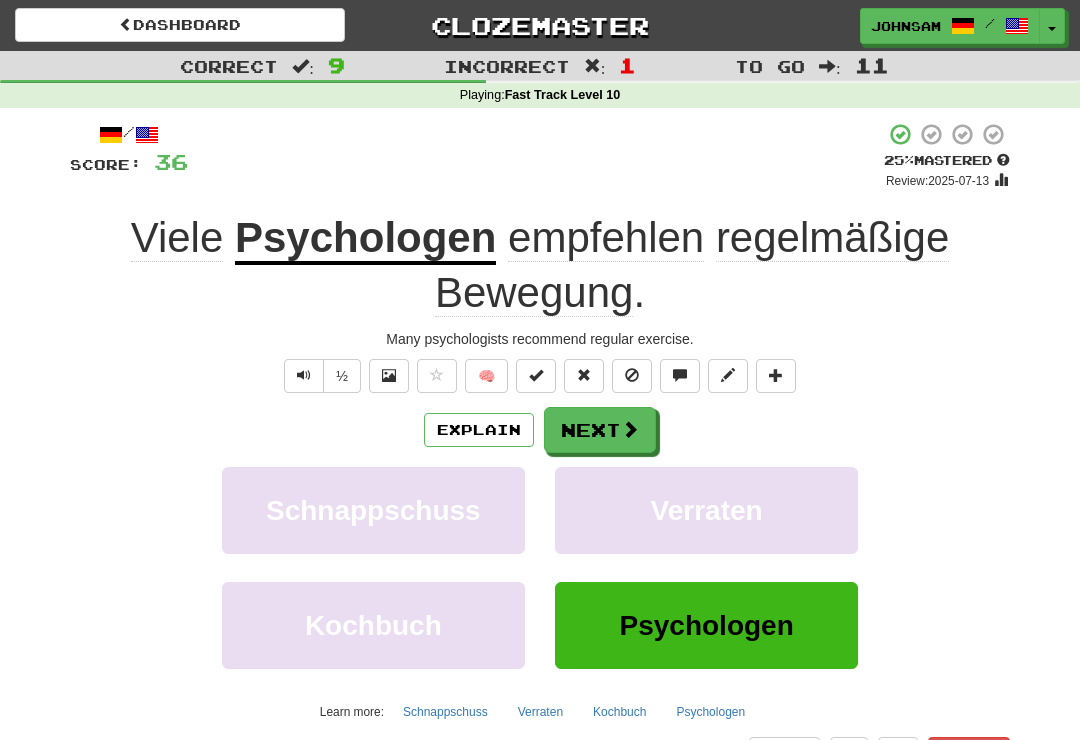 click on "Next" at bounding box center [600, 430] 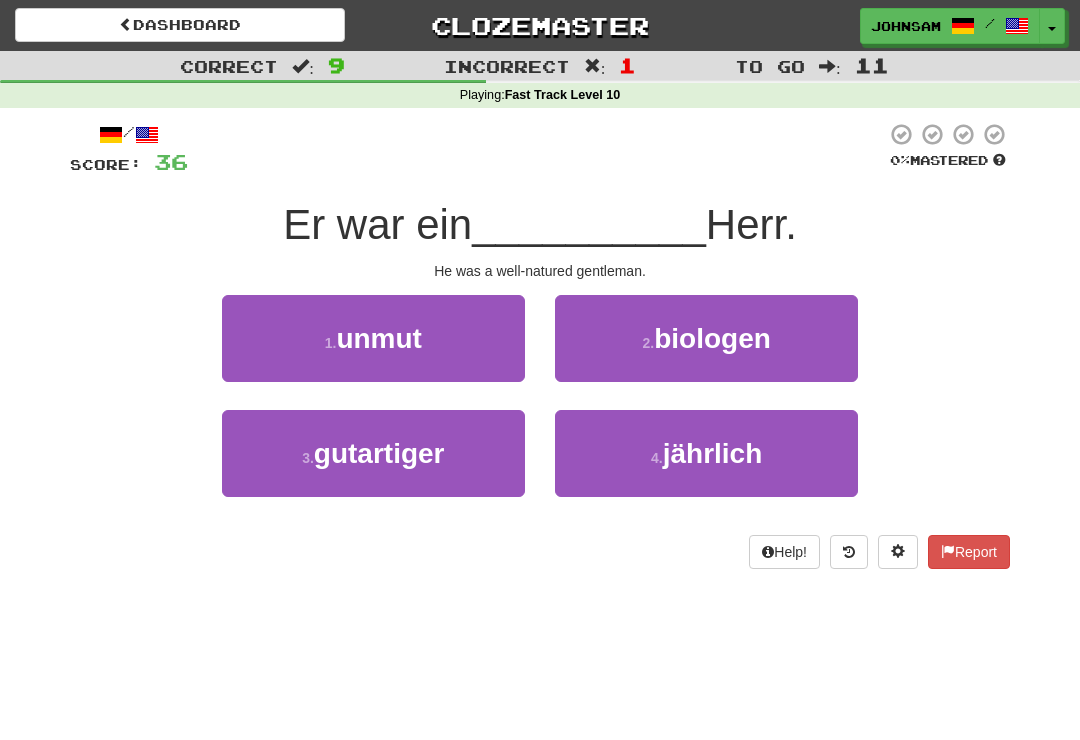 click on "gutartiger" at bounding box center [379, 453] 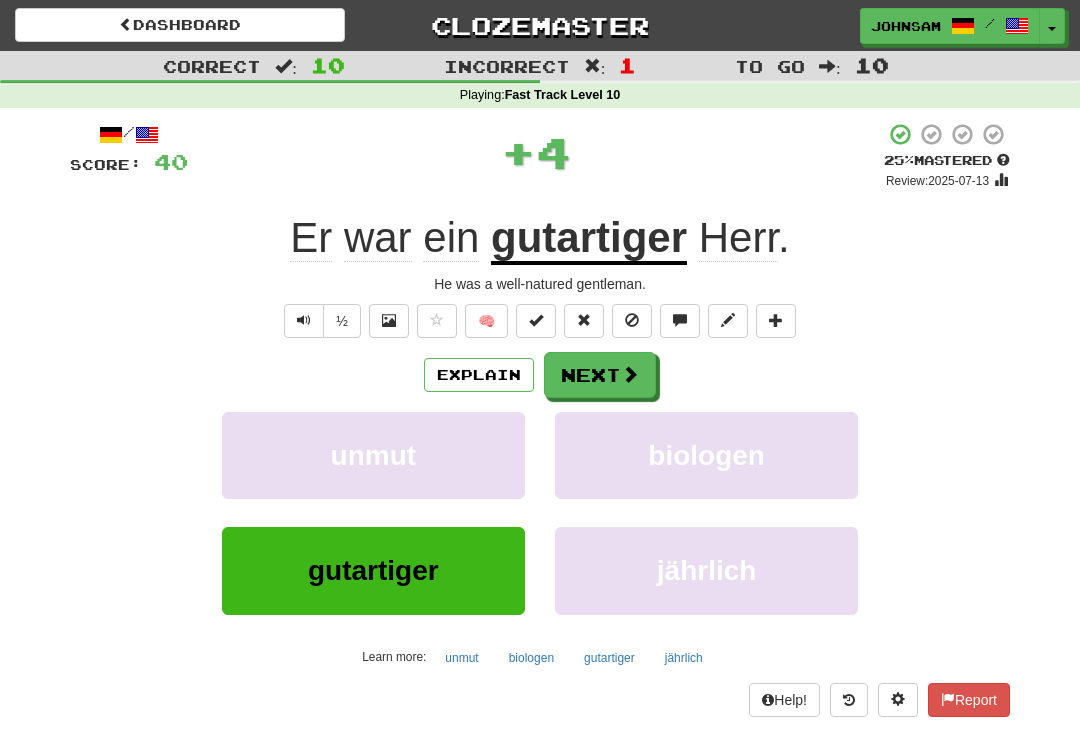 click at bounding box center (630, 374) 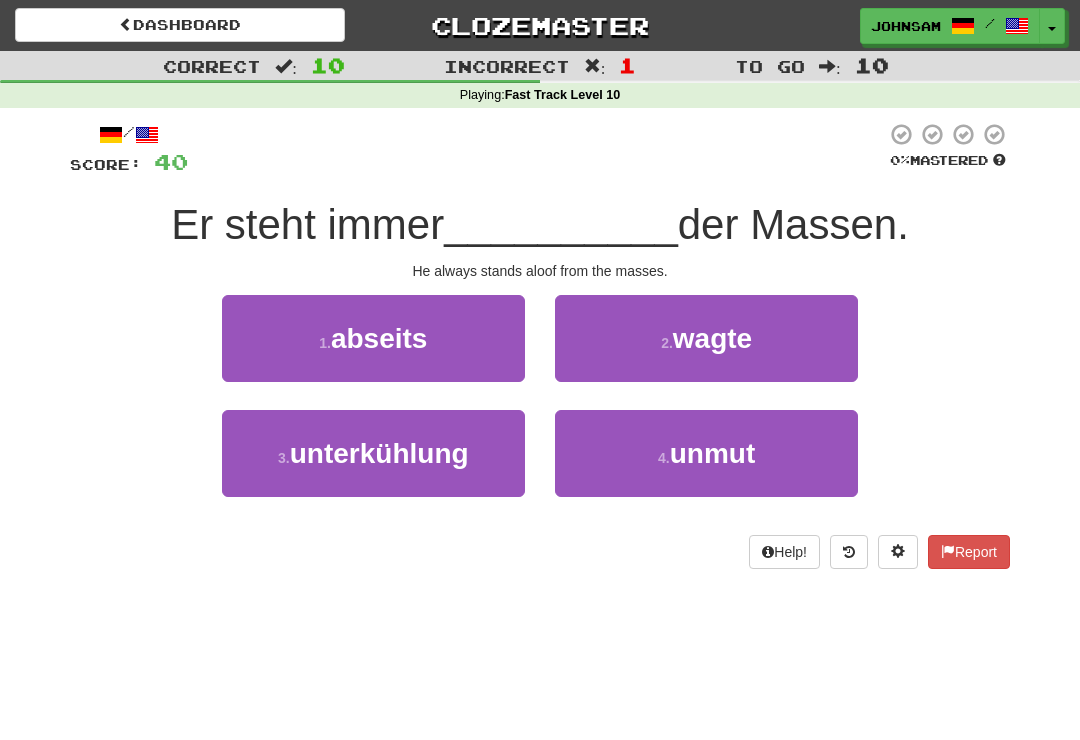 click on "1 .  abseits" at bounding box center (373, 338) 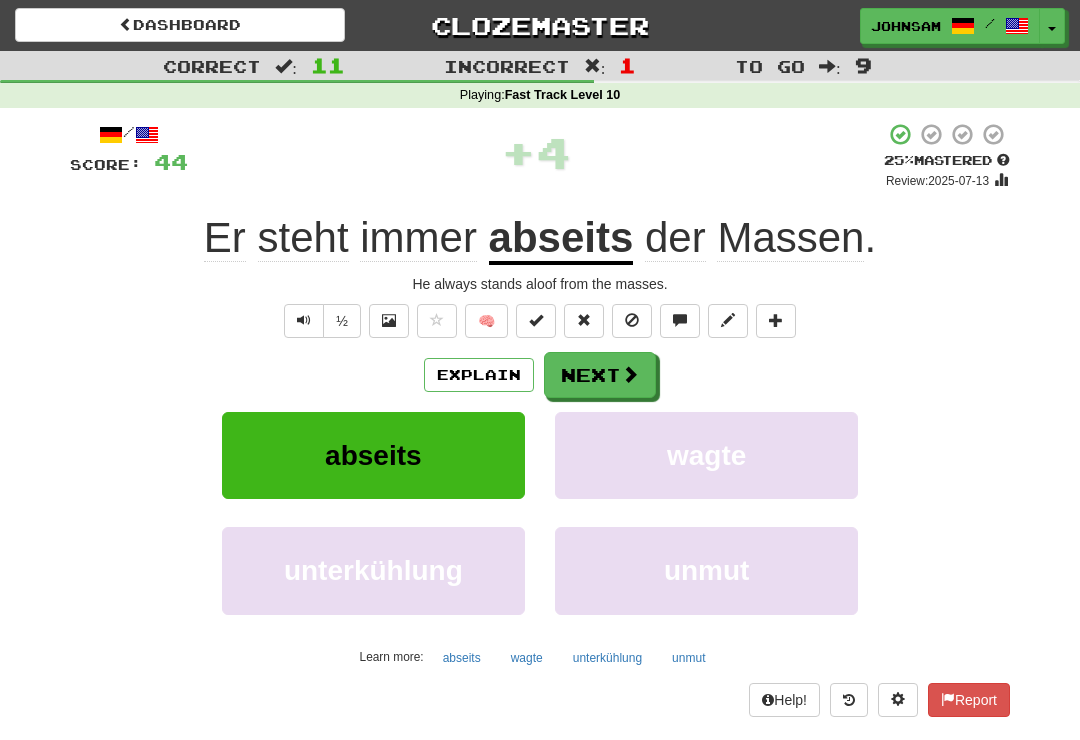 click on "Next" at bounding box center [600, 375] 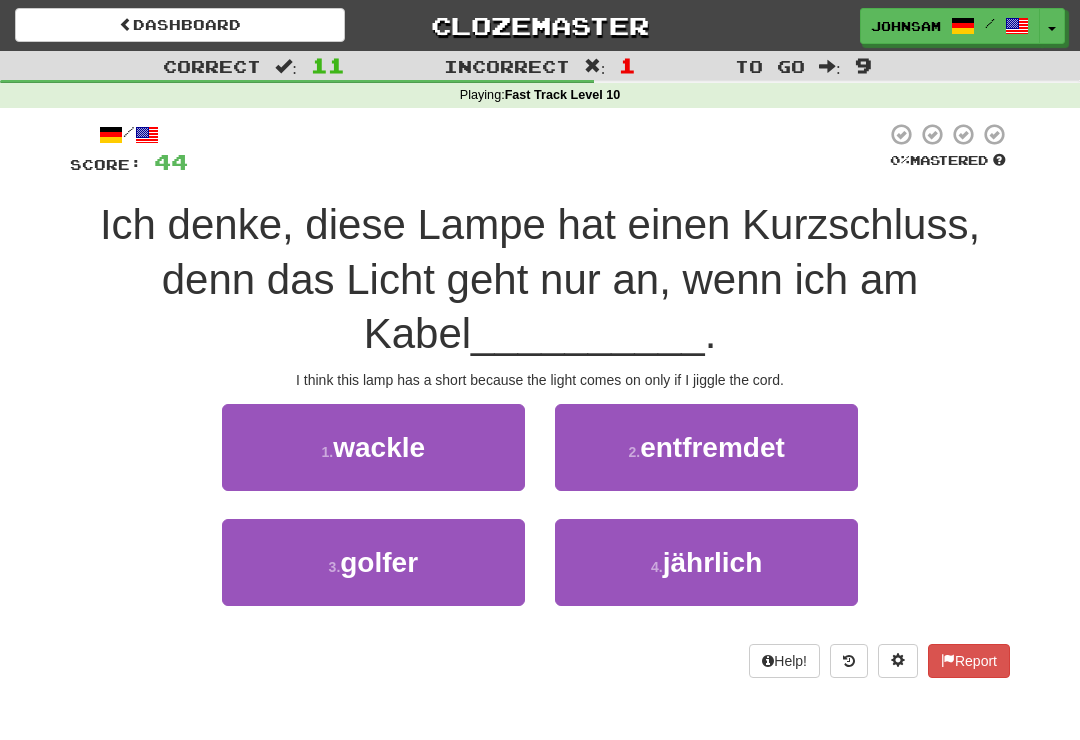 click on "1 .  wackle" at bounding box center (373, 447) 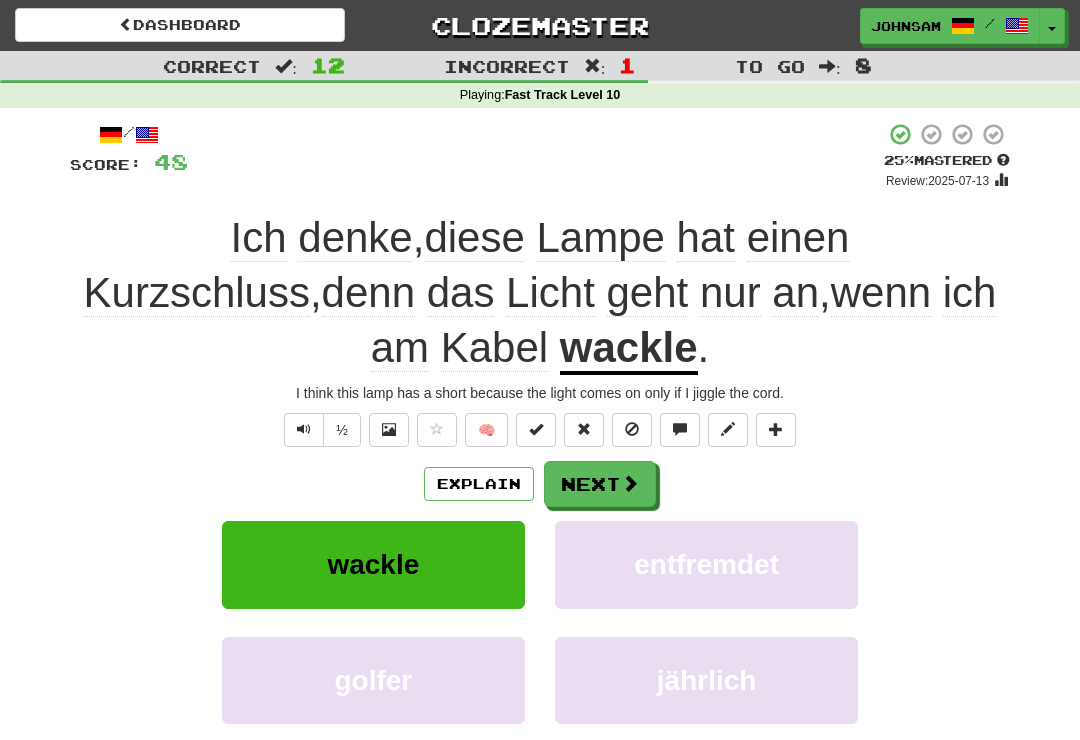 click on "Next" at bounding box center [600, 484] 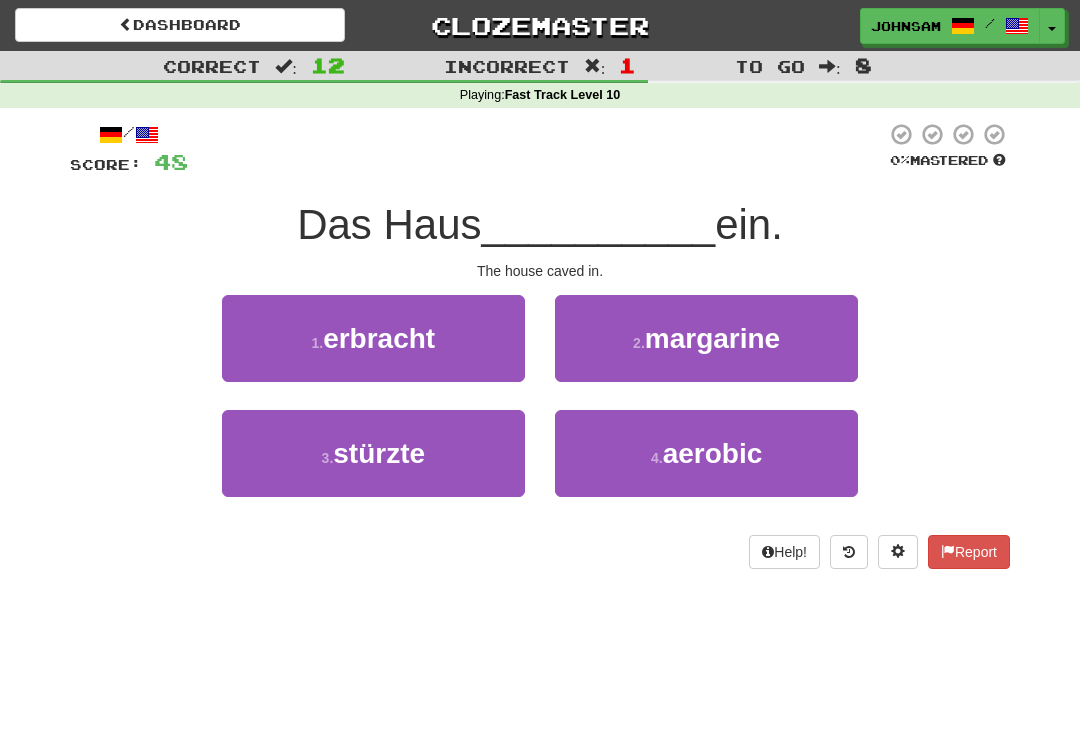 click on "1 .  erbracht" at bounding box center (373, 338) 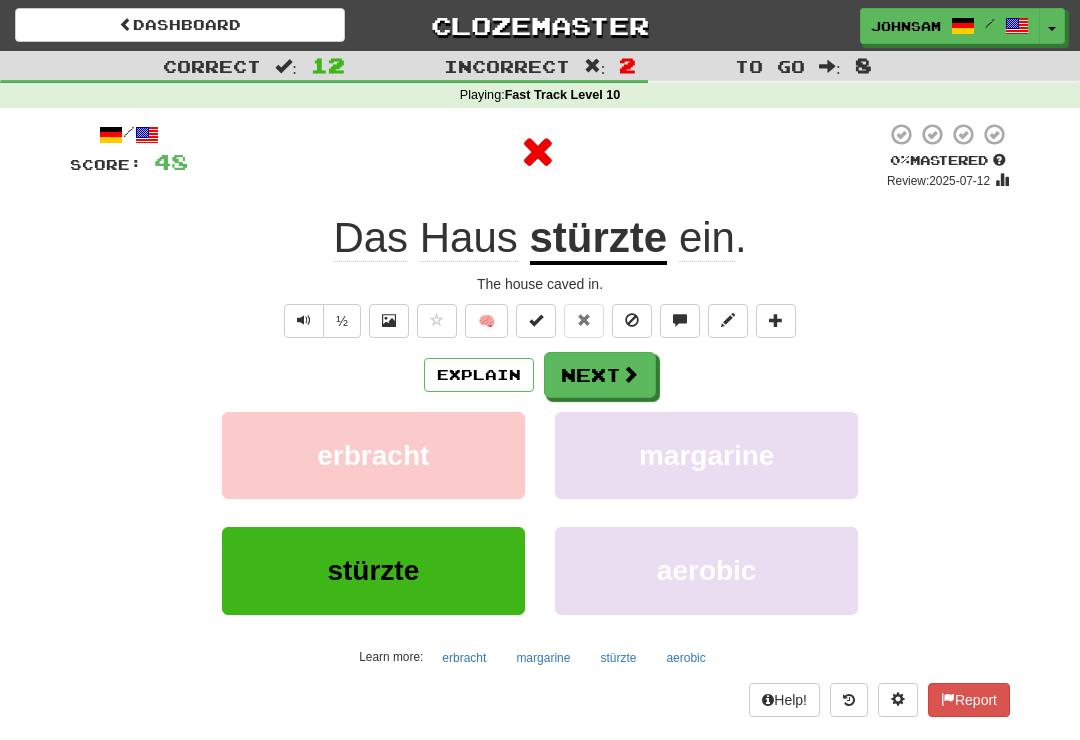 click at bounding box center (630, 374) 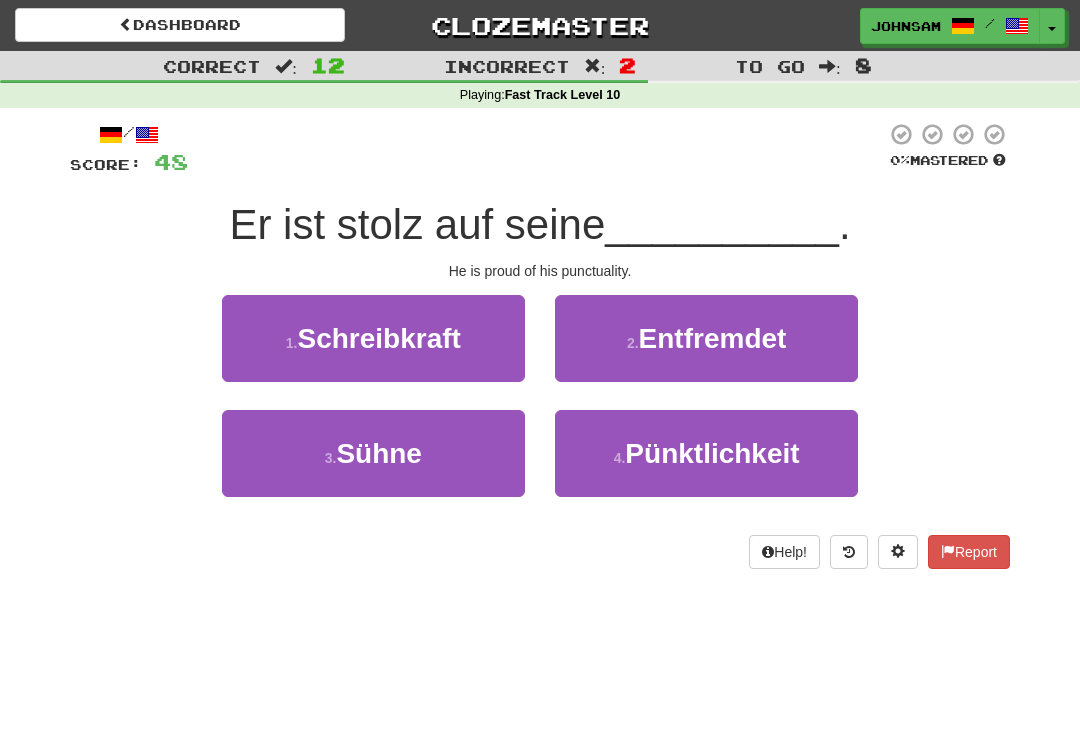 click on "Pünktlichkeit" at bounding box center [712, 453] 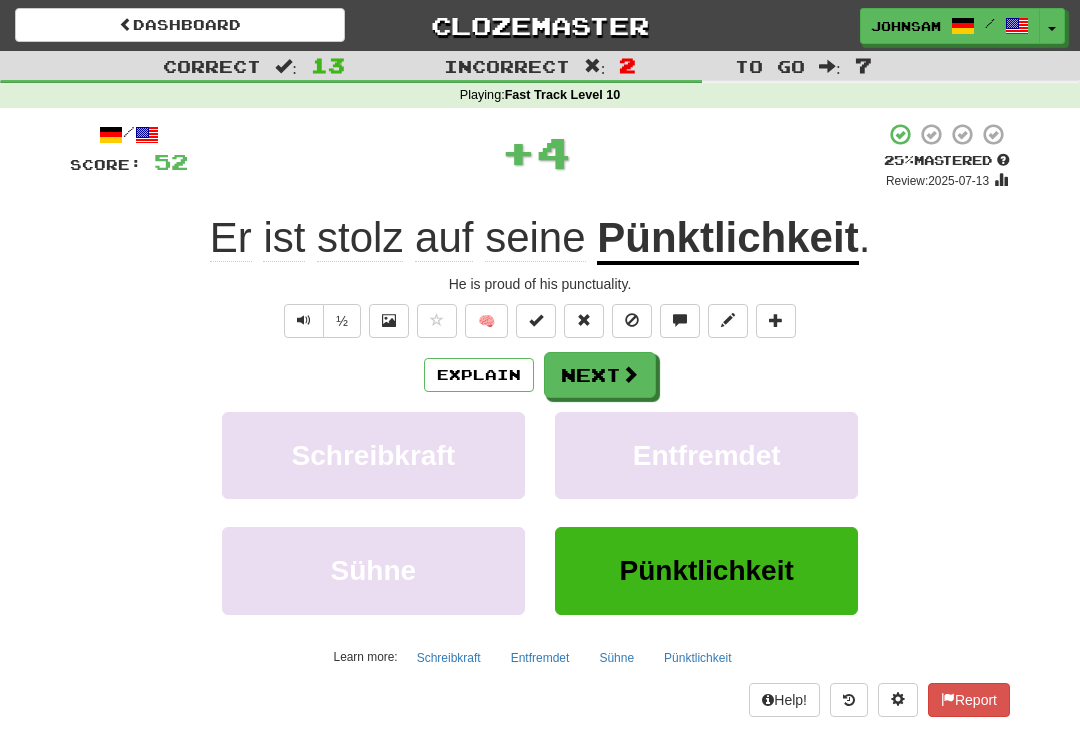 click at bounding box center [630, 374] 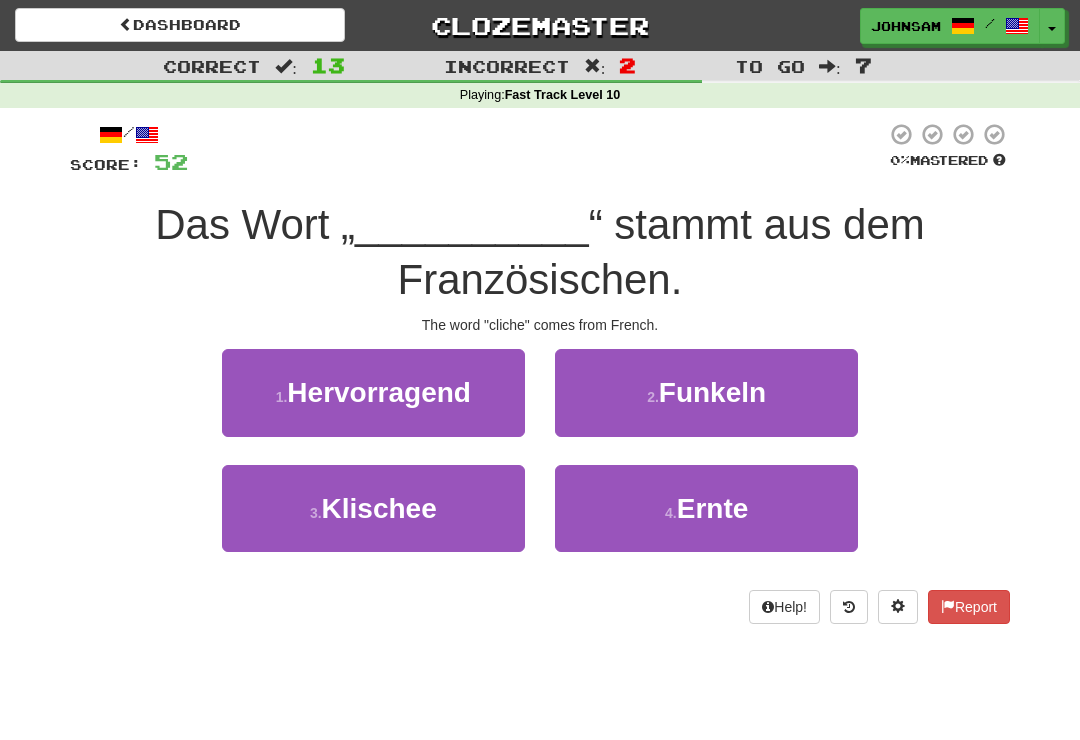 click on "3 .  Klischee" at bounding box center [373, 508] 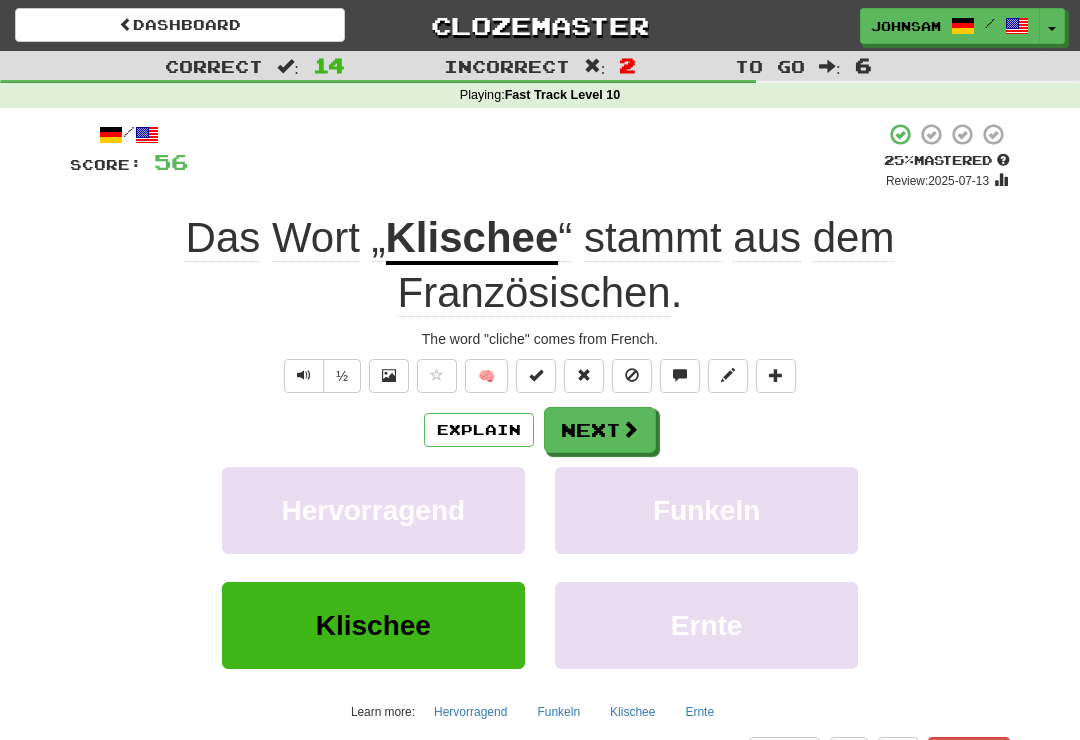 click on "Next" at bounding box center [600, 430] 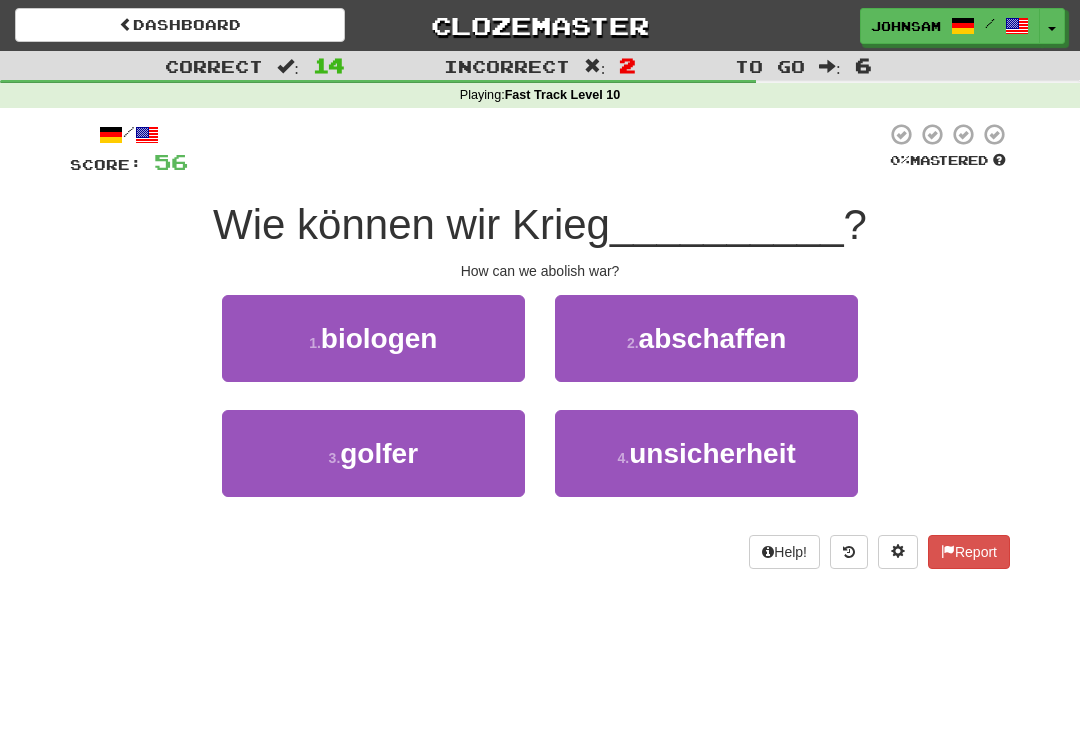 click on "abschaffen" at bounding box center (713, 338) 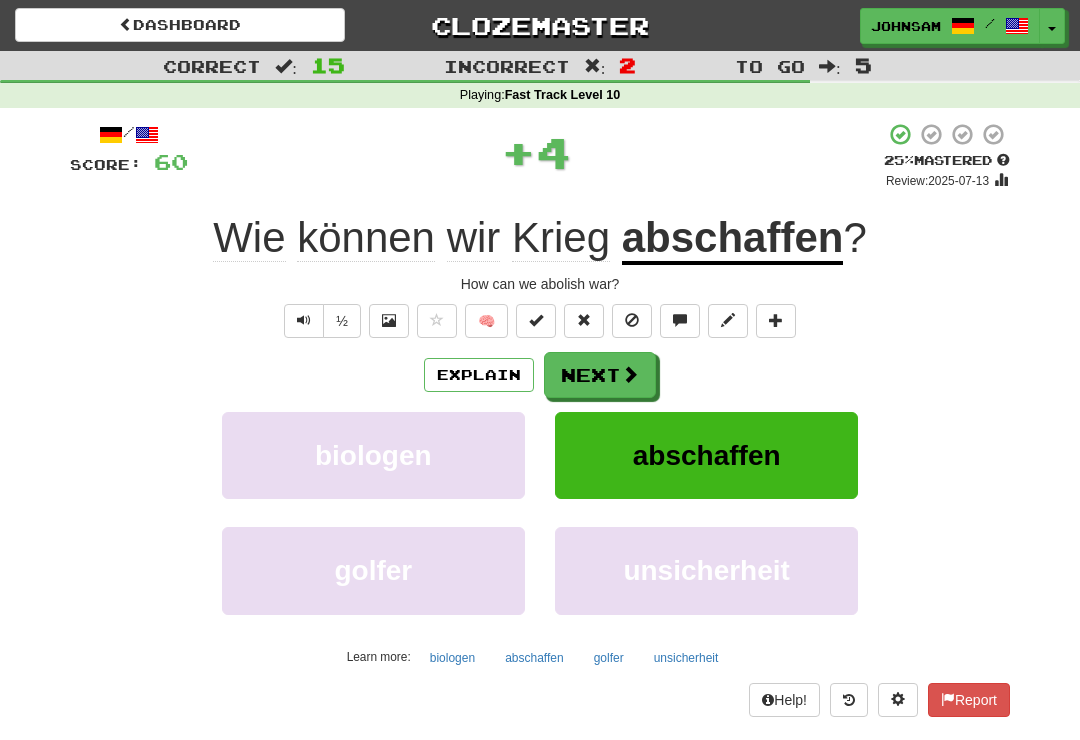 click on "Next" at bounding box center (600, 375) 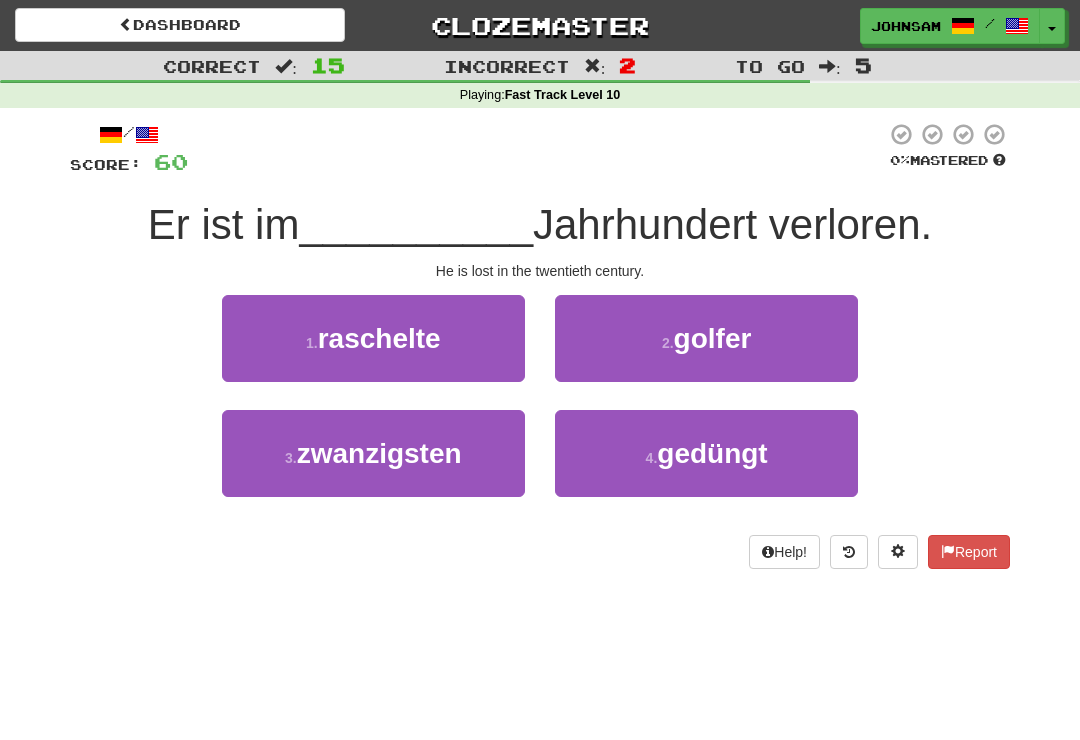 click on "zwanzigsten" at bounding box center (379, 453) 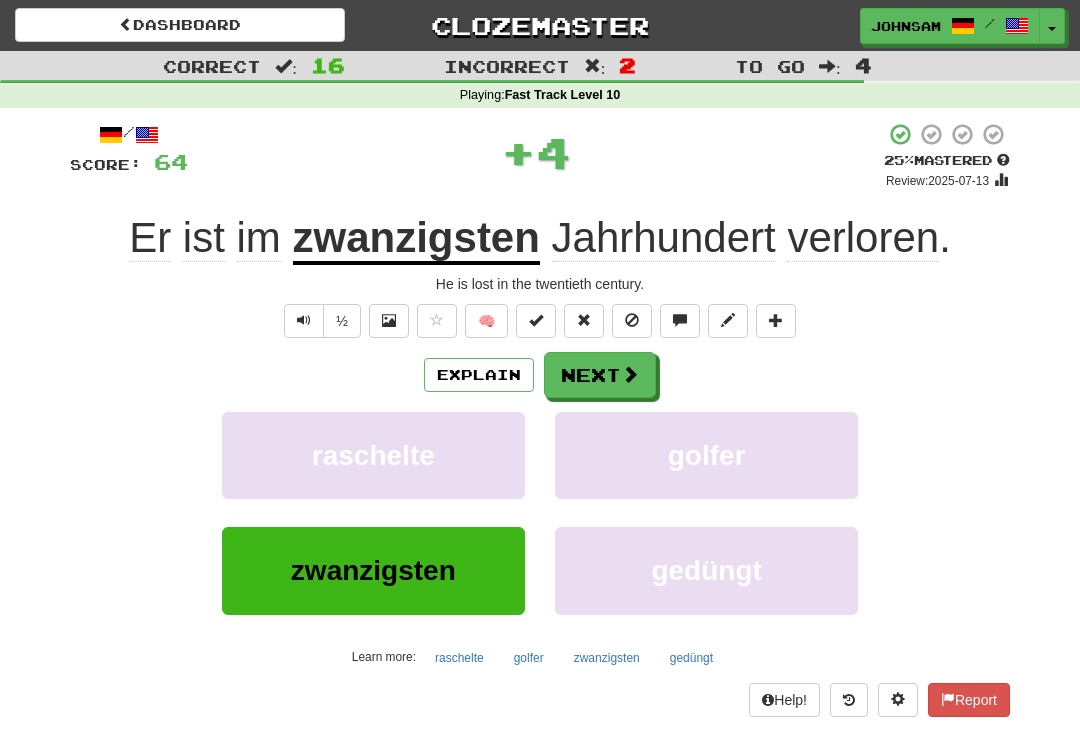 click on "Next" at bounding box center [600, 375] 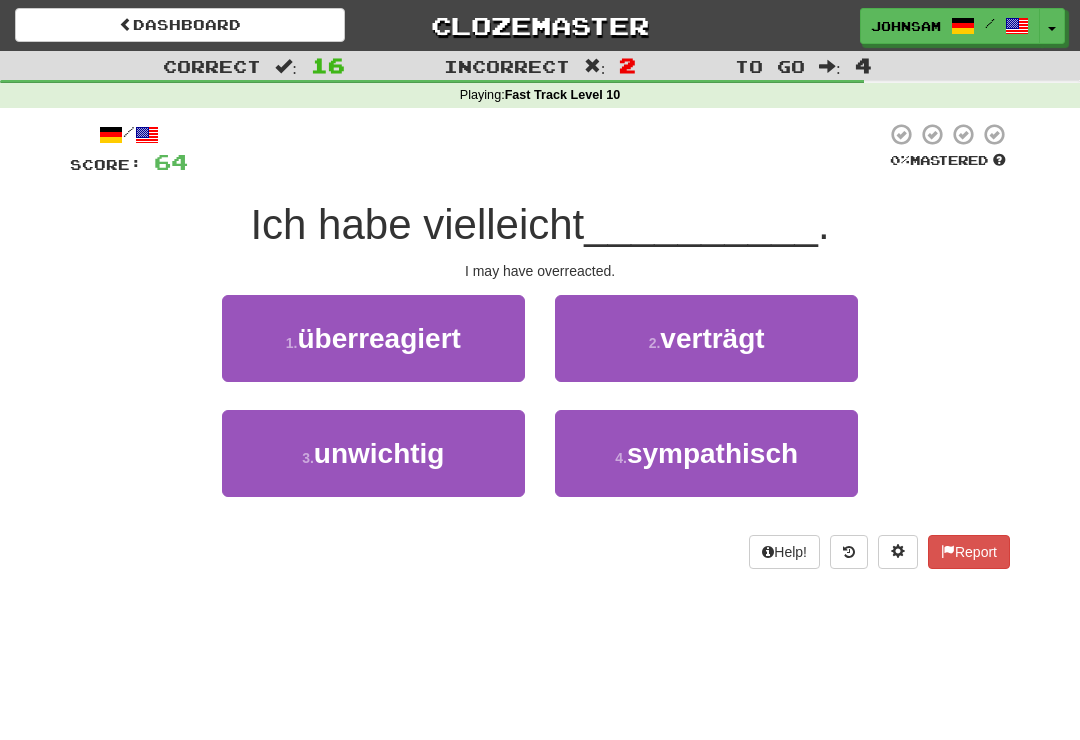 click on "überreagiert" at bounding box center (378, 338) 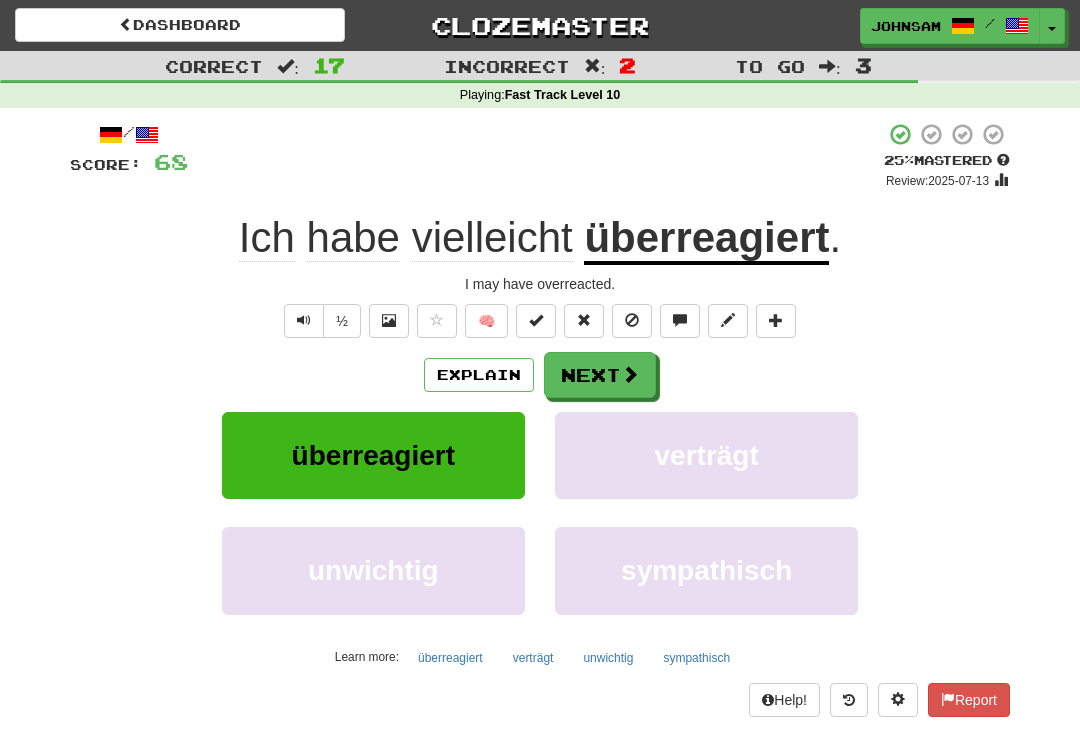 click on "Next" at bounding box center [600, 375] 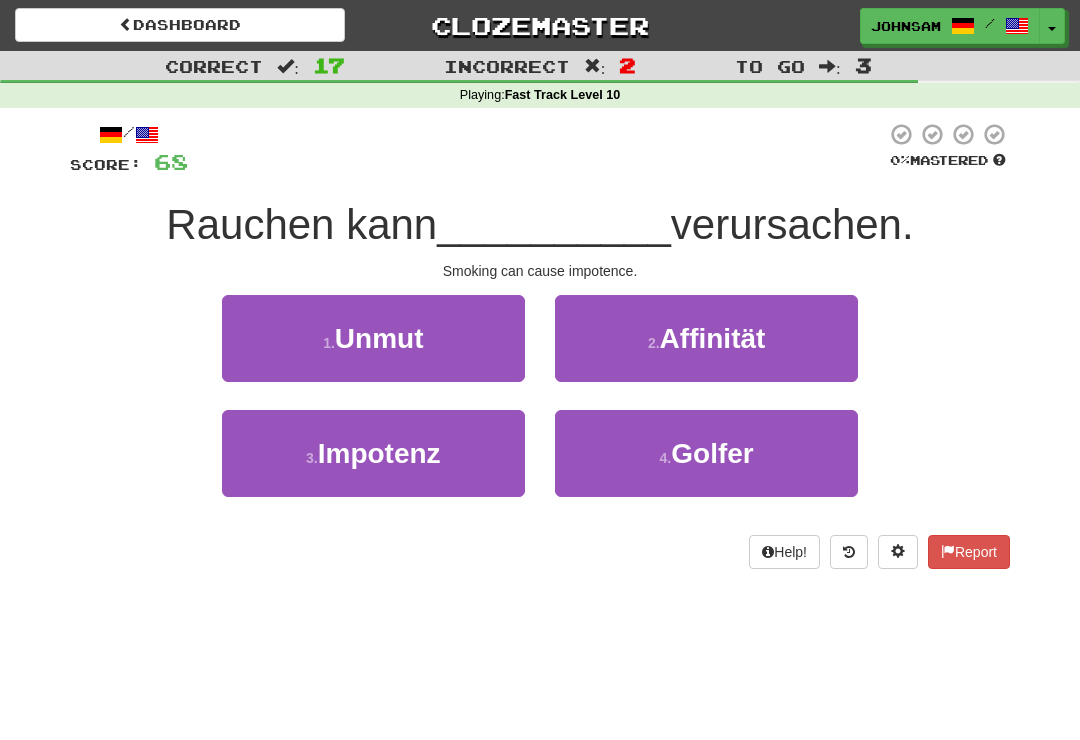 click on "3 .  Impotenz" at bounding box center (373, 453) 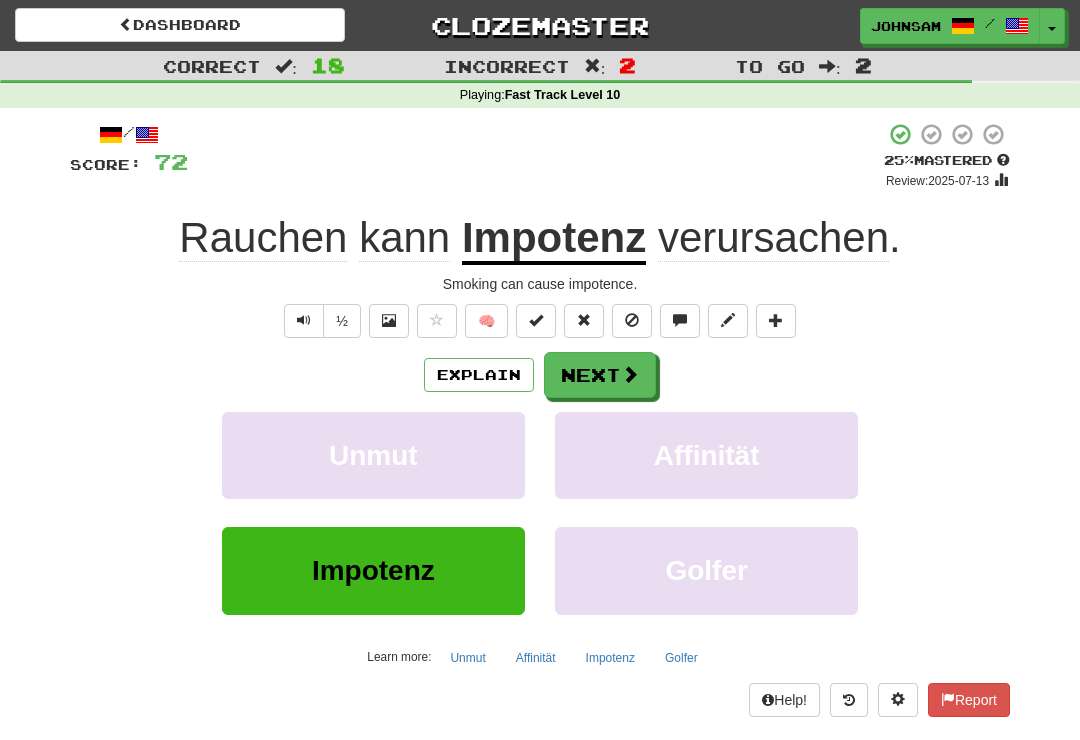 click on "Next" at bounding box center (600, 375) 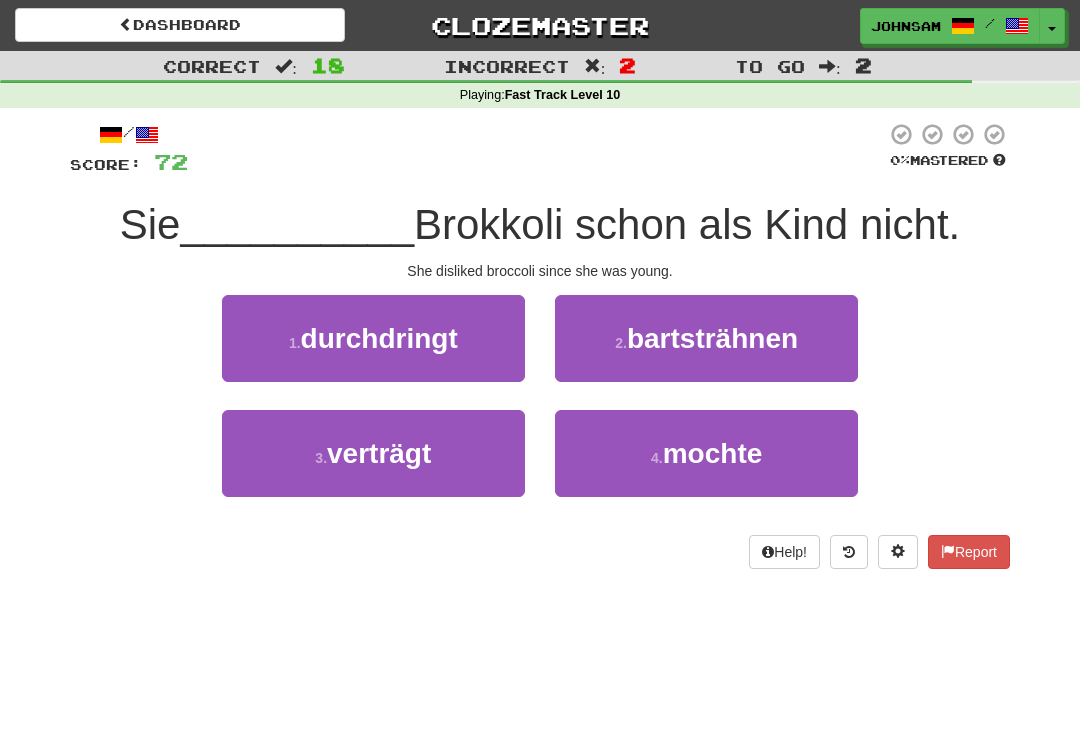 click on "4 .  mochte" at bounding box center (706, 453) 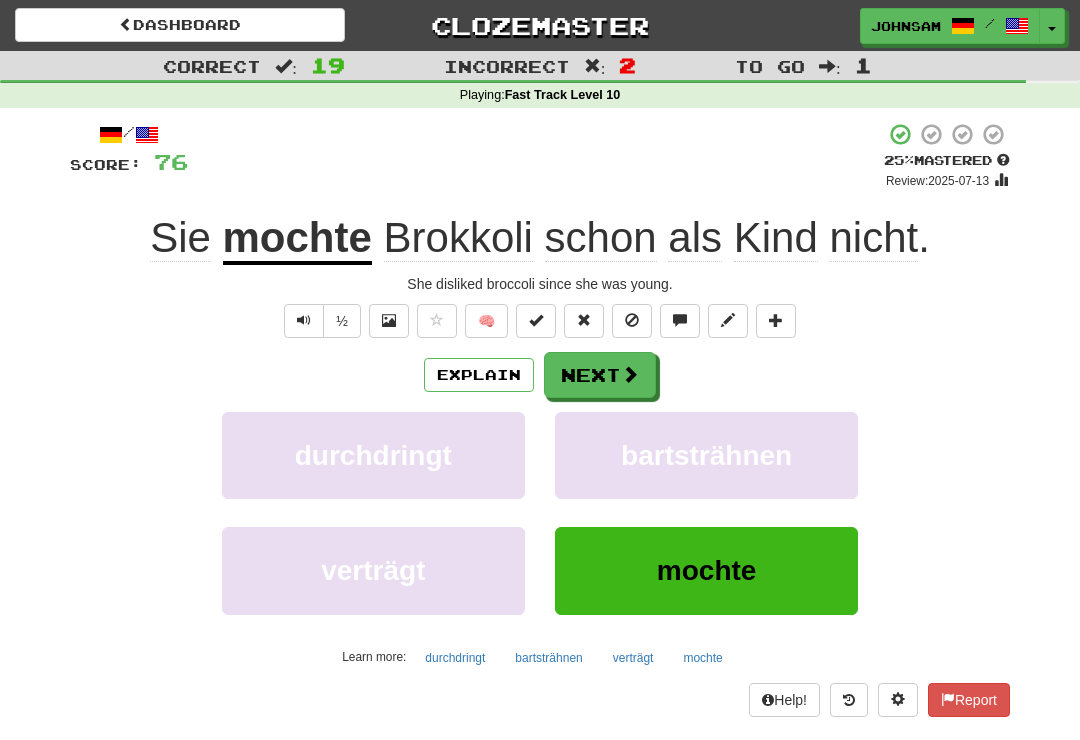 click at bounding box center (630, 374) 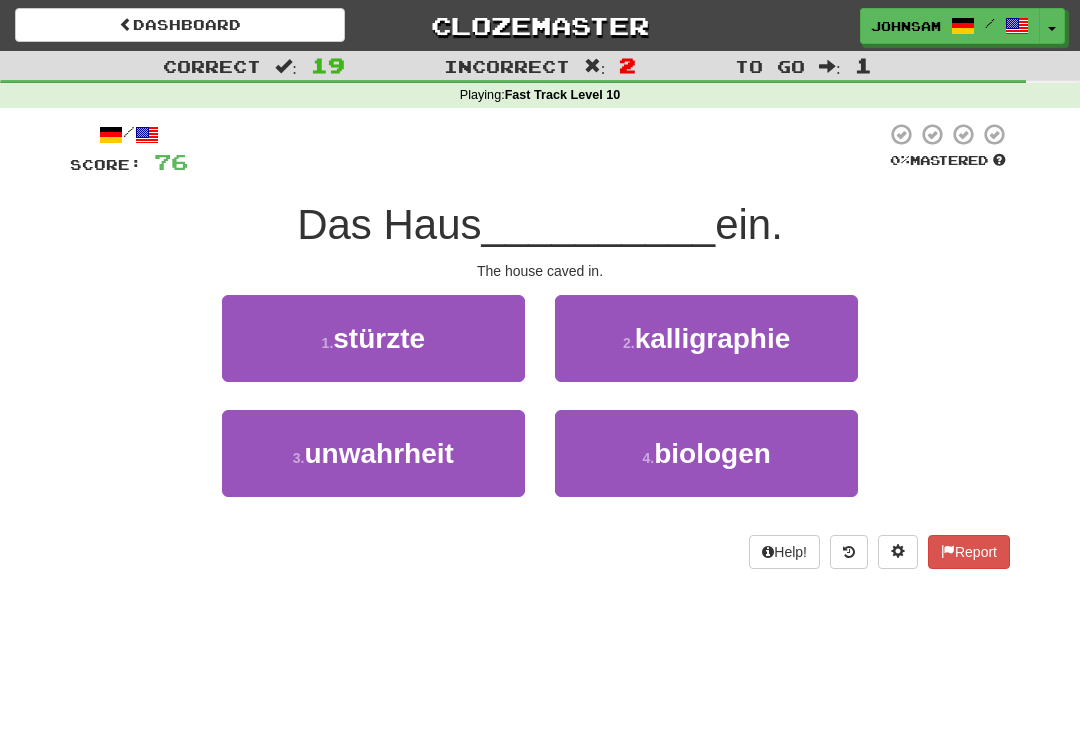 click on "1 .  stürzte" at bounding box center [373, 338] 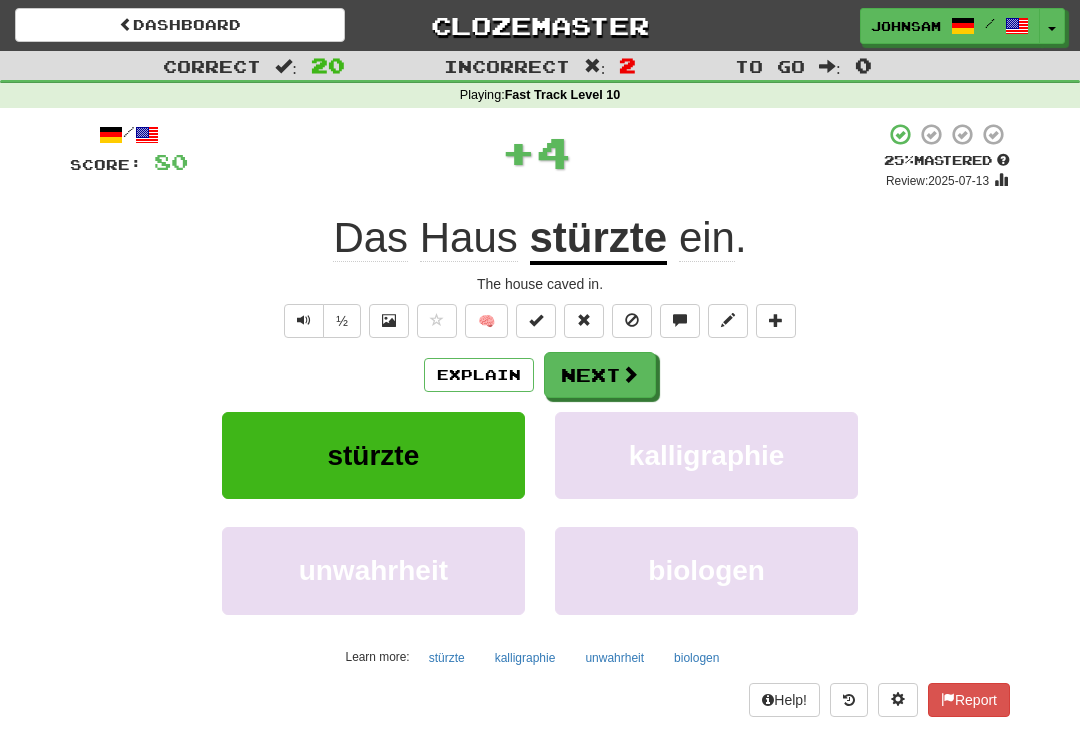 click on "Next" at bounding box center (600, 375) 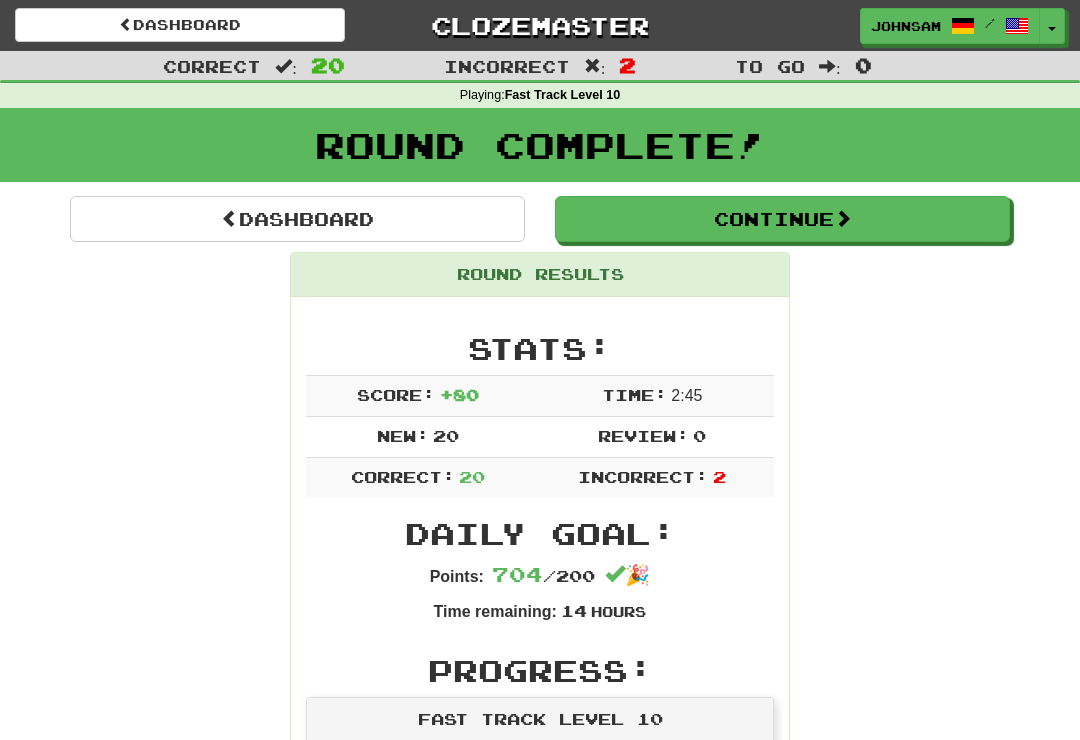 click on "Dashboard" at bounding box center [297, 219] 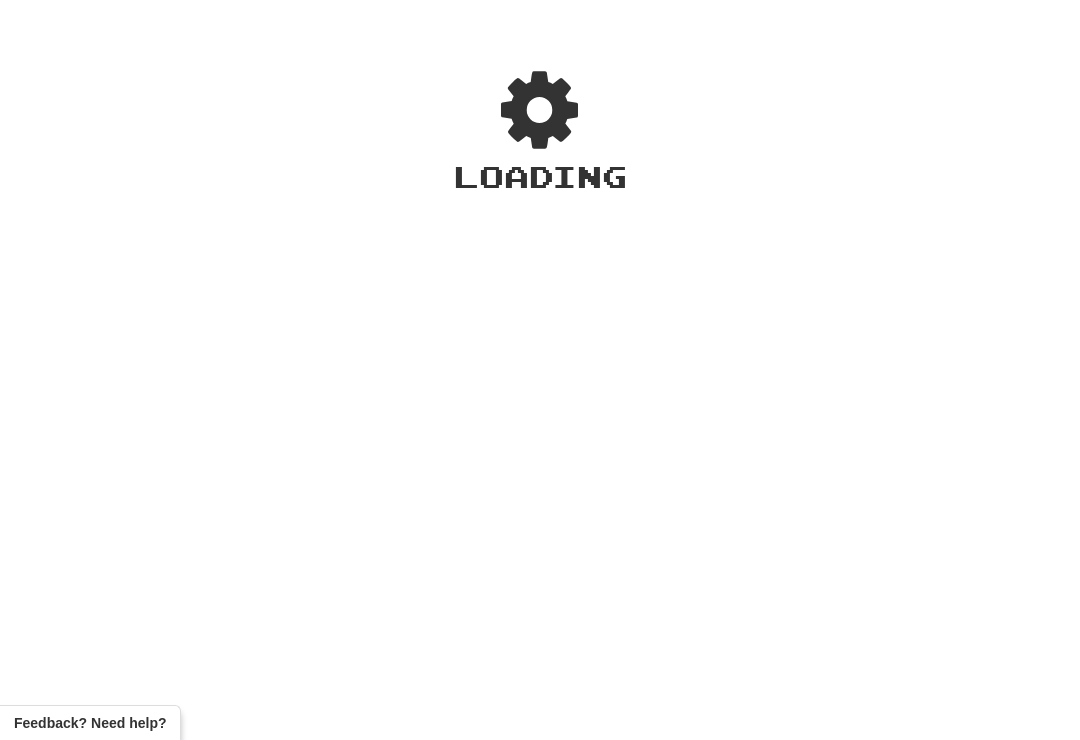 scroll, scrollTop: 0, scrollLeft: 0, axis: both 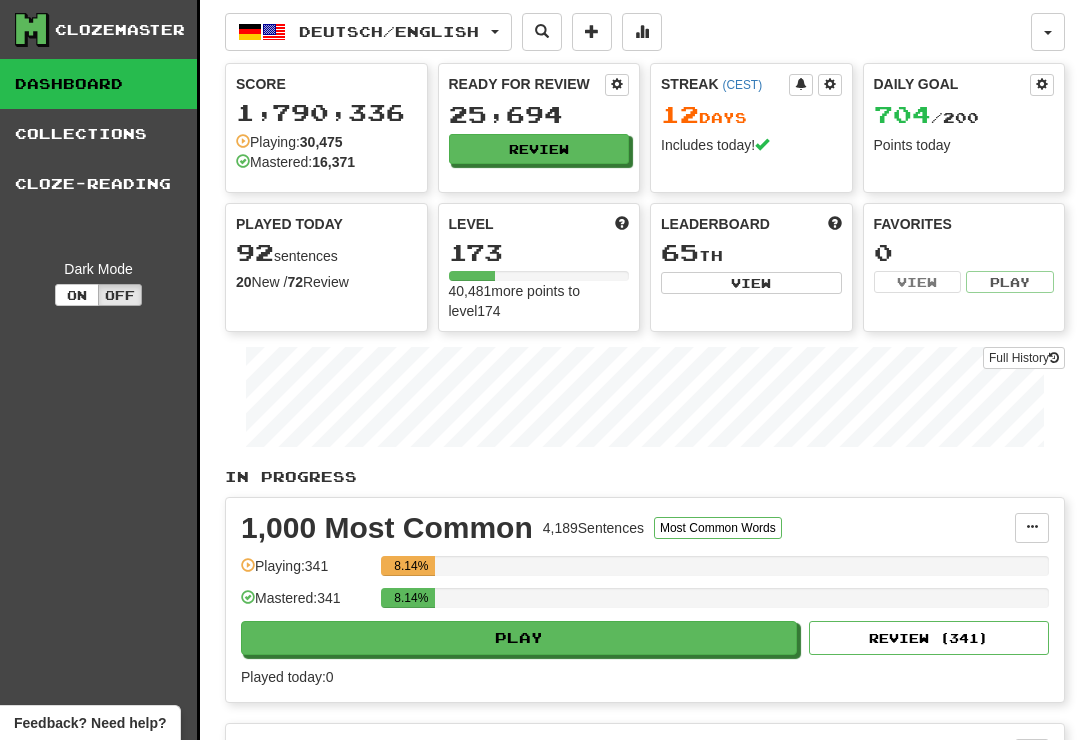 click on "Collections" at bounding box center (98, 134) 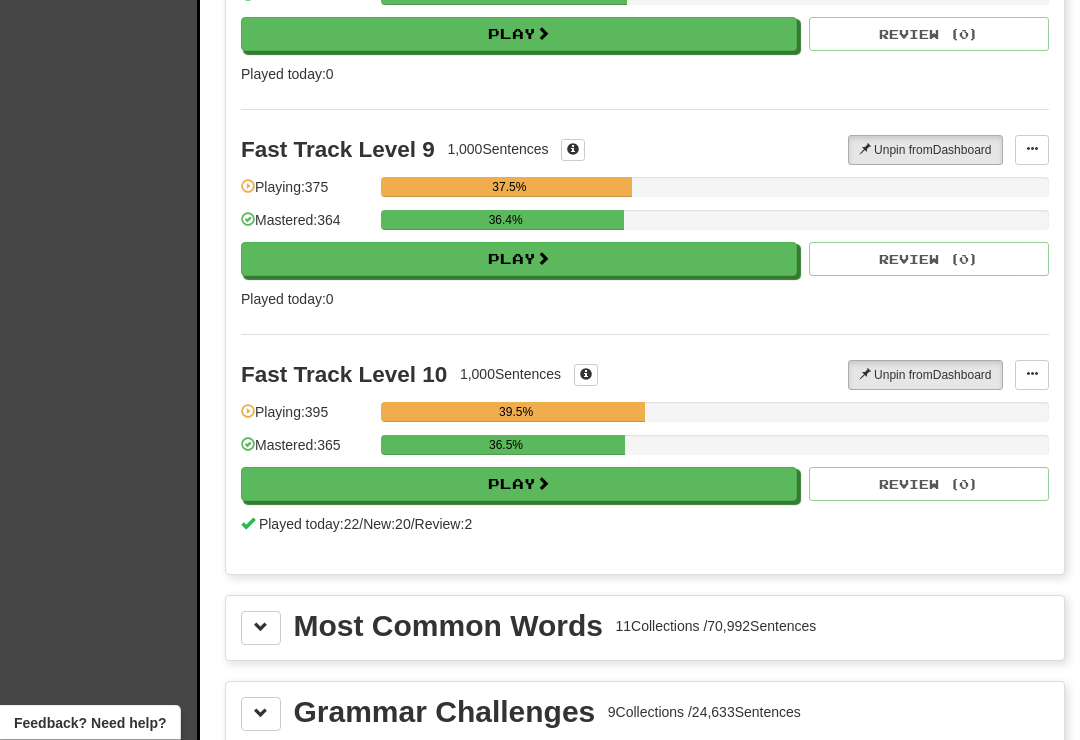 scroll, scrollTop: 1867, scrollLeft: 0, axis: vertical 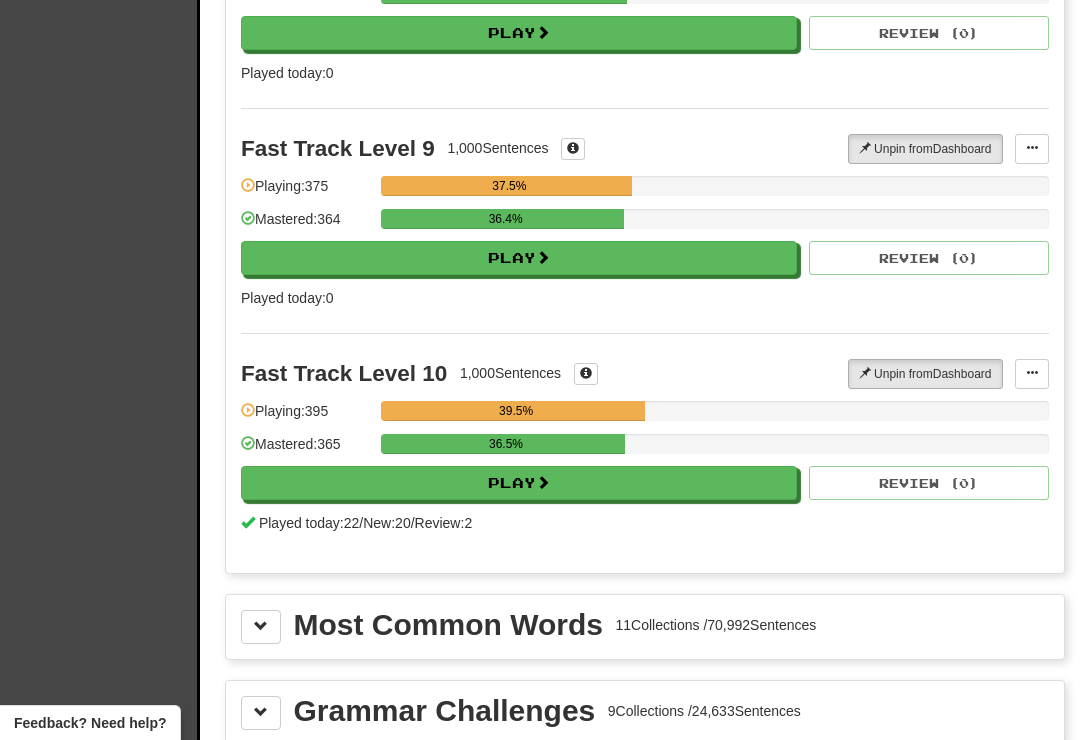 click on "Play" at bounding box center (519, 483) 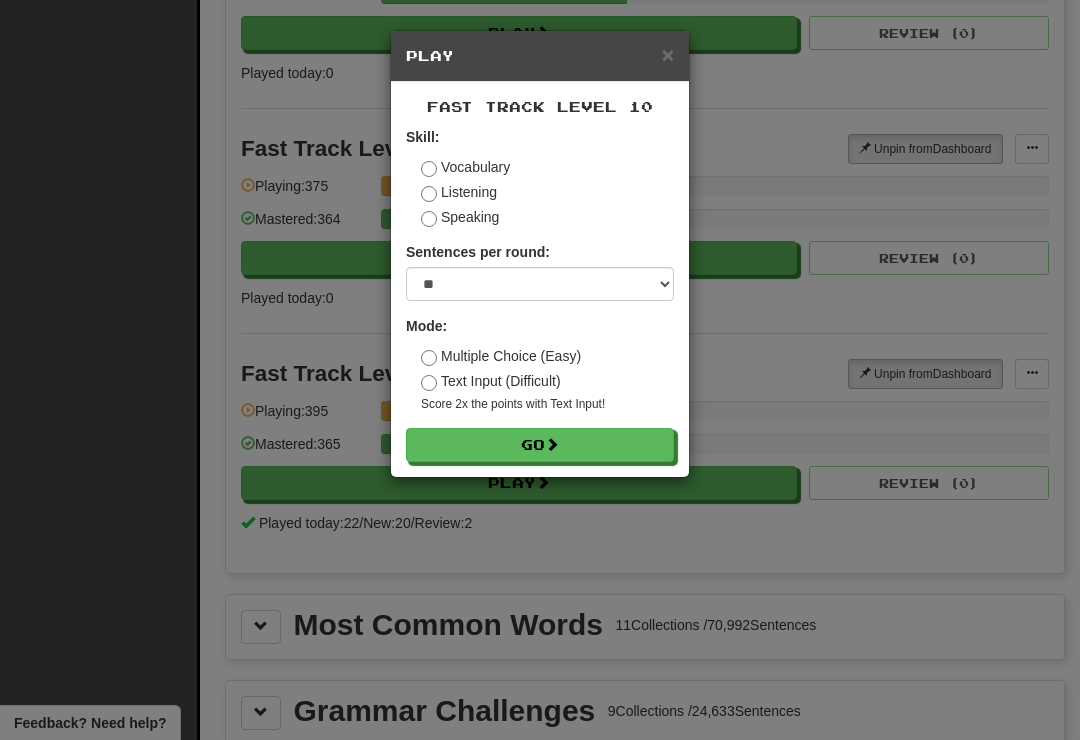 click on "Go" at bounding box center [540, 445] 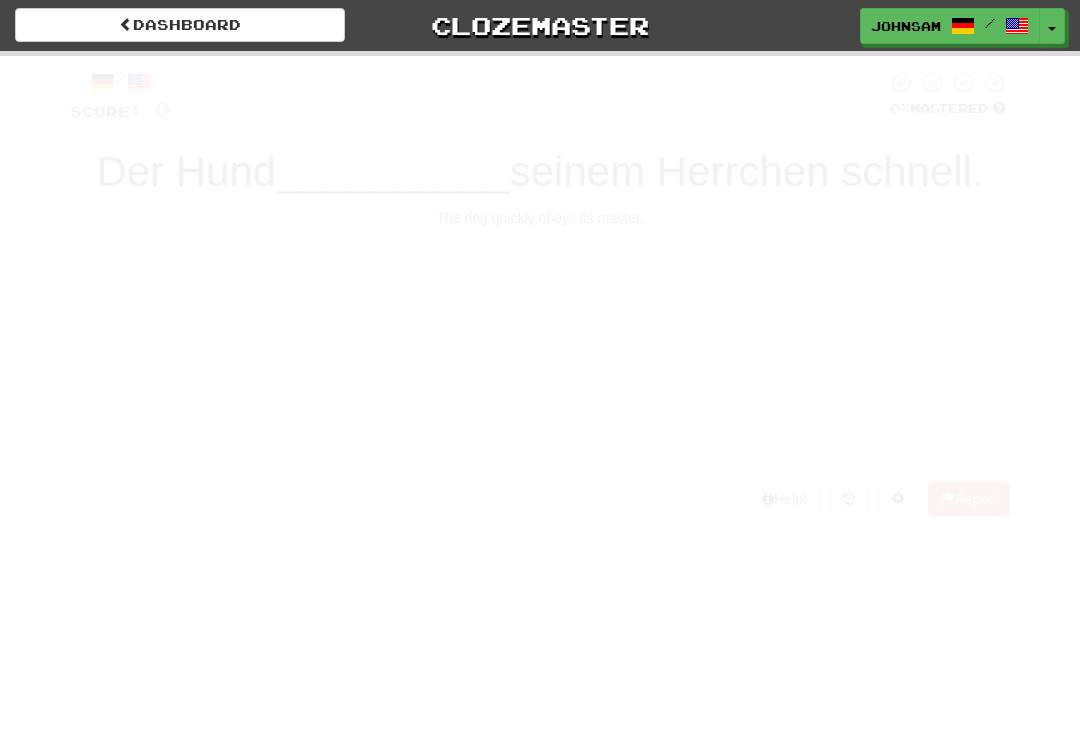 scroll, scrollTop: 0, scrollLeft: 0, axis: both 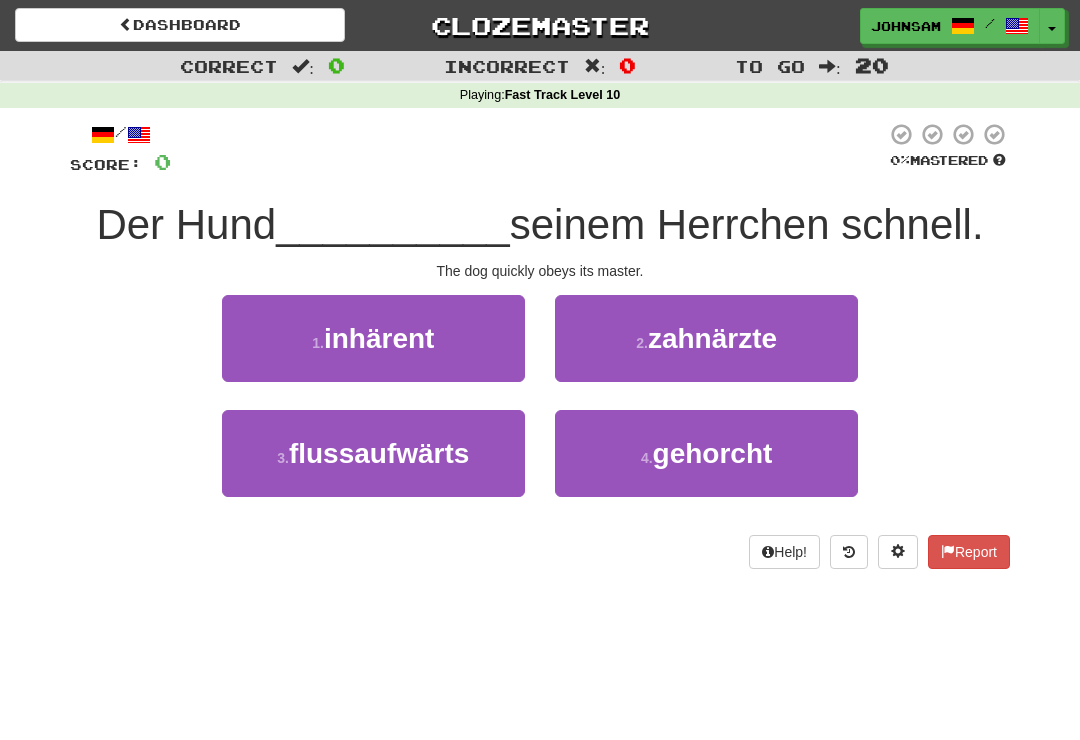 click on "gehorcht" at bounding box center [713, 453] 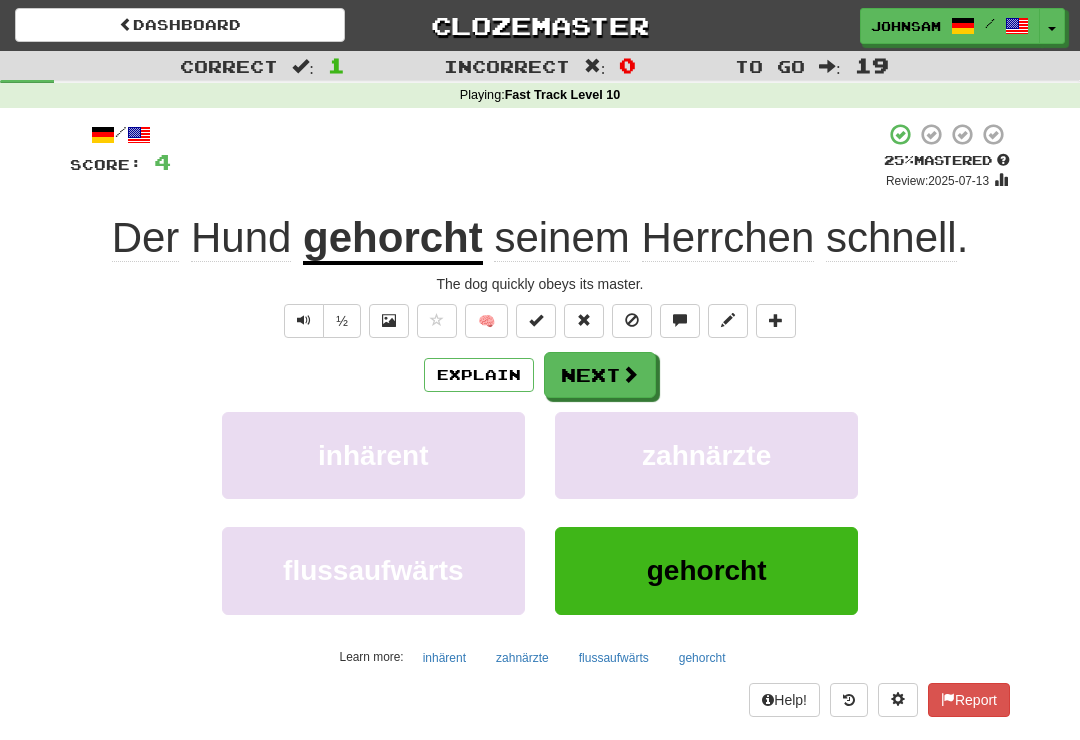click on "Next" at bounding box center [600, 375] 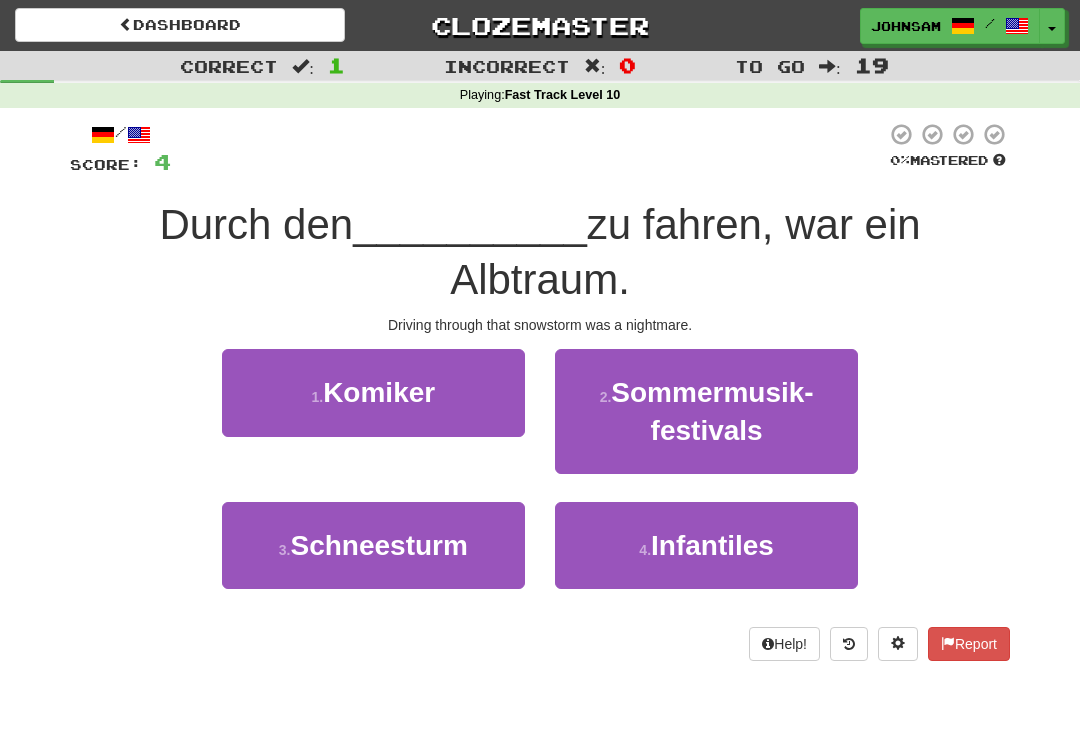 click on "Schneesturm" at bounding box center [378, 545] 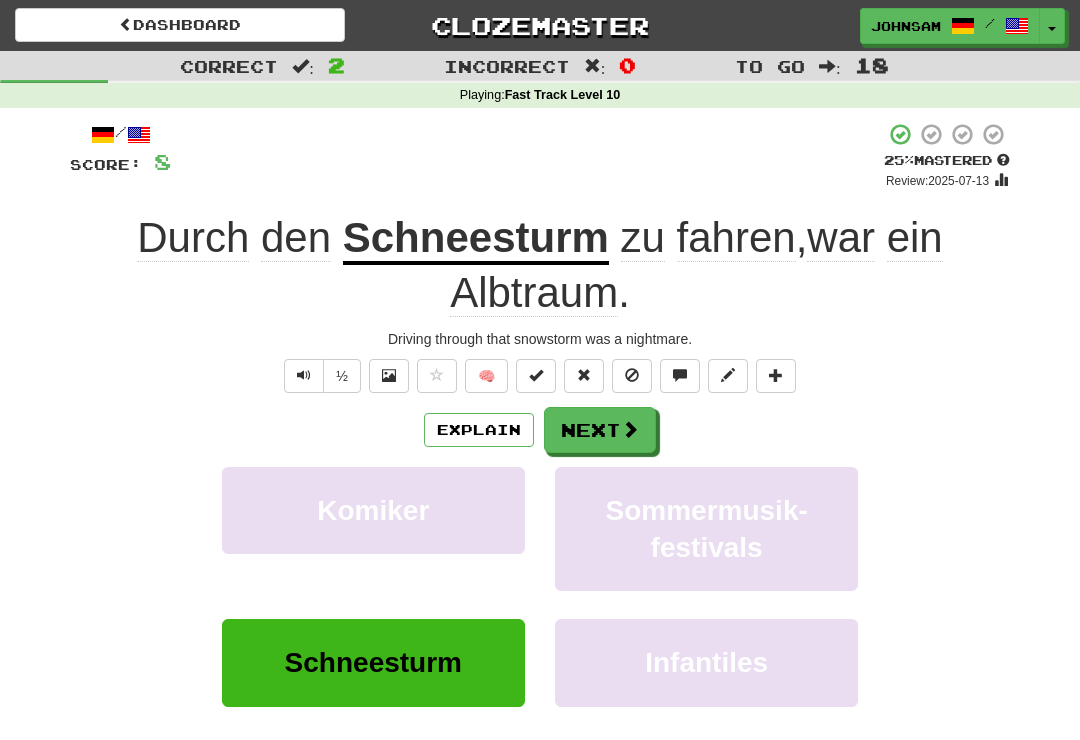 click at bounding box center (630, 429) 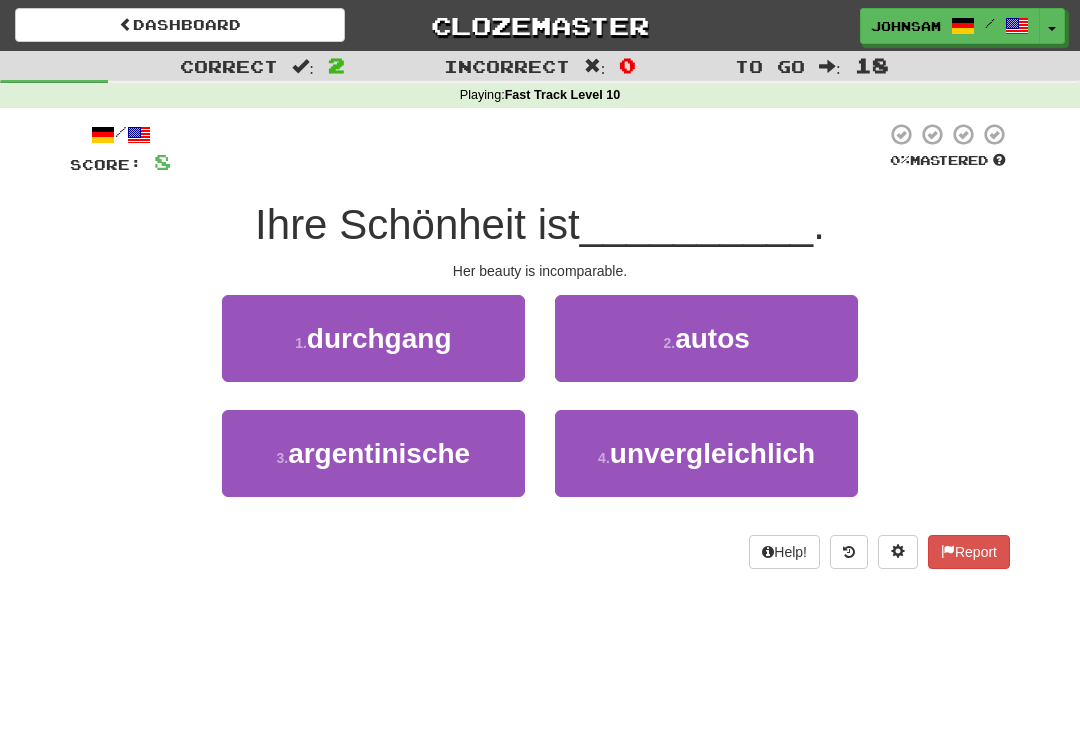 click on "unvergleichlich" at bounding box center (712, 453) 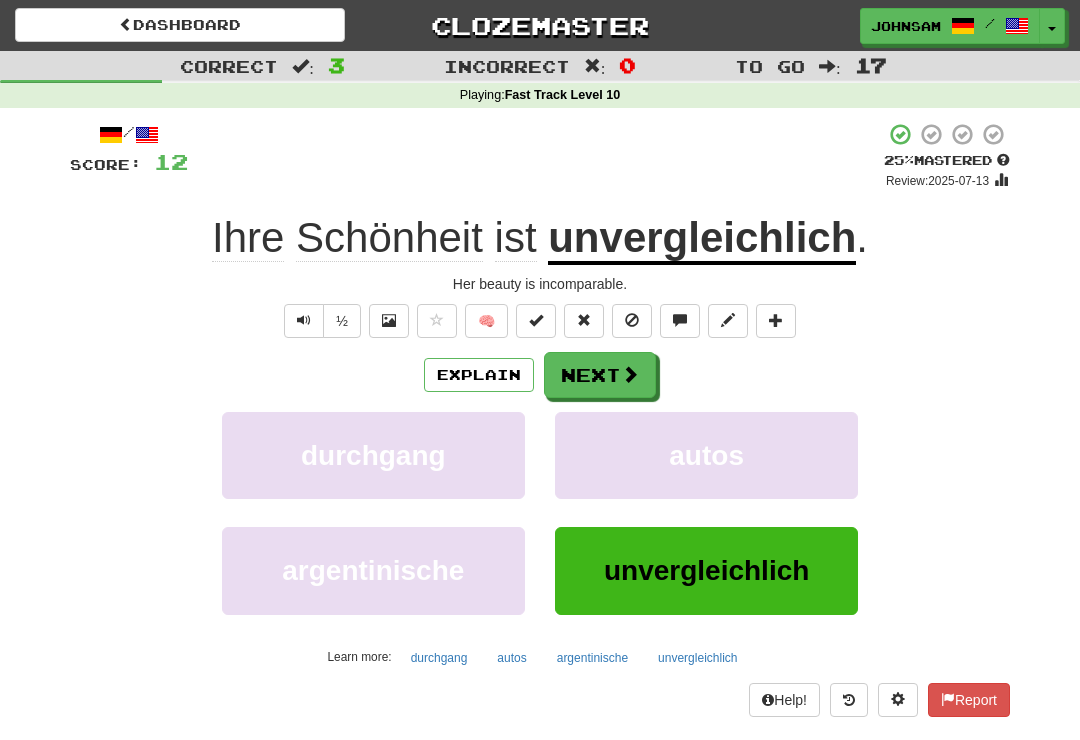click on "Next" at bounding box center (600, 375) 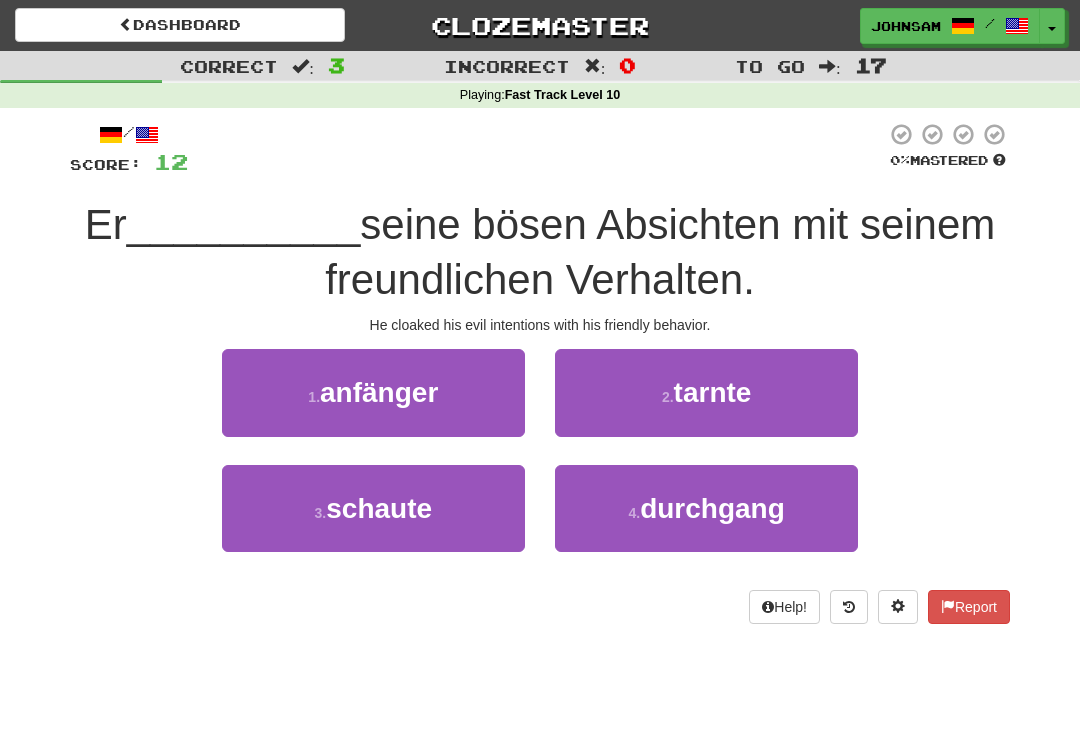 click on "3 .  [LAST]" at bounding box center (373, 508) 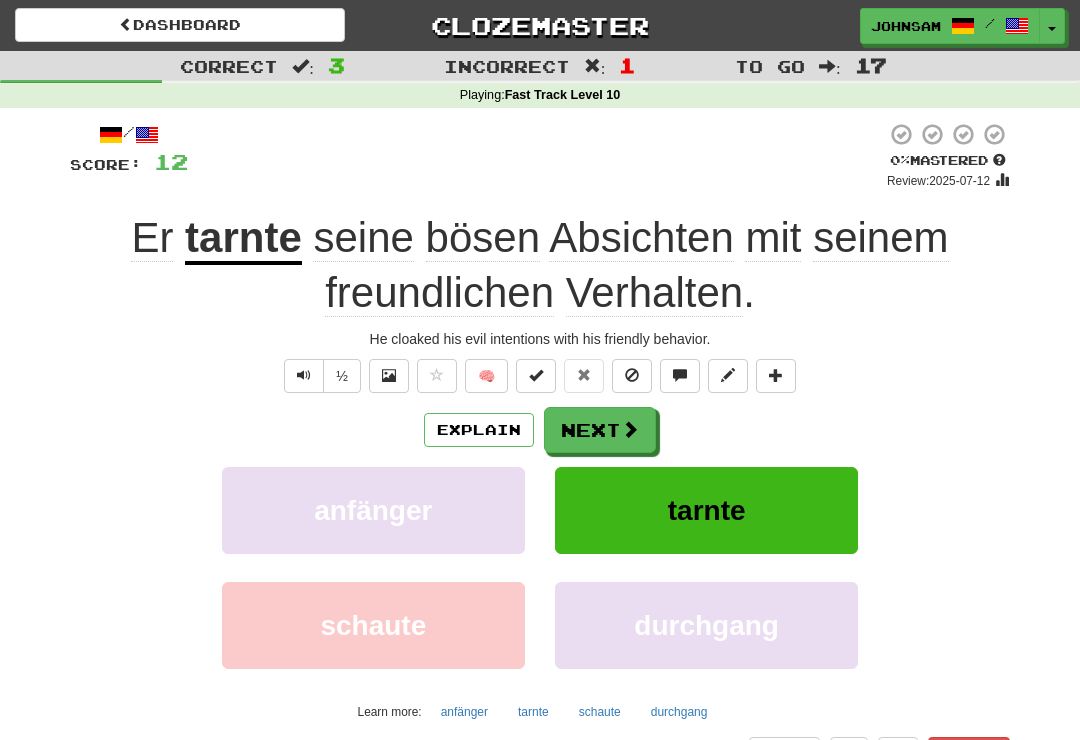 click on "Next" at bounding box center [600, 430] 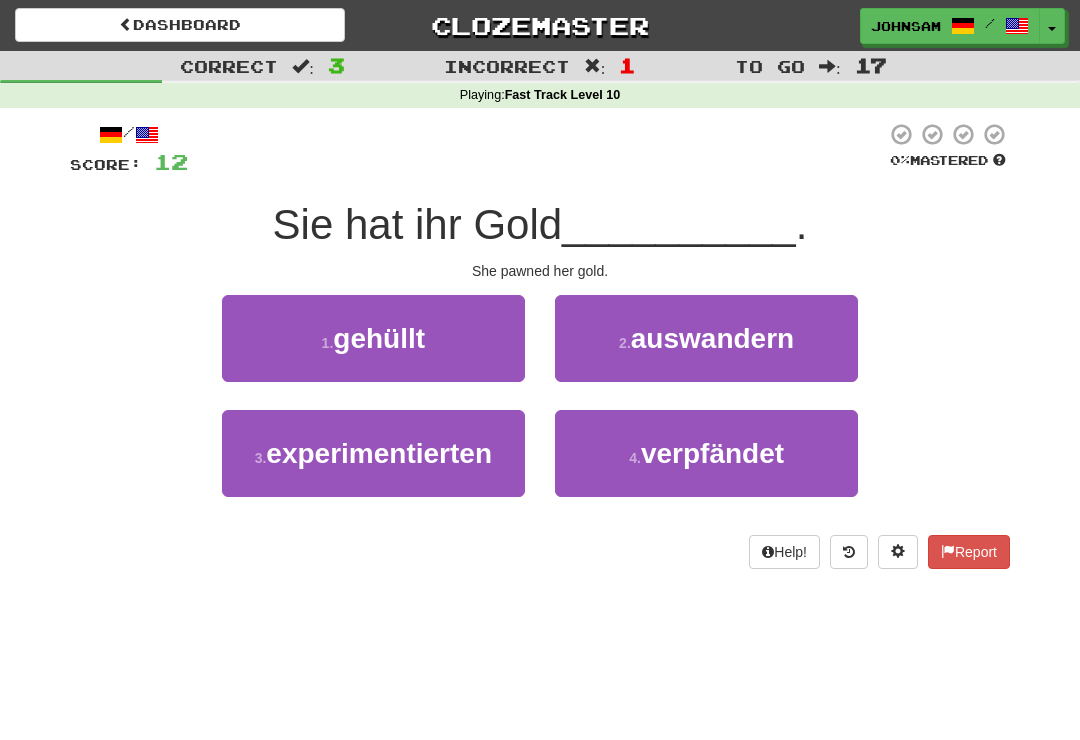 click on "verpfändet" at bounding box center [712, 453] 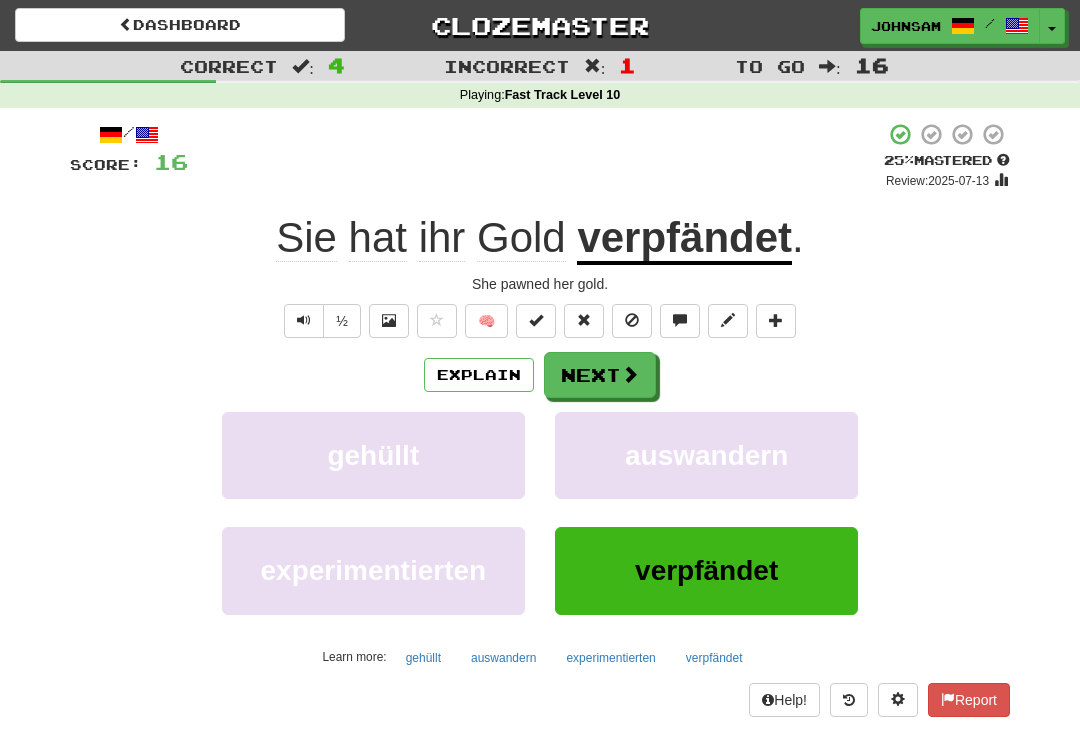 click on "Dashboard" at bounding box center [180, 25] 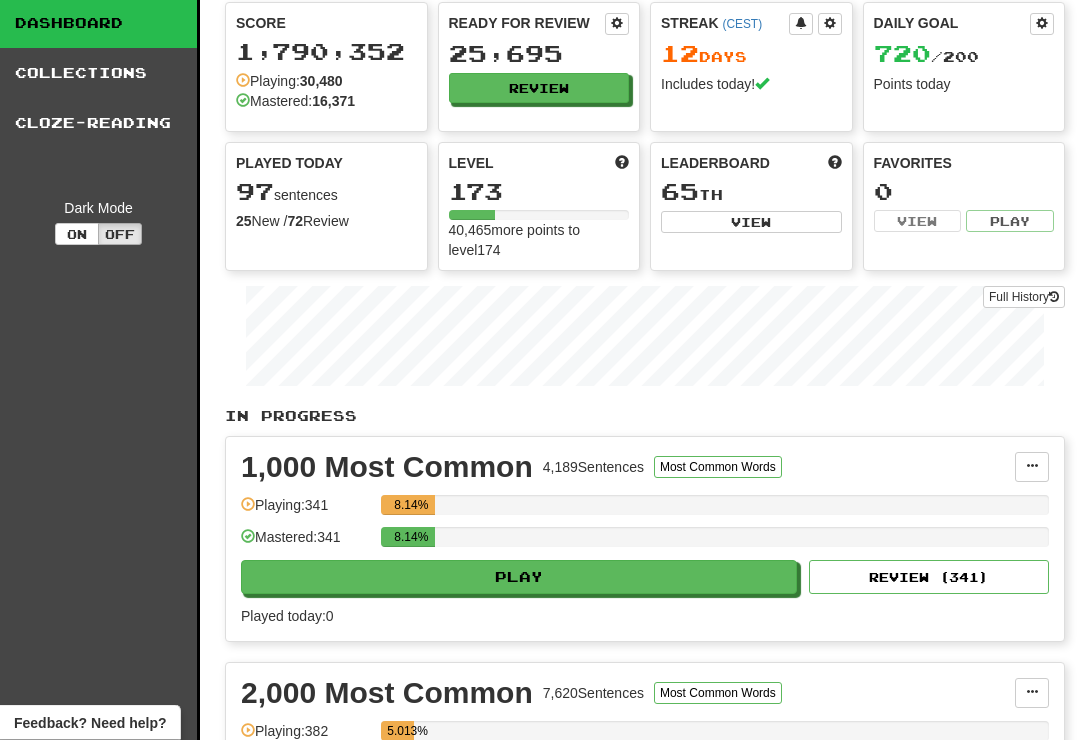 scroll, scrollTop: 0, scrollLeft: 0, axis: both 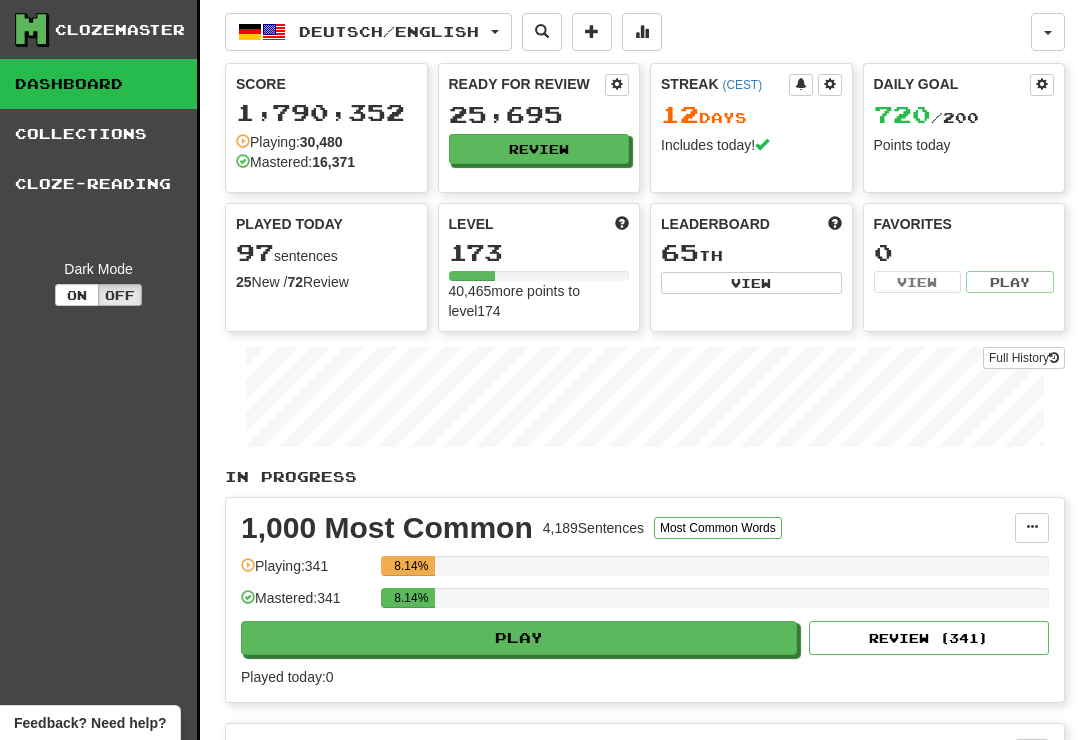 click on "Collections" at bounding box center (98, 134) 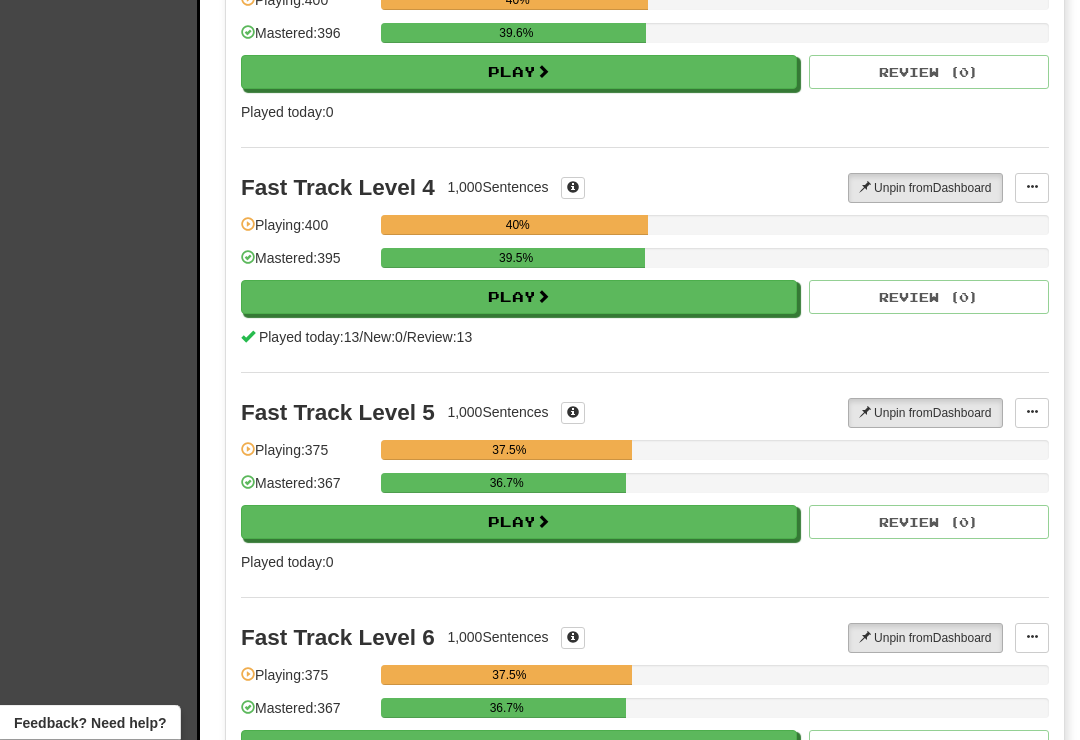 scroll, scrollTop: 703, scrollLeft: 0, axis: vertical 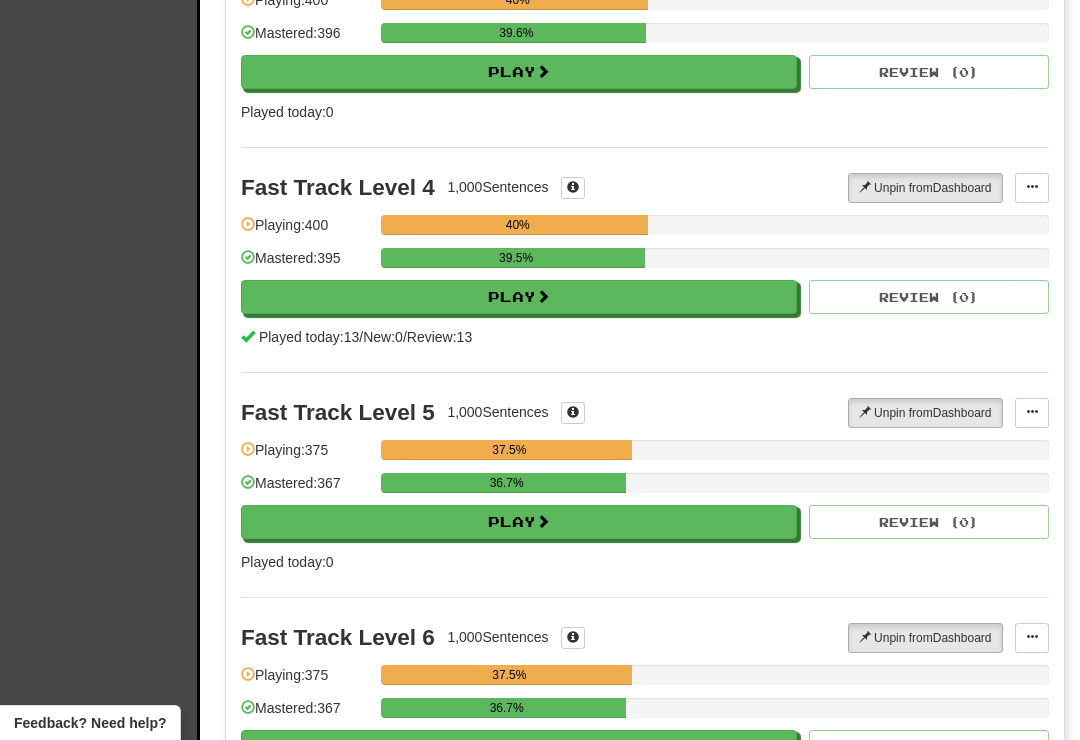 click on "Play" at bounding box center [519, 522] 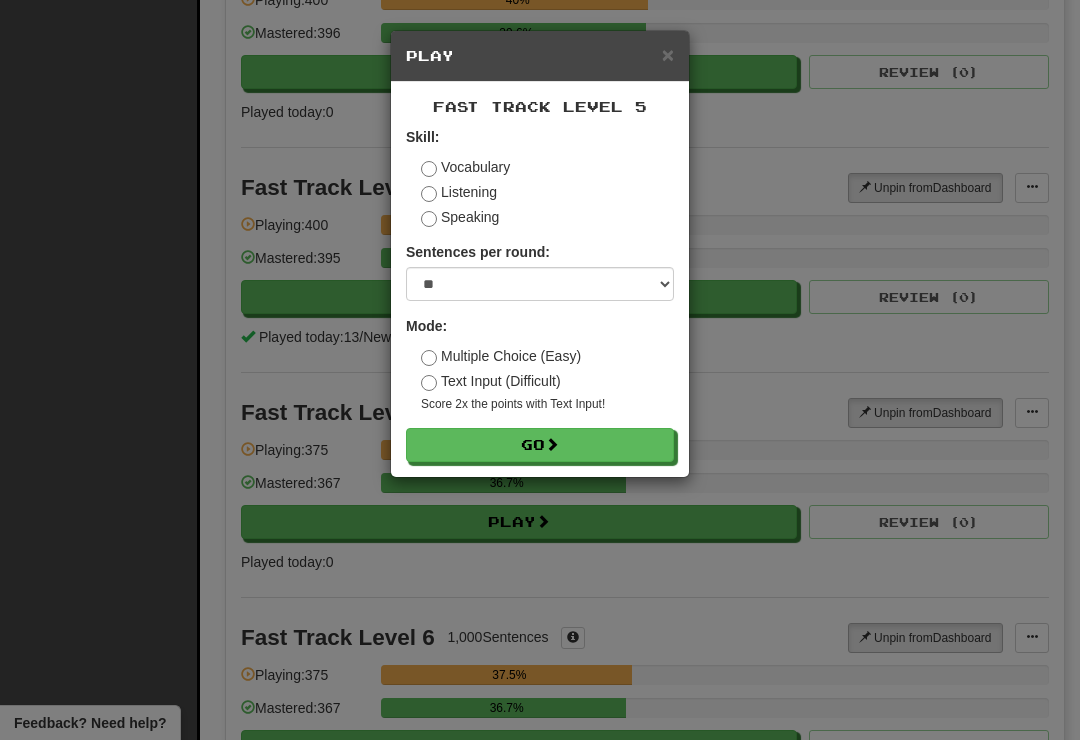 click at bounding box center [552, 444] 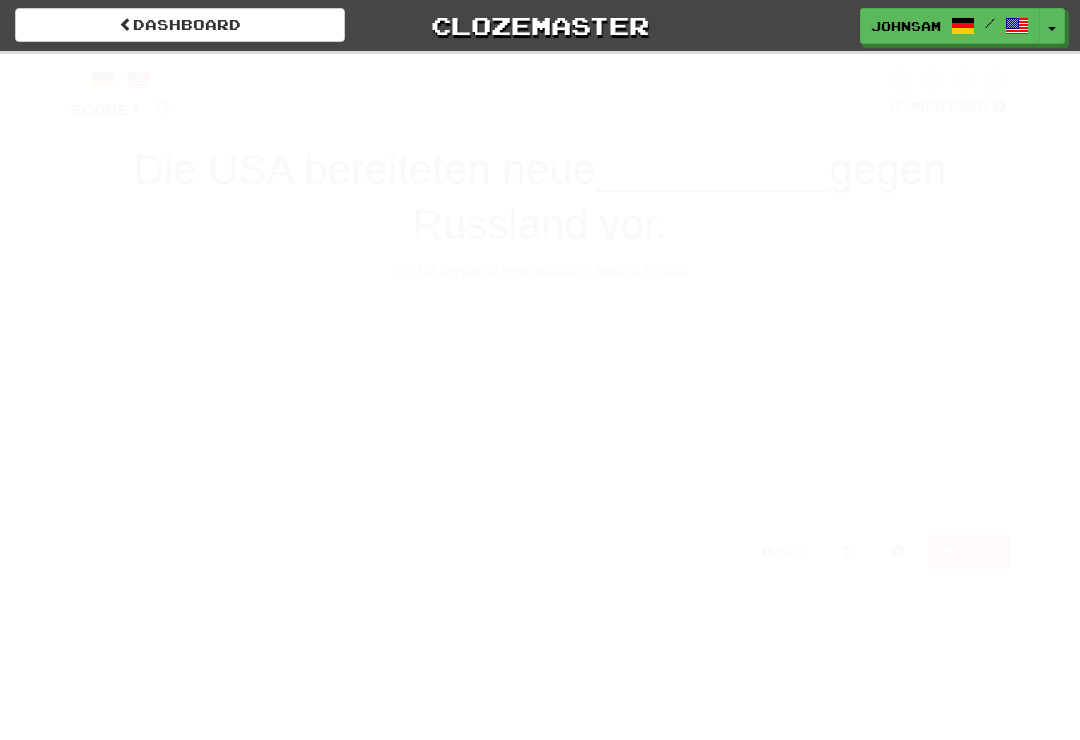 scroll, scrollTop: 0, scrollLeft: 0, axis: both 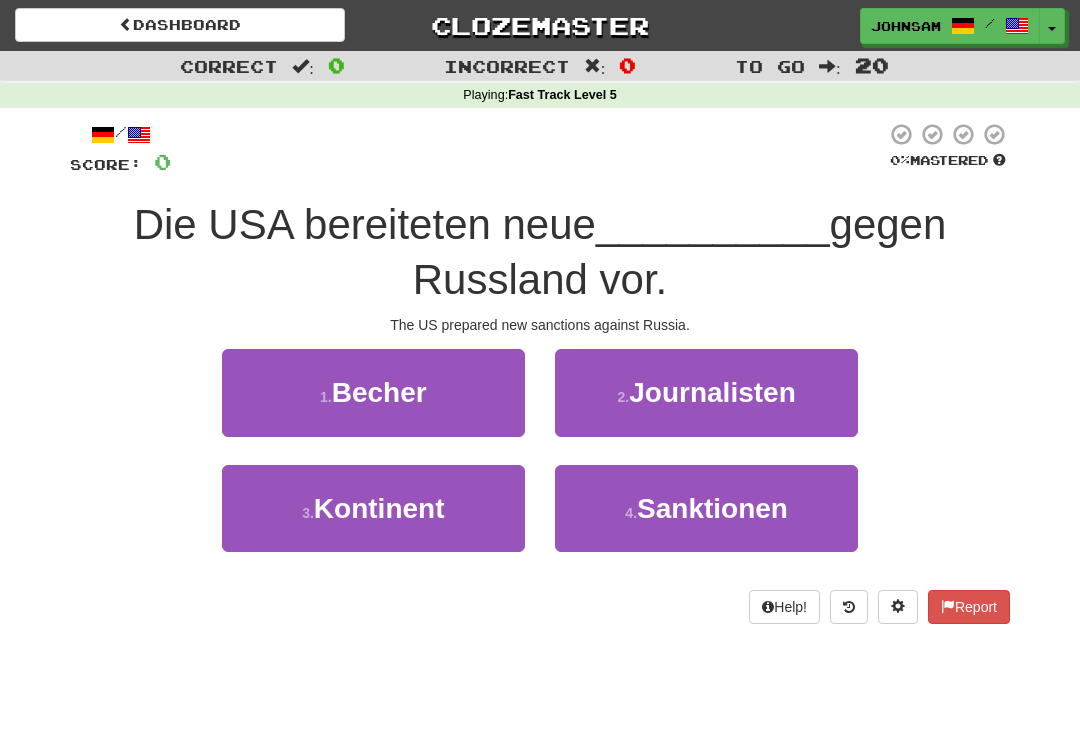 click on "Sanktionen" at bounding box center (712, 508) 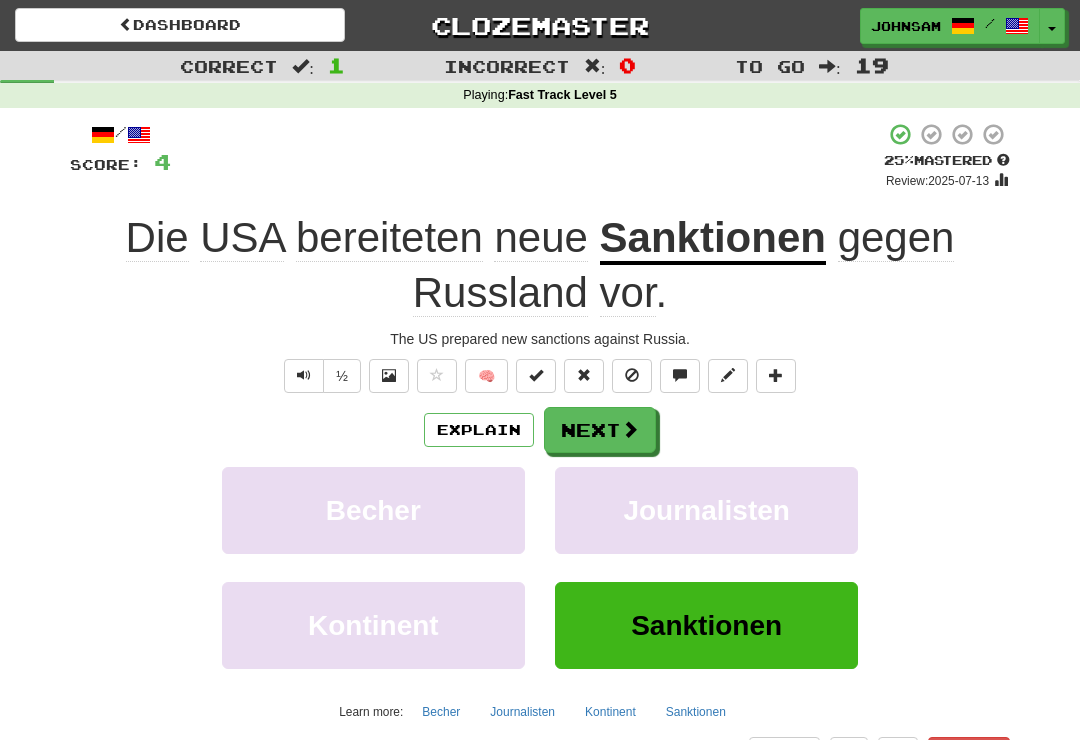 click on "Next" at bounding box center (600, 430) 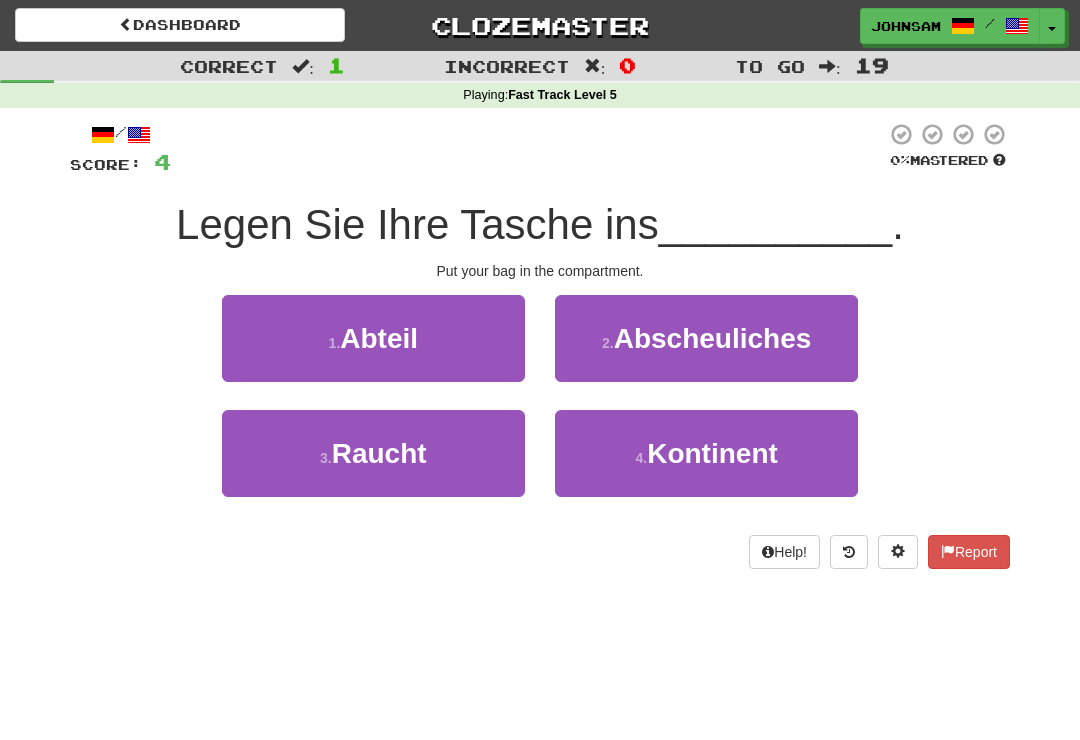 click on "1 .  Abteil" at bounding box center (373, 338) 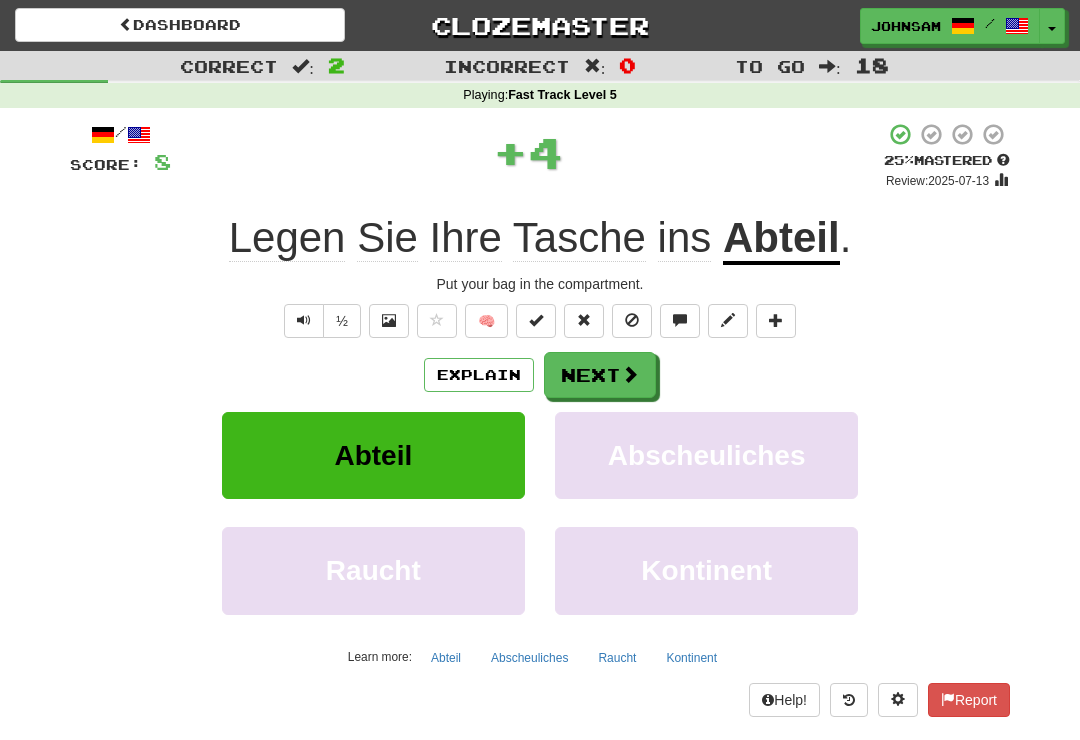 click at bounding box center (630, 374) 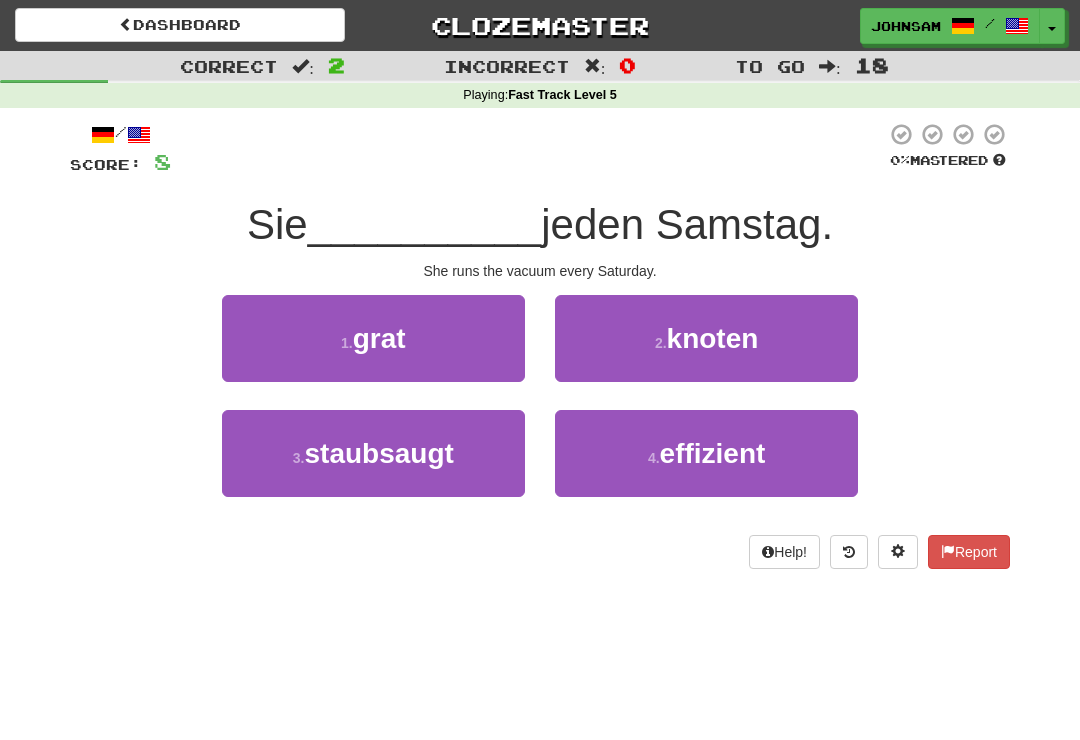 click on "staubsaugt" at bounding box center (378, 453) 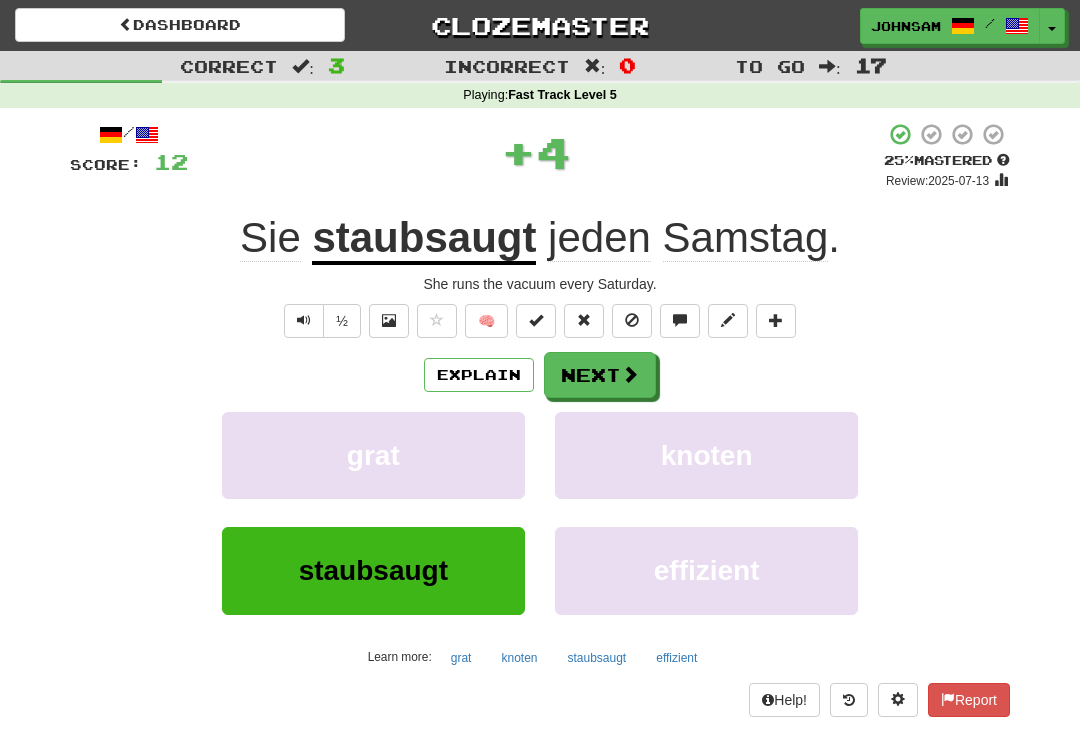click on "Next" at bounding box center [600, 375] 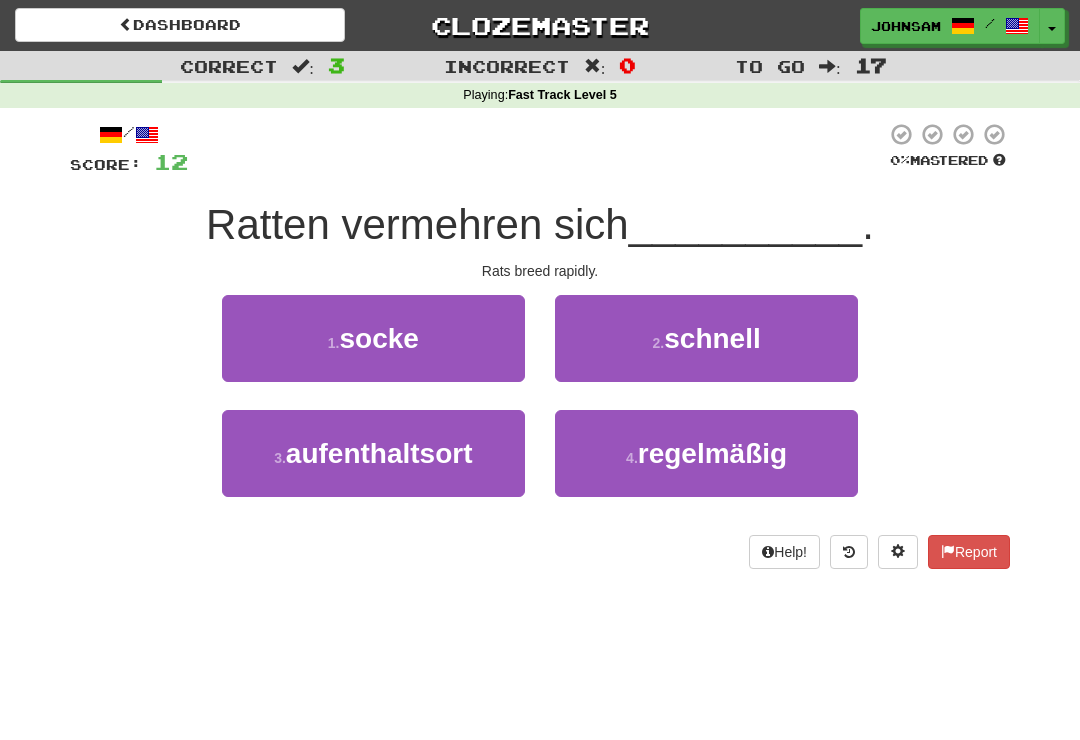 click on "2 ." at bounding box center (659, 343) 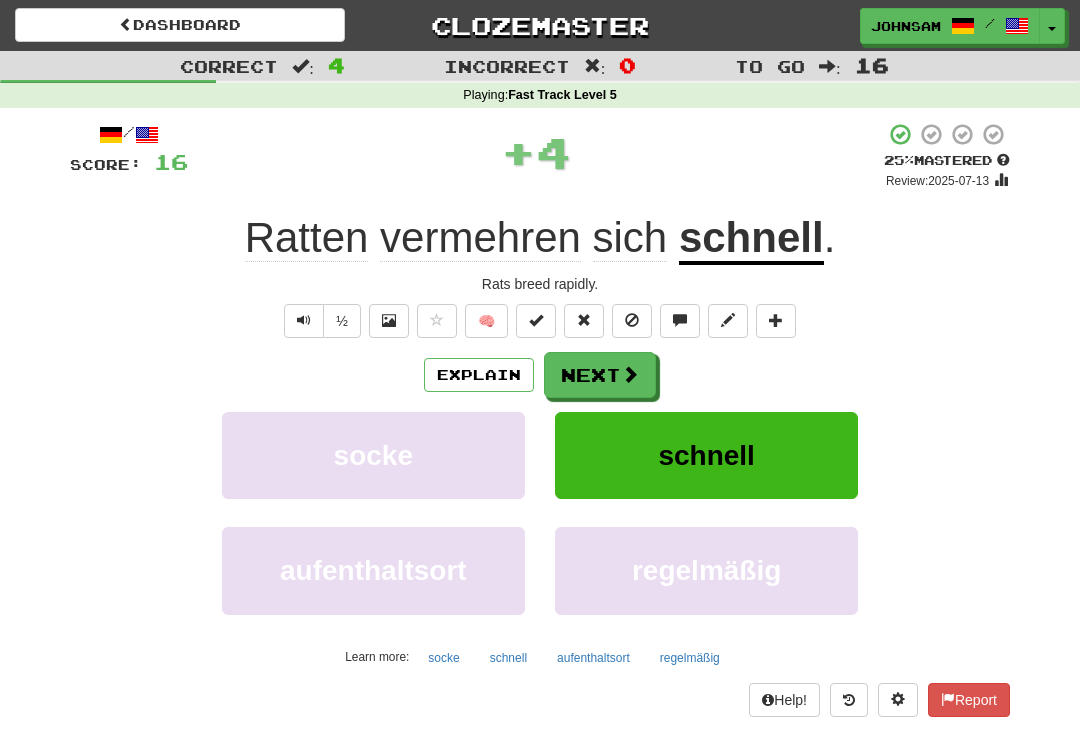 click on "Next" at bounding box center (600, 375) 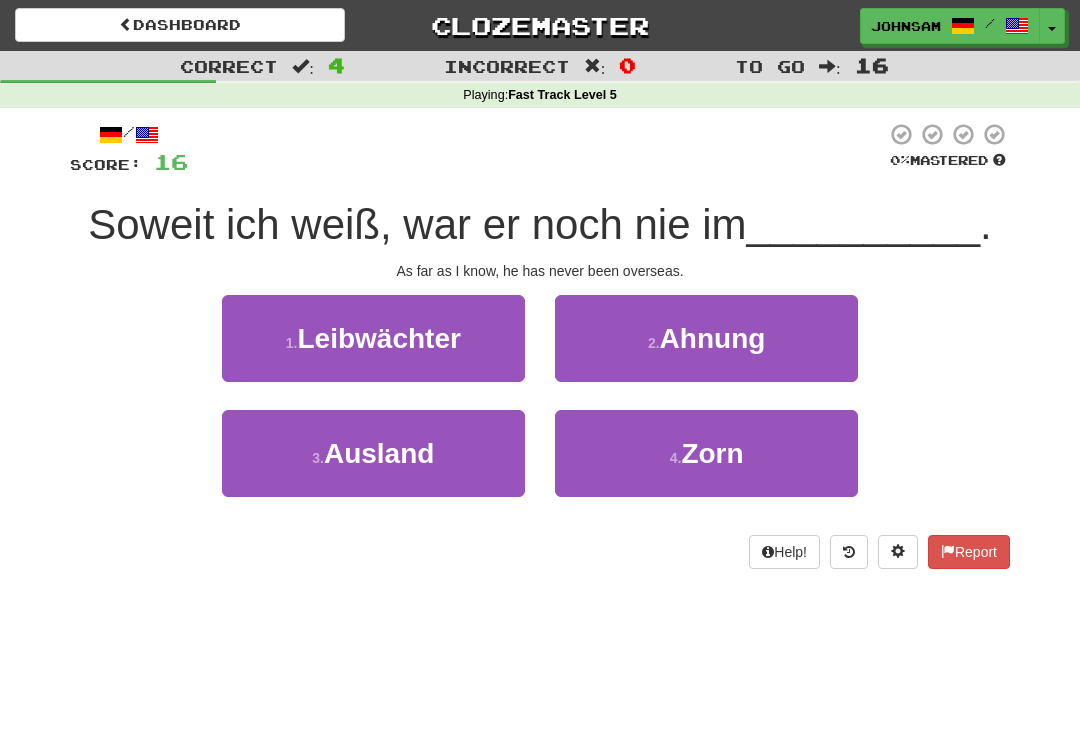 click on "3 .  Ausland" at bounding box center [373, 453] 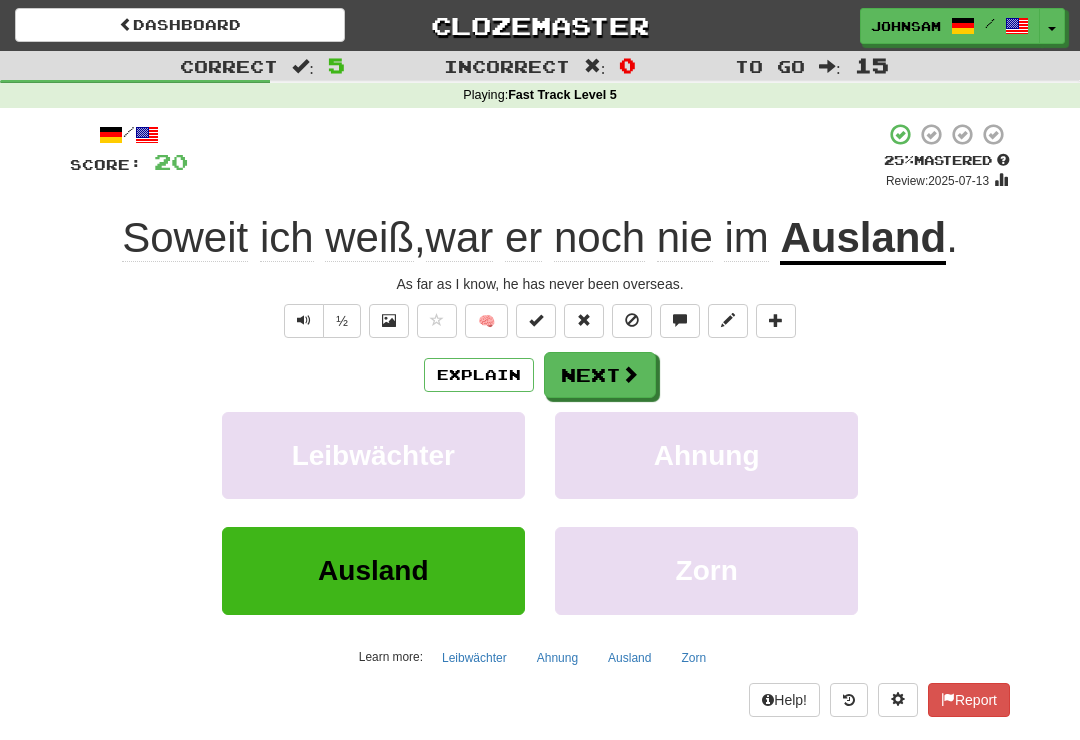 click at bounding box center (630, 374) 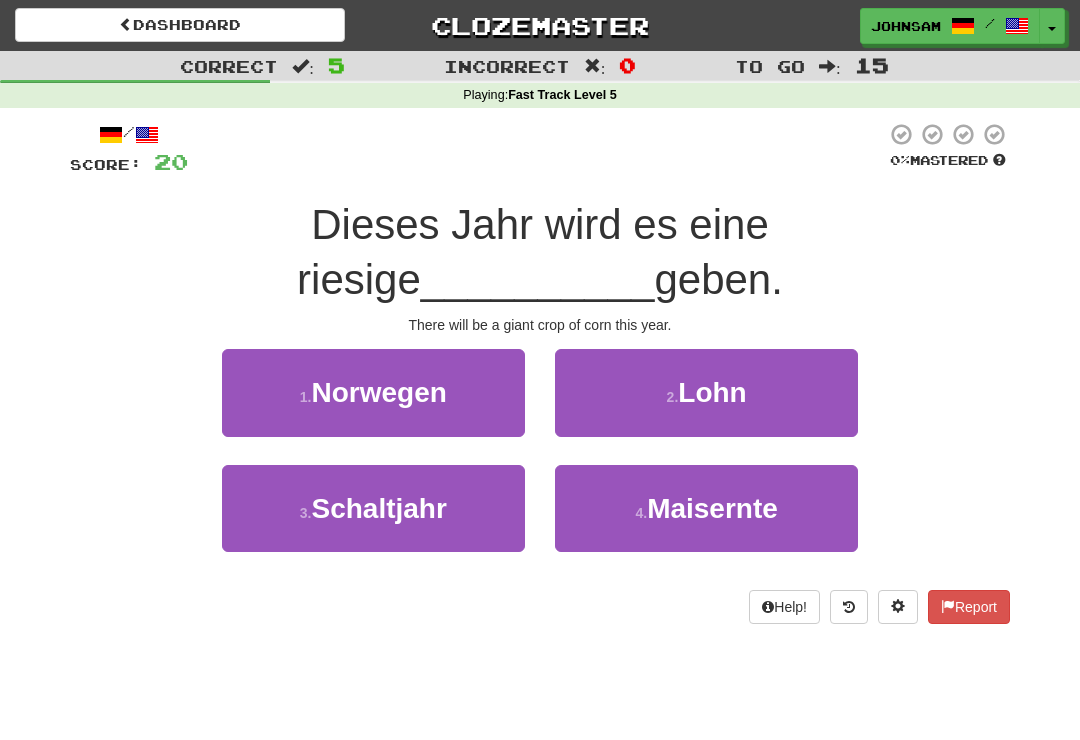 click on "4 .  Maisernte" at bounding box center [706, 508] 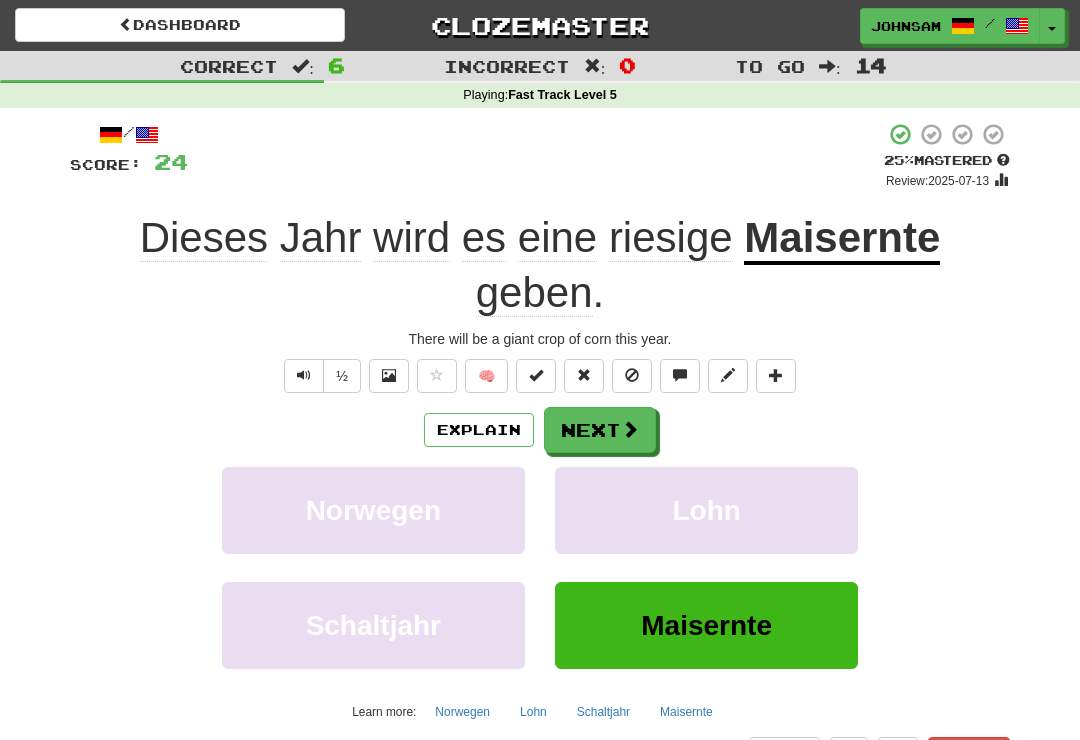 click at bounding box center [630, 429] 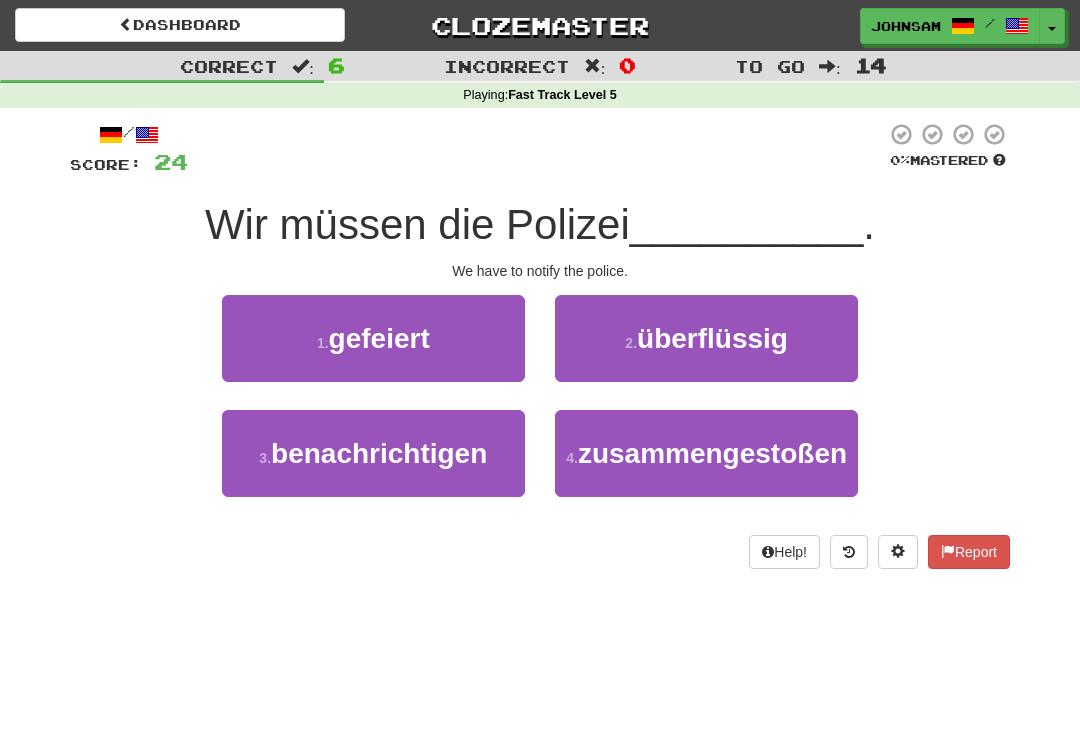 click on "benachrichtigen" at bounding box center (379, 453) 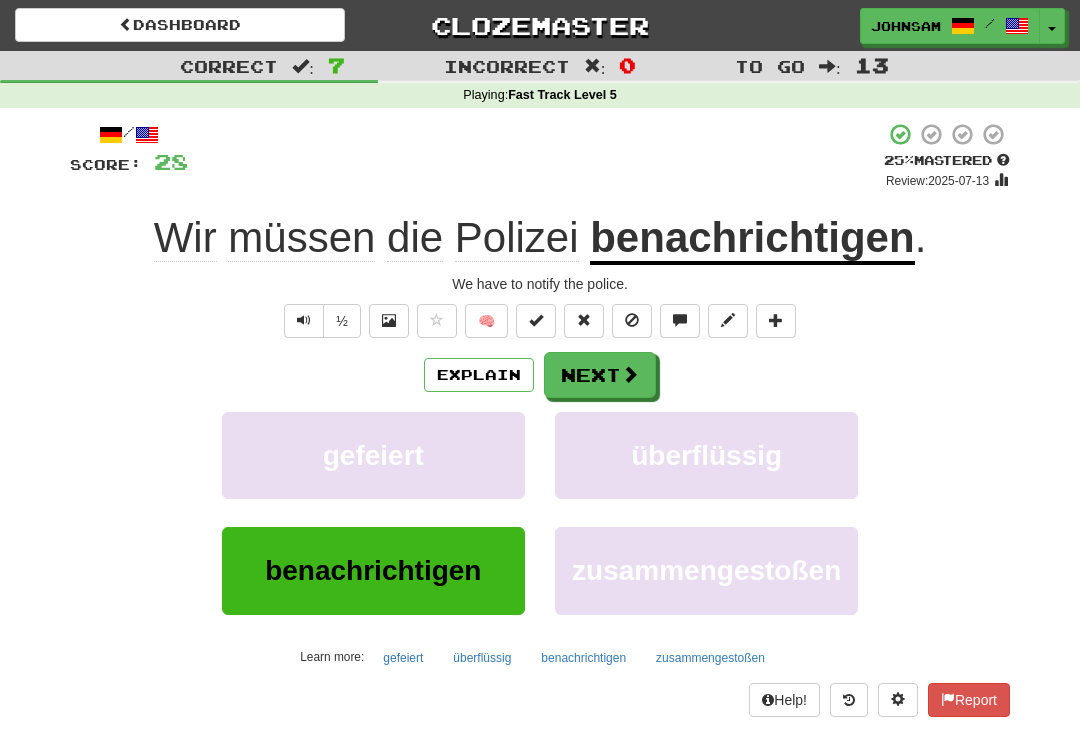 click on "Next" at bounding box center [600, 375] 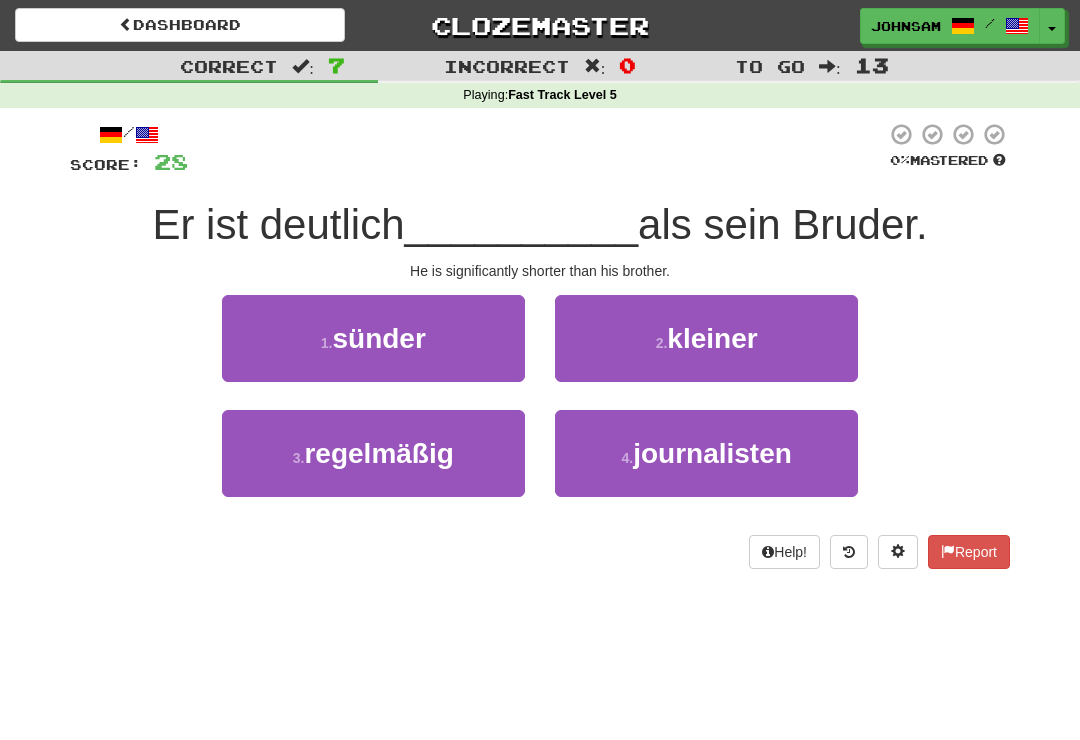 click on "kleiner" at bounding box center [712, 338] 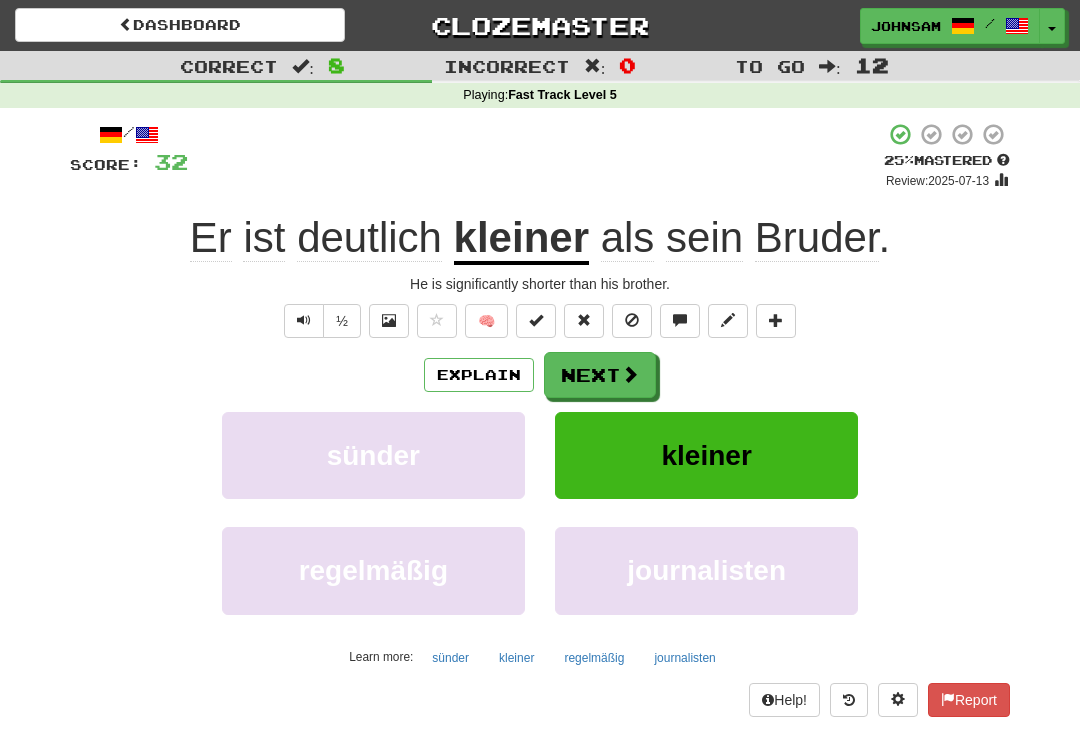 click on "Next" at bounding box center (600, 375) 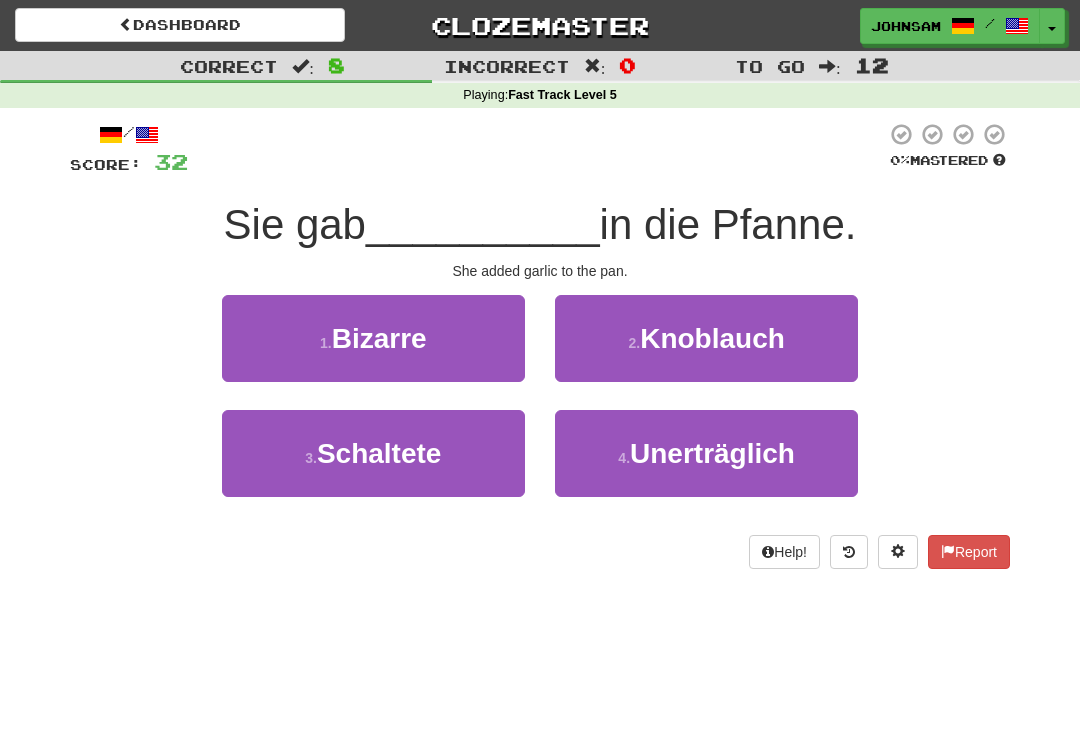 click on "2 .  Knoblauch" at bounding box center (706, 338) 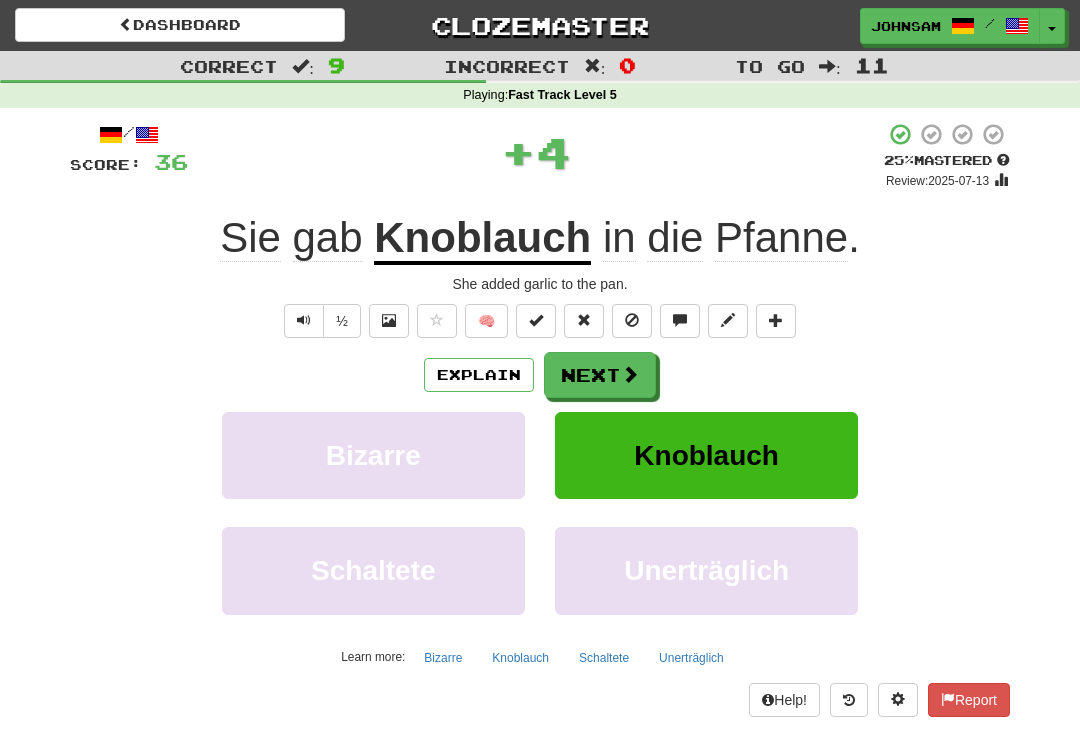 click on "Next" at bounding box center [600, 375] 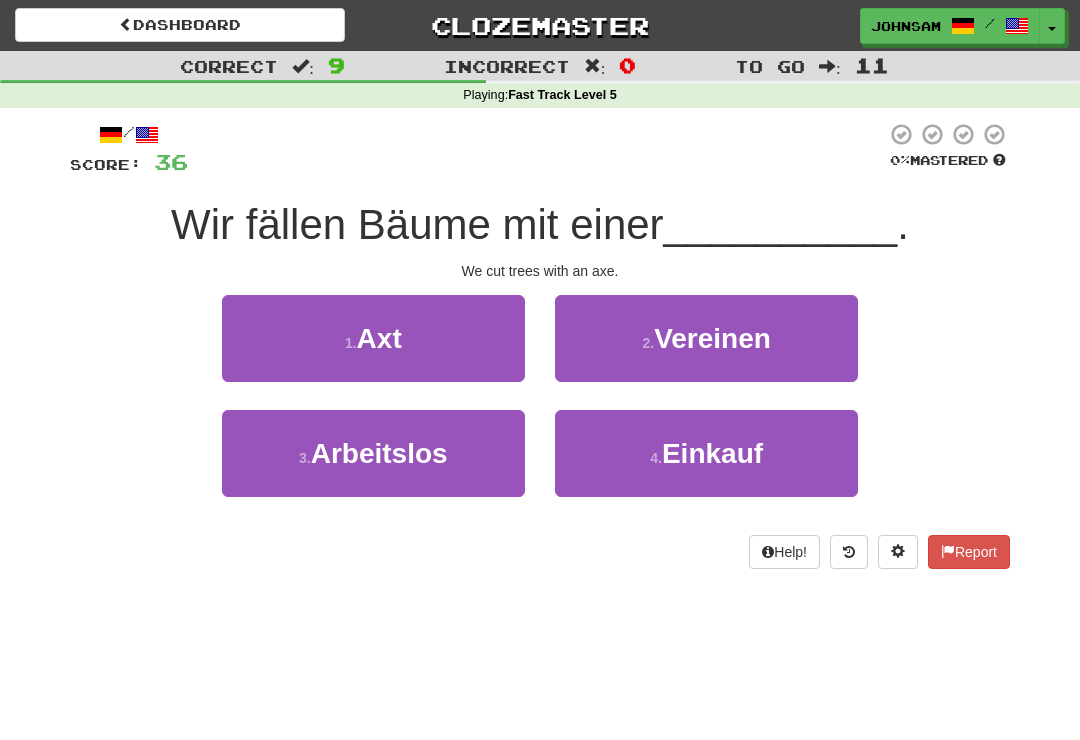 click on "1 .  Axt" at bounding box center (373, 338) 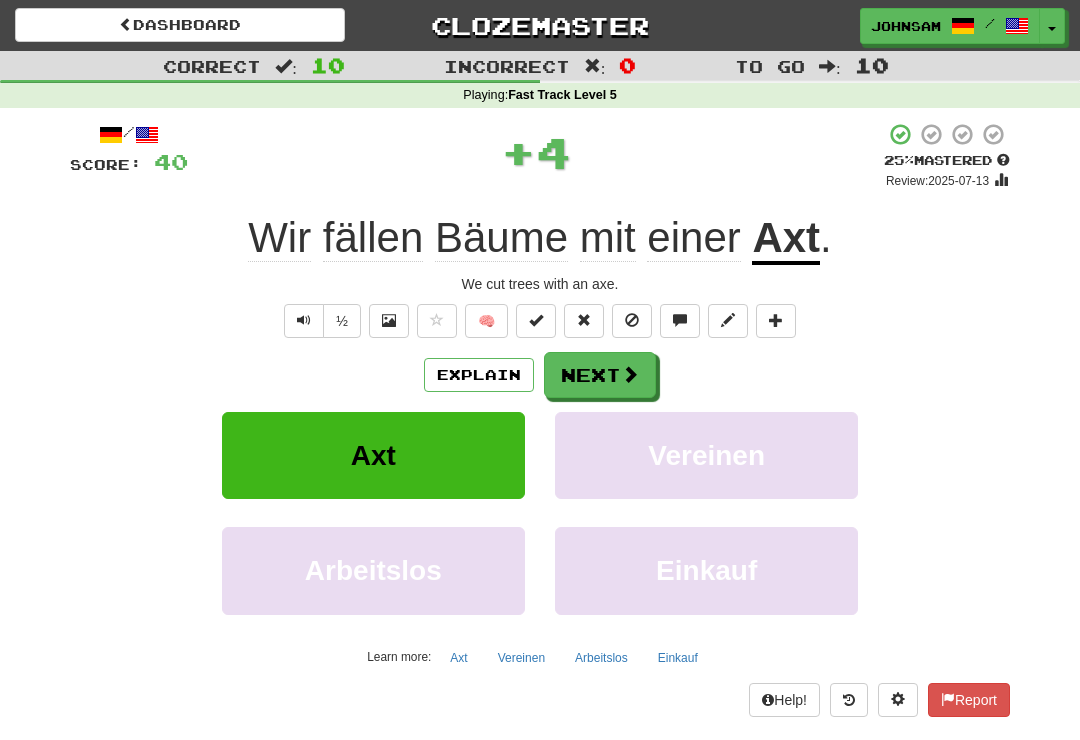 click at bounding box center (630, 374) 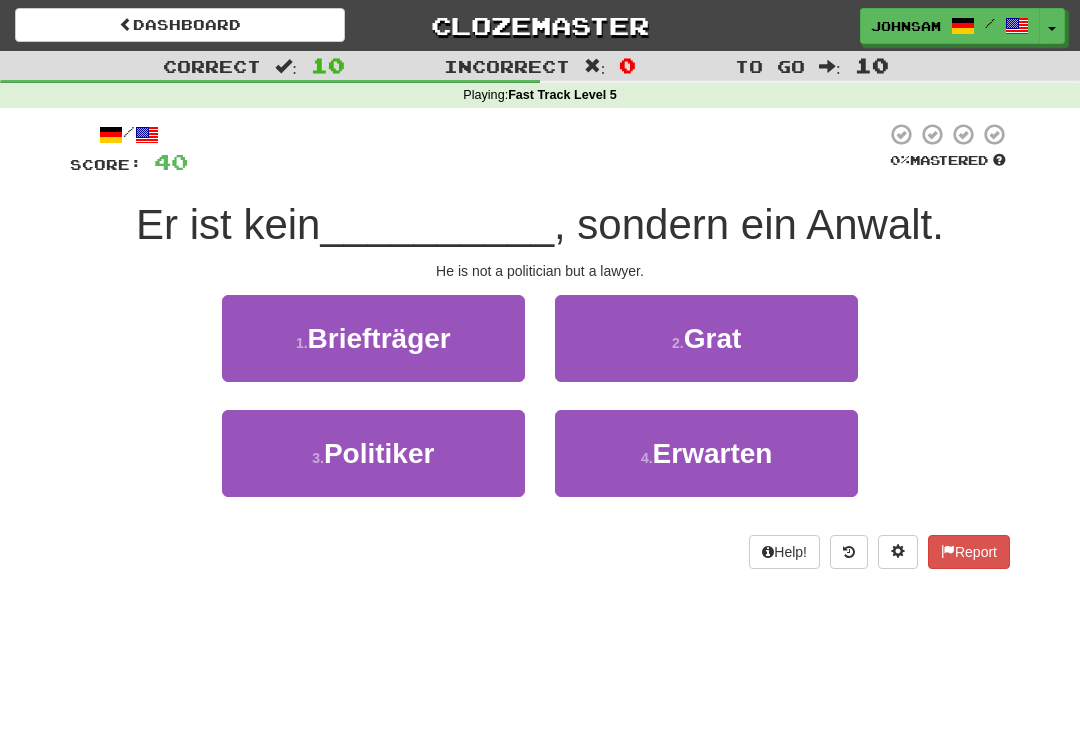 click on "3 .  Politiker" at bounding box center (373, 453) 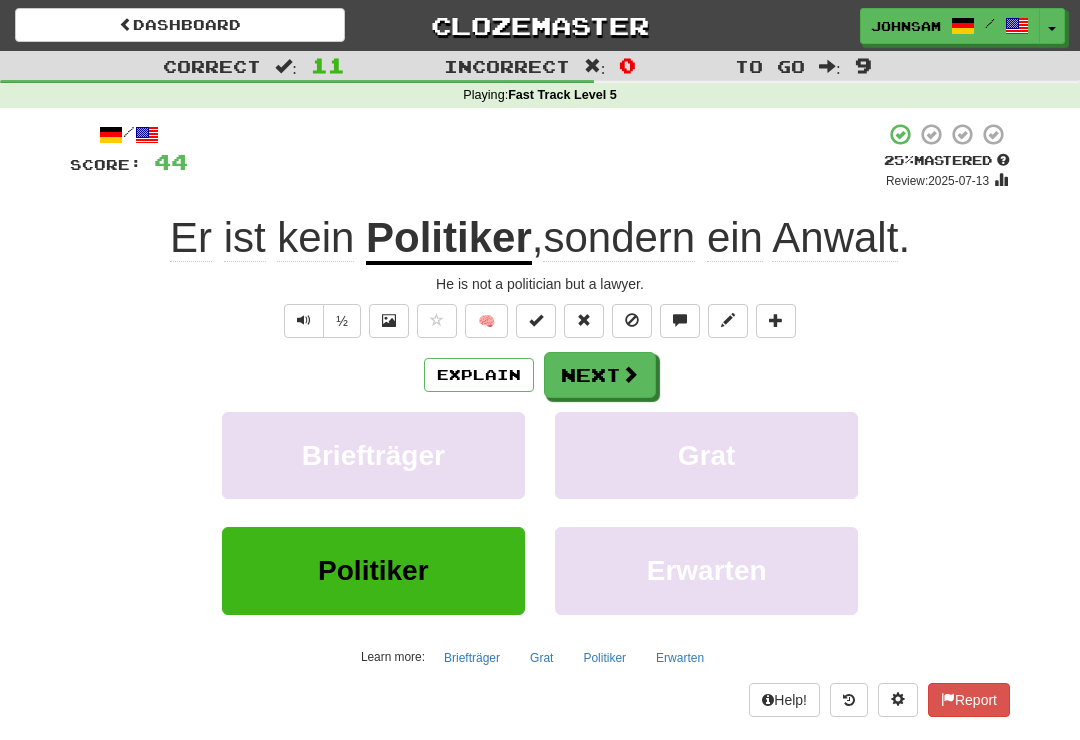 click at bounding box center (630, 374) 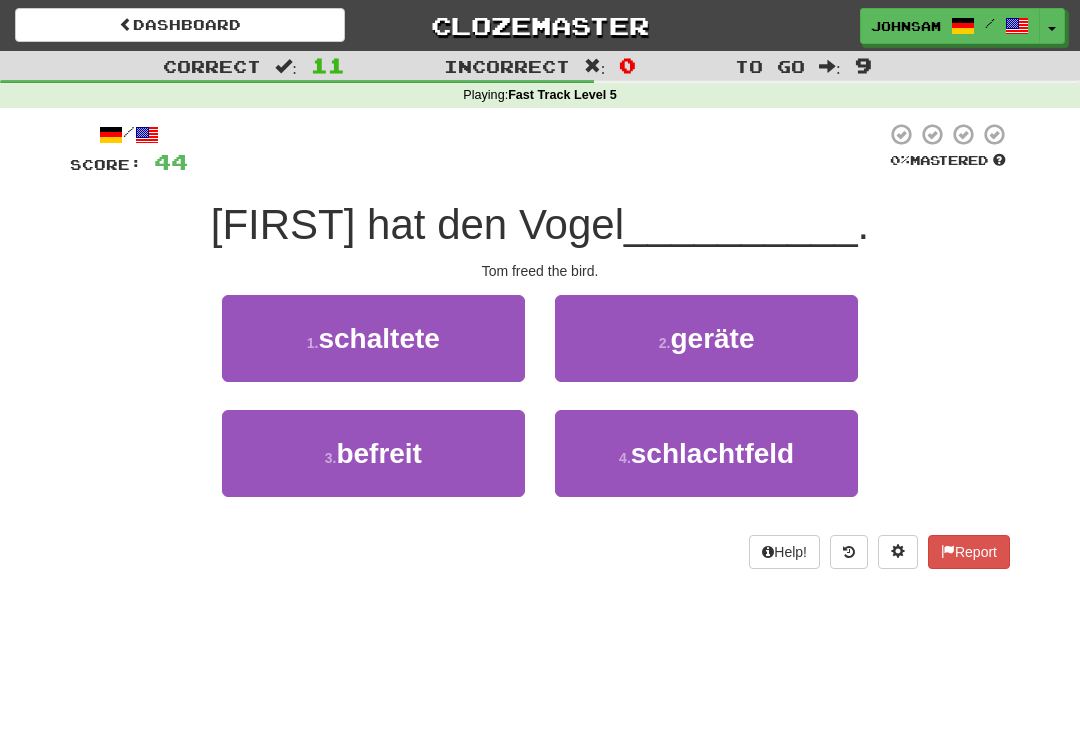 click on "3 .  befreit" at bounding box center (373, 453) 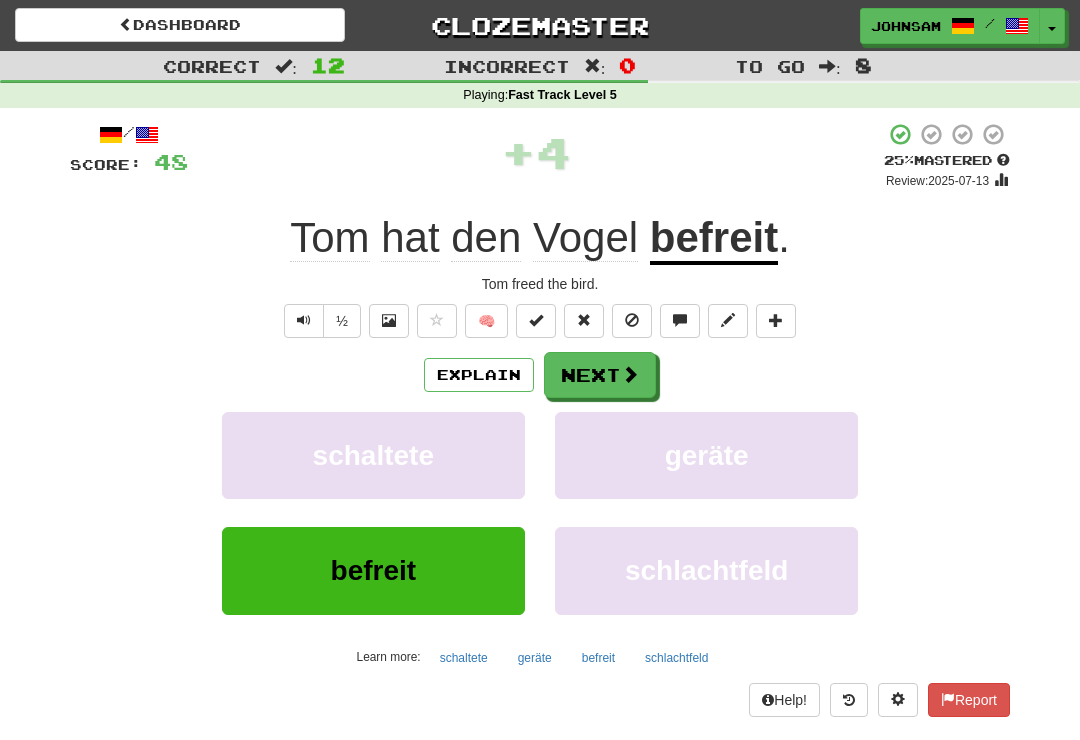 click at bounding box center [630, 374] 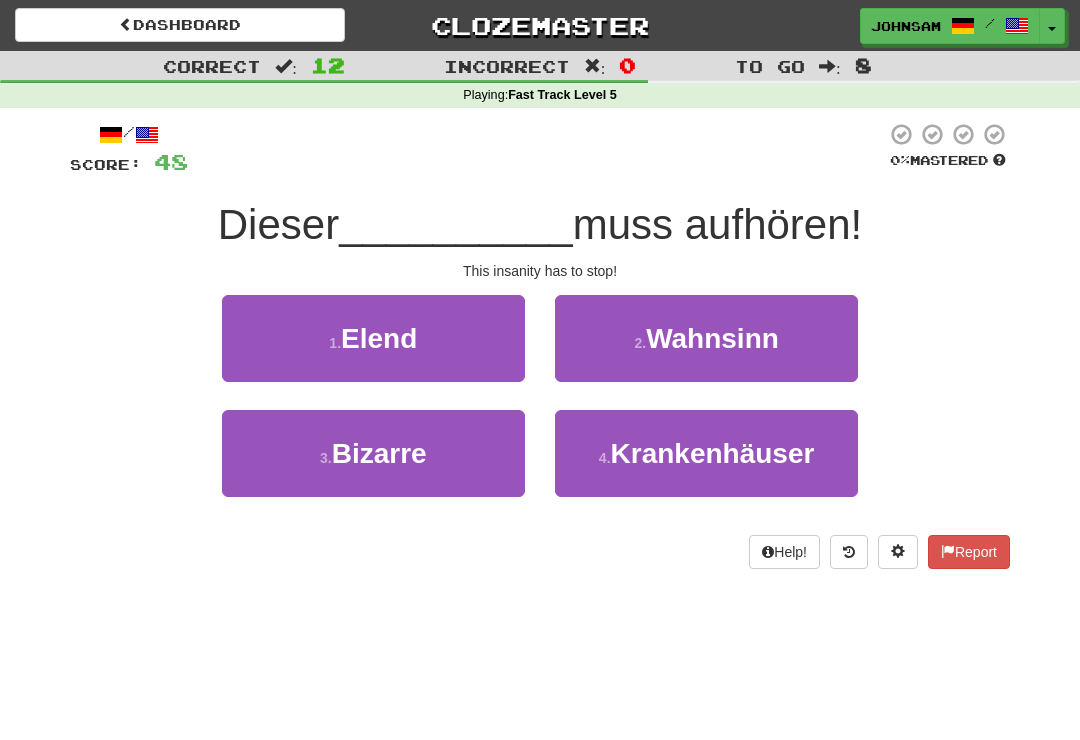 click on "Wahnsinn" at bounding box center [712, 338] 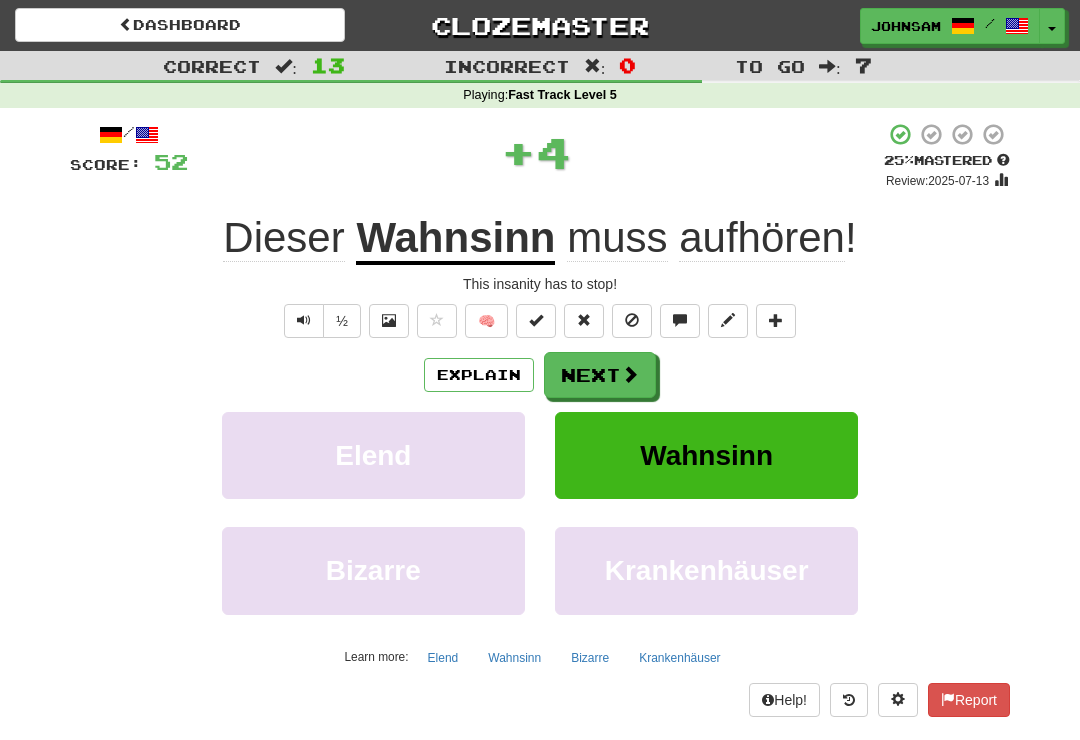 click at bounding box center [630, 374] 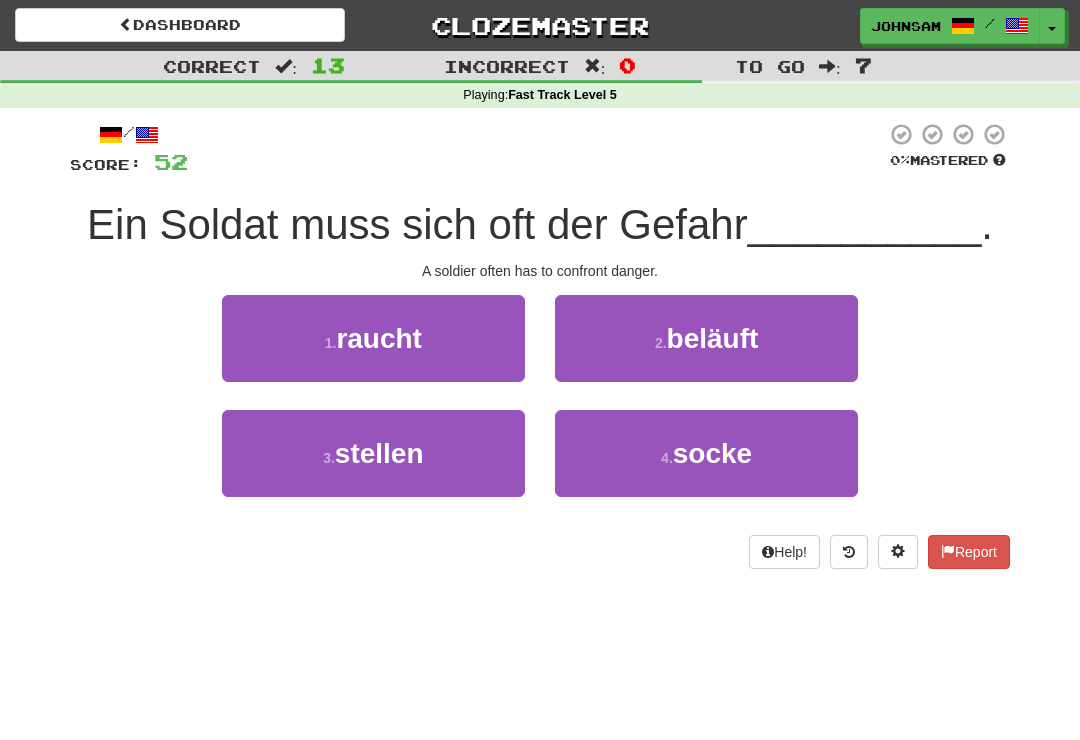 click on "3 .  stellen" at bounding box center [373, 453] 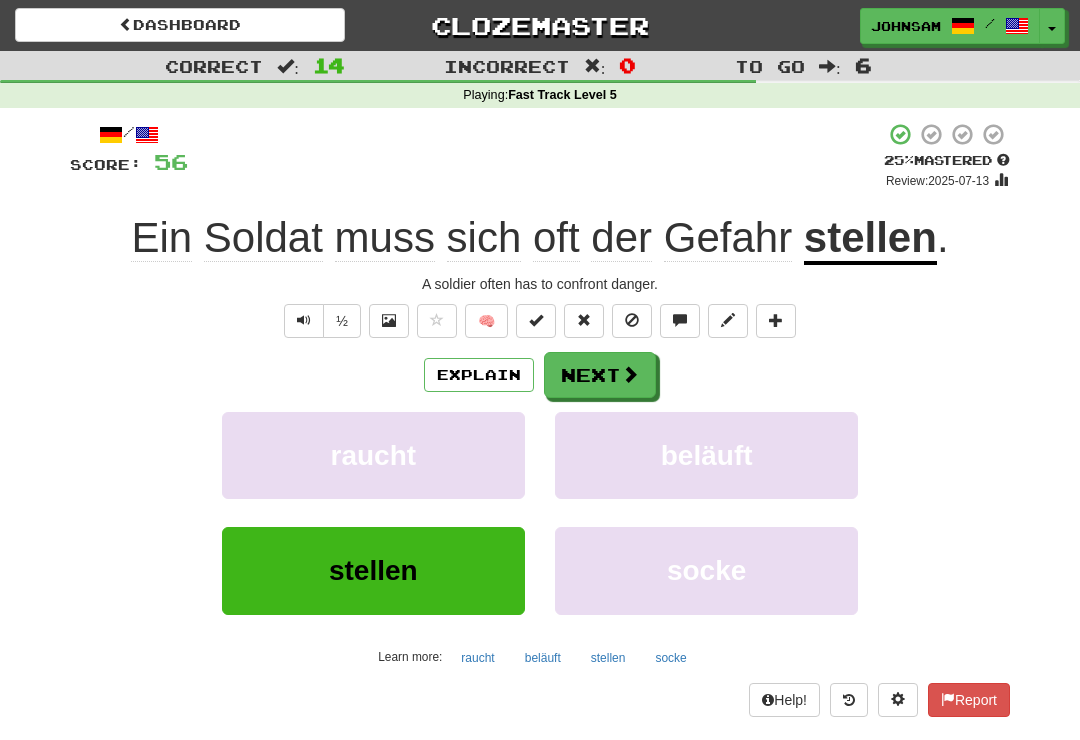 click on "Next" at bounding box center [600, 375] 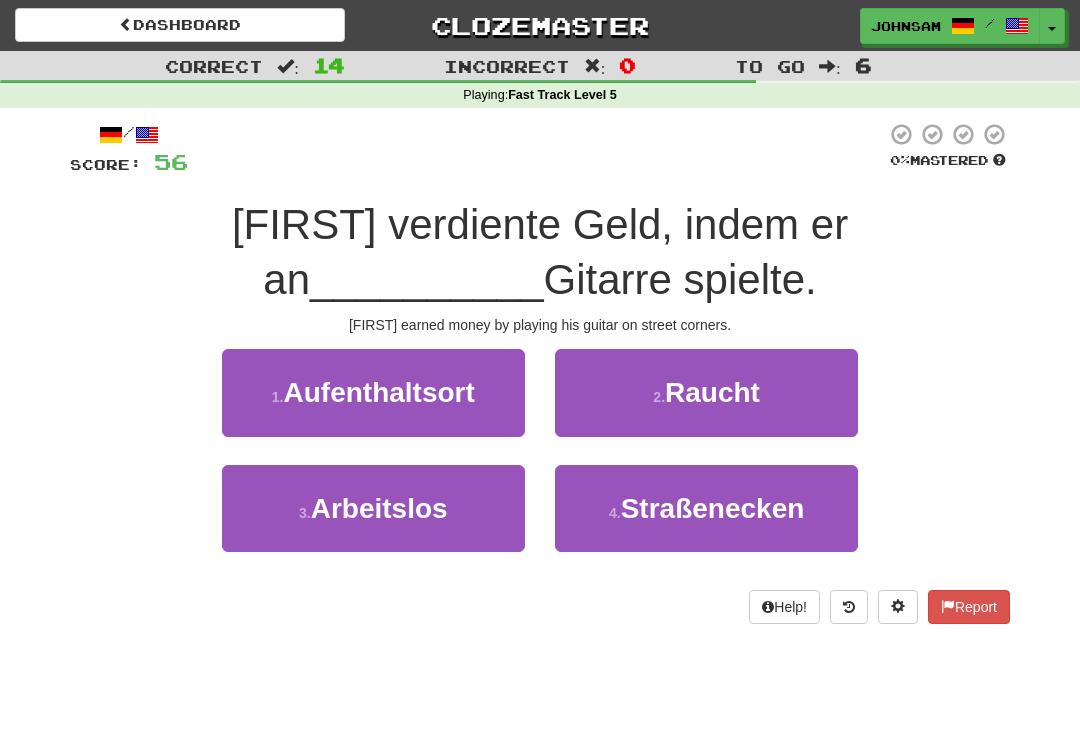 click on "Straßenecken" at bounding box center [713, 508] 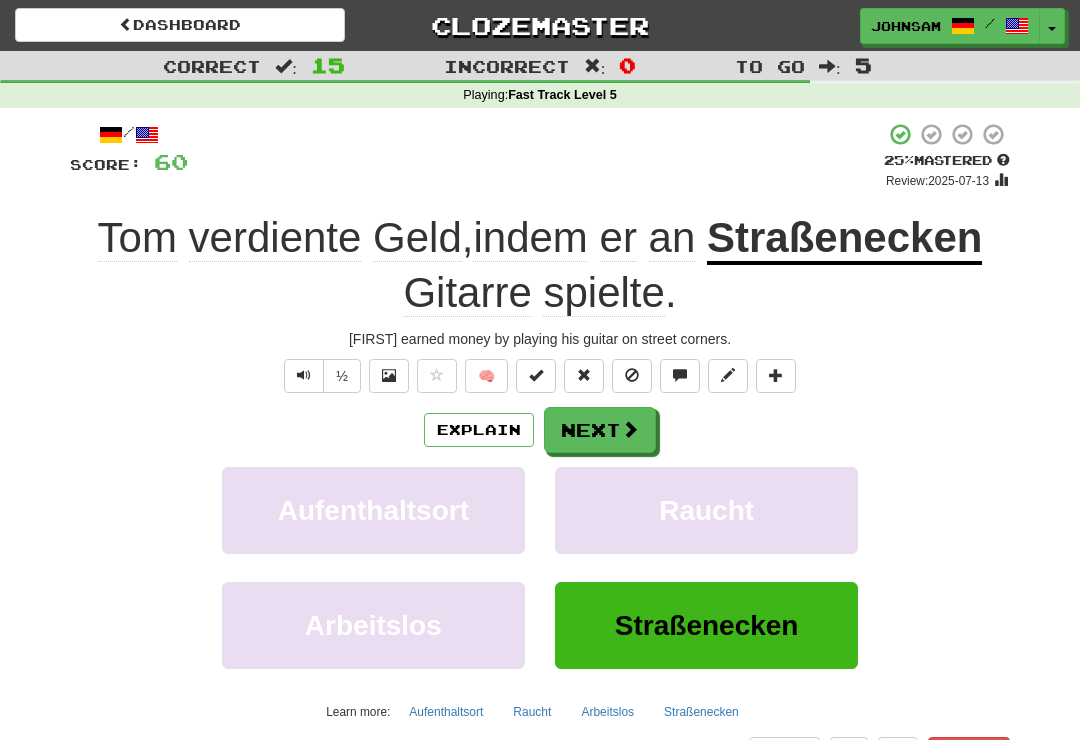 click at bounding box center (630, 429) 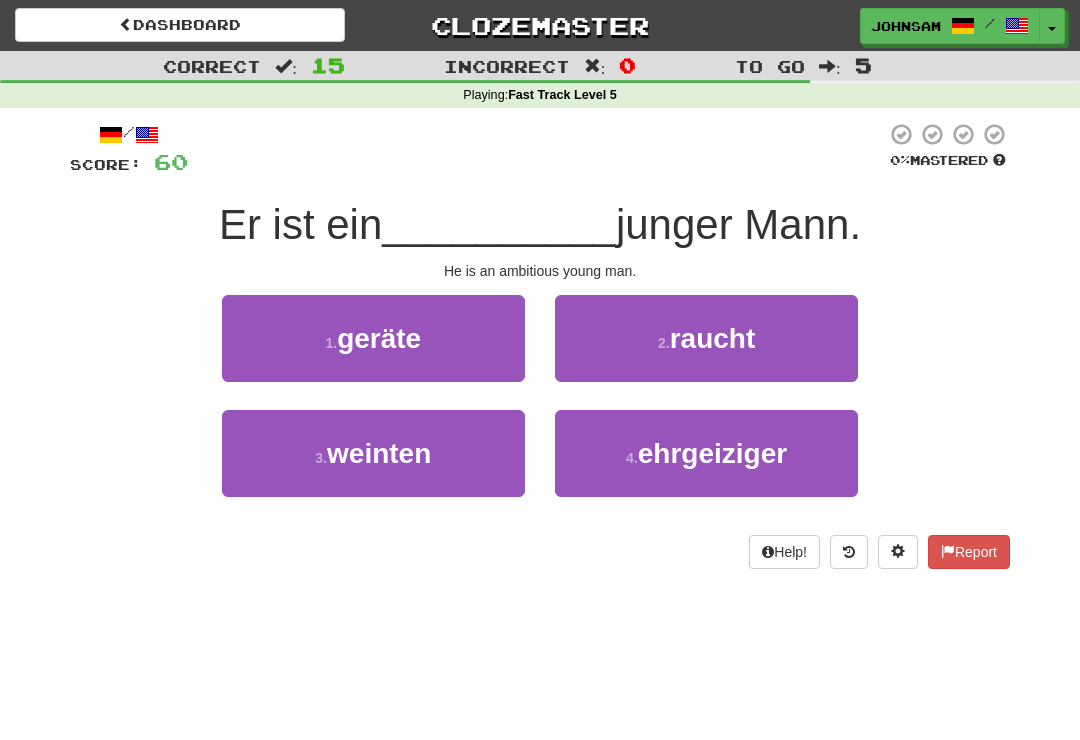 click on "ehrgeiziger" at bounding box center (712, 453) 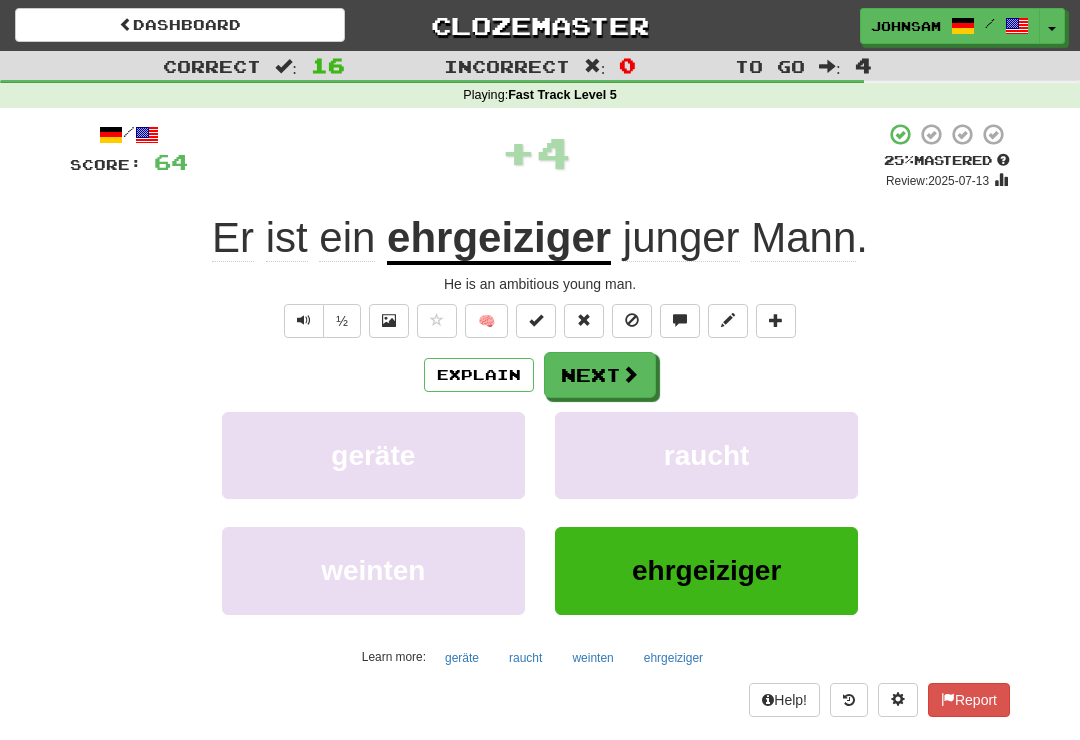 click on "Next" at bounding box center (600, 375) 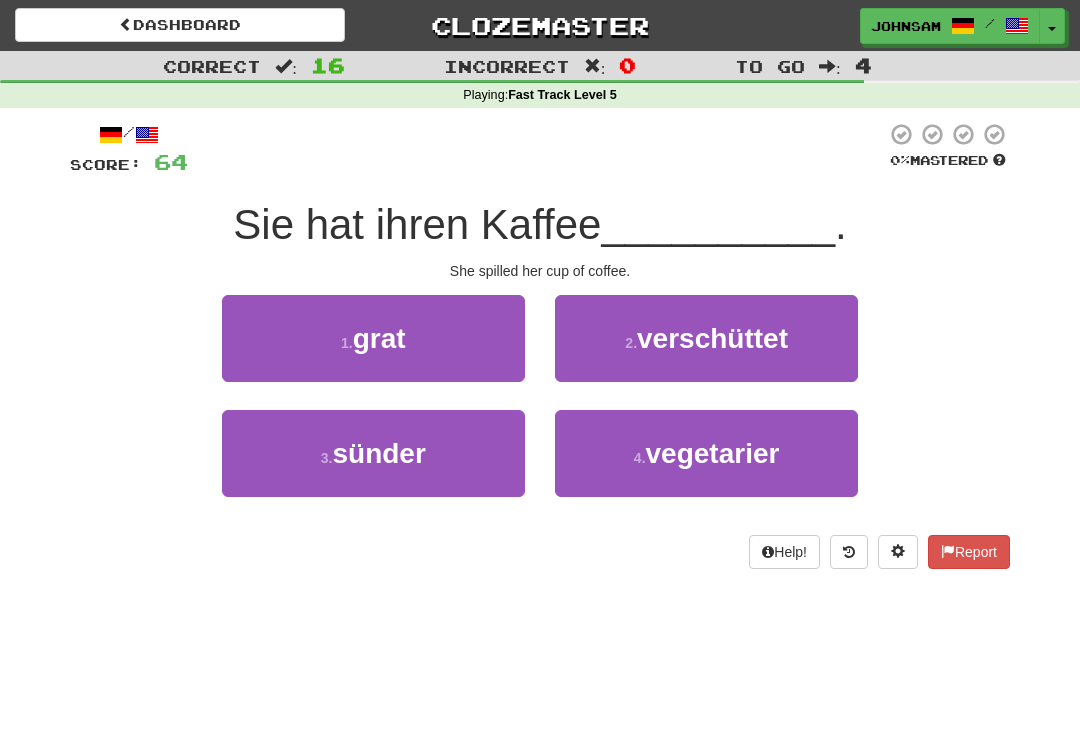 click on "verschüttet" at bounding box center [712, 338] 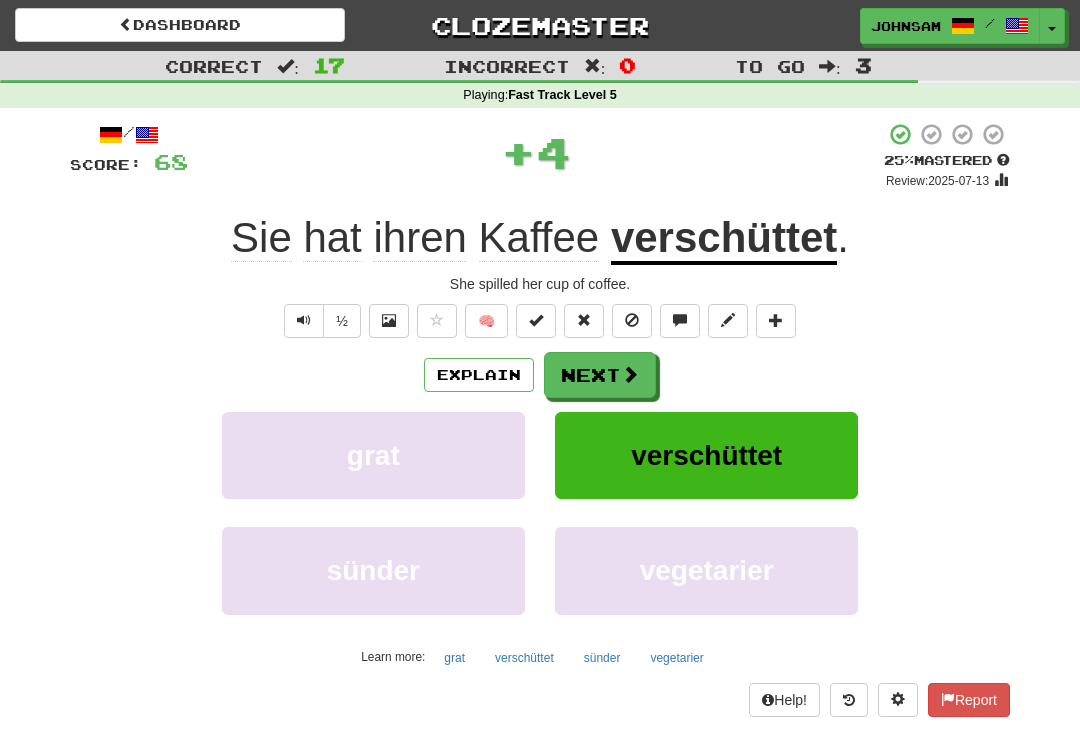 click at bounding box center (630, 374) 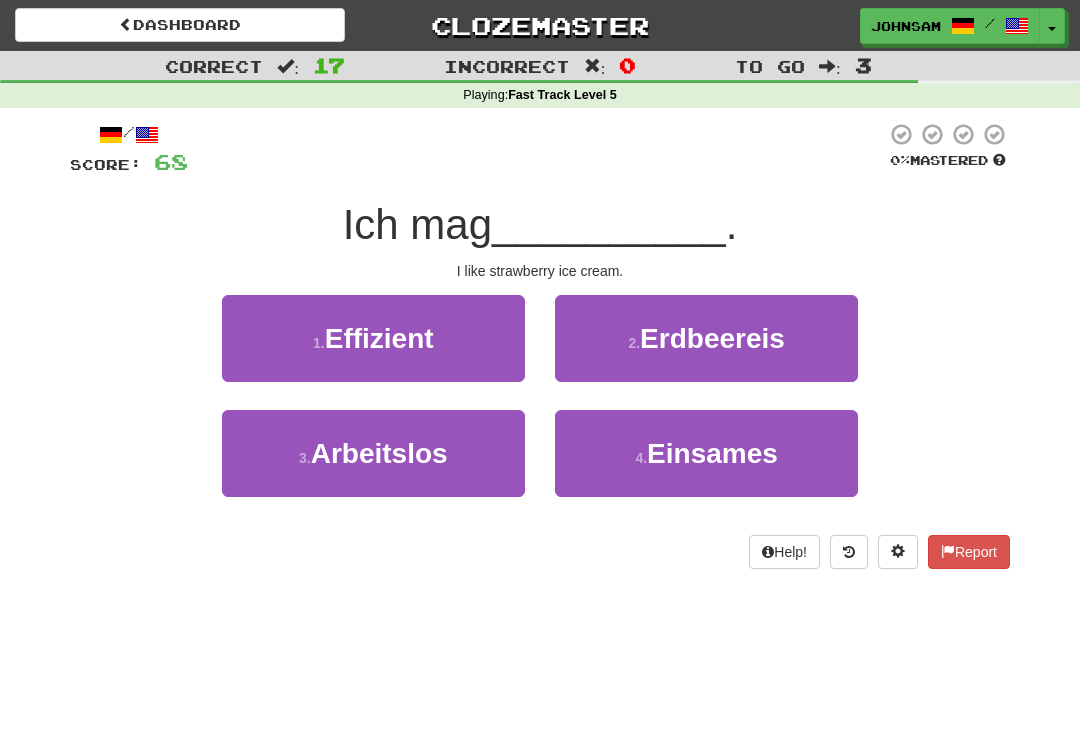 click on "Erdbeereis" at bounding box center (712, 338) 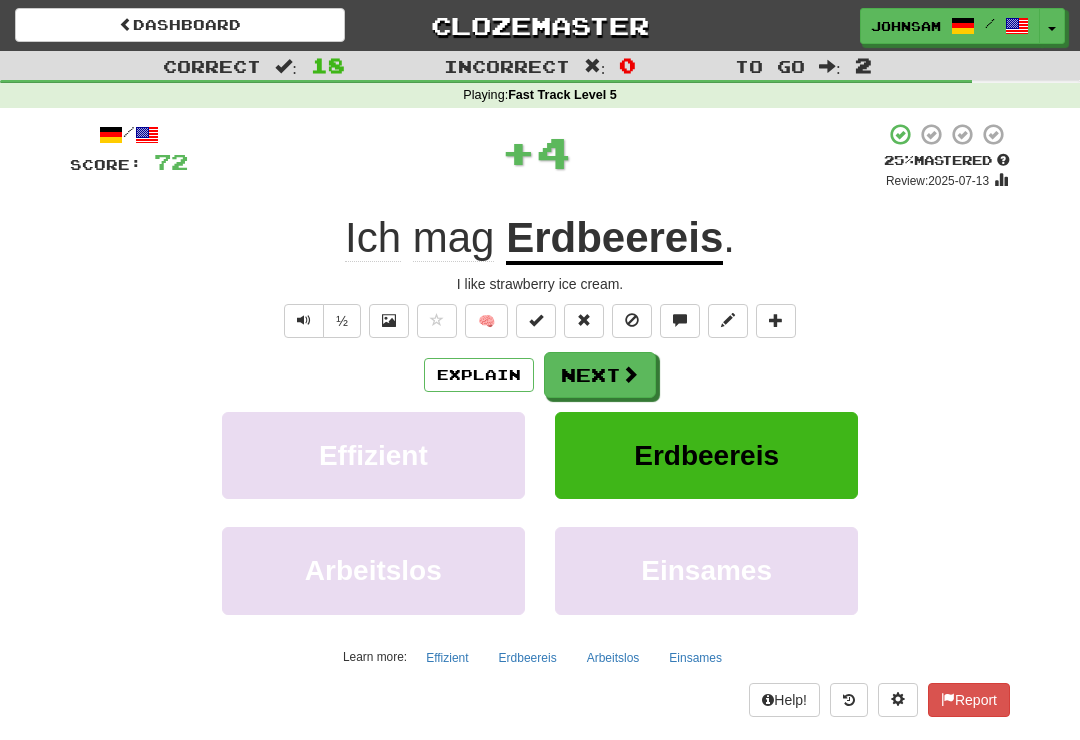 click on "Next" at bounding box center (600, 375) 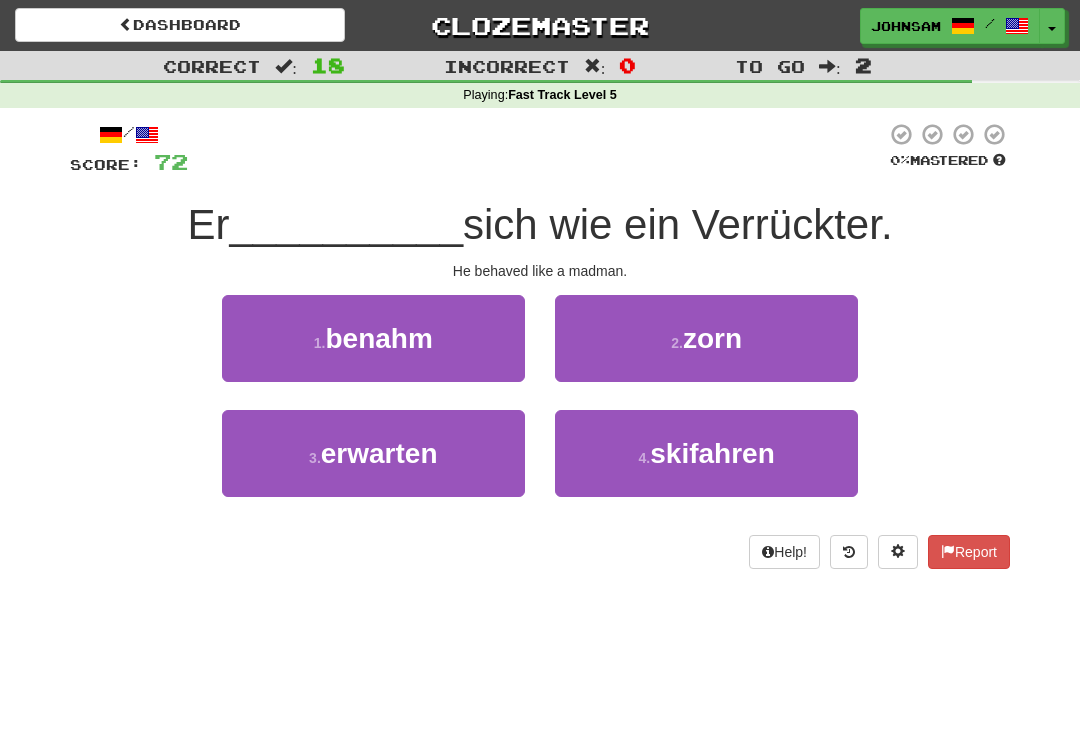 click on "1 .  benahm" at bounding box center (373, 338) 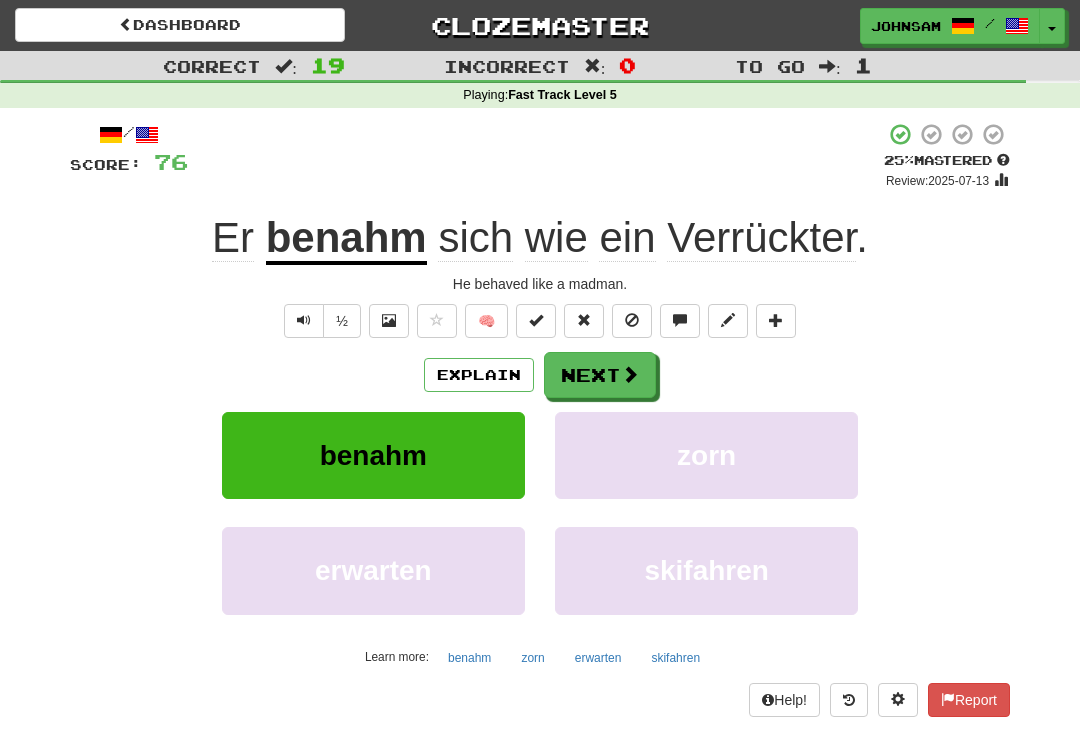 click at bounding box center (630, 374) 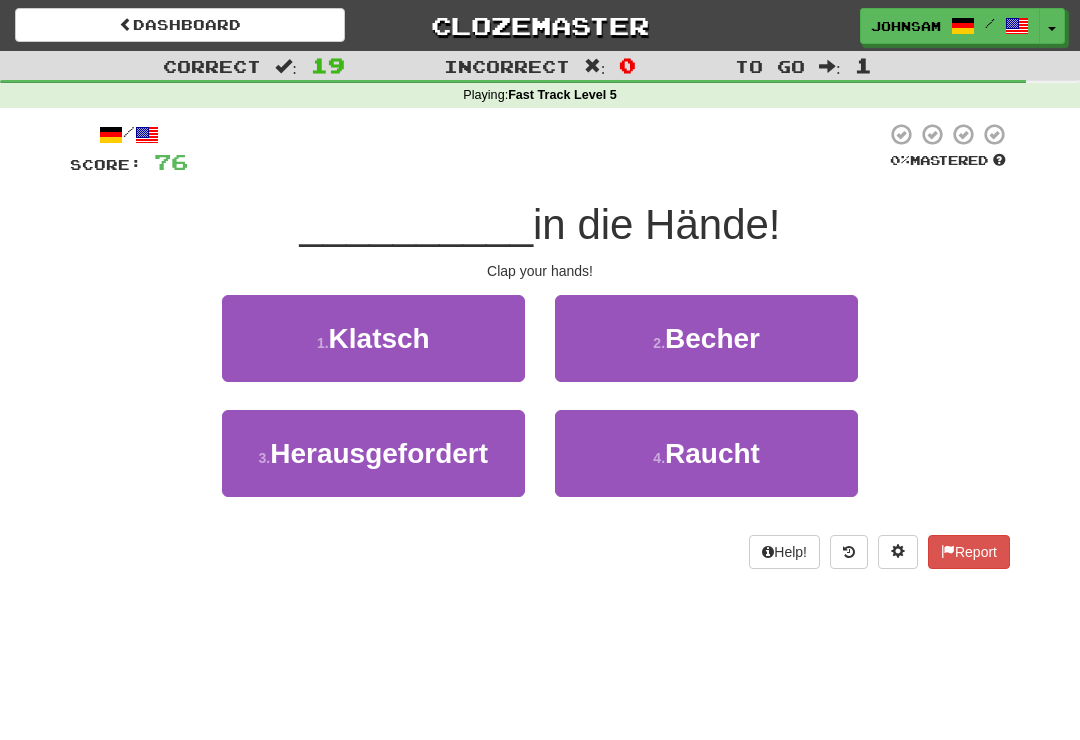 click on "1 .  Klatsch" at bounding box center [373, 338] 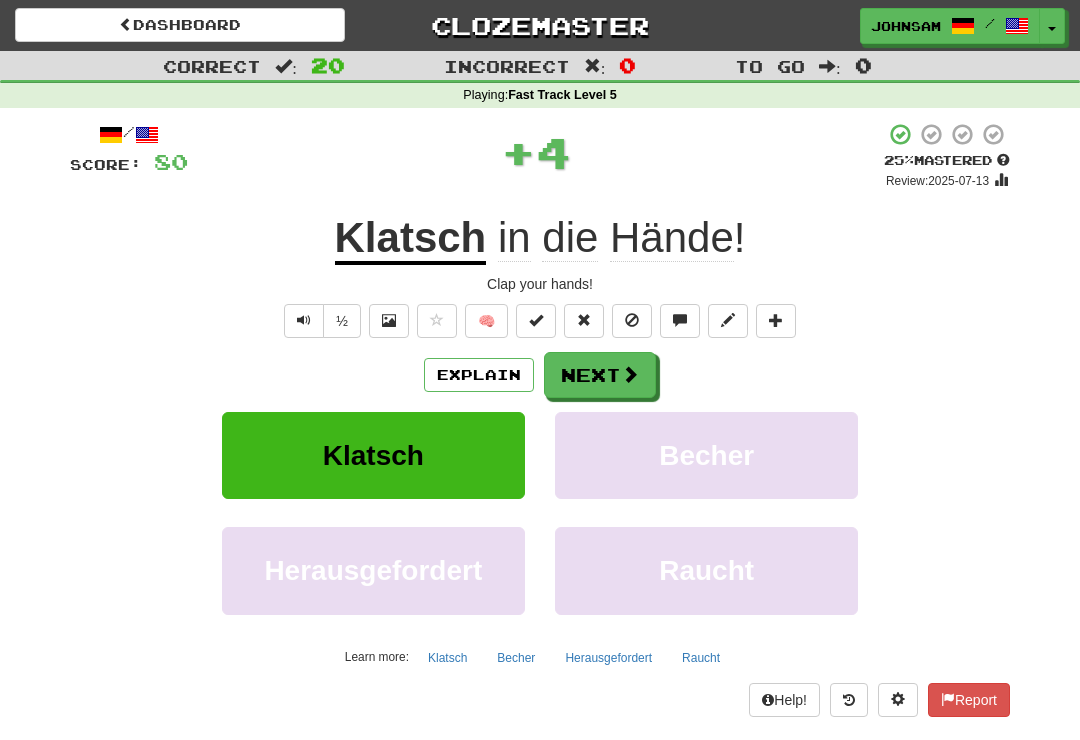 click on "Next" at bounding box center (600, 375) 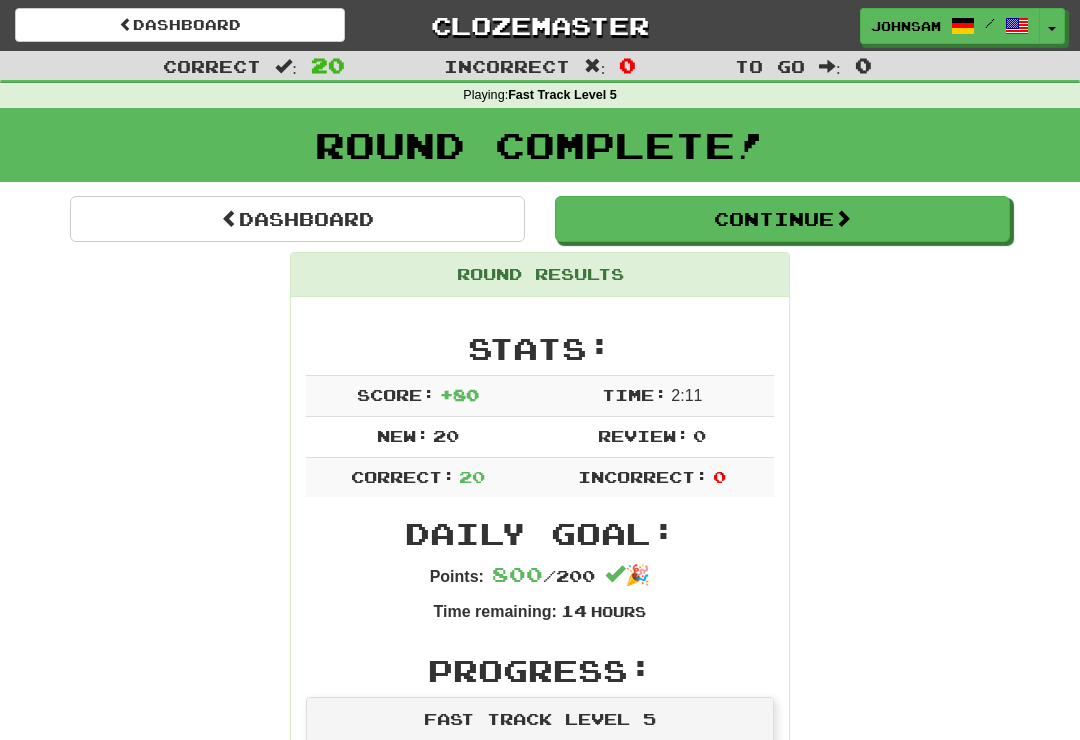 click on "Continue" at bounding box center [782, 219] 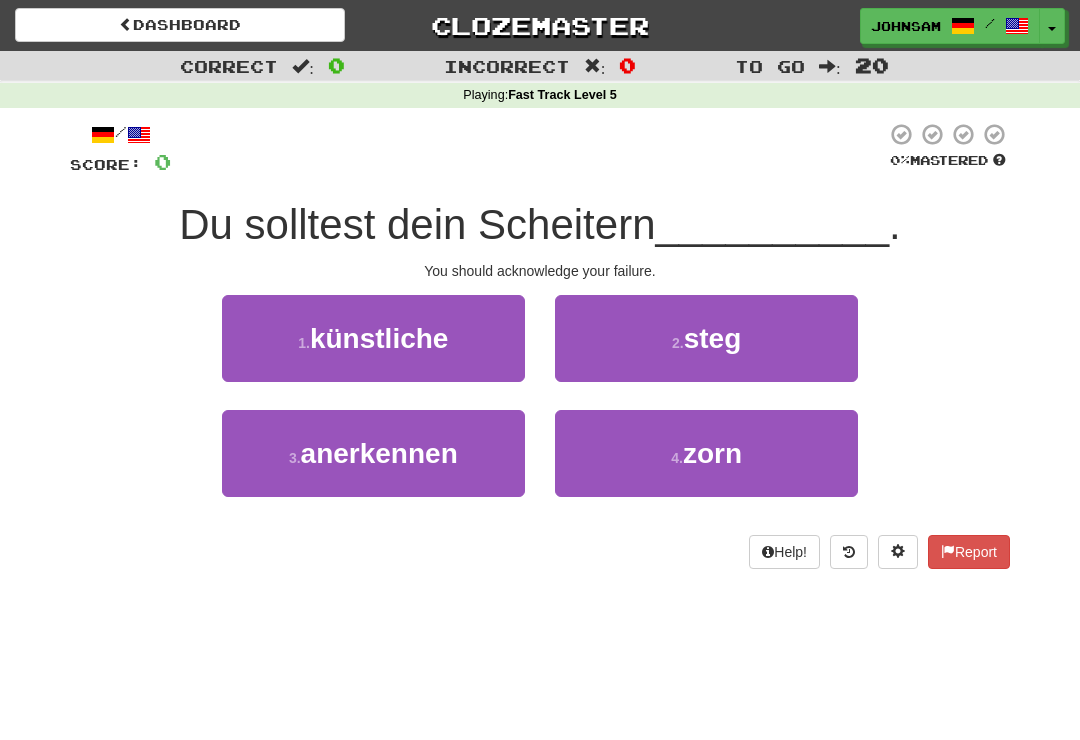 click on "anerkennen" at bounding box center [379, 453] 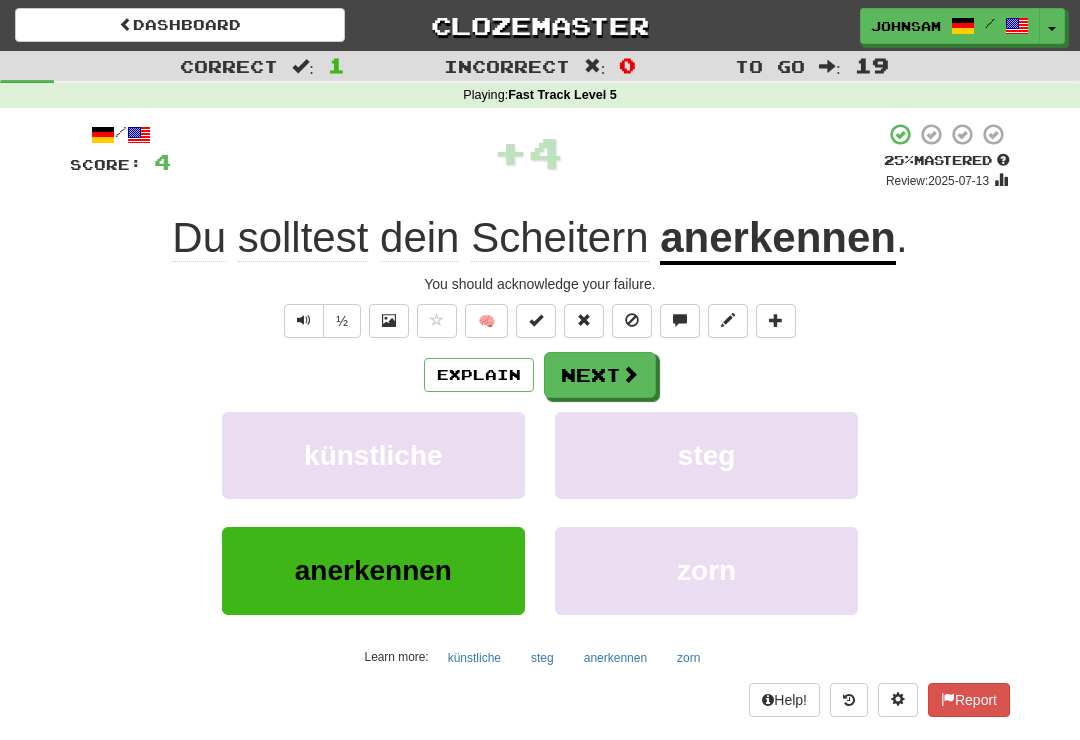 click on "Next" at bounding box center [600, 375] 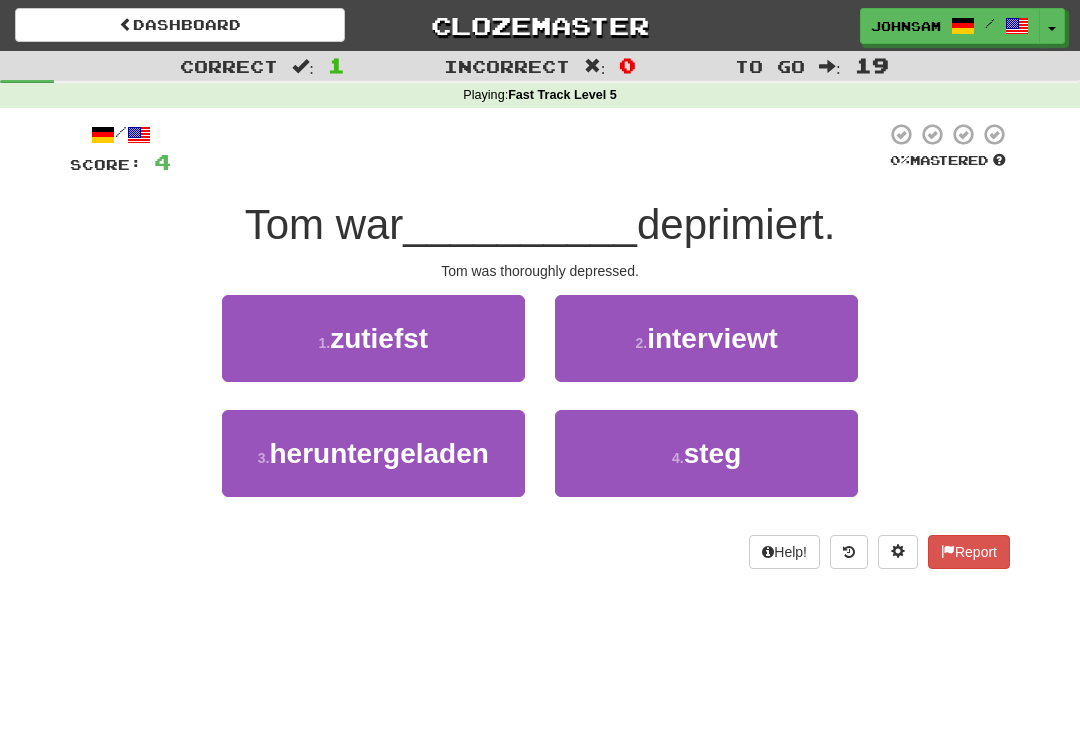 click on "1 .  zutiefst" at bounding box center (373, 338) 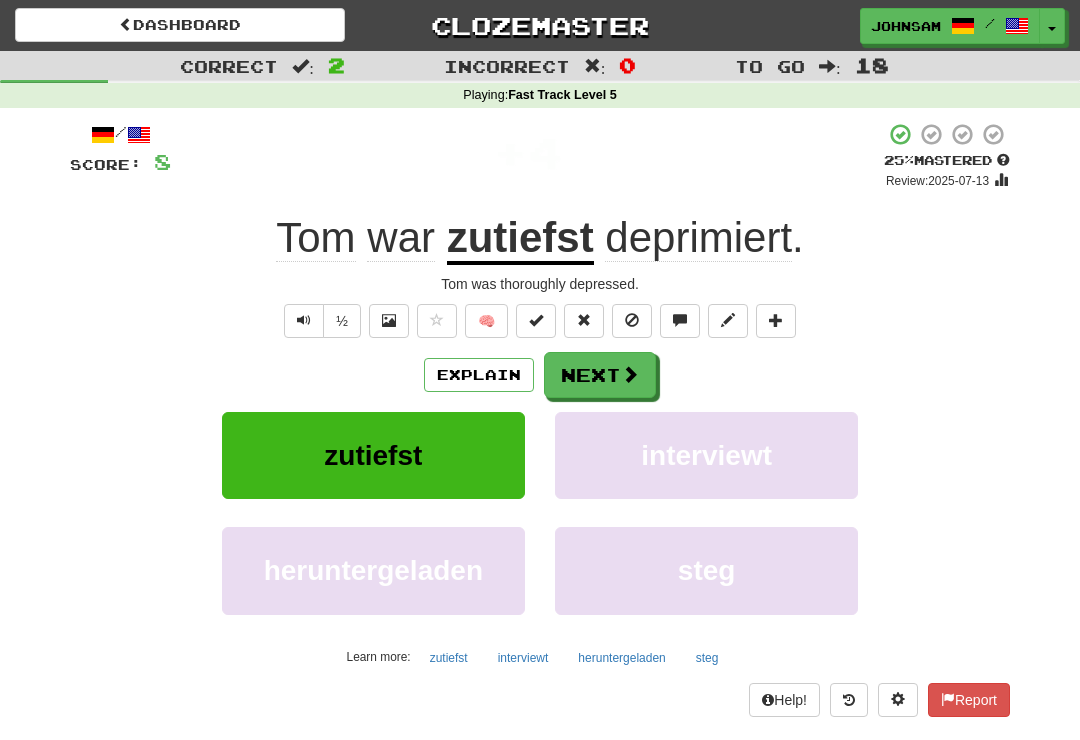 click on "Next" at bounding box center [600, 375] 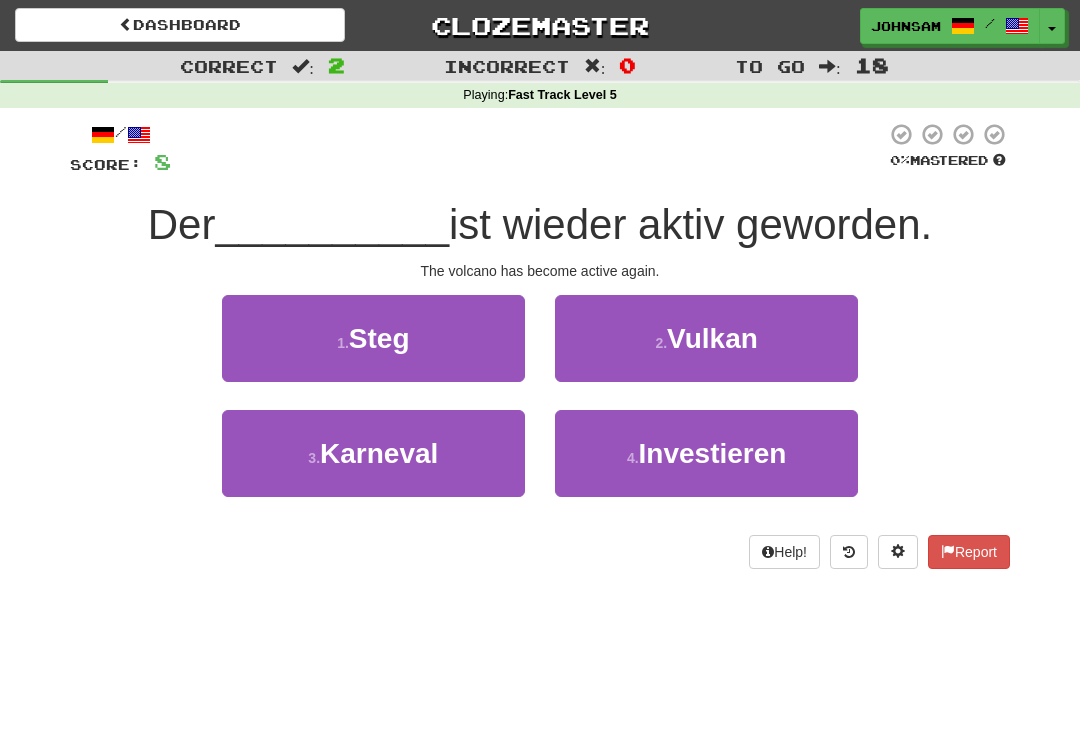 click on "2 .  Vulkan" at bounding box center (706, 338) 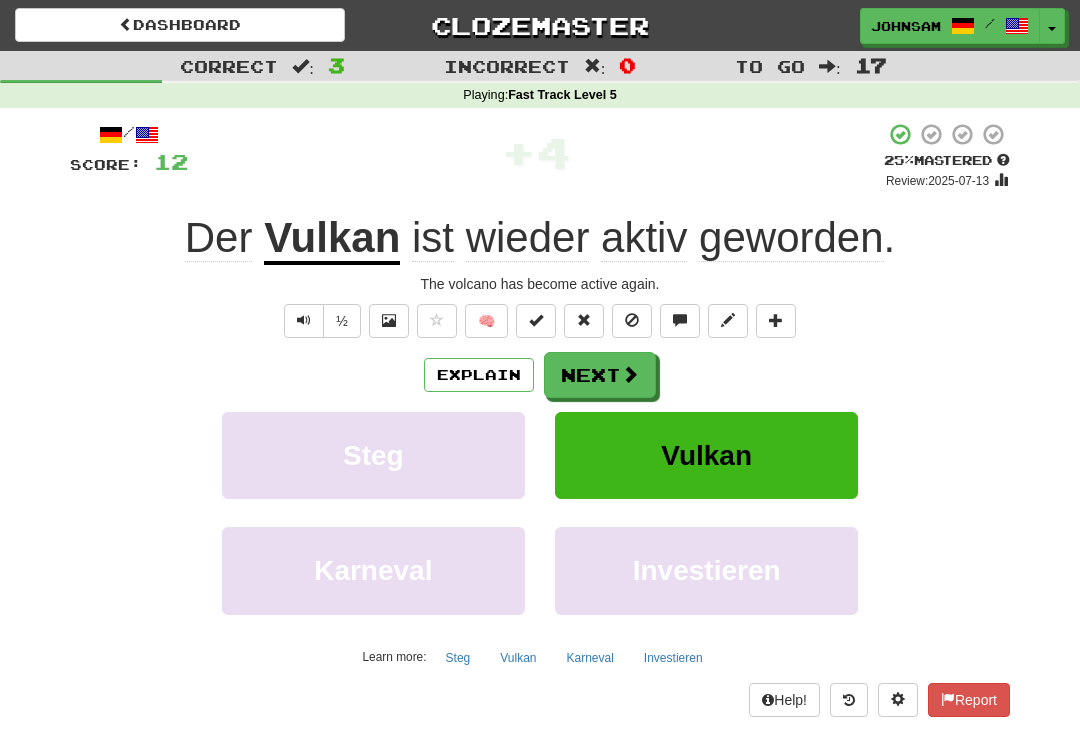 click on "Next" at bounding box center [600, 375] 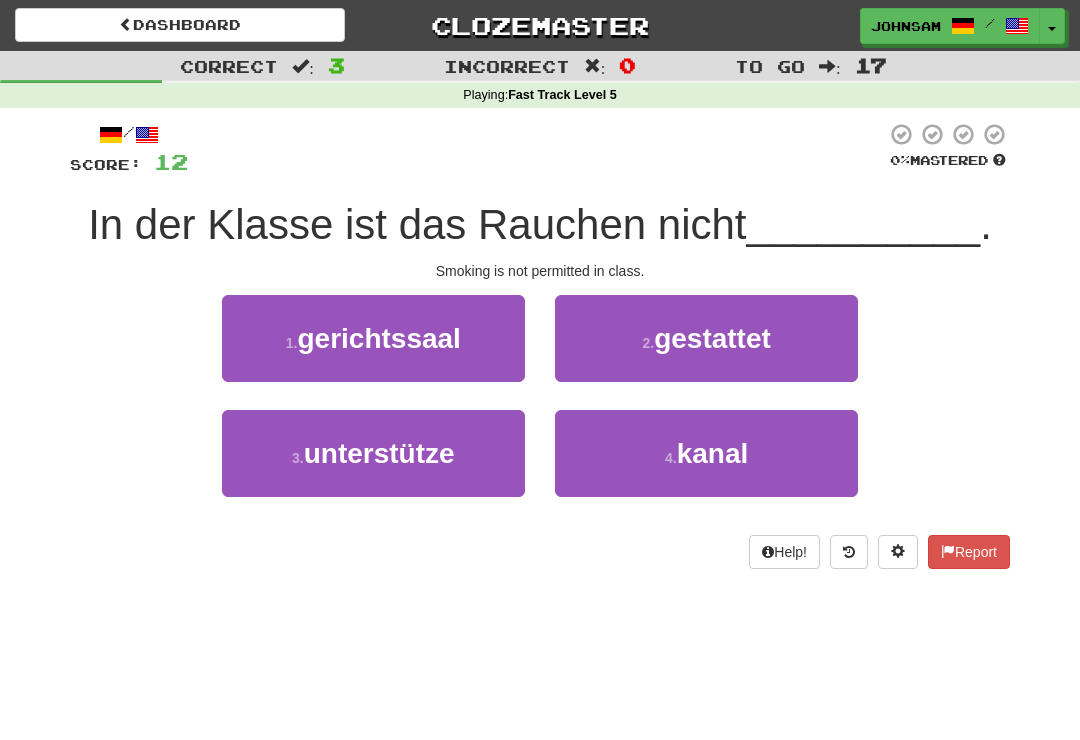 click on "gestattet" at bounding box center (712, 338) 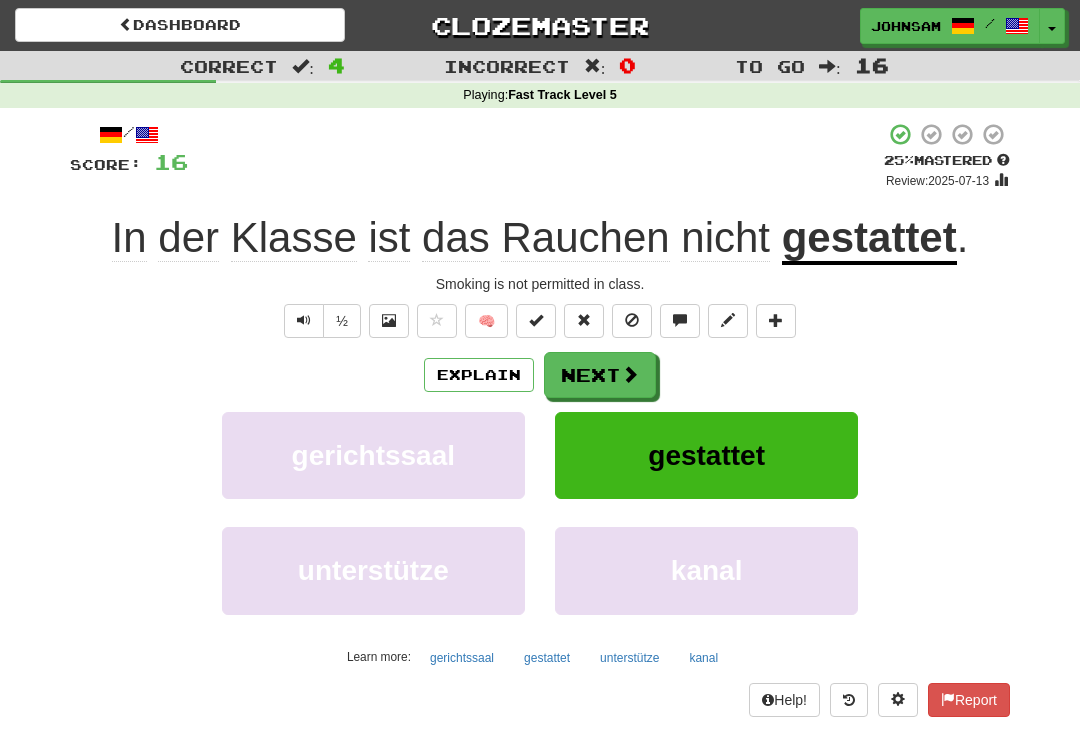 click on "Next" at bounding box center (600, 375) 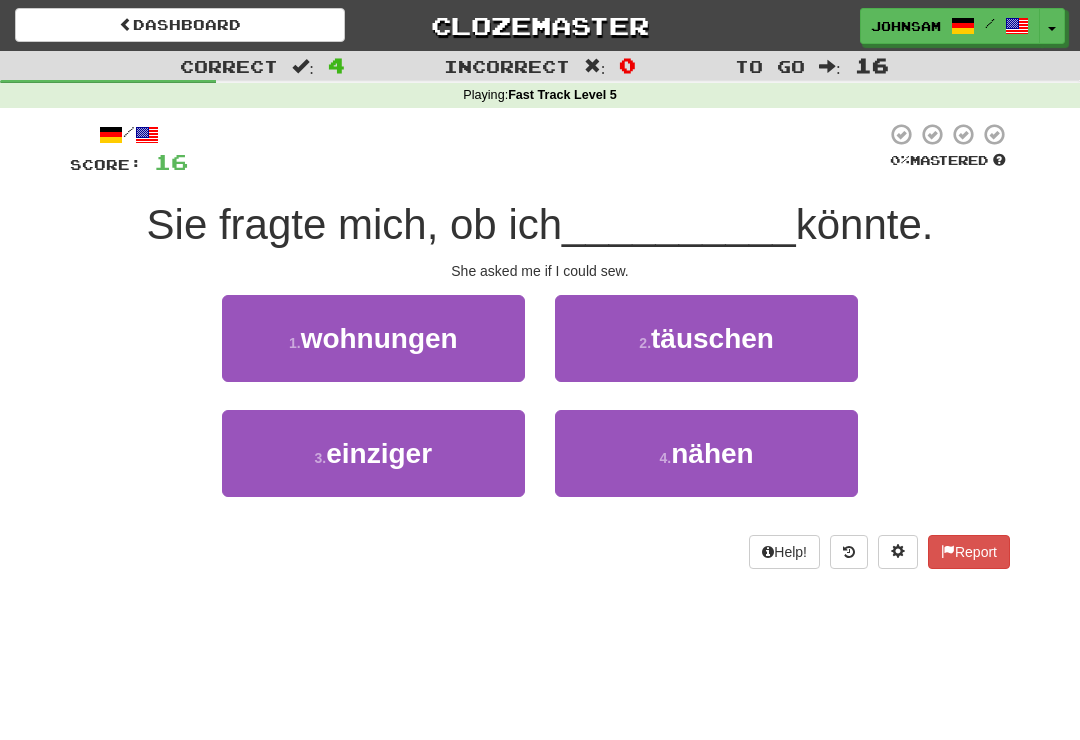 click on "4 .  nähen" at bounding box center [706, 453] 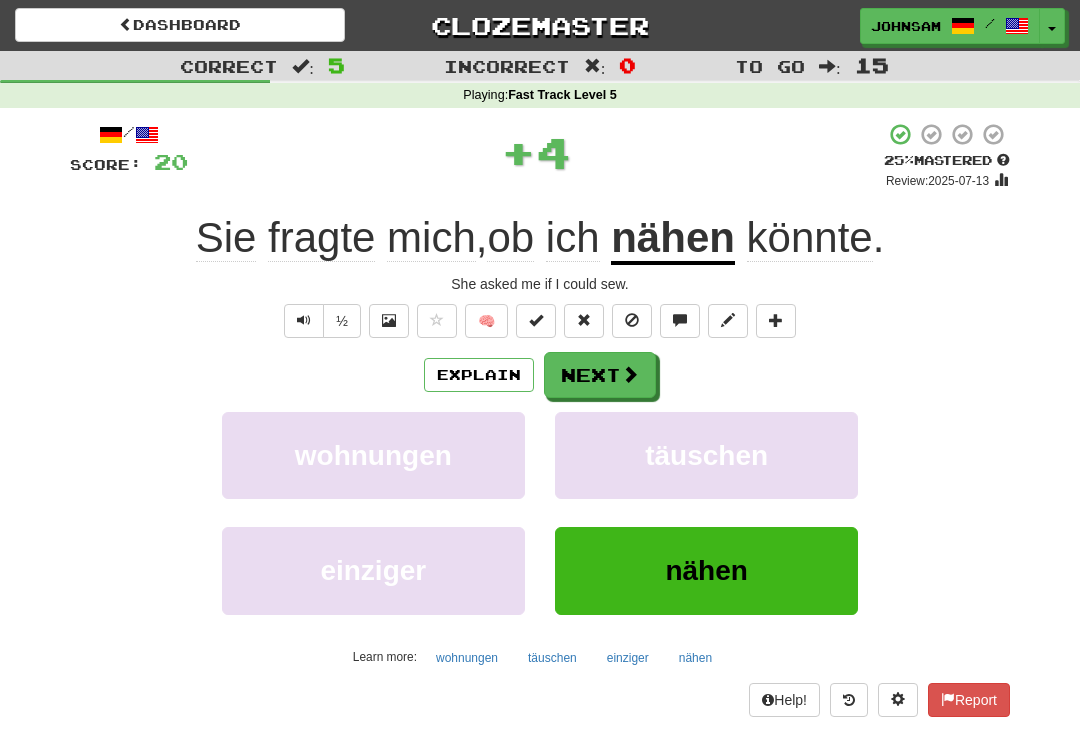 click on "Dashboard" at bounding box center (180, 25) 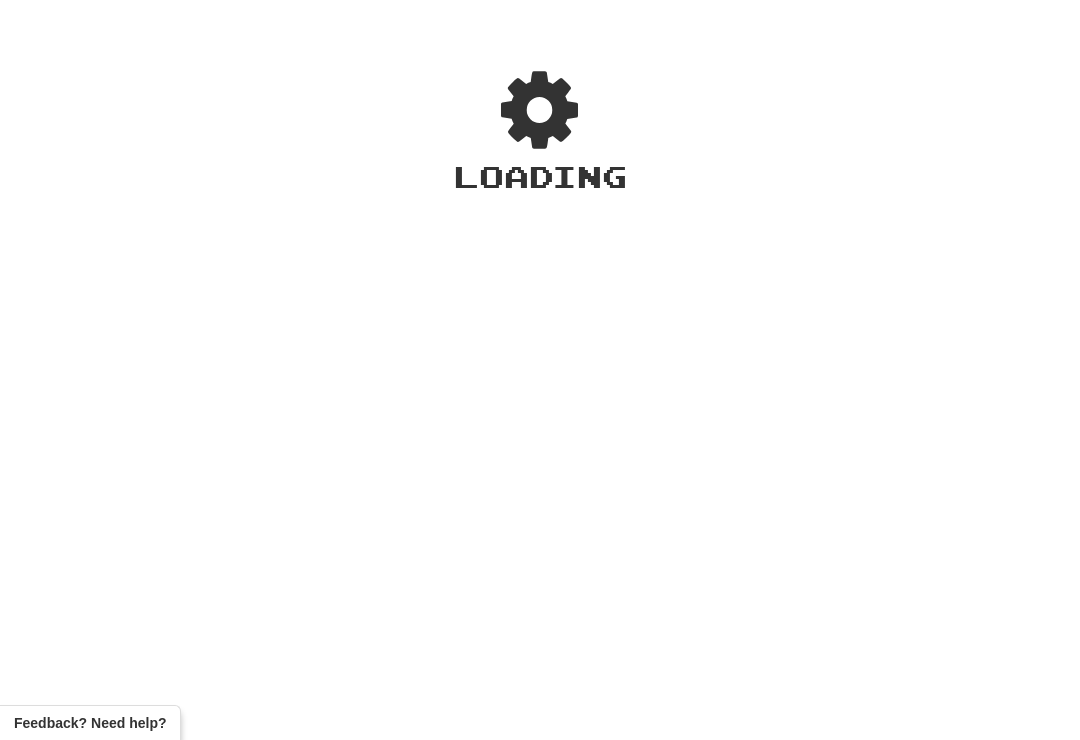 scroll, scrollTop: 0, scrollLeft: 0, axis: both 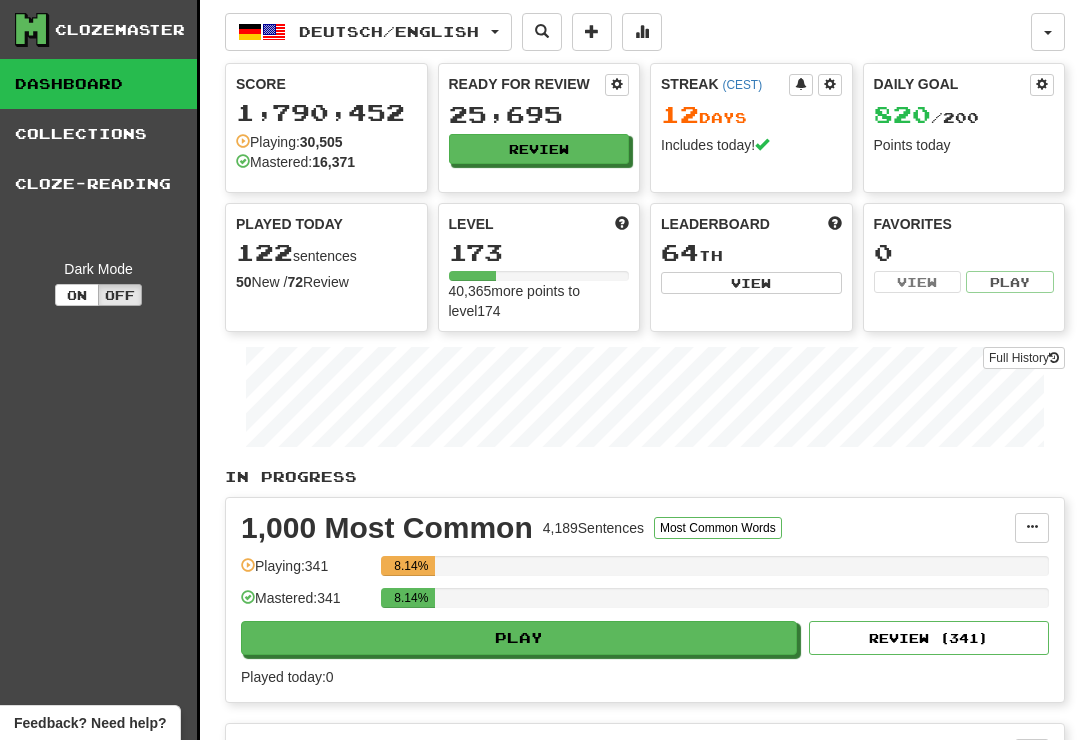 click on "Collections" at bounding box center [98, 134] 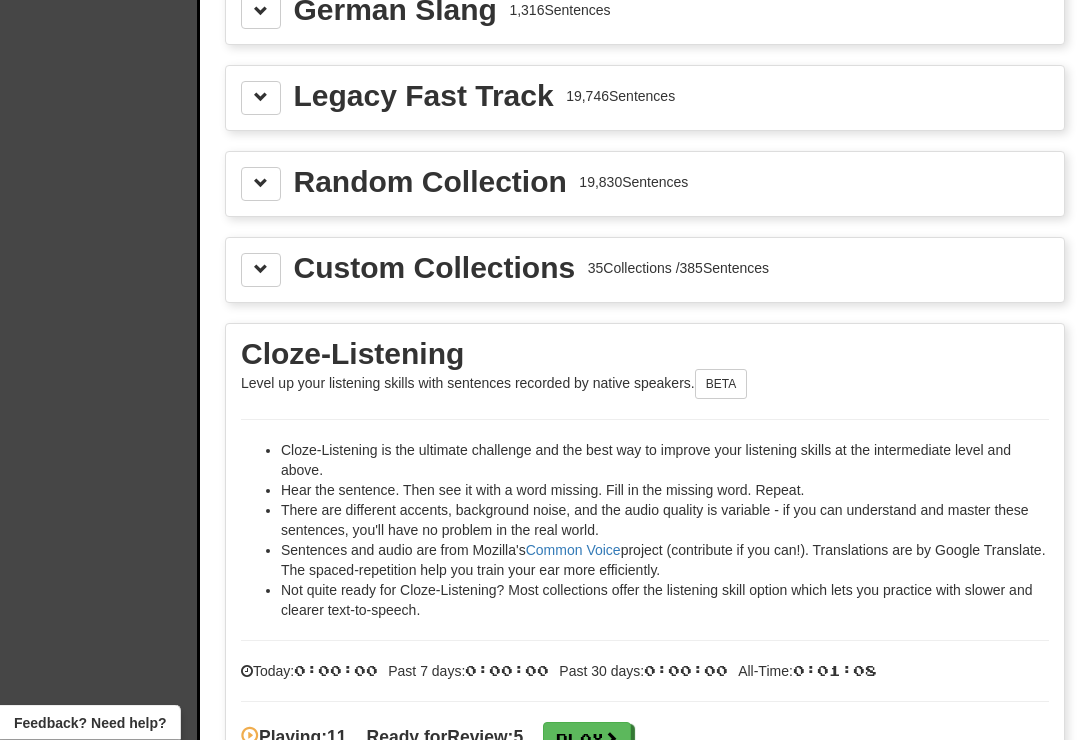 scroll, scrollTop: 2880, scrollLeft: 0, axis: vertical 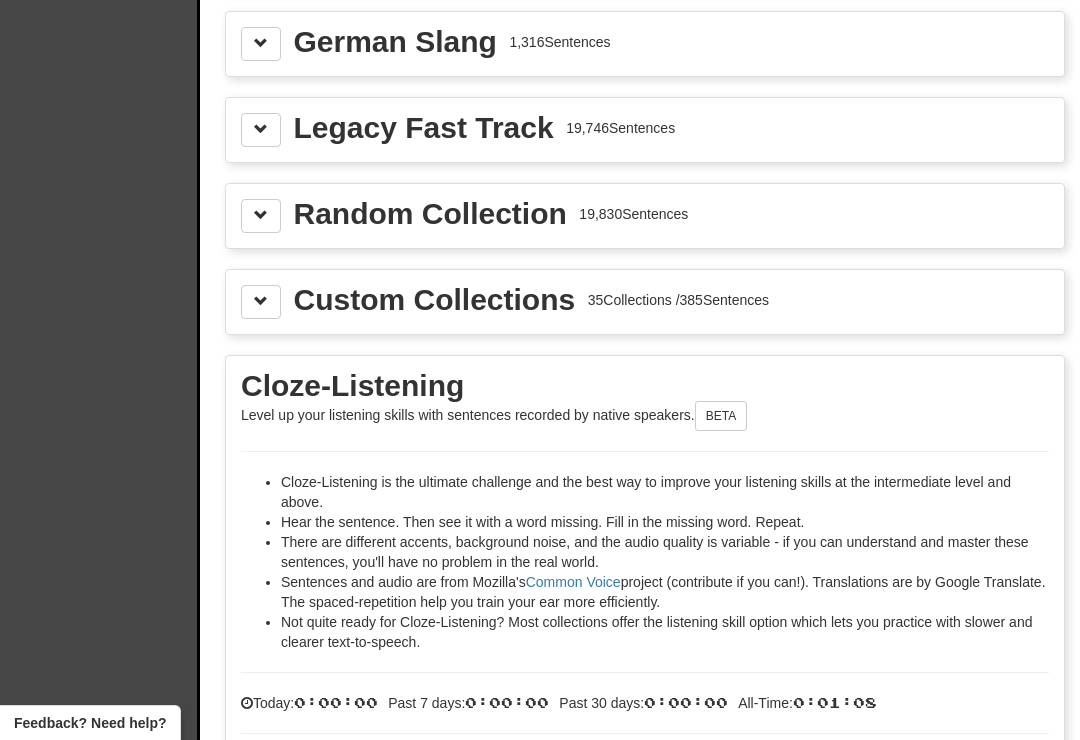 click at bounding box center (261, 301) 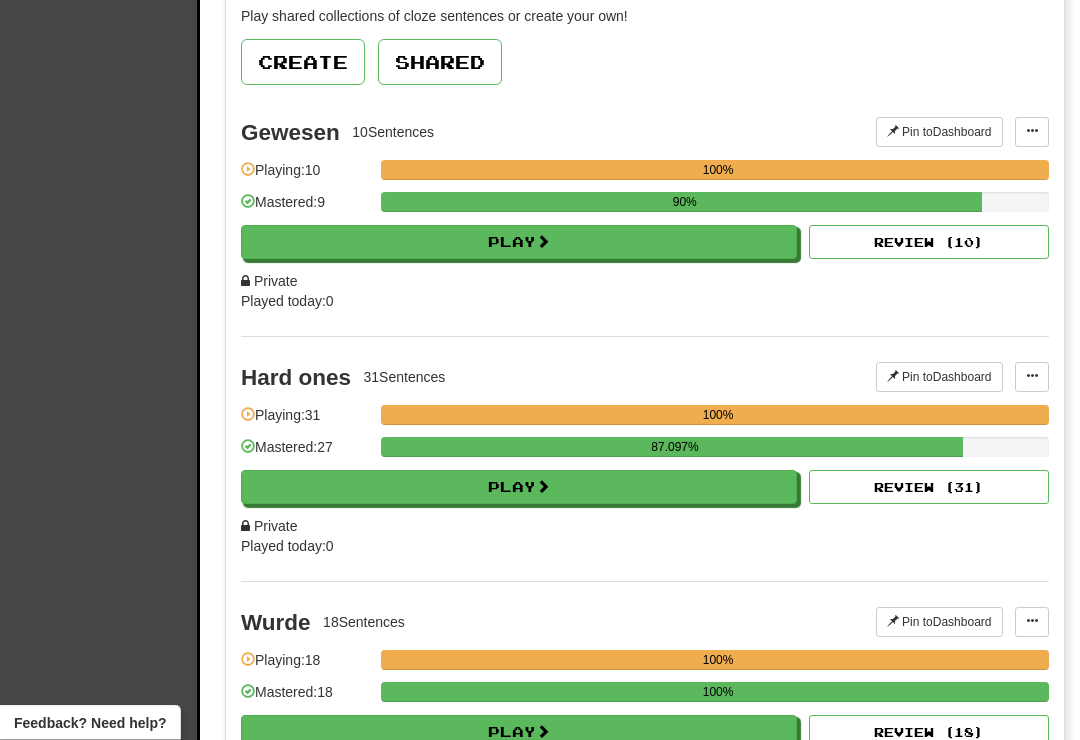 scroll, scrollTop: 3205, scrollLeft: 0, axis: vertical 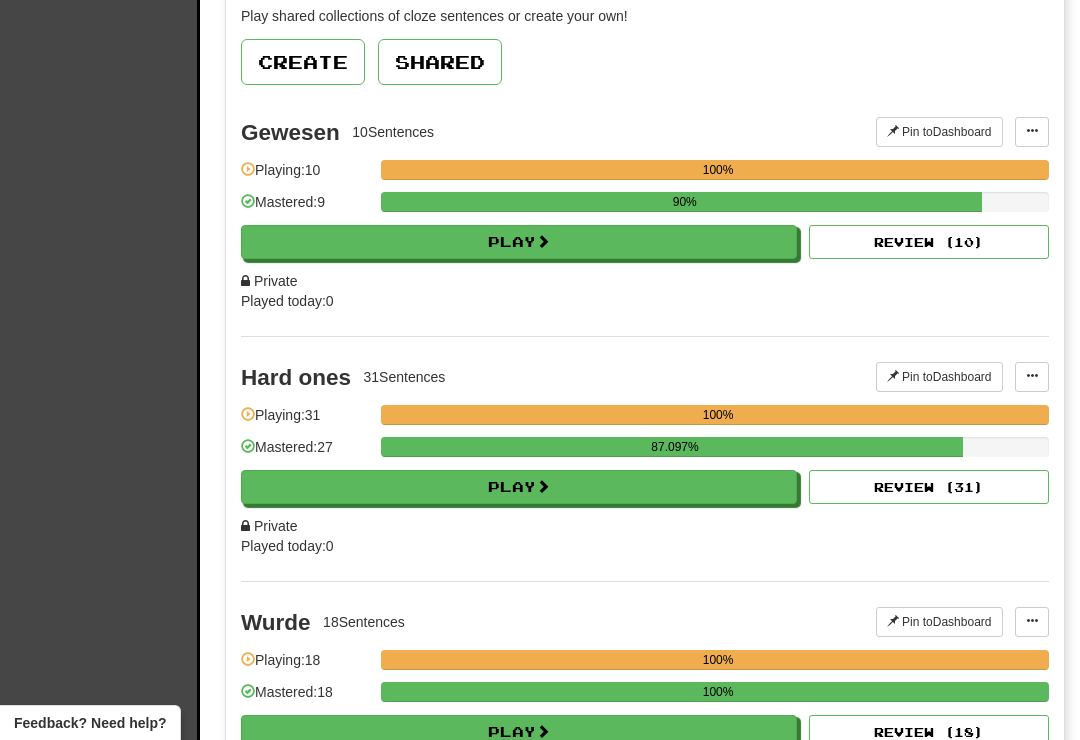 click at bounding box center [1032, 131] 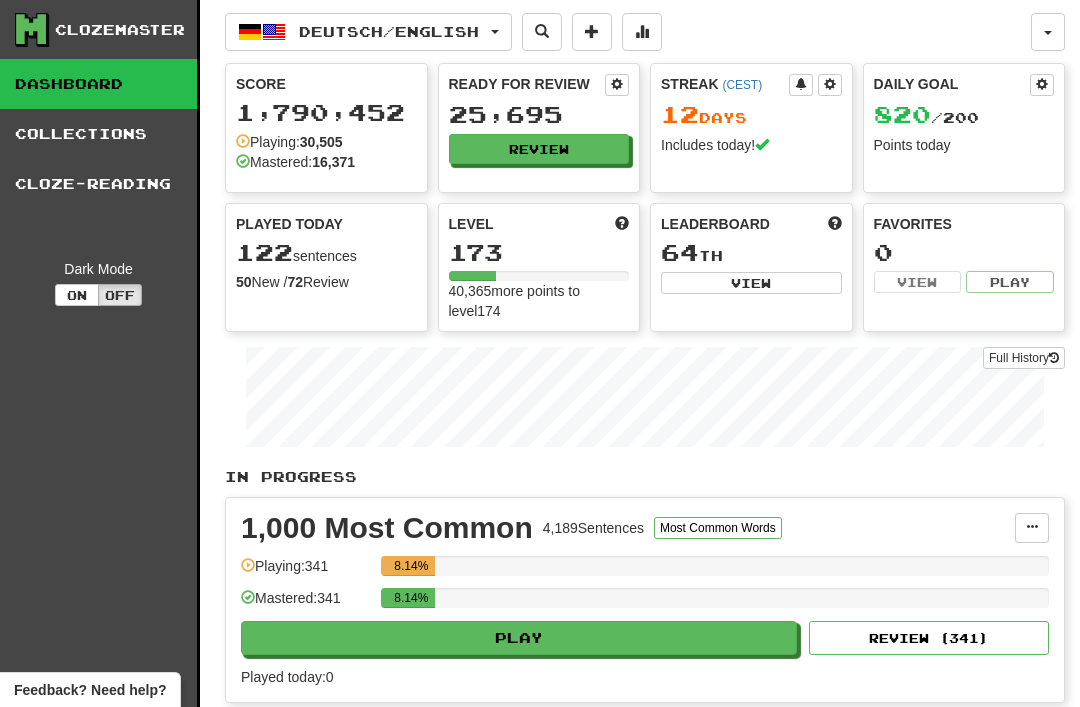 scroll, scrollTop: 1888, scrollLeft: 0, axis: vertical 